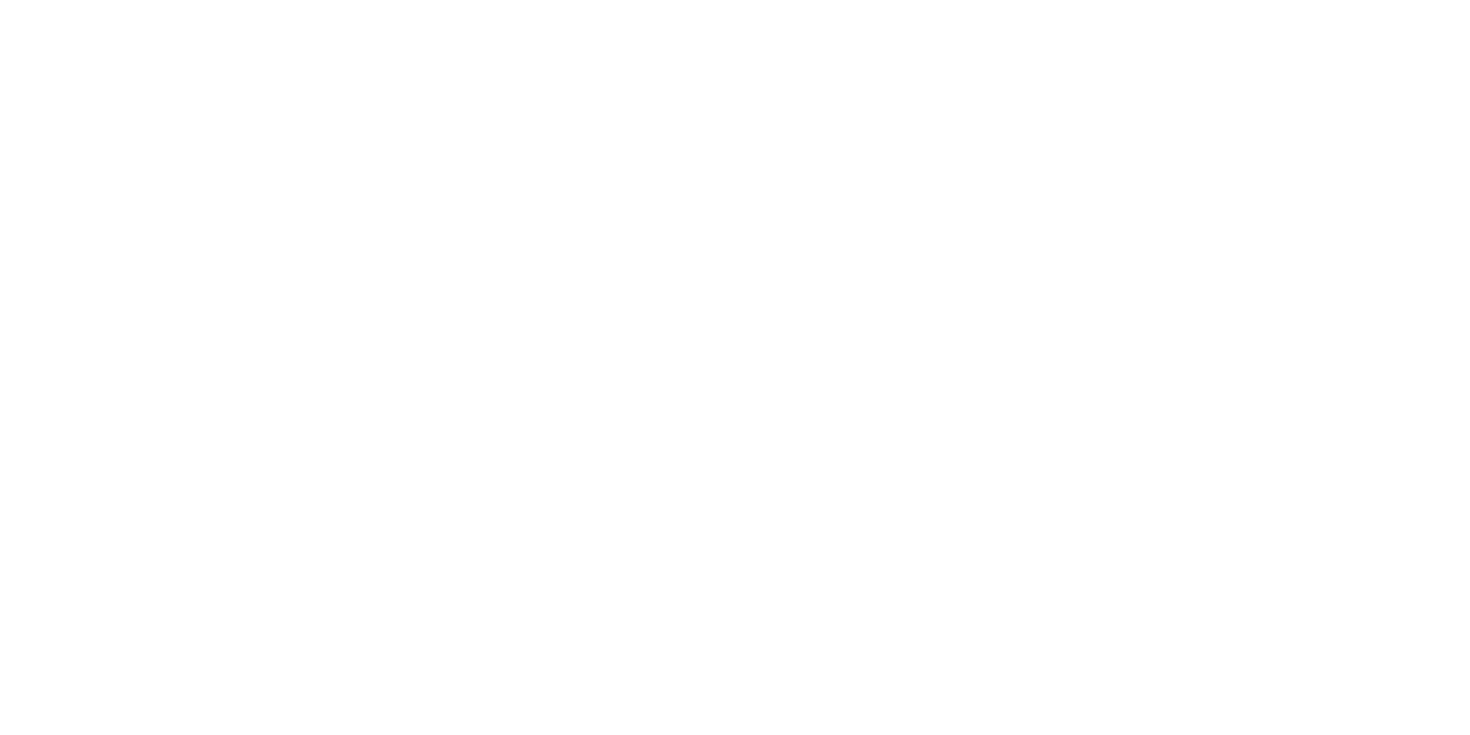scroll, scrollTop: 0, scrollLeft: 0, axis: both 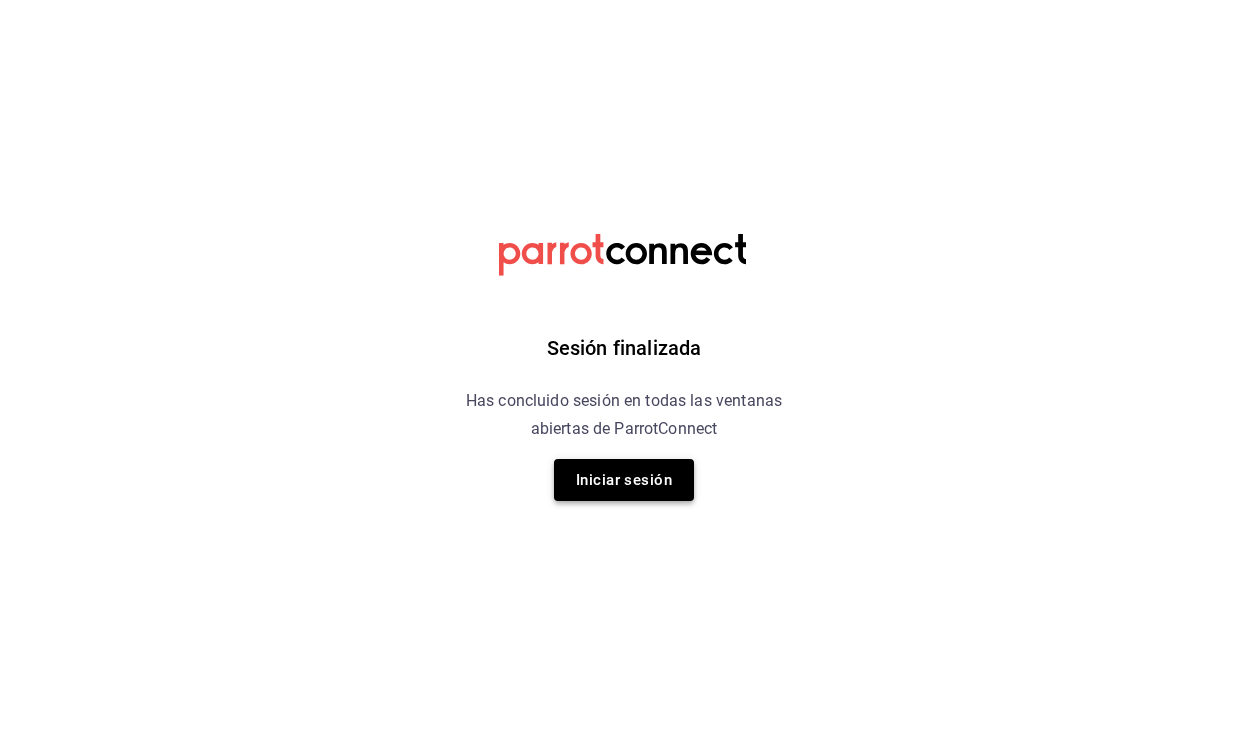 click on "Iniciar sesión" at bounding box center [624, 480] 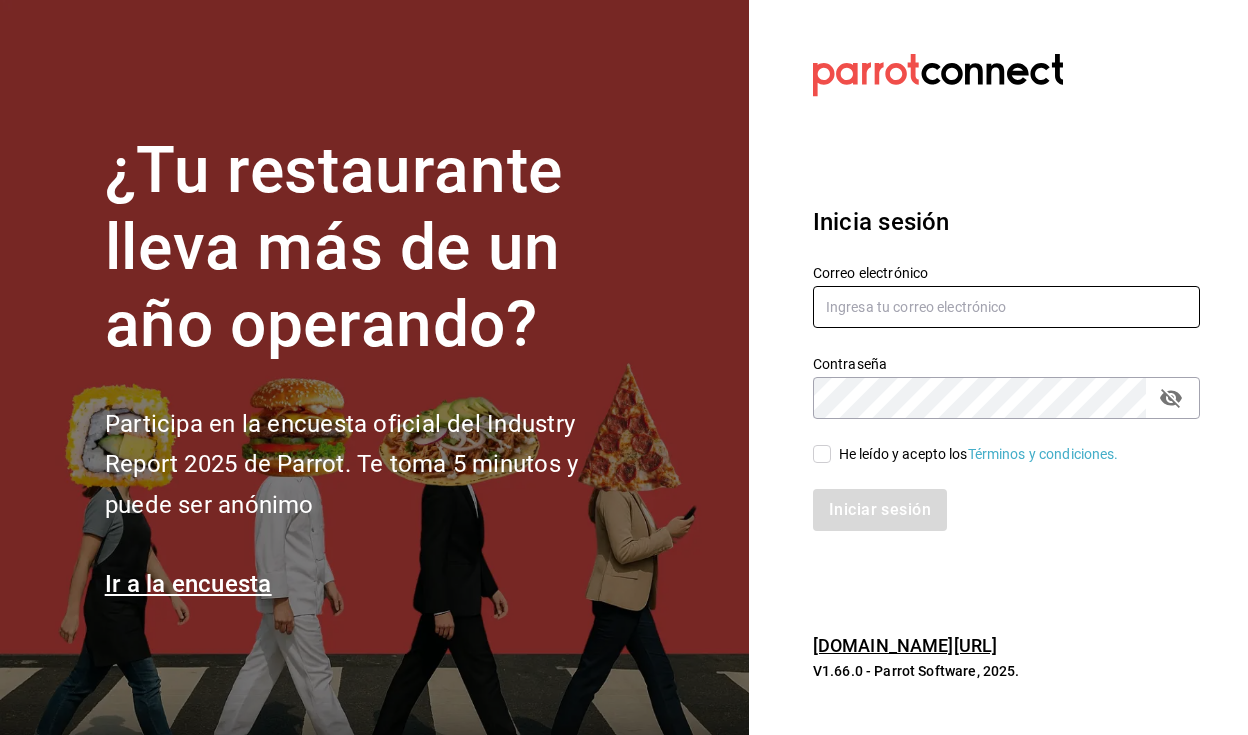 click at bounding box center [1006, 307] 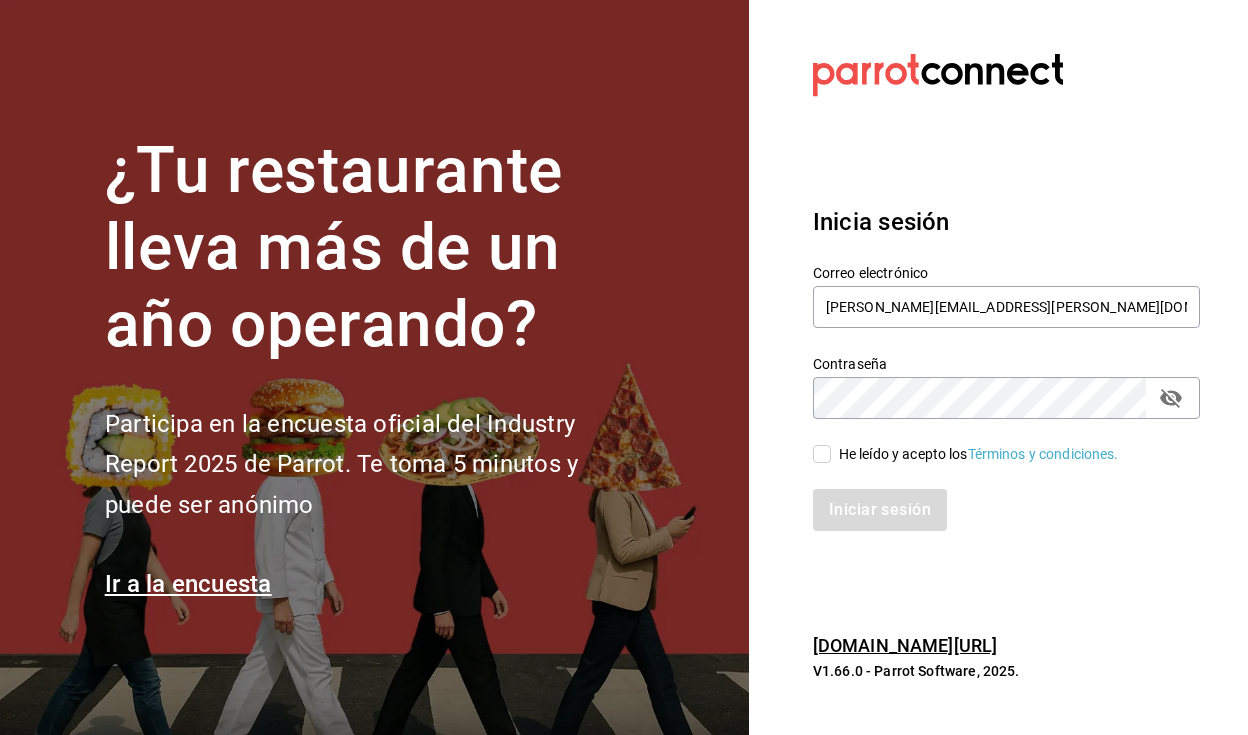 click on "He leído y acepto los  Términos y condiciones." at bounding box center (994, 442) 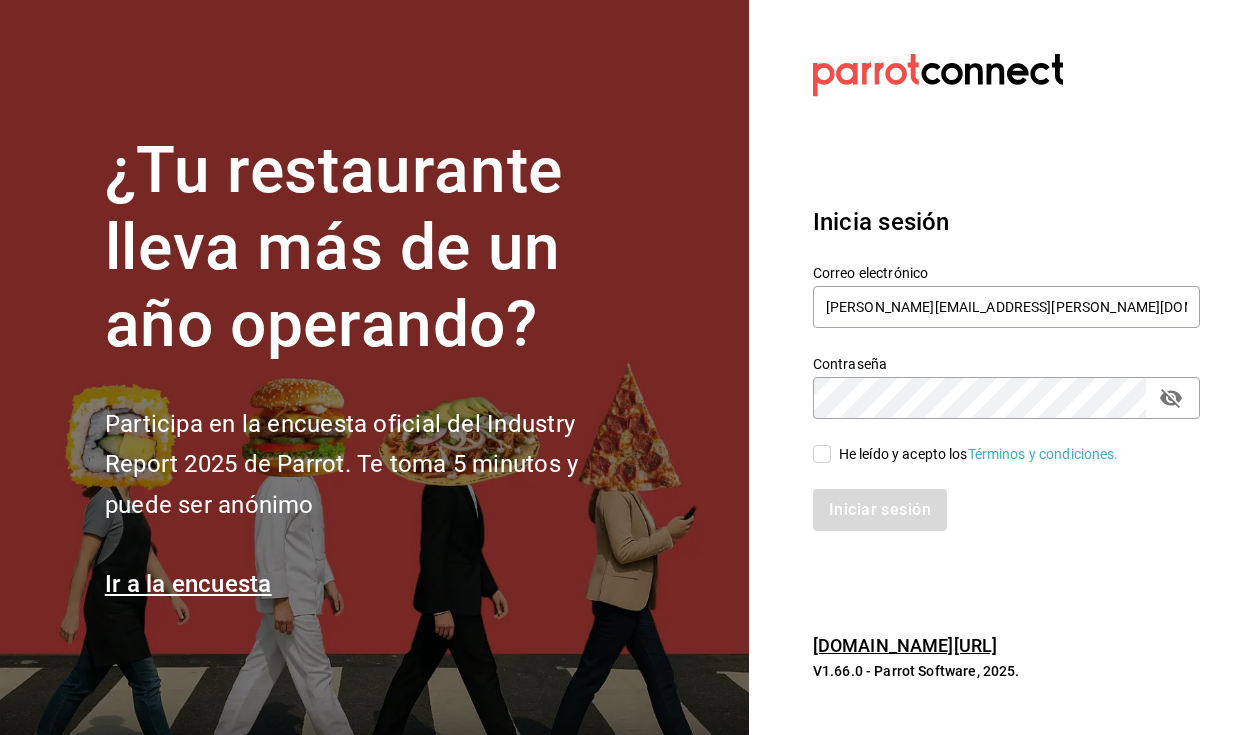 checkbox on "true" 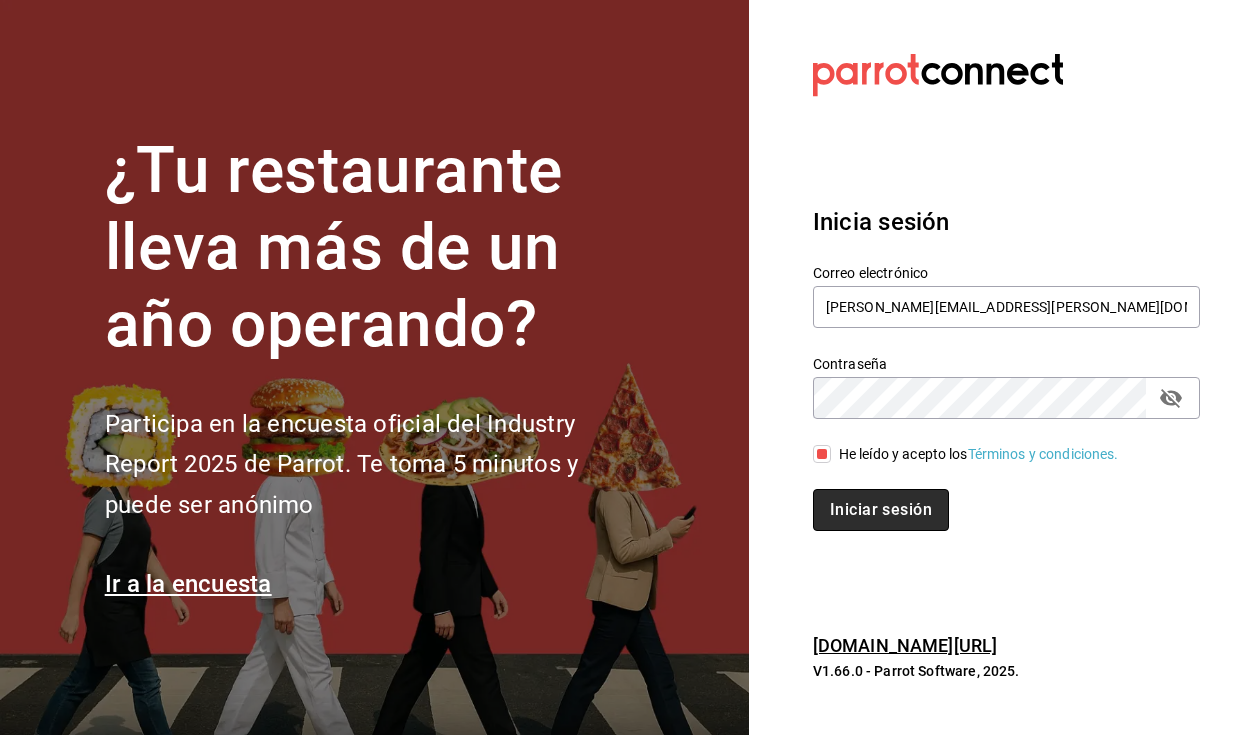 click on "Iniciar sesión" at bounding box center (881, 510) 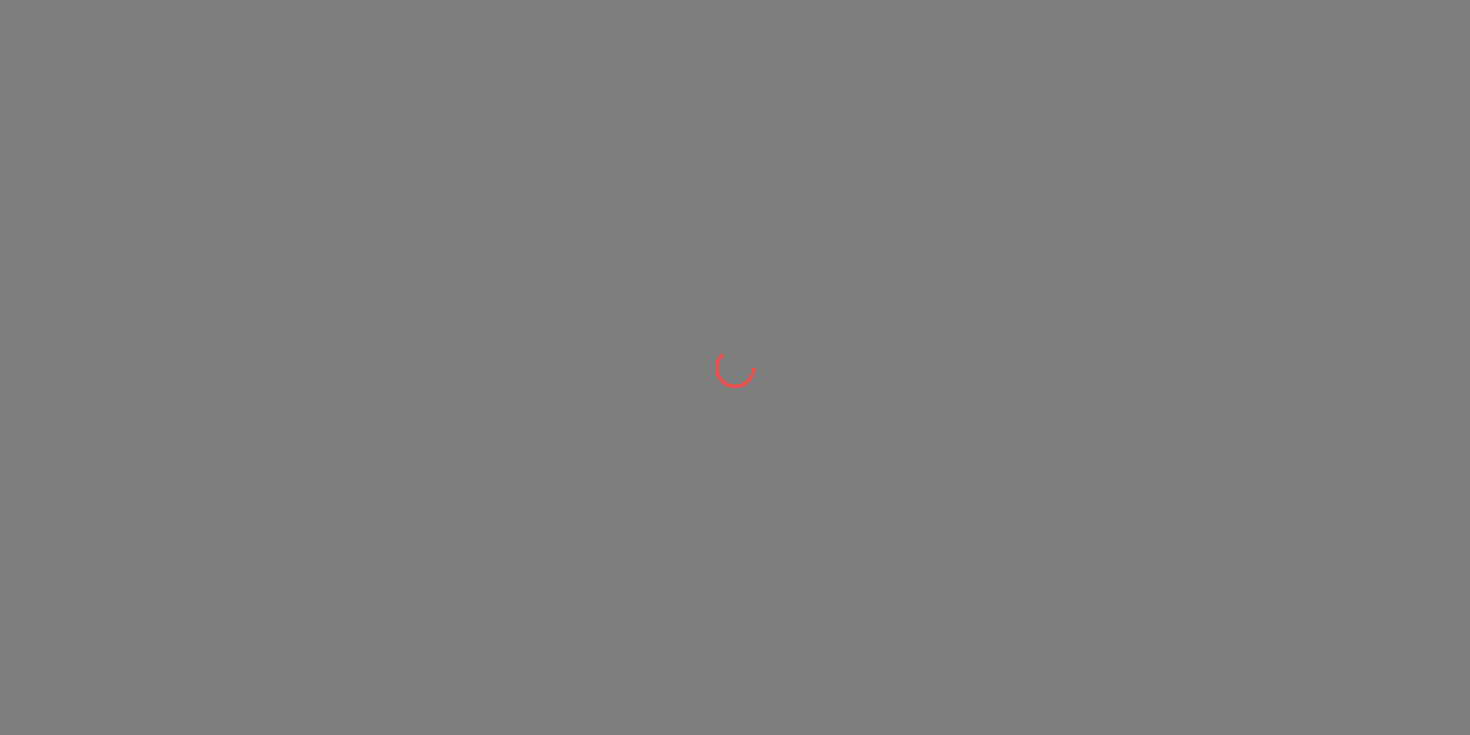 scroll, scrollTop: 0, scrollLeft: 0, axis: both 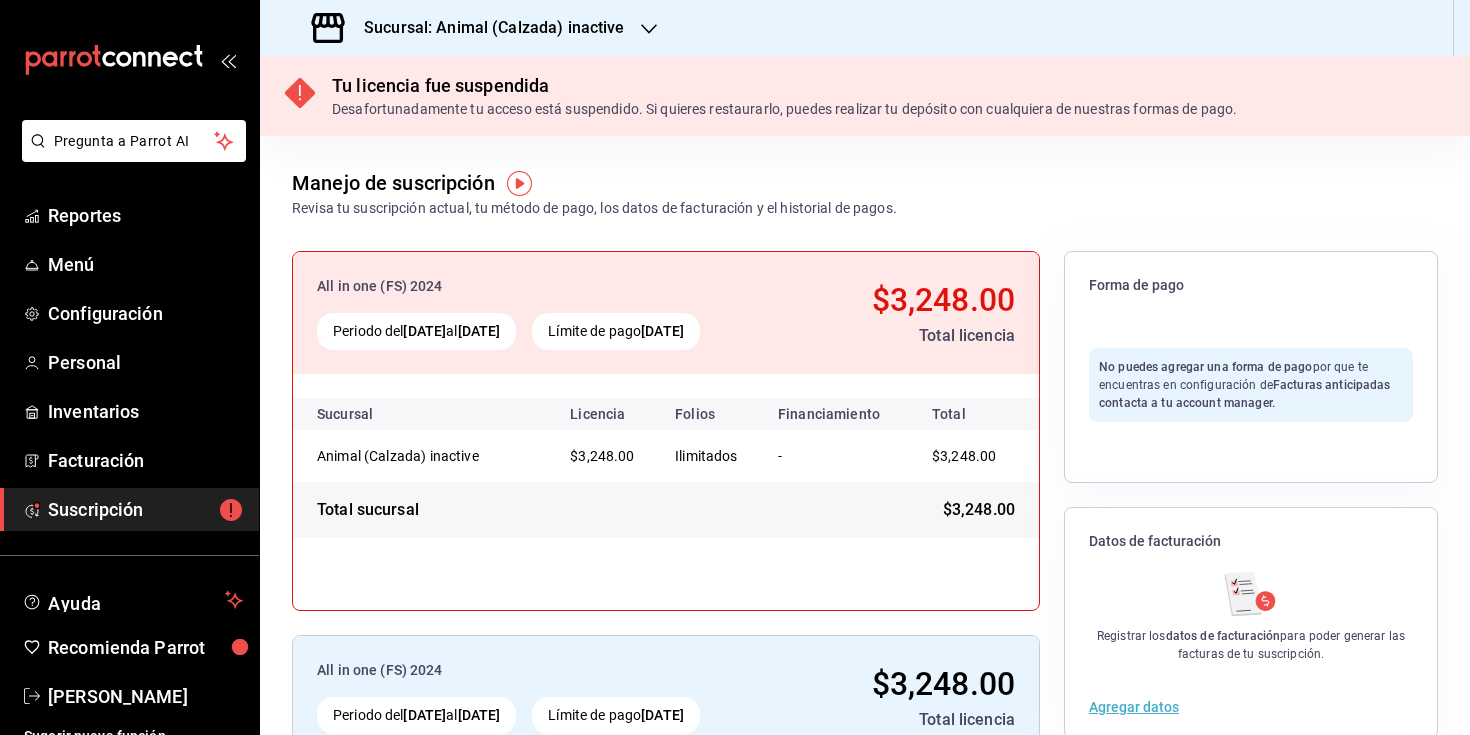 click on "Sucursal: Animal (Calzada) inactive" at bounding box center [486, 28] 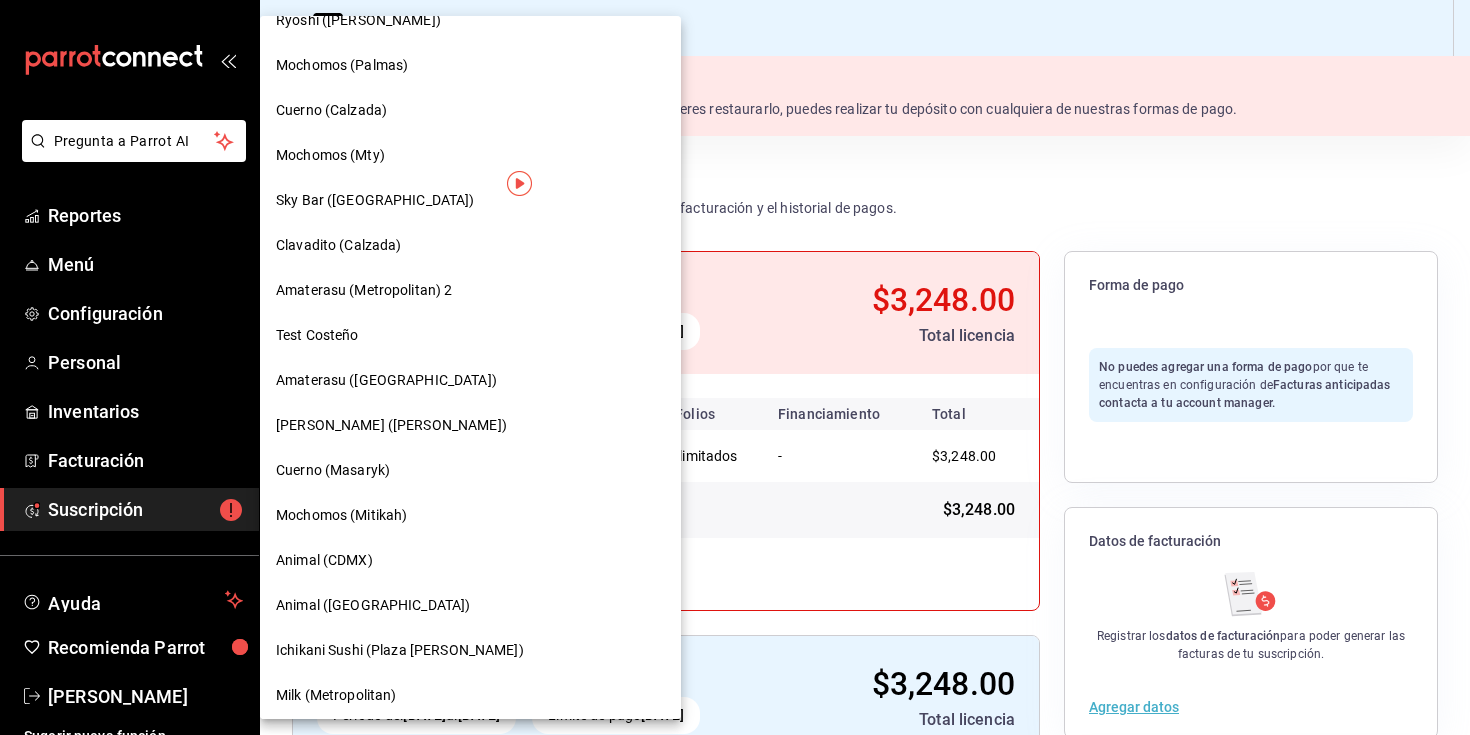 scroll, scrollTop: 162, scrollLeft: 0, axis: vertical 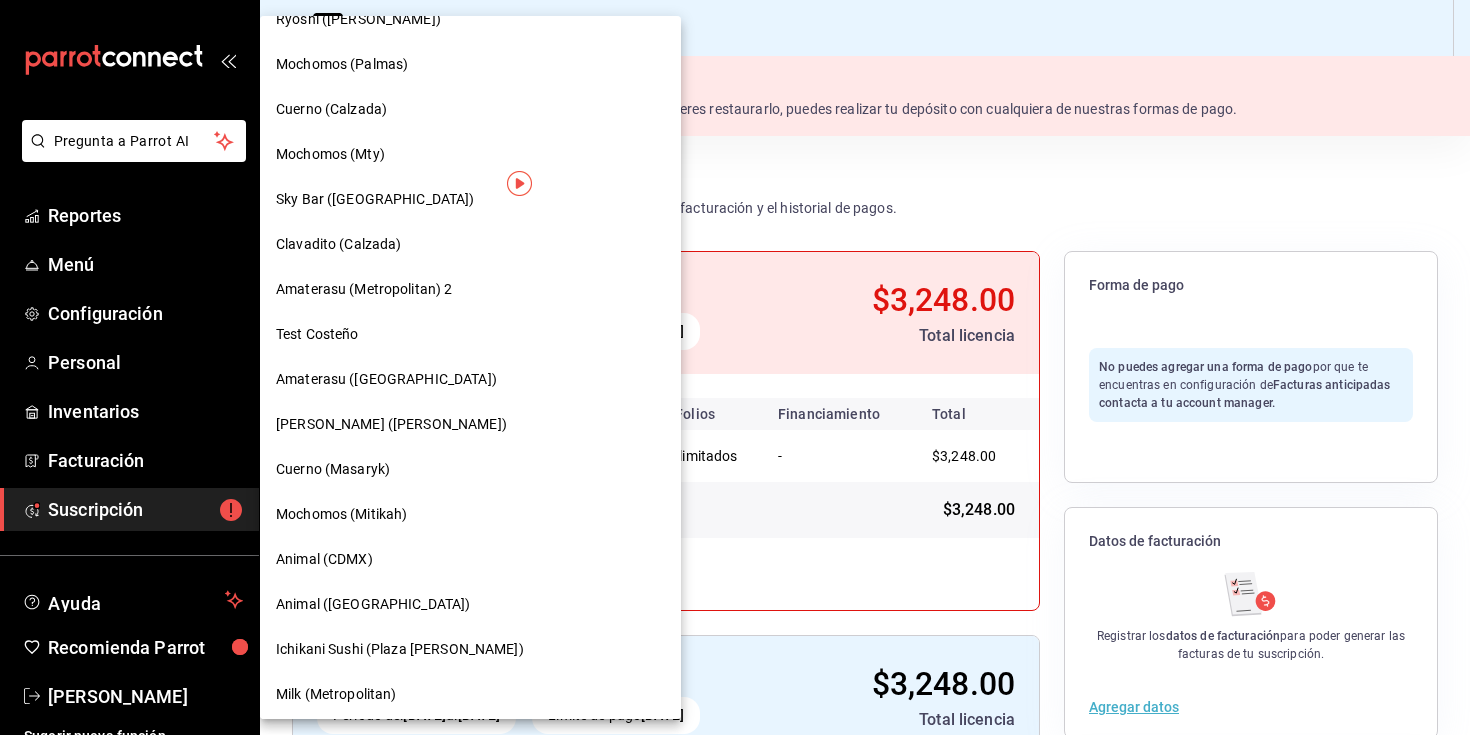 click on "Mochomos (Mty)" at bounding box center [470, 154] 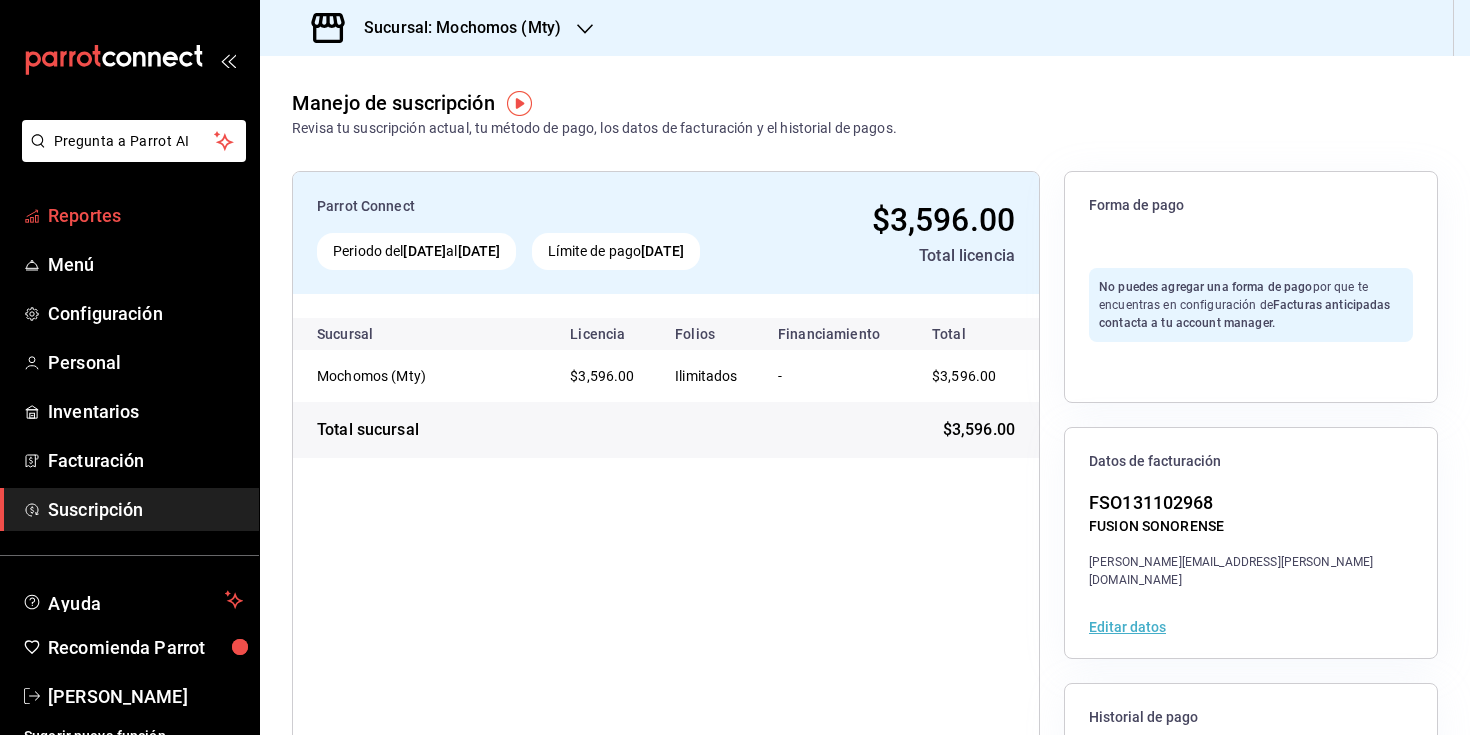 click on "Reportes" at bounding box center (145, 215) 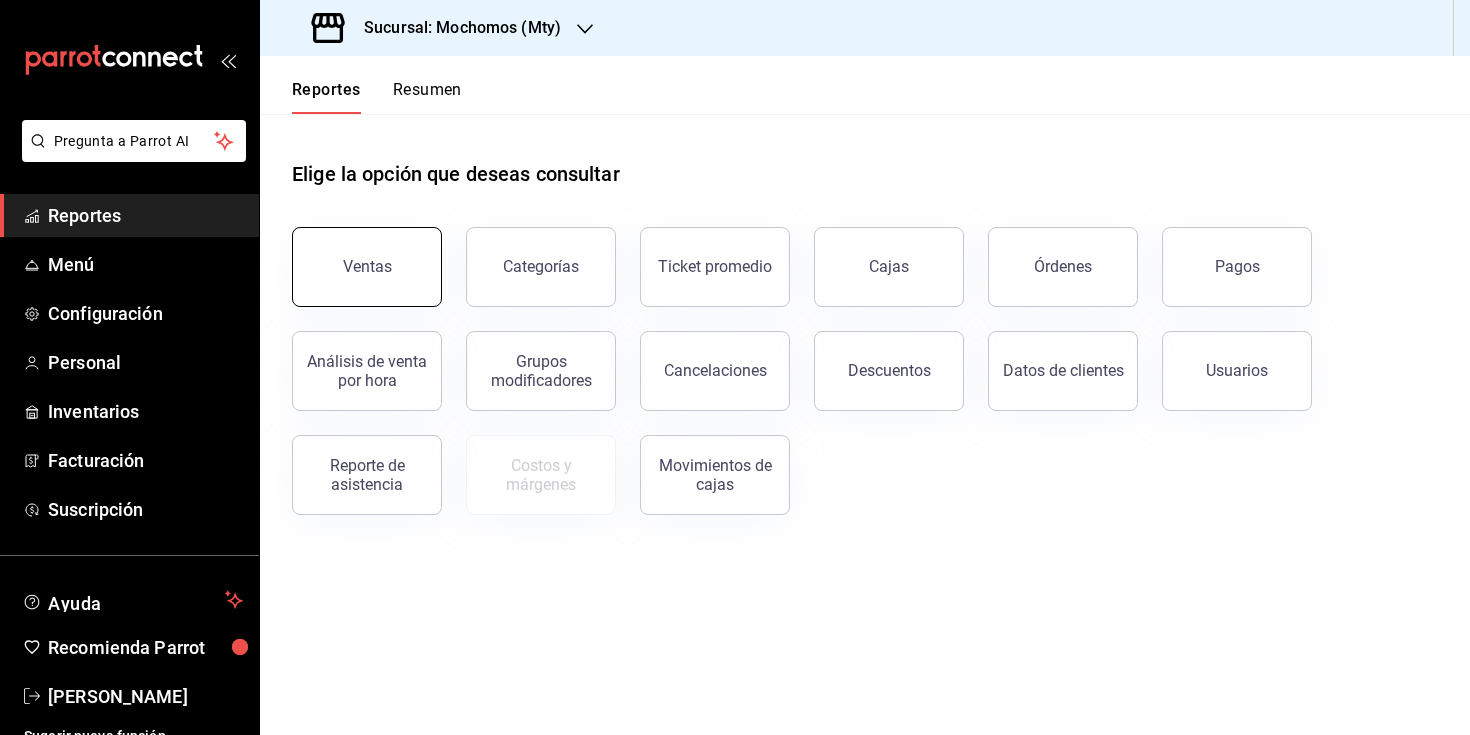 click on "Ventas" at bounding box center (367, 267) 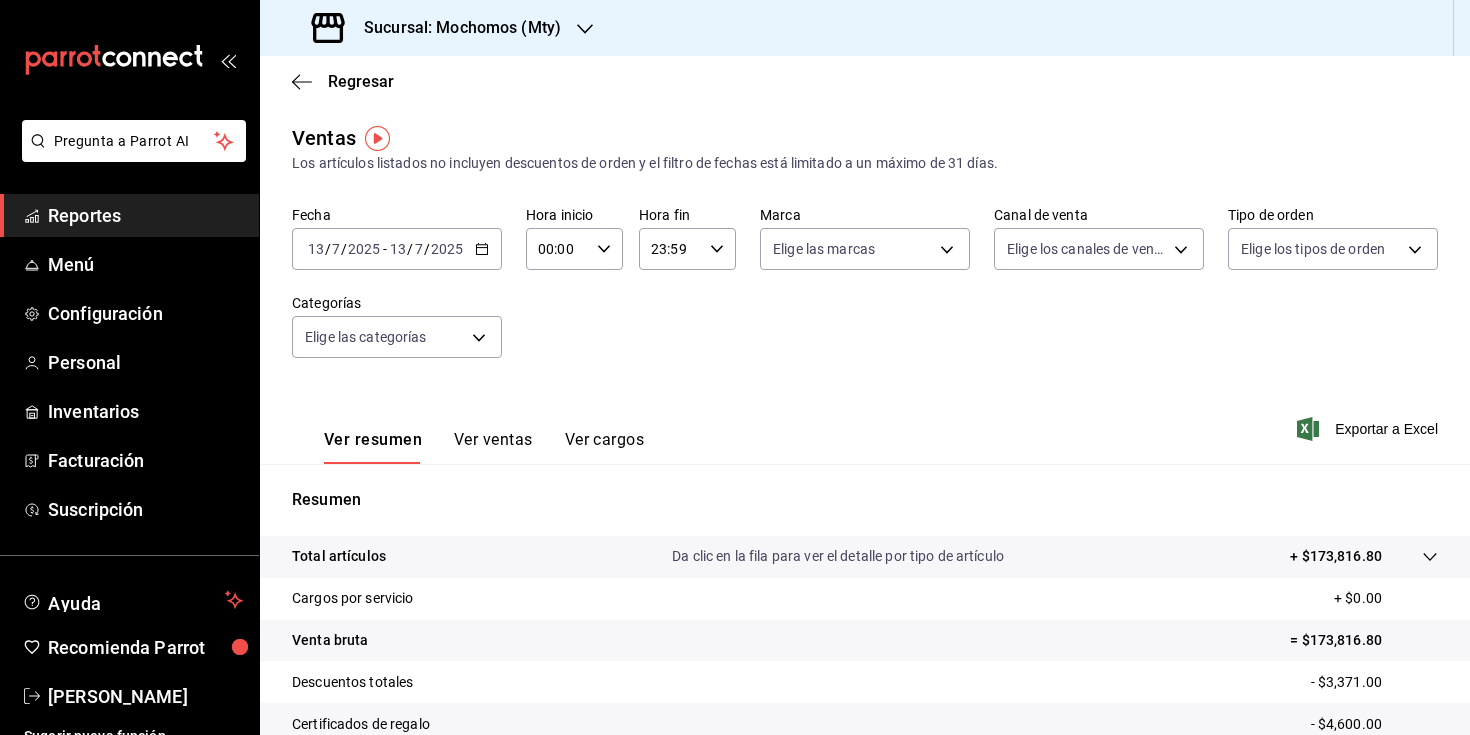 click 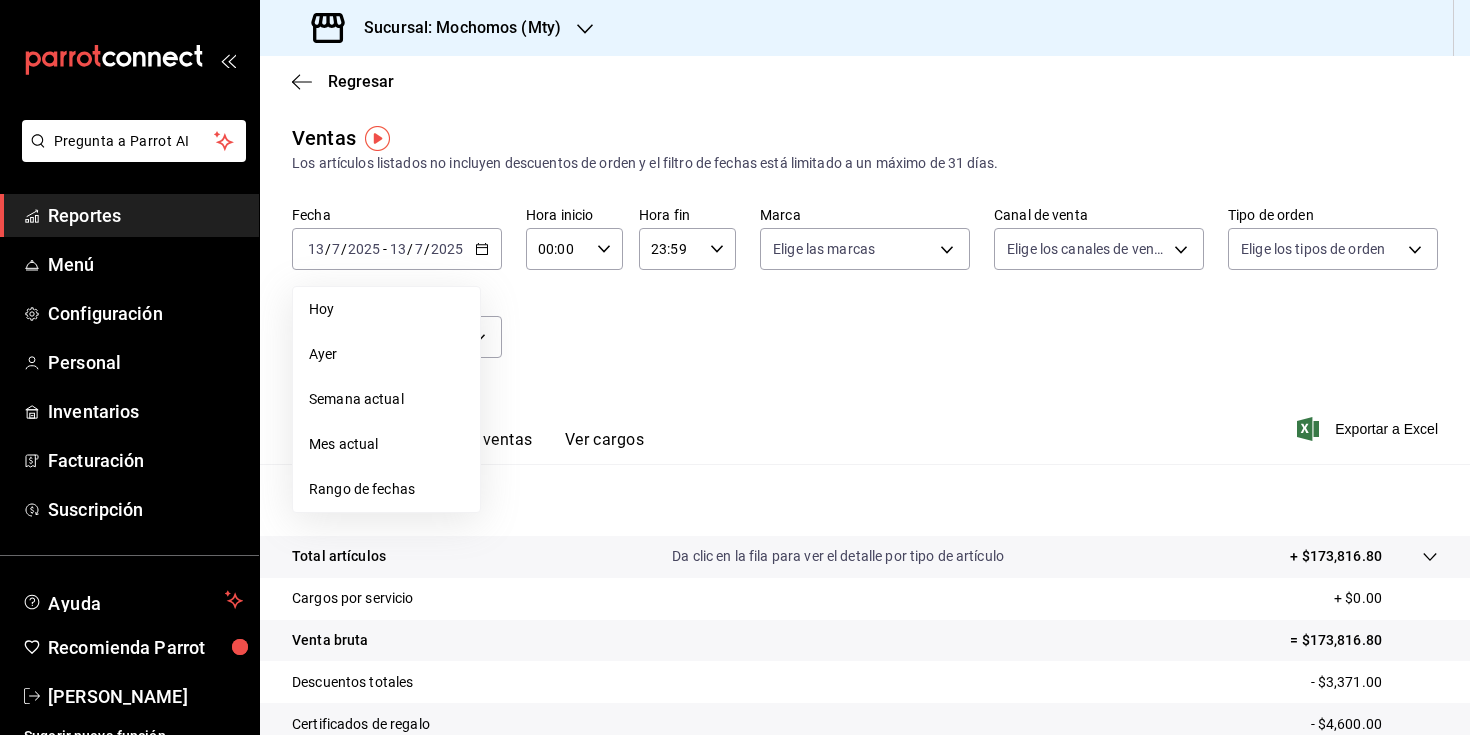 click on "Ver resumen Ver ventas Ver cargos" at bounding box center [468, 435] 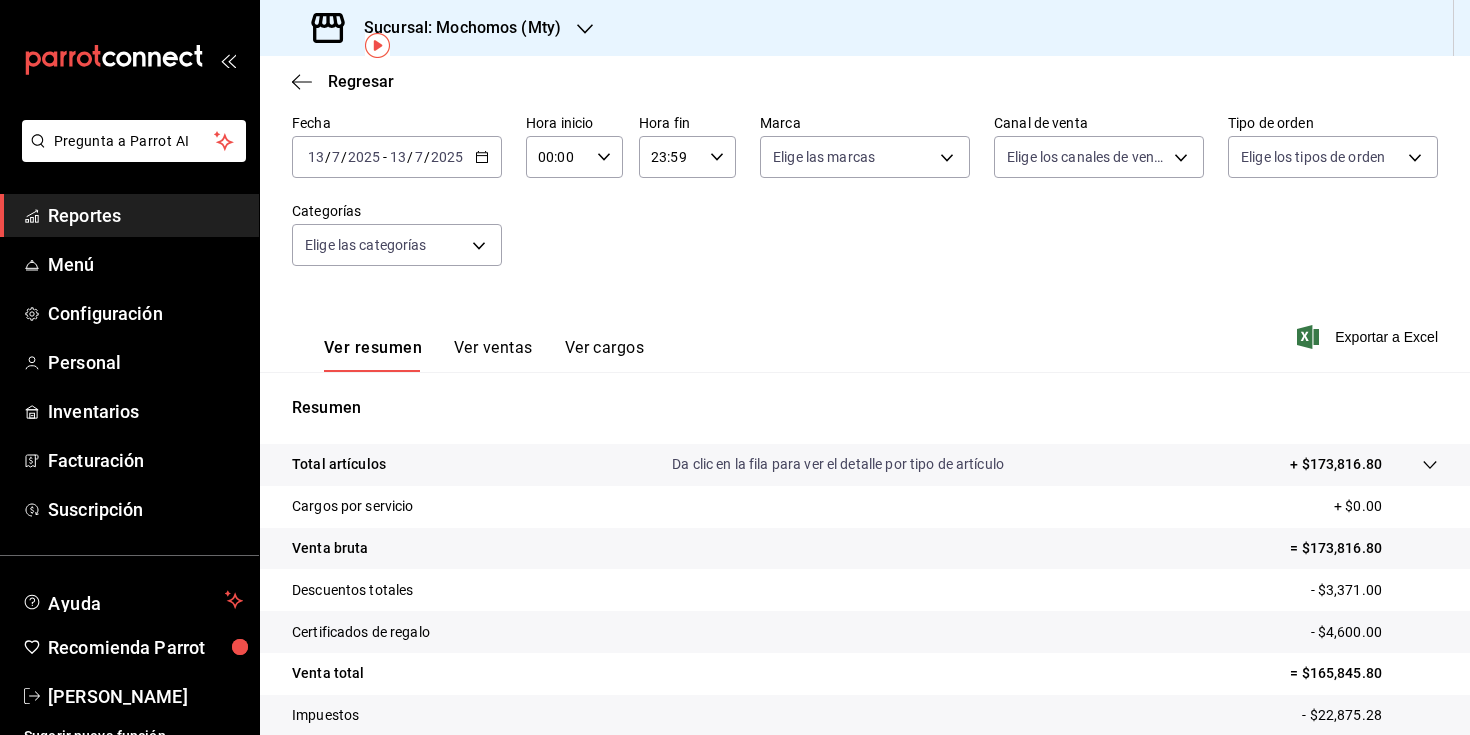 scroll, scrollTop: 9, scrollLeft: 0, axis: vertical 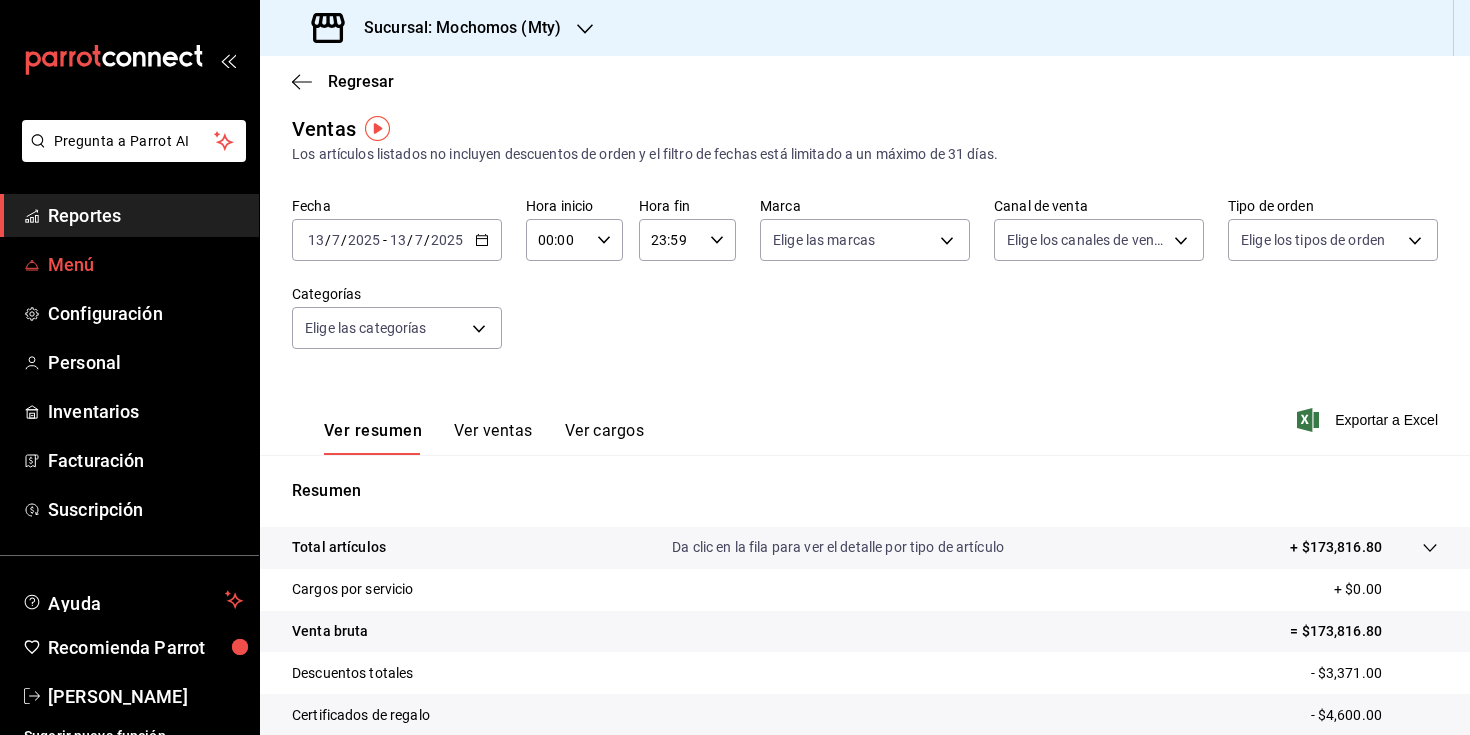 click on "Menú" at bounding box center [145, 264] 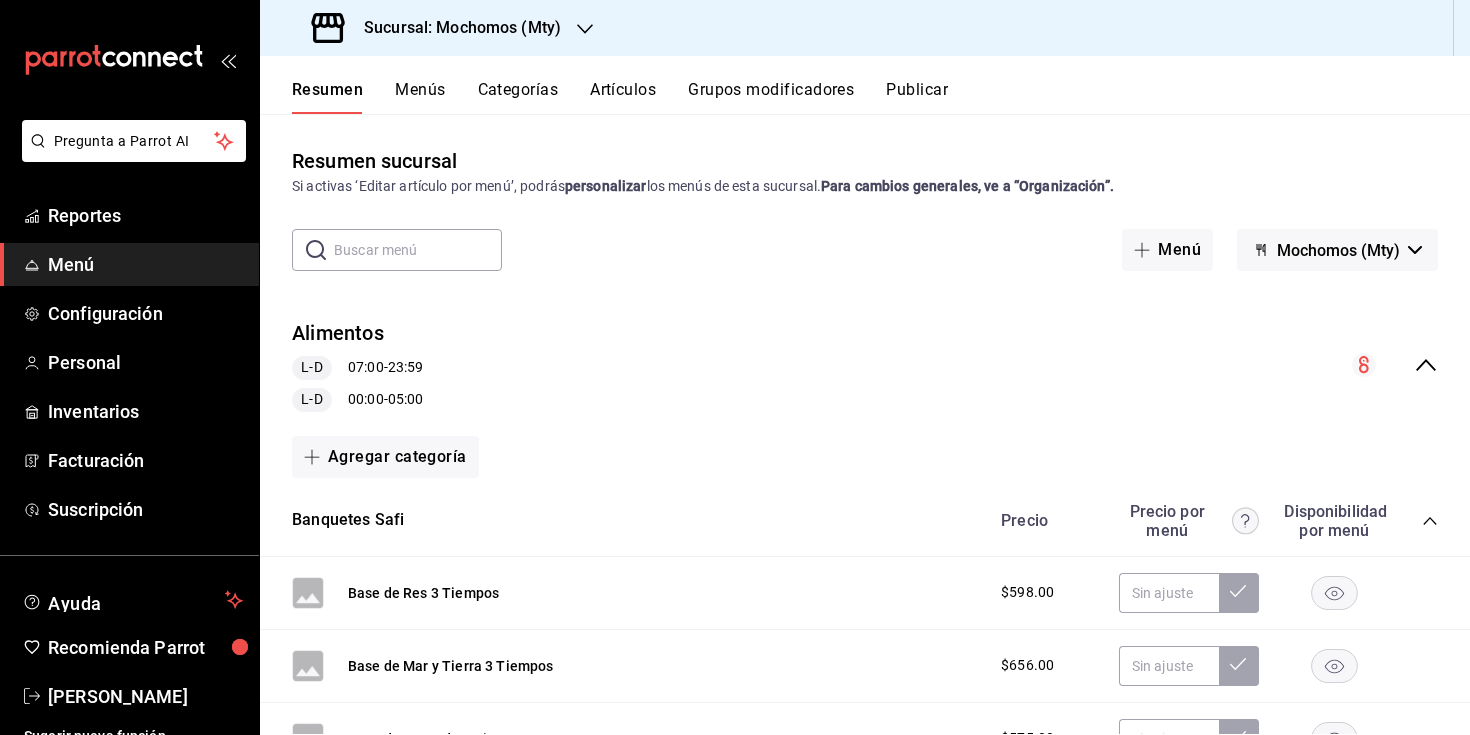 click on "Artículos" at bounding box center (623, 97) 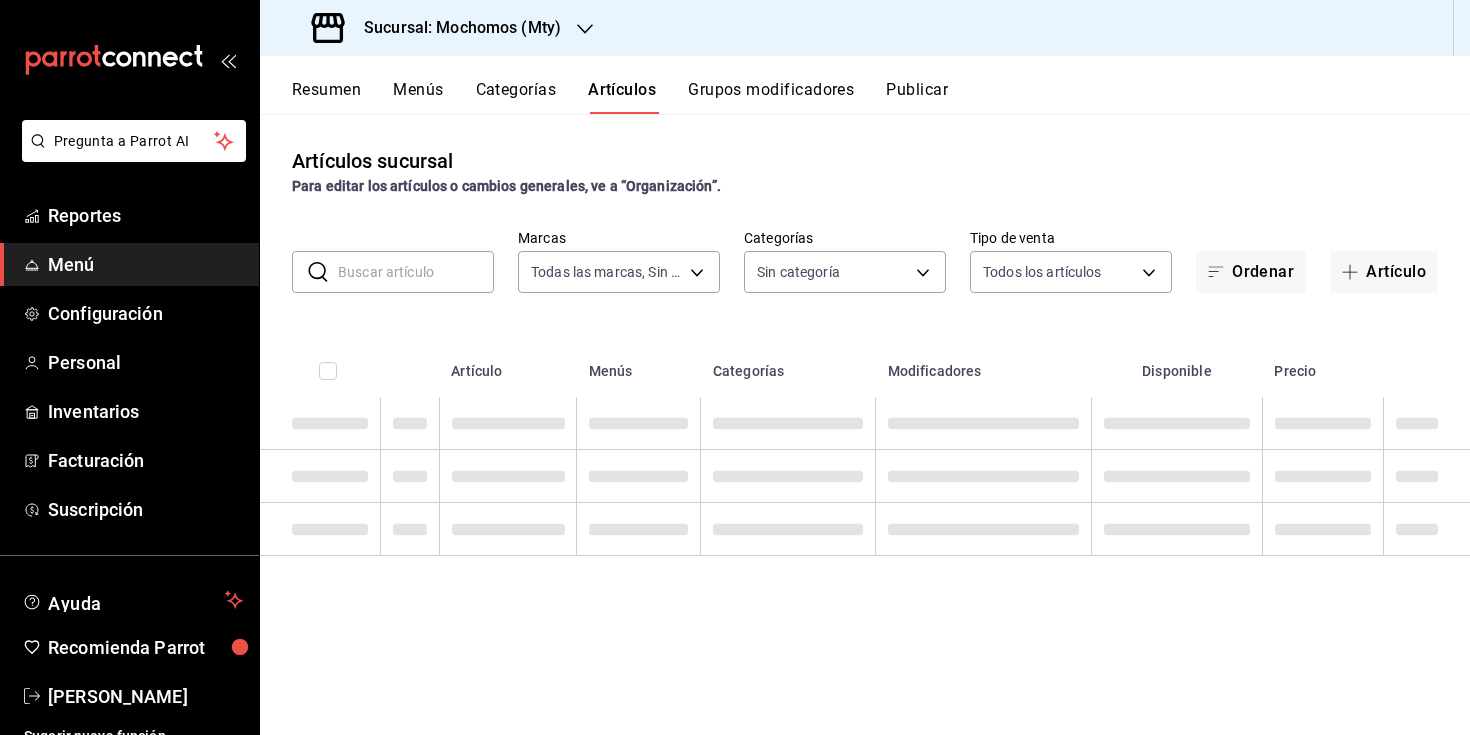 type on "b352ad34-a903-4246-b8b1-197398375429" 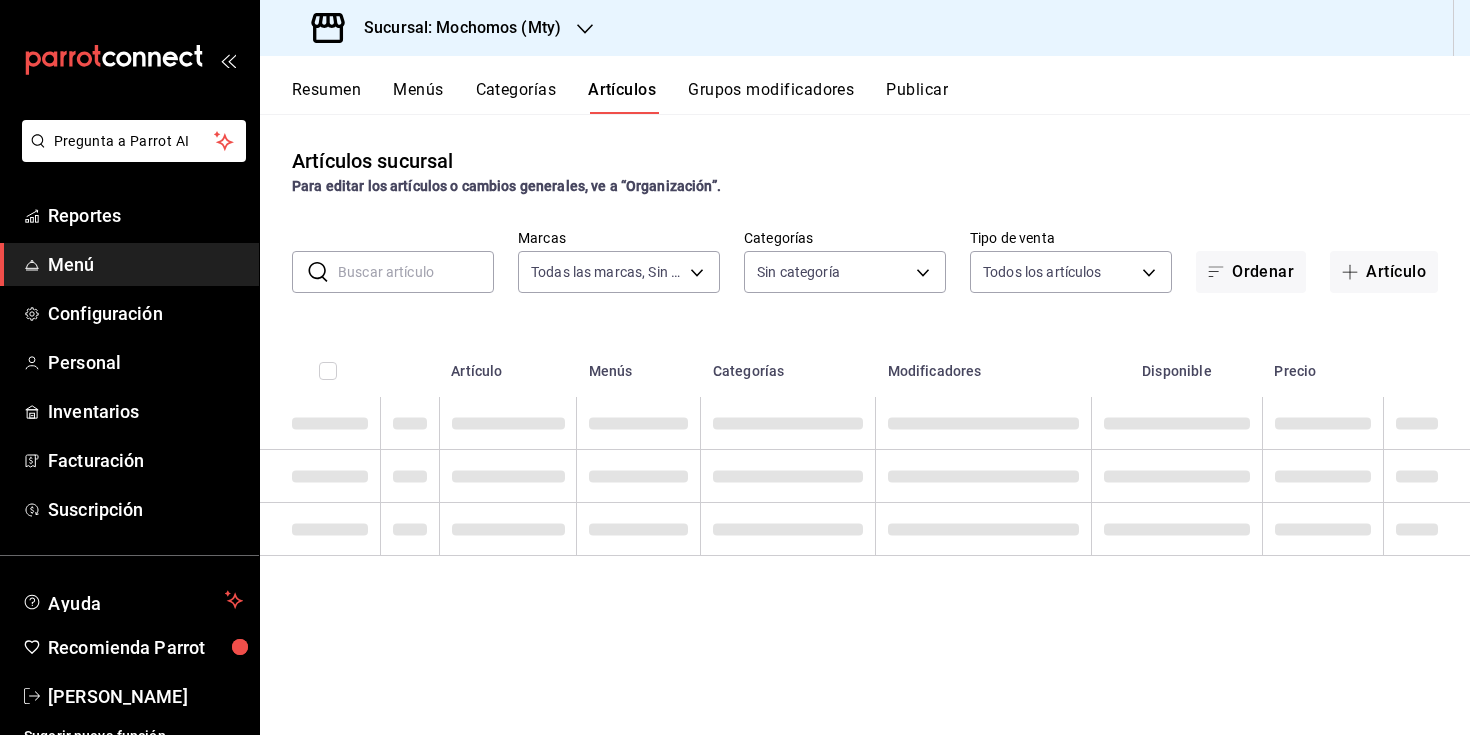 type on "ca062f0f-28a6-4a2e-835a-bf626b46f614,ff02f0f8-cf27-4ea8-b513-1d5c0356e4fc,aaf977b2-a437-48fd-b3ed-ae352f130560,16415bf1-51b1-4453-8465-b11e478bda17,380b415a-0ecd-4d86-abd7-049b182abfe6,9143f4bc-c86d-4944-88d2-b0408b31ee07,601cca7d-fc70-4eb8-b96b-da7a4ae64553,9490ce83-574e-43d9-8459-1ef40399e86b,a228796c-0fe1-4bfa-80e7-4797c0353581,232f82cb-4fb2-4bed-ac8d-3628fe338d6a,de239cb0-213c-4f3a-afb5-a1b8a00c7052,4de5fc57-0adf-4774-8022-d47f1aeaad1b,0f63d0f1-7044-4211-beee-9d505d0bccd6,5a367fab-e0b7-4942-b679-38e19910c258,0d48770e-1618-477a-b463-cd2a32affaa3,92a4a68e-b007-4298-acb2-ed54b0413877,86ad05ee-a35b-42ab-bc8c-d2a3d5c02bee,43682246-1837-4df7-81af-9d301f2dc58f,fd9bea2c-3ca4-4316-8f06-7d5765afdfd2,f977ed61-68b2-40ff-9a57-7ee6414b5cf3,6cff3102-a2ea-4cea-94e2-74e35046f9bf,3199a536-79f9-4aa3-b71f-1b87ab67b89f,3b4651f6-817c-408f-9f5f-4ea44739af39,8629d2f8-83e4-4a16-987f-a4d69394a062,a1401f84-7743-49fe-957a-bcf39998613d,4d68249c-140d-4c66-a42e-3f087e61731f,f092057f-b606-43ad-8c30-ae4f2c223fbf,d58b2869-1d50-416e-ace..." 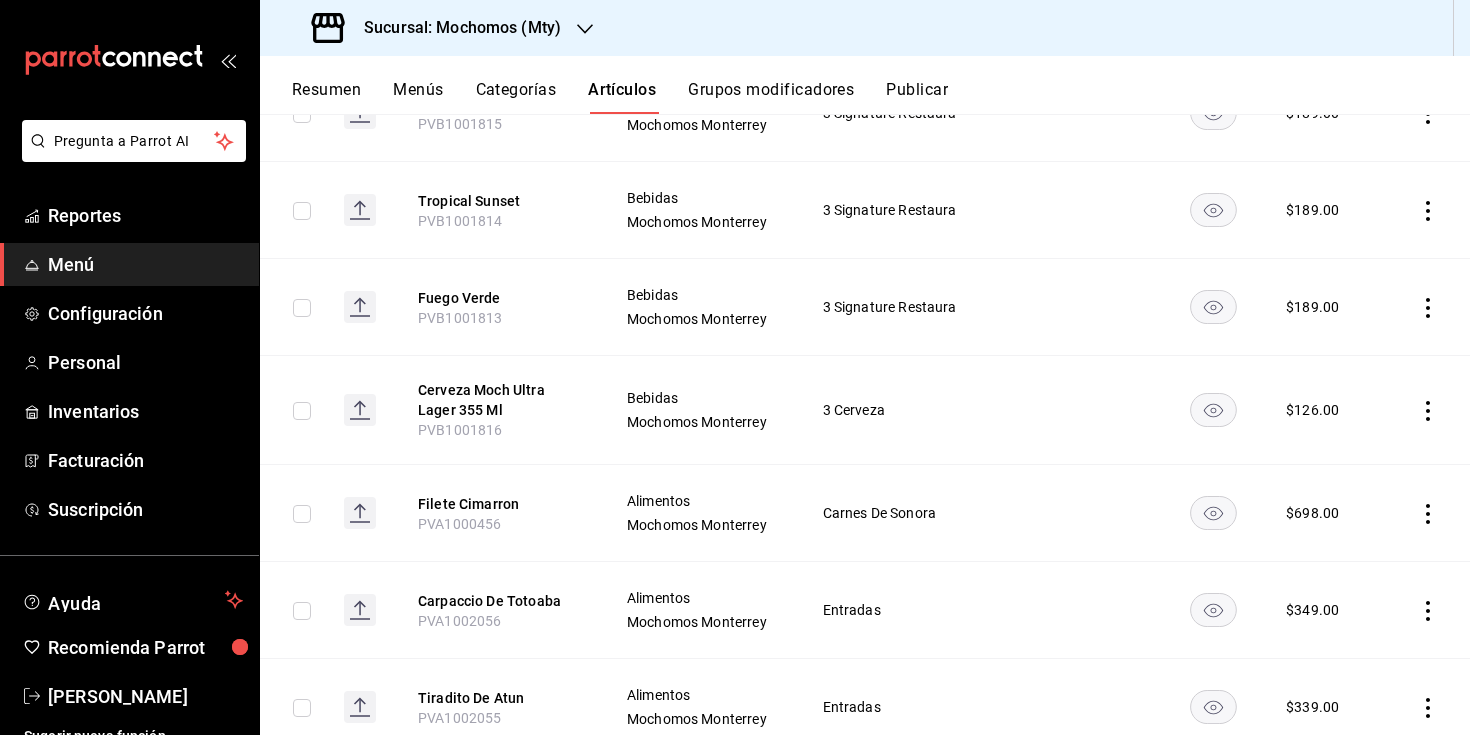 scroll, scrollTop: 0, scrollLeft: 0, axis: both 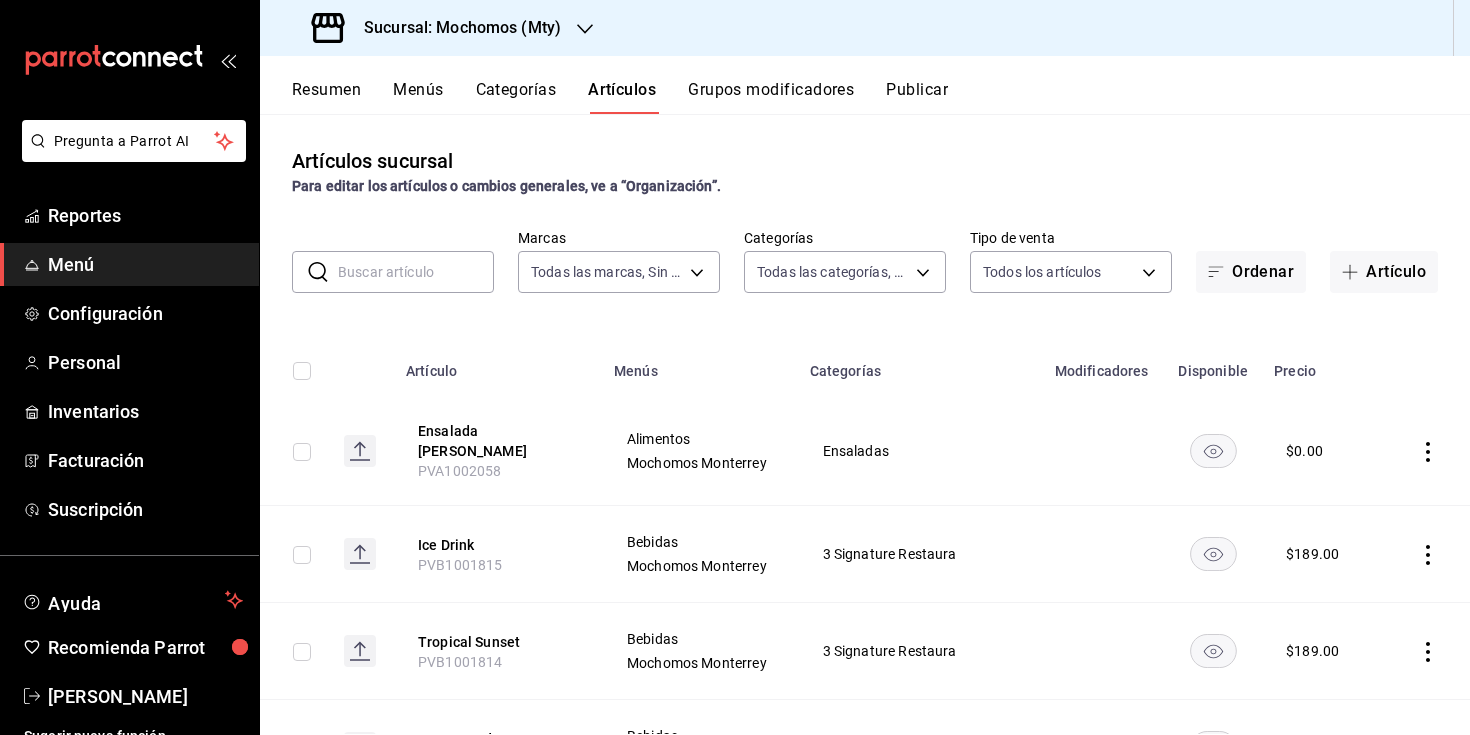 click at bounding box center [416, 272] 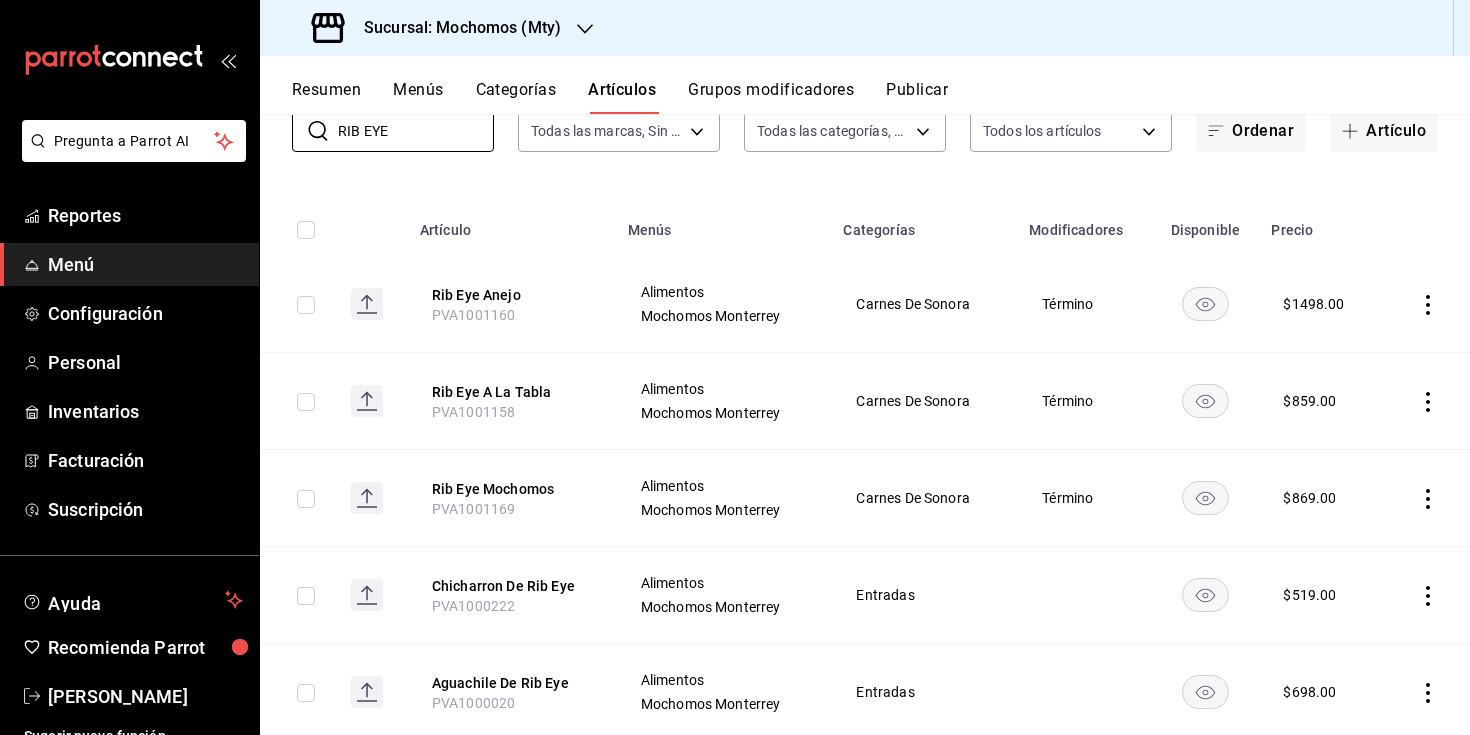scroll, scrollTop: 194, scrollLeft: 0, axis: vertical 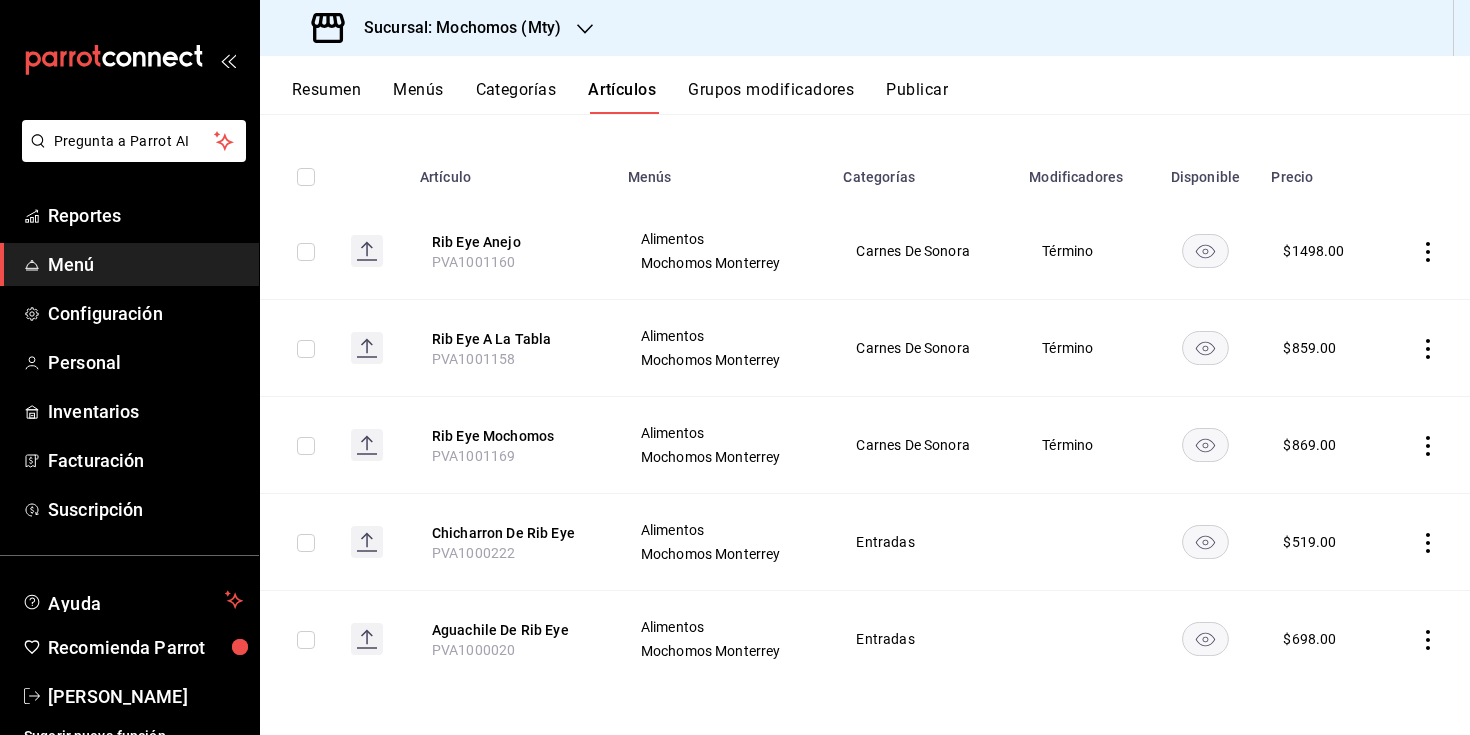 type on "RIB EYE" 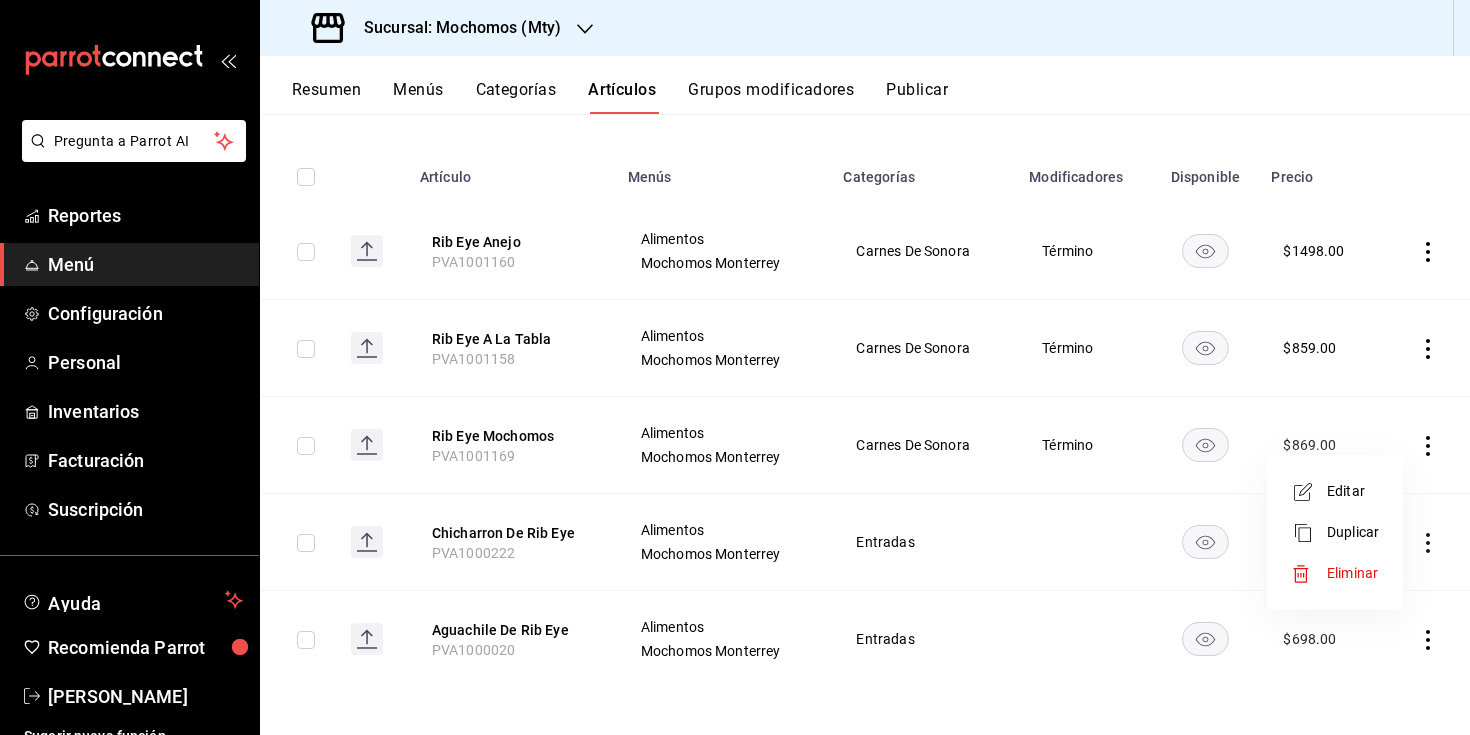 click on "Editar" at bounding box center (1335, 491) 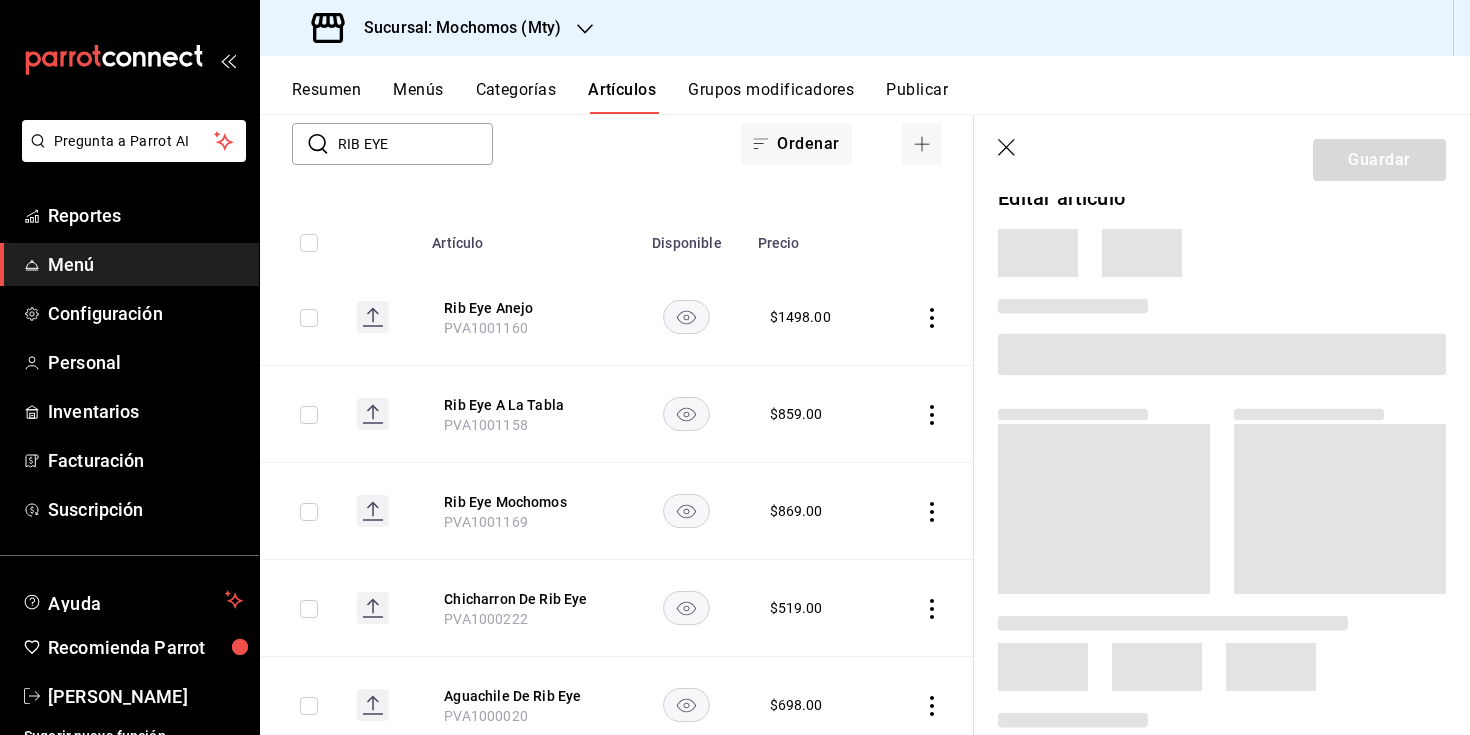 scroll, scrollTop: 0, scrollLeft: 0, axis: both 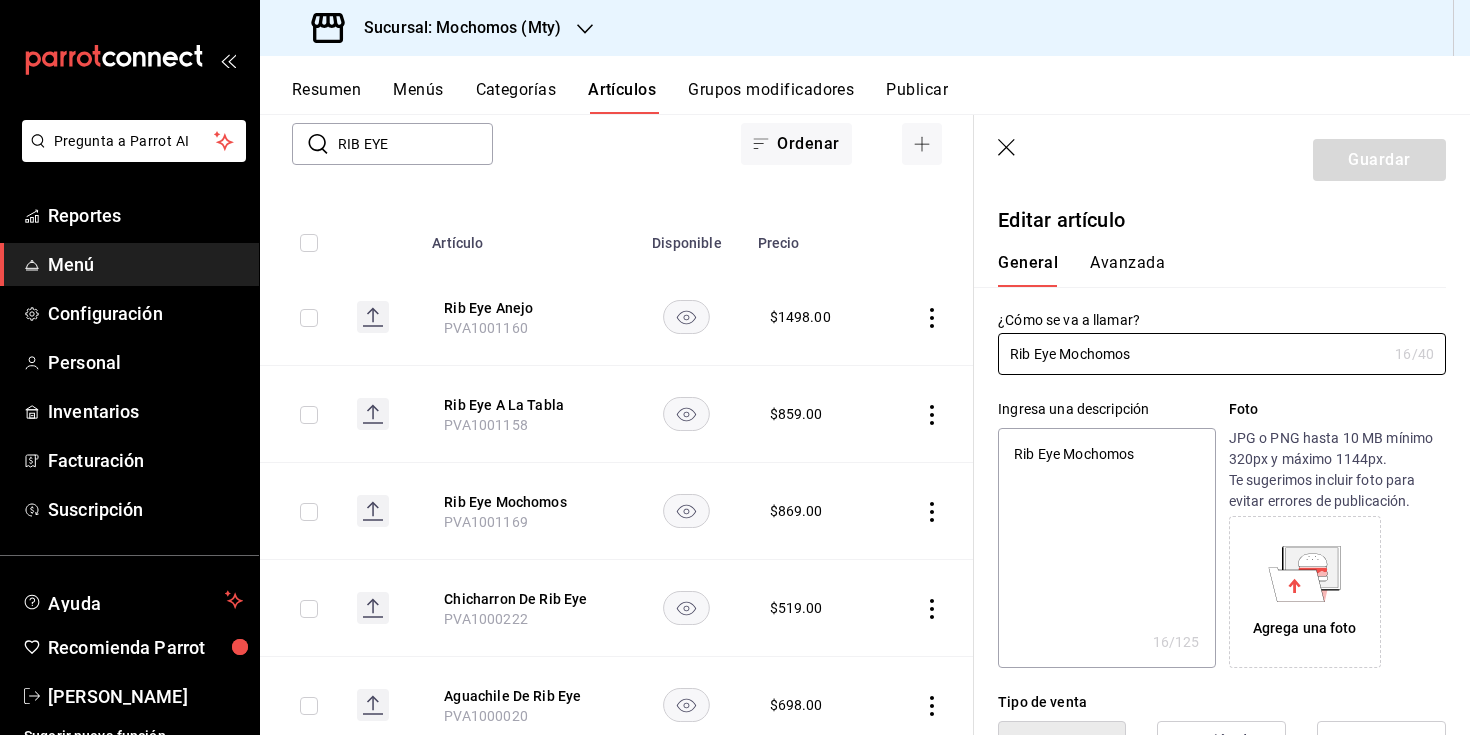type on "x" 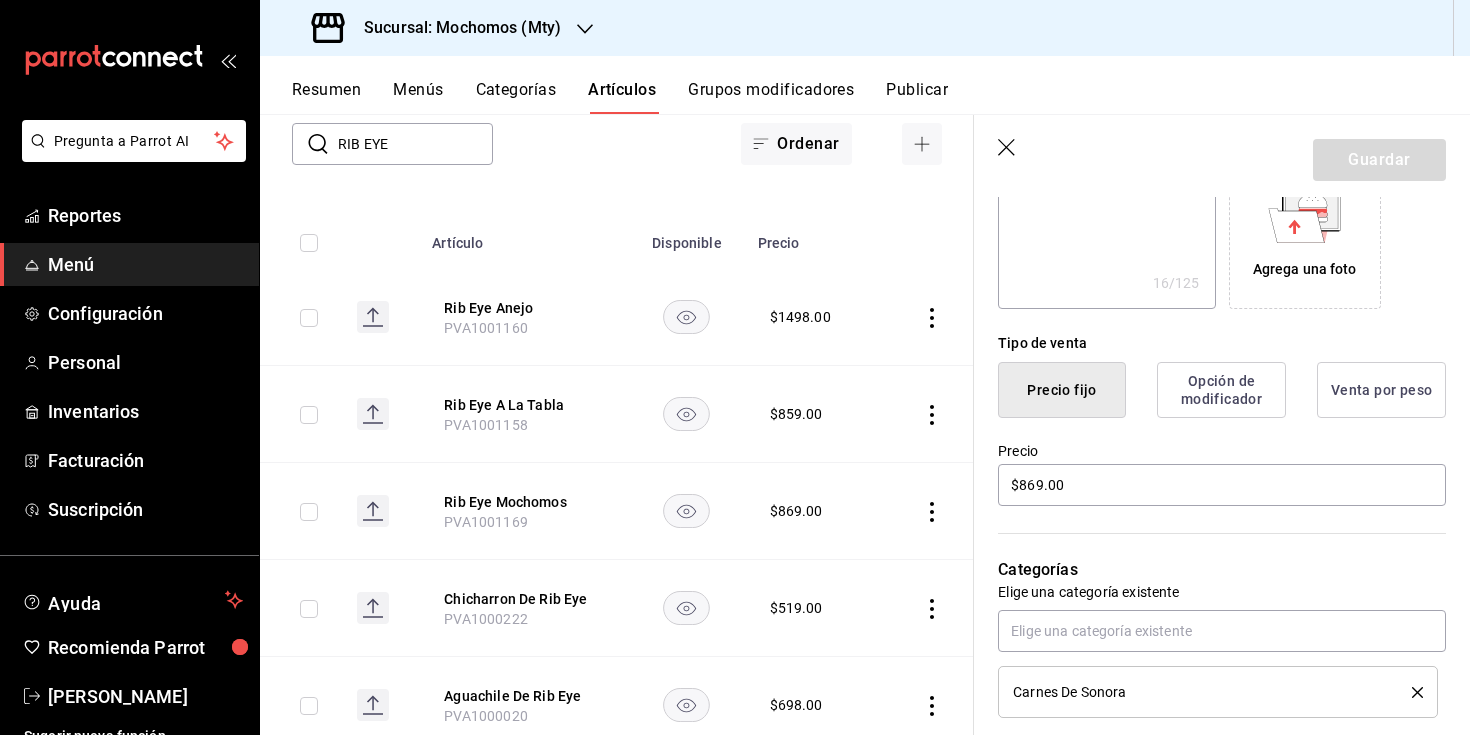 scroll, scrollTop: 0, scrollLeft: 0, axis: both 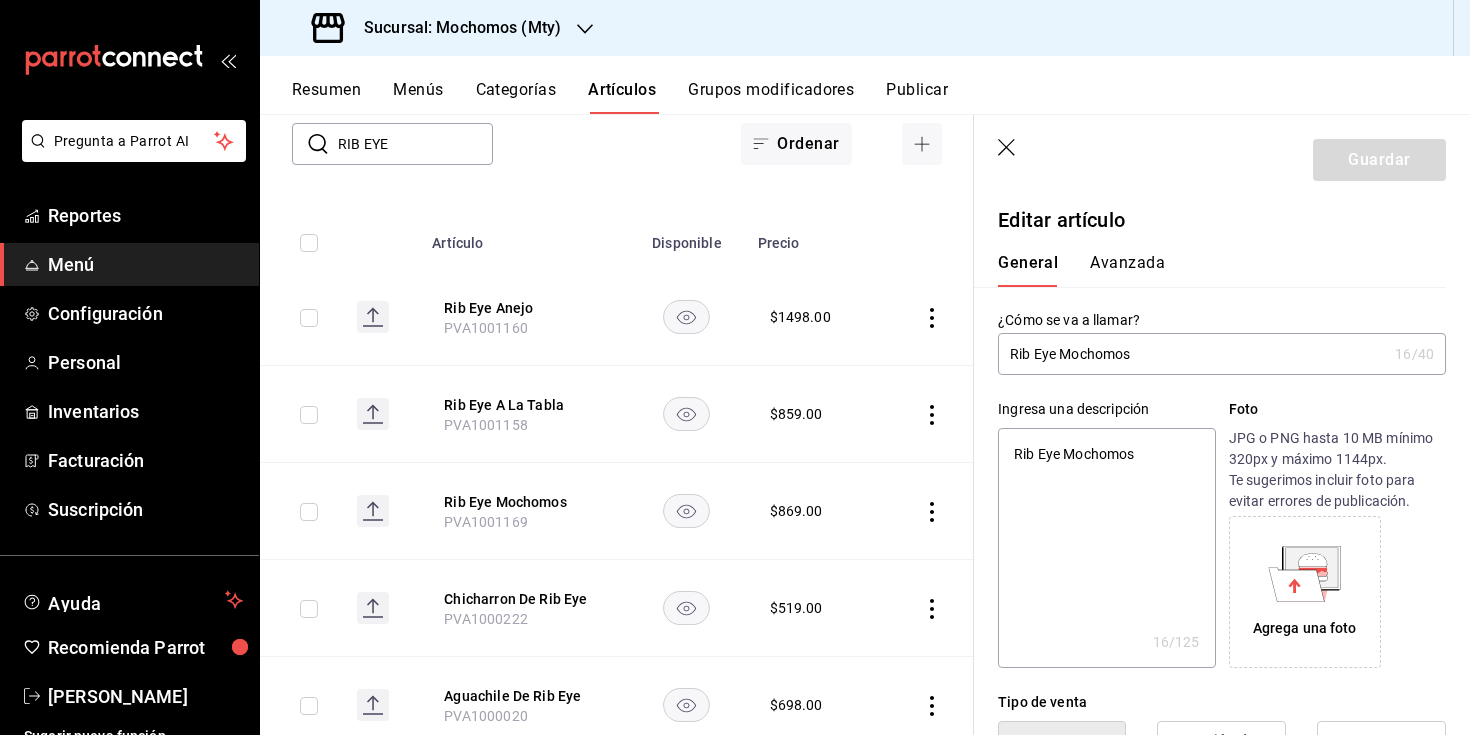click 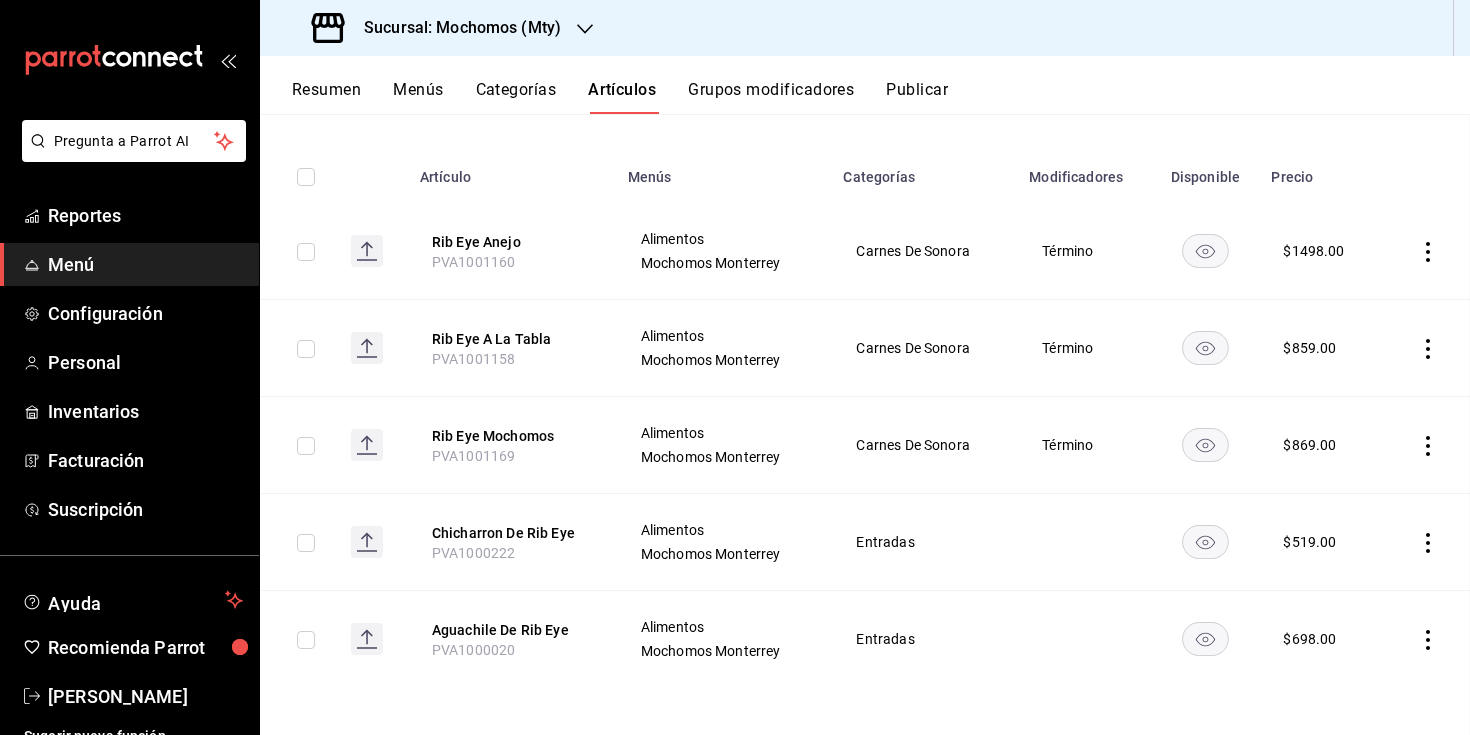 scroll, scrollTop: 128, scrollLeft: 0, axis: vertical 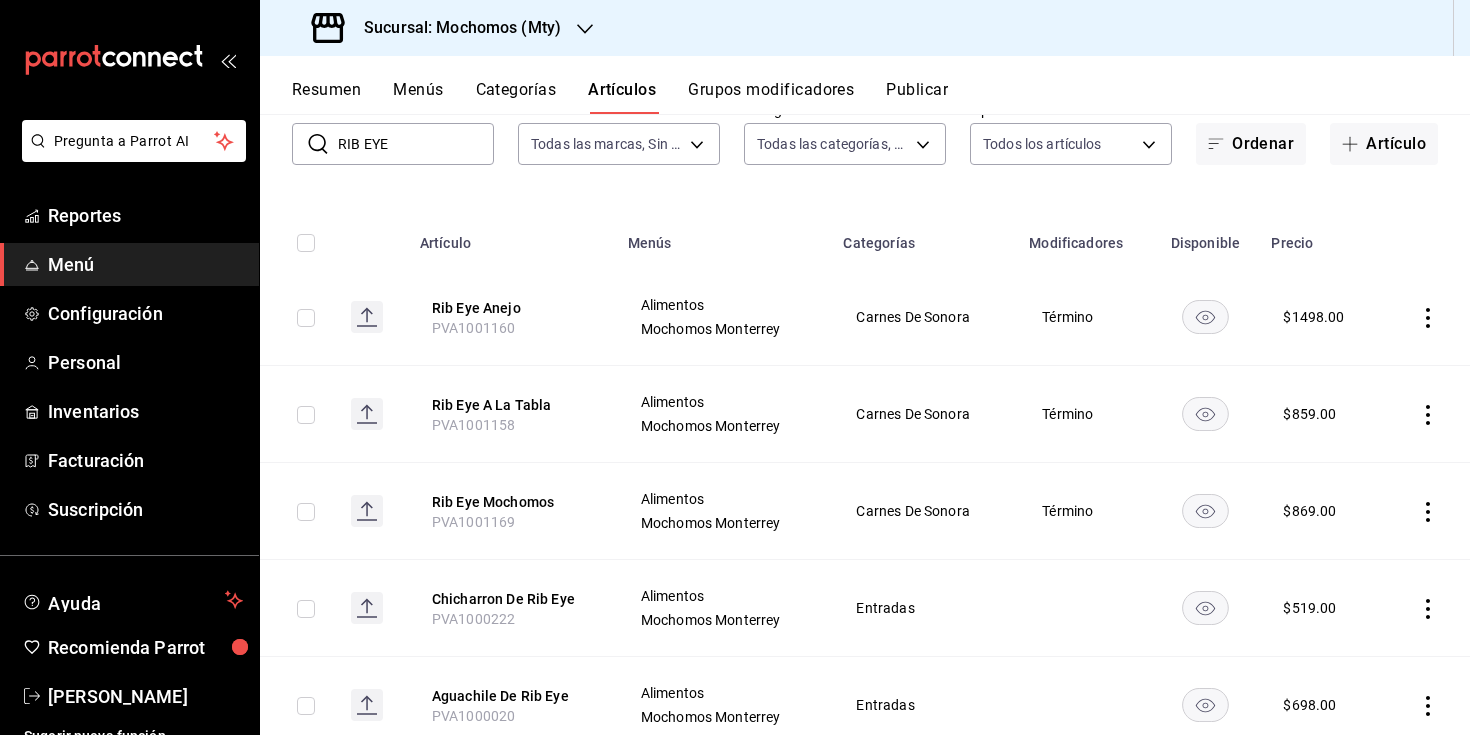 click 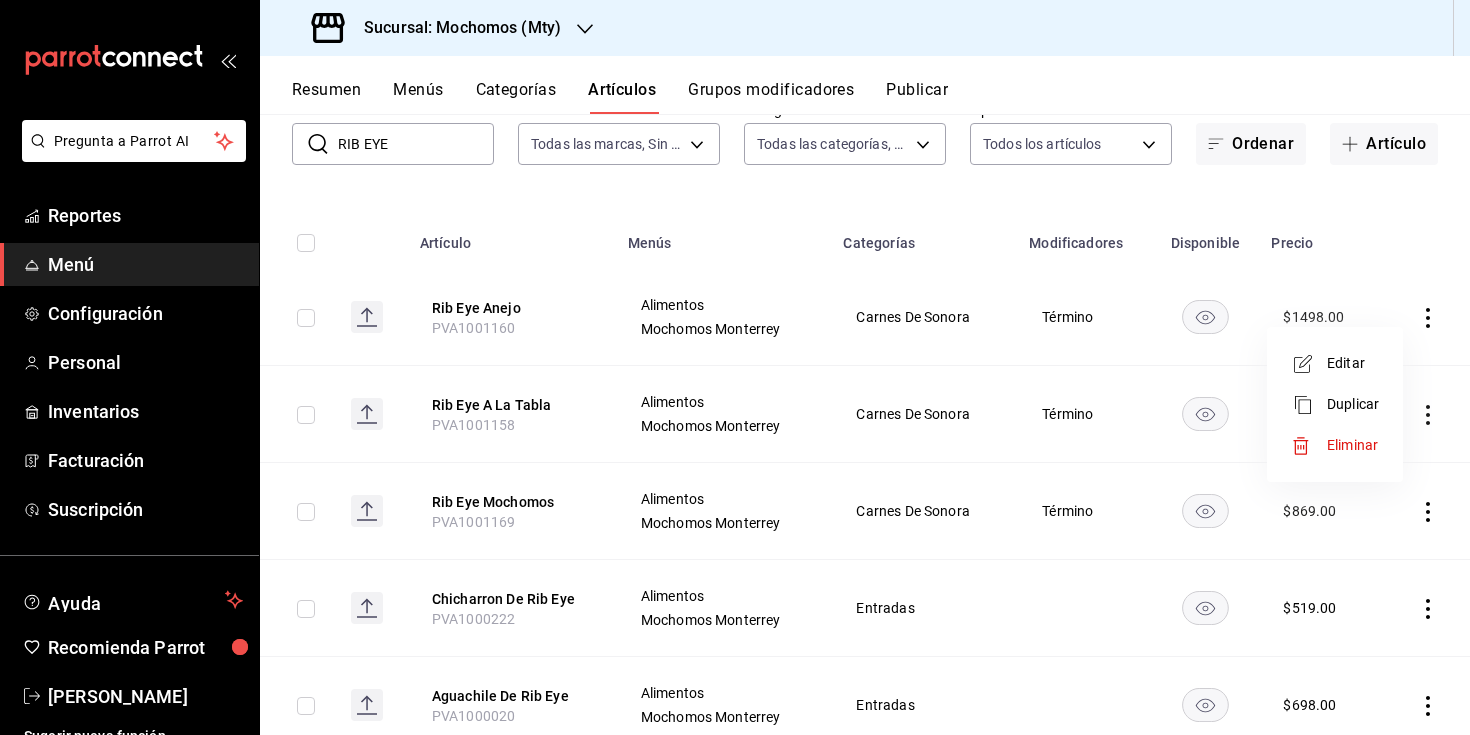 click on "Editar" at bounding box center (1335, 363) 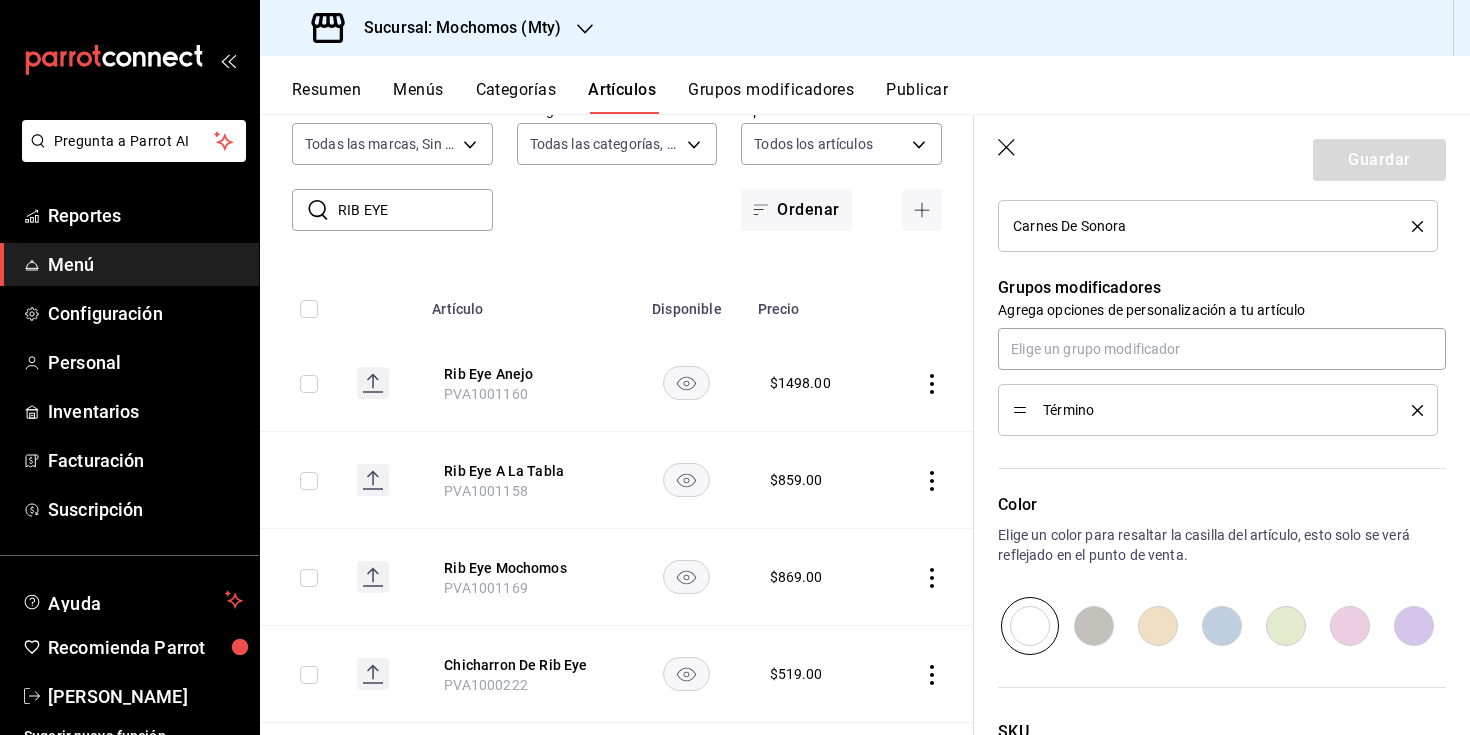 scroll, scrollTop: 996, scrollLeft: 0, axis: vertical 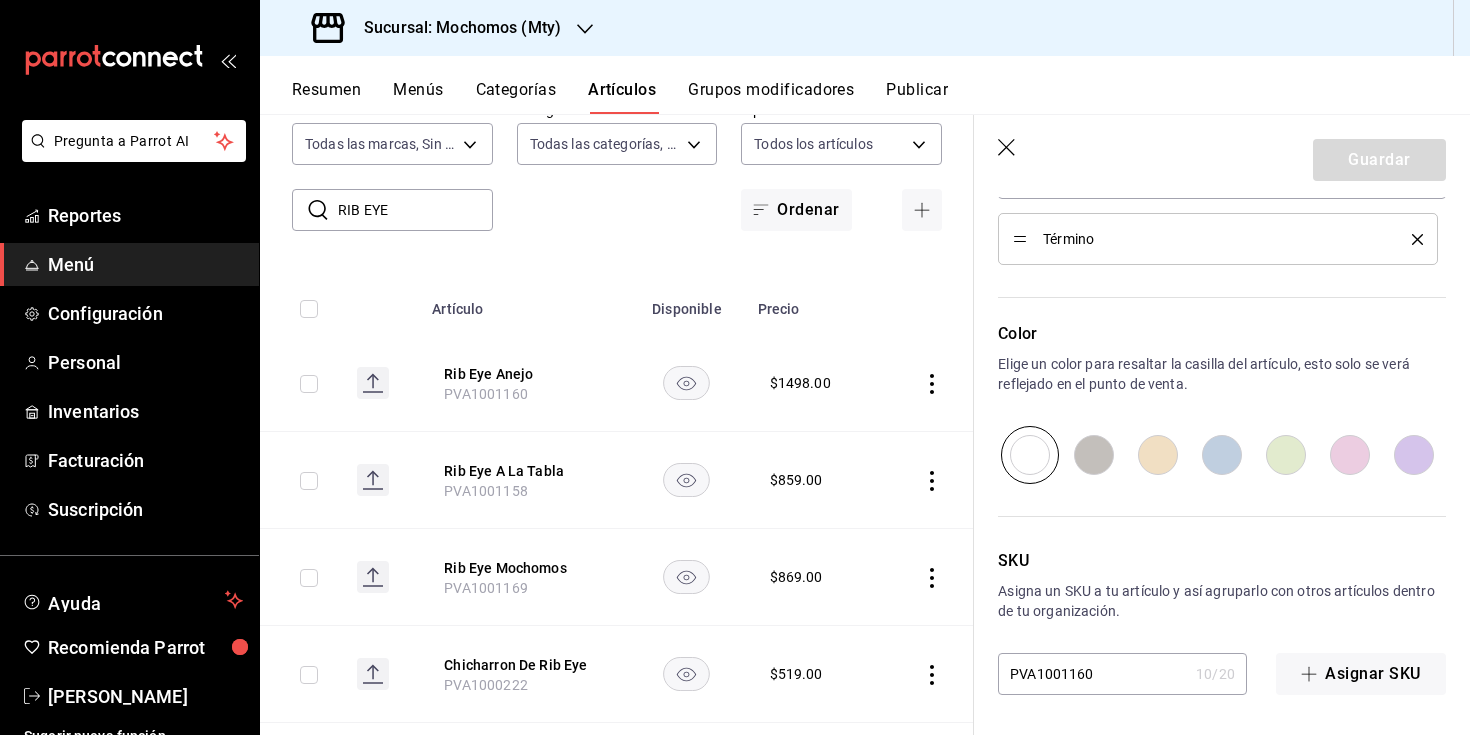 click 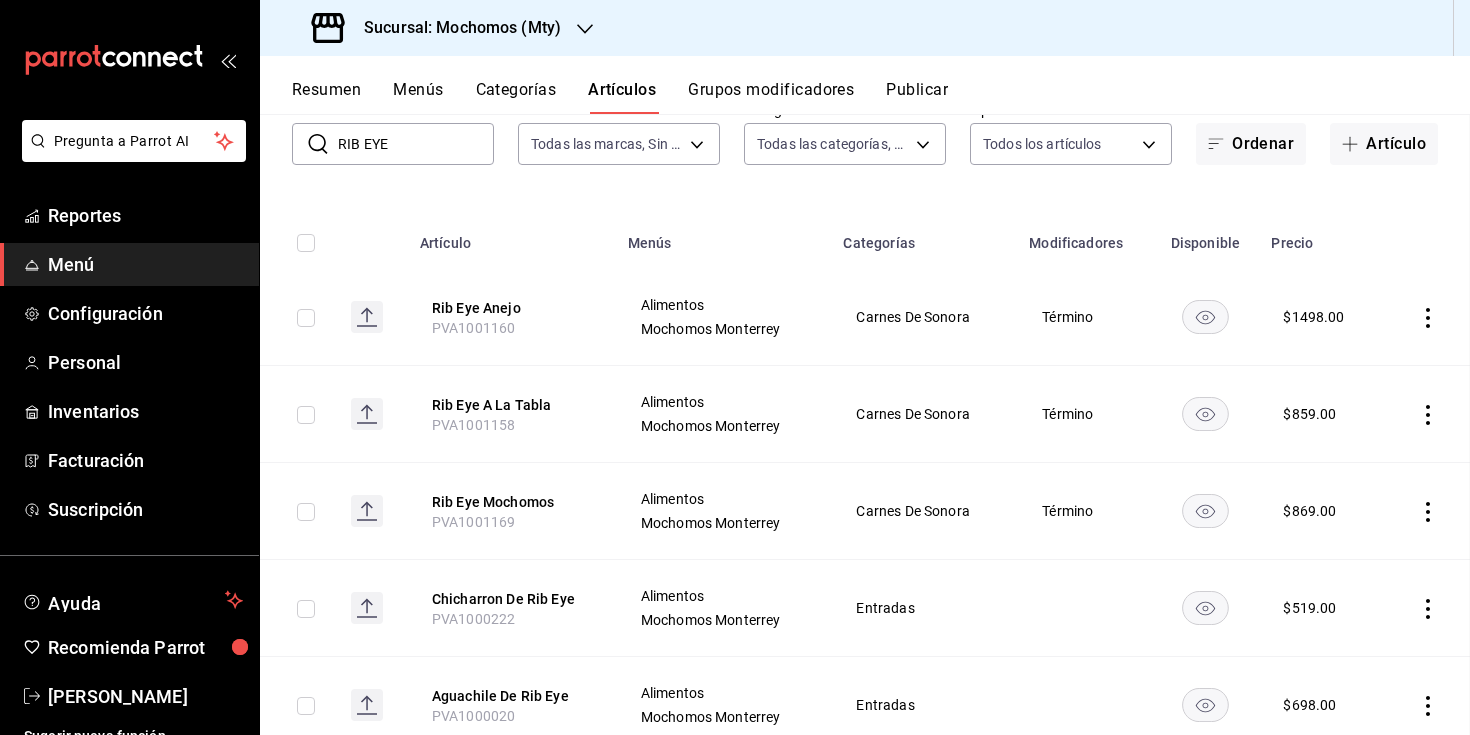 scroll, scrollTop: 0, scrollLeft: 0, axis: both 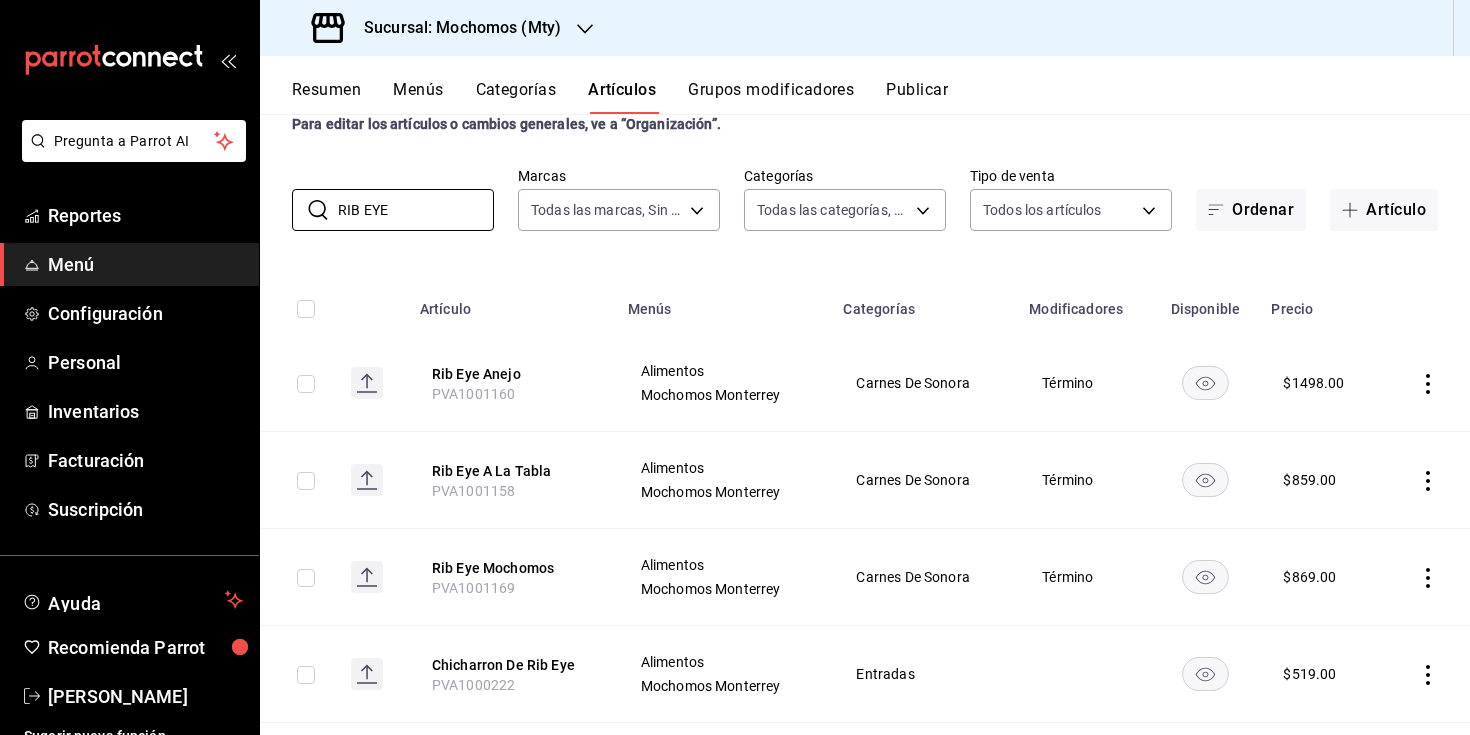 drag, startPoint x: 410, startPoint y: 210, endPoint x: 285, endPoint y: 209, distance: 125.004 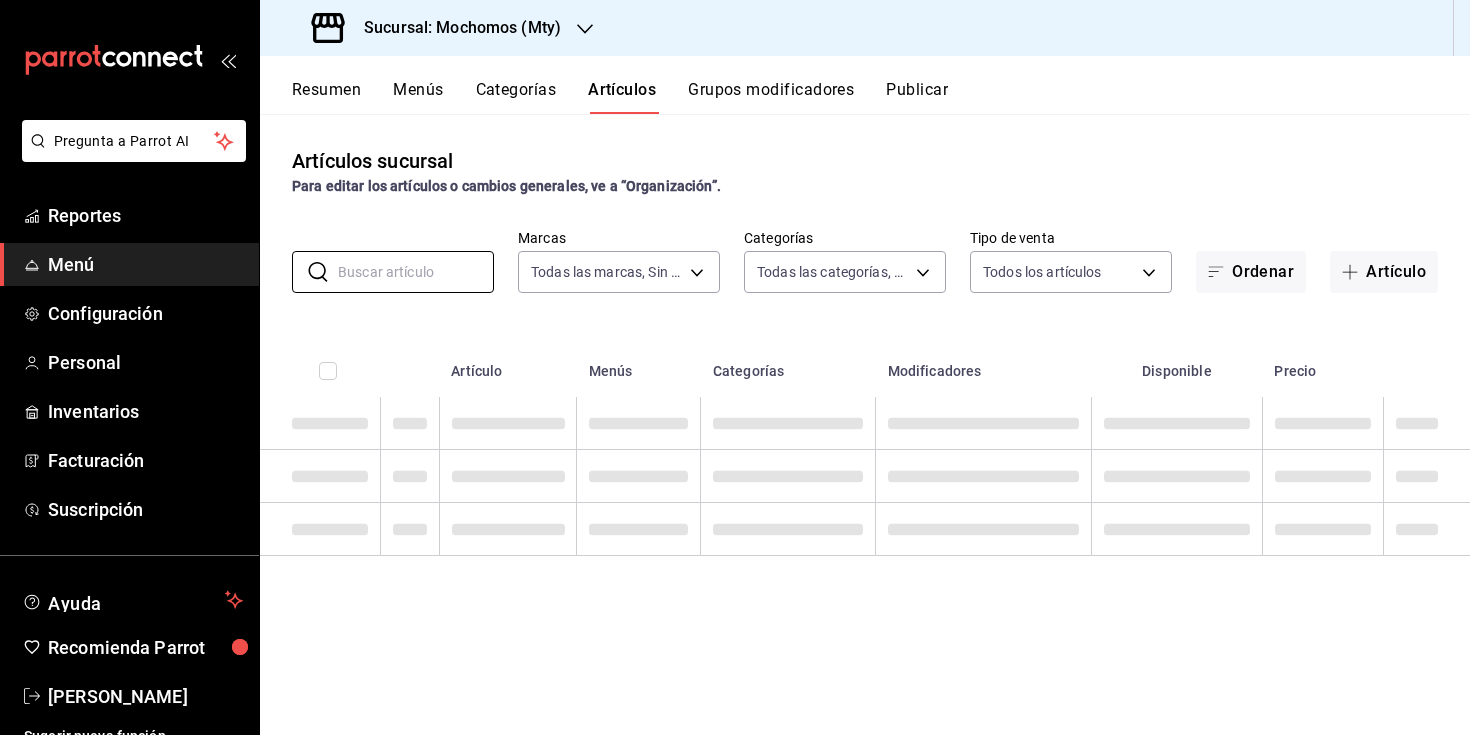 scroll, scrollTop: 0, scrollLeft: 0, axis: both 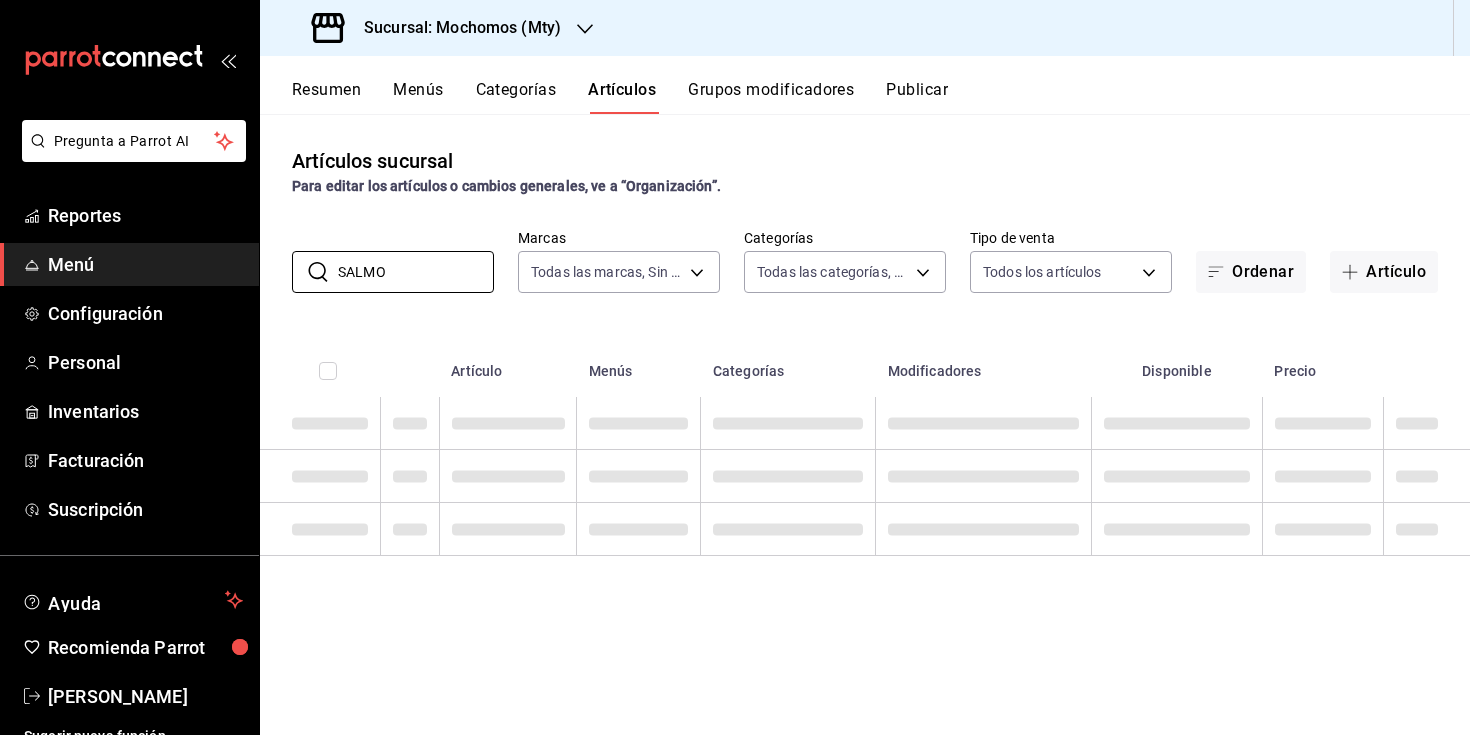 type on "SALMON" 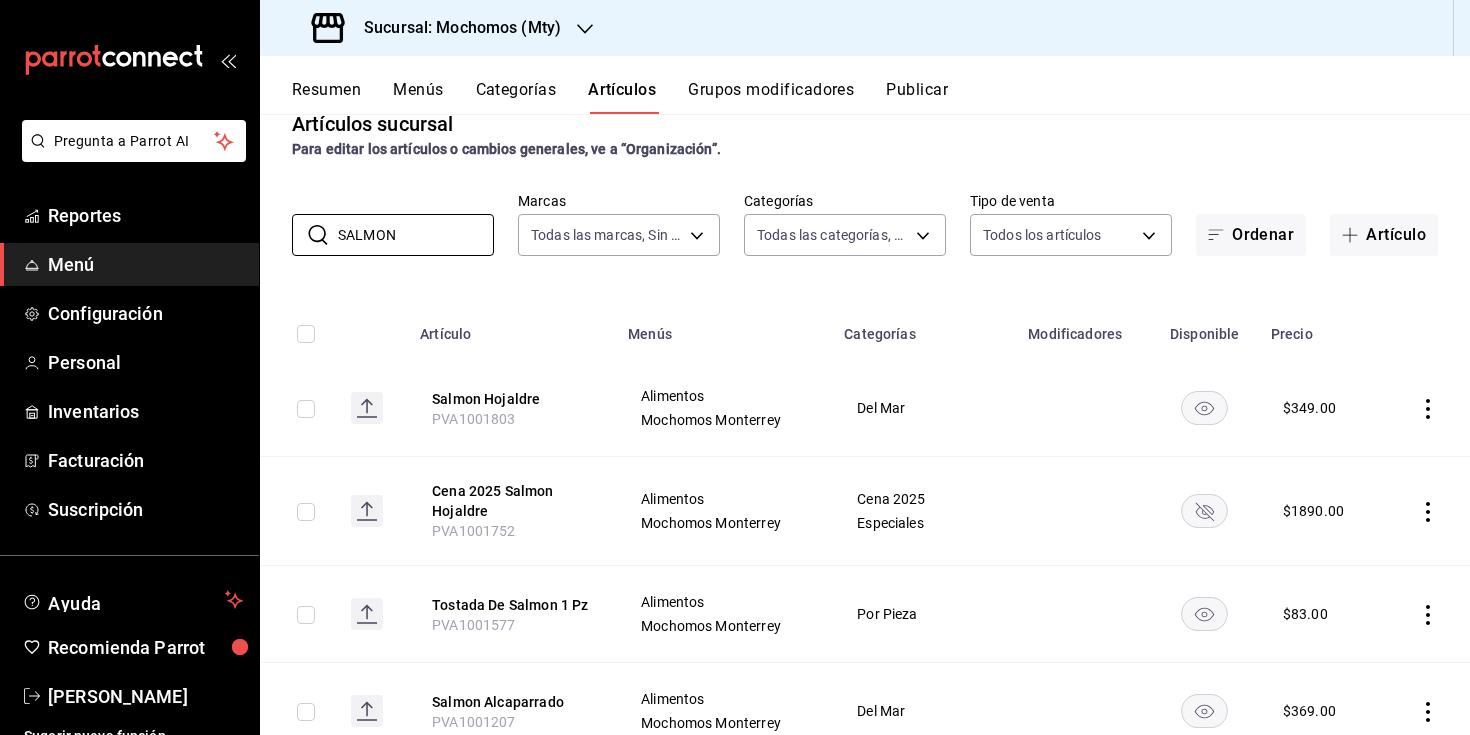 scroll, scrollTop: 0, scrollLeft: 0, axis: both 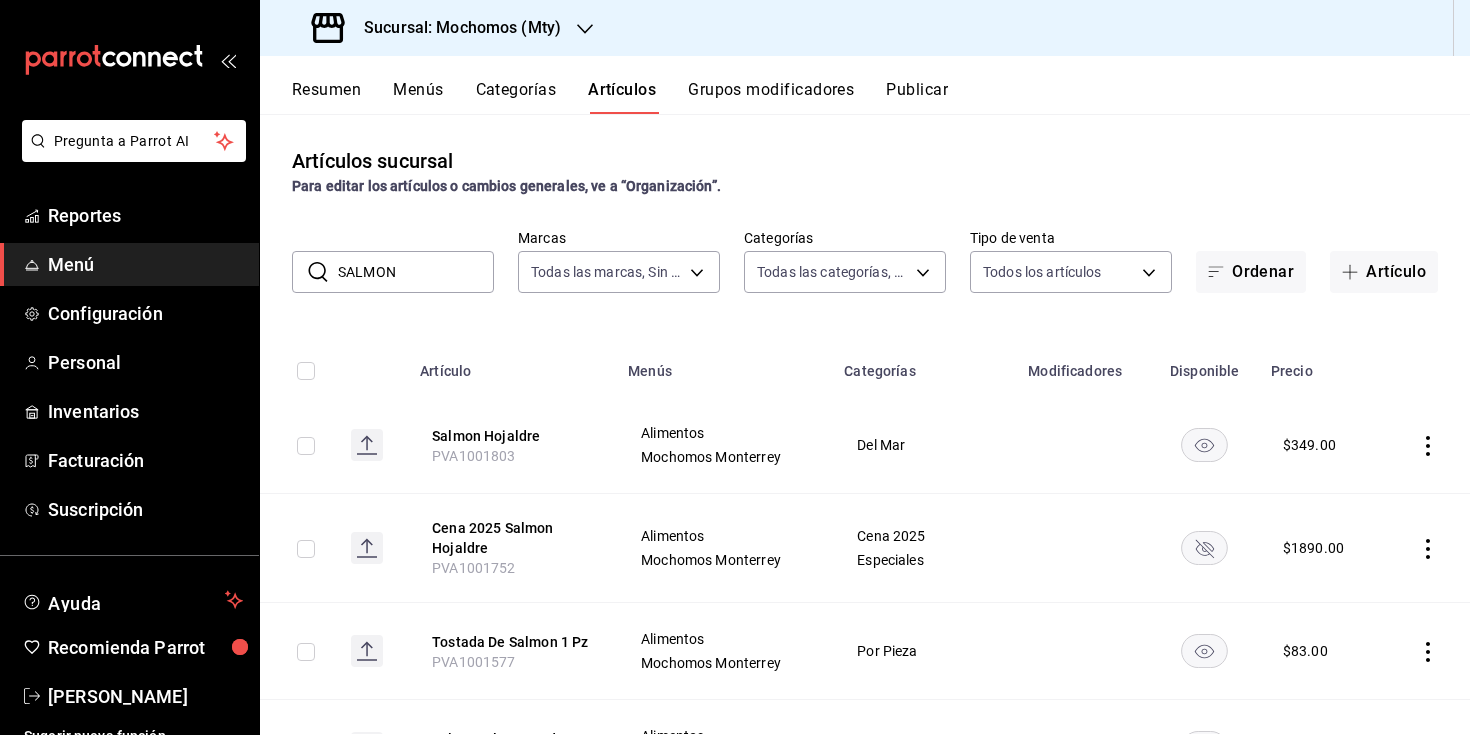 drag, startPoint x: 426, startPoint y: 263, endPoint x: 305, endPoint y: 260, distance: 121.037186 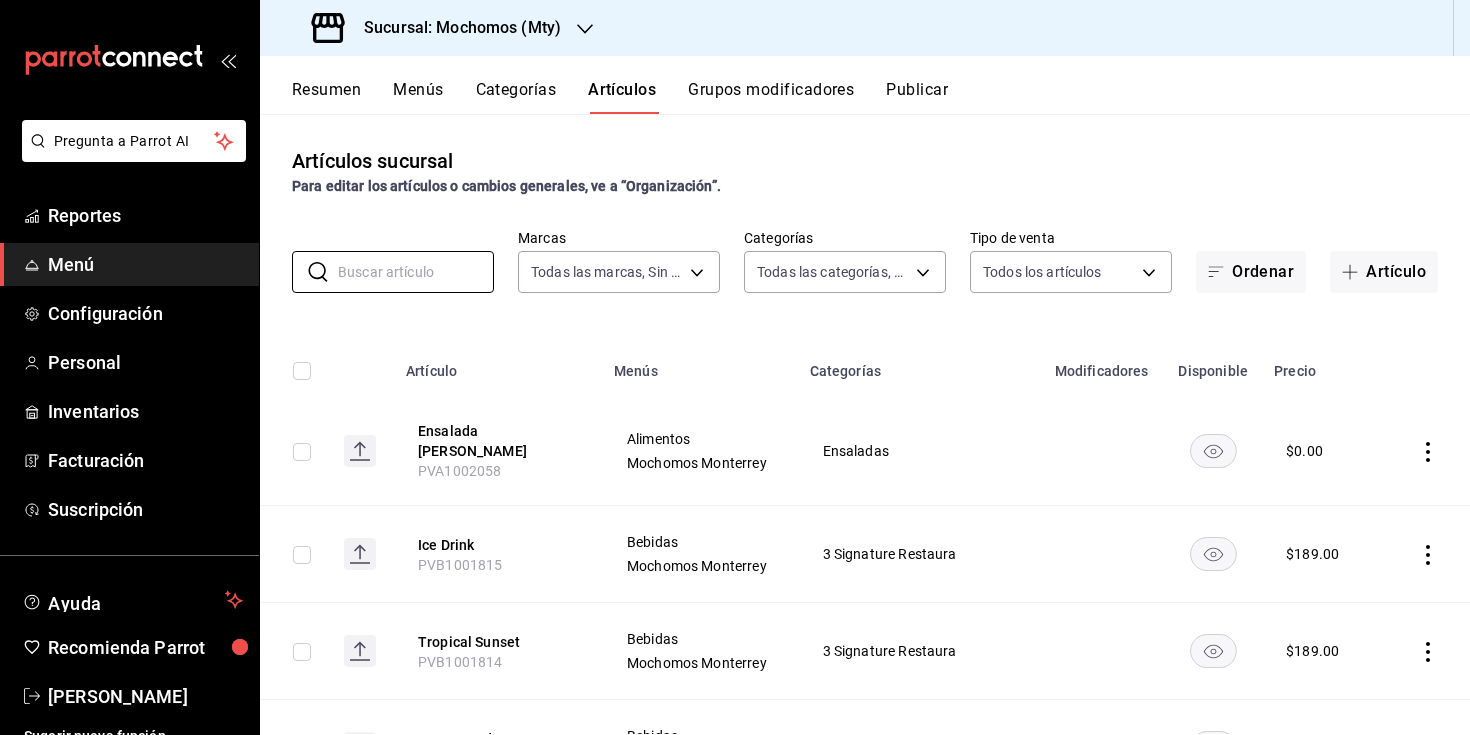 type 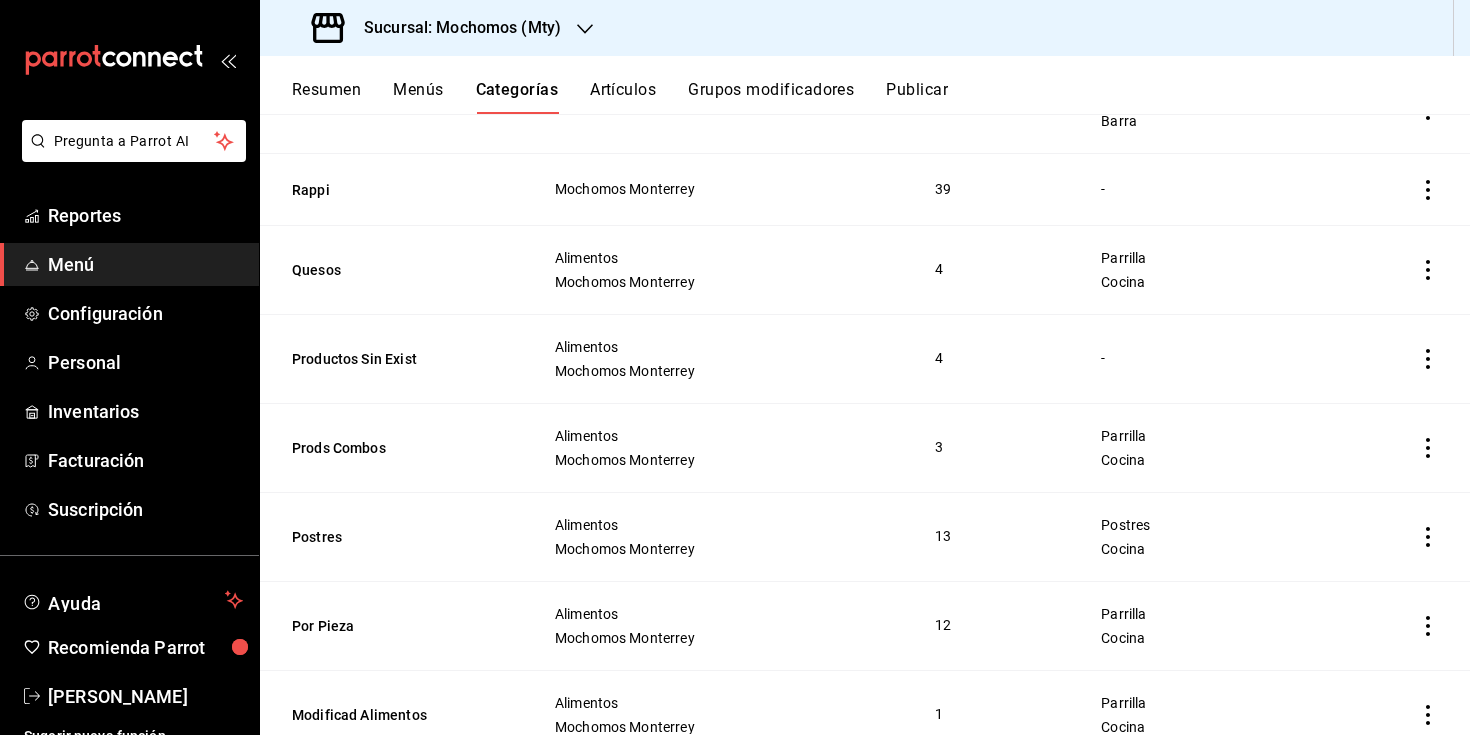 scroll, scrollTop: 964, scrollLeft: 0, axis: vertical 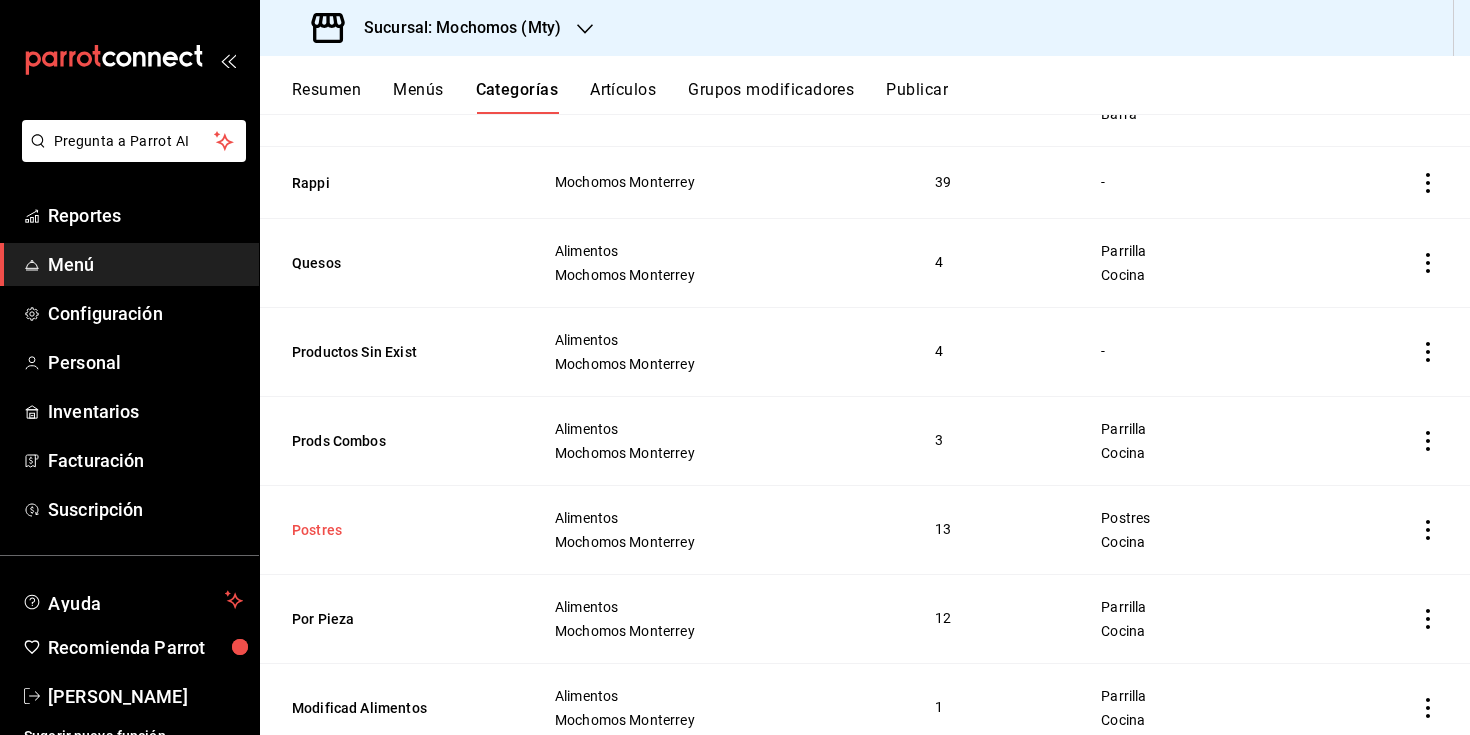 click on "Postres" at bounding box center (392, 530) 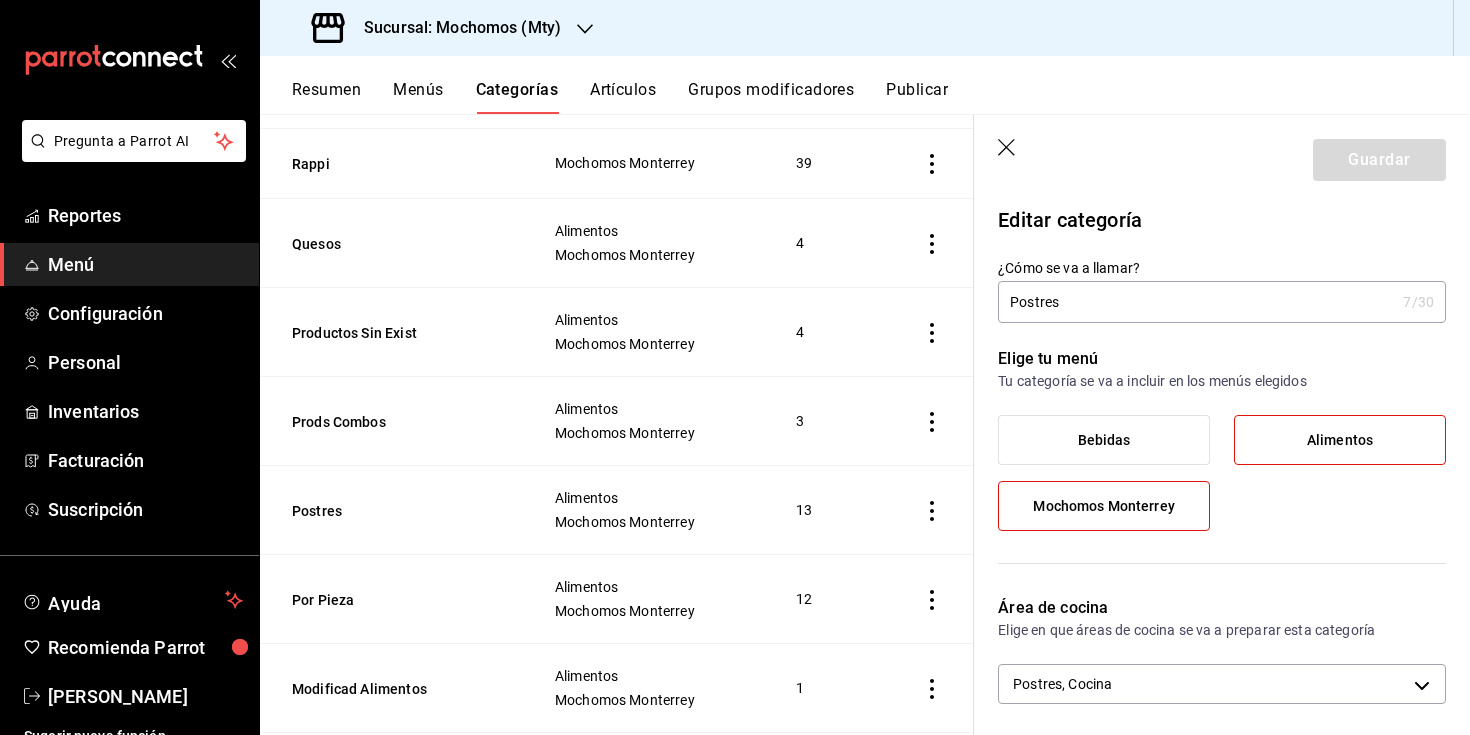 click 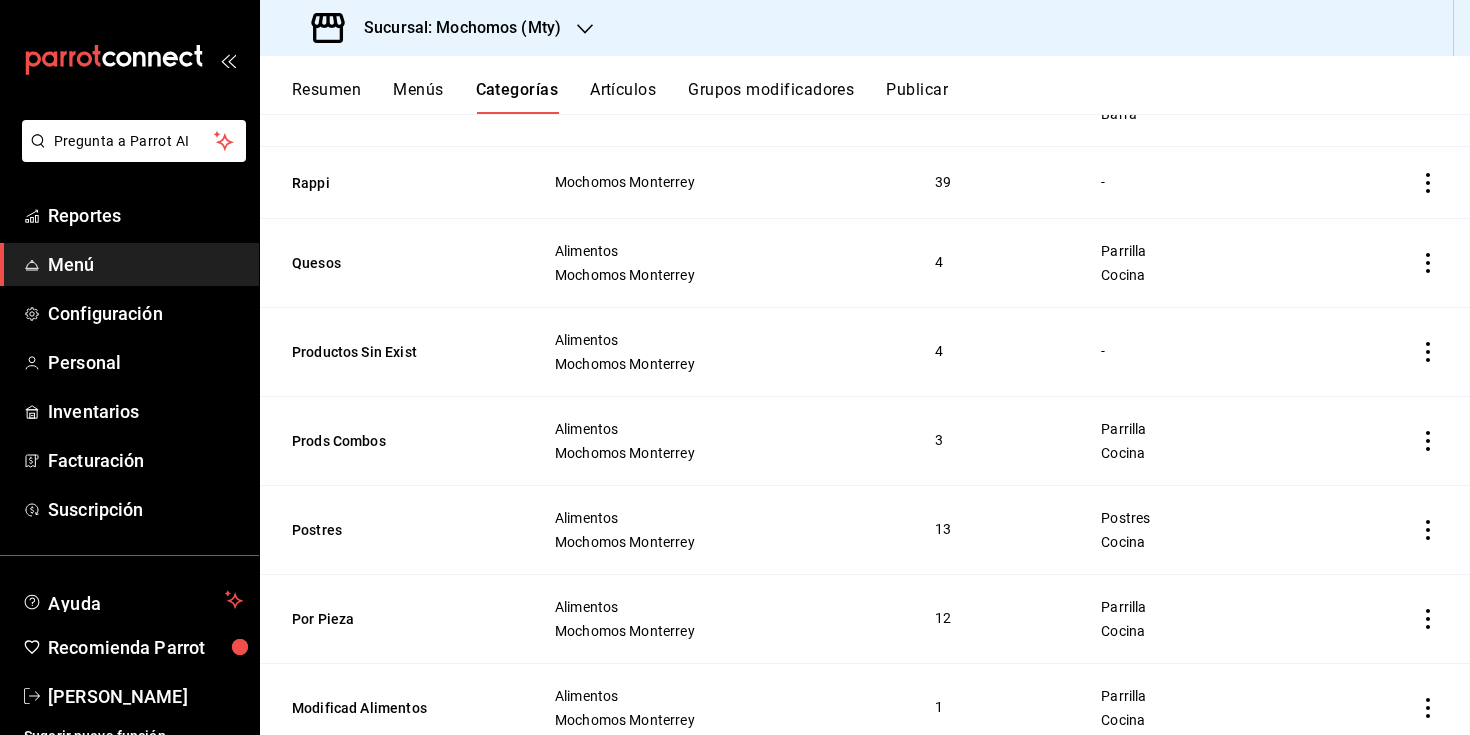 scroll, scrollTop: 1036, scrollLeft: 0, axis: vertical 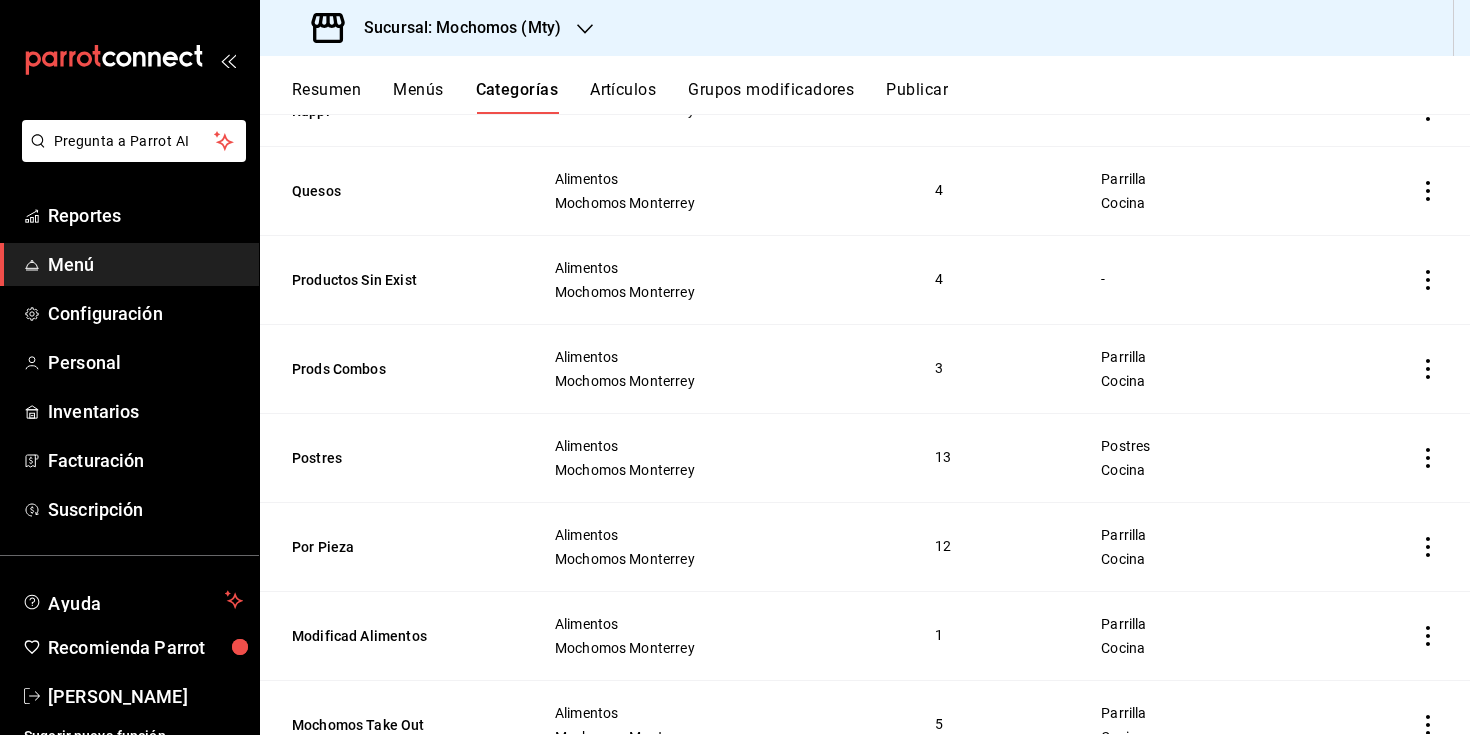 click 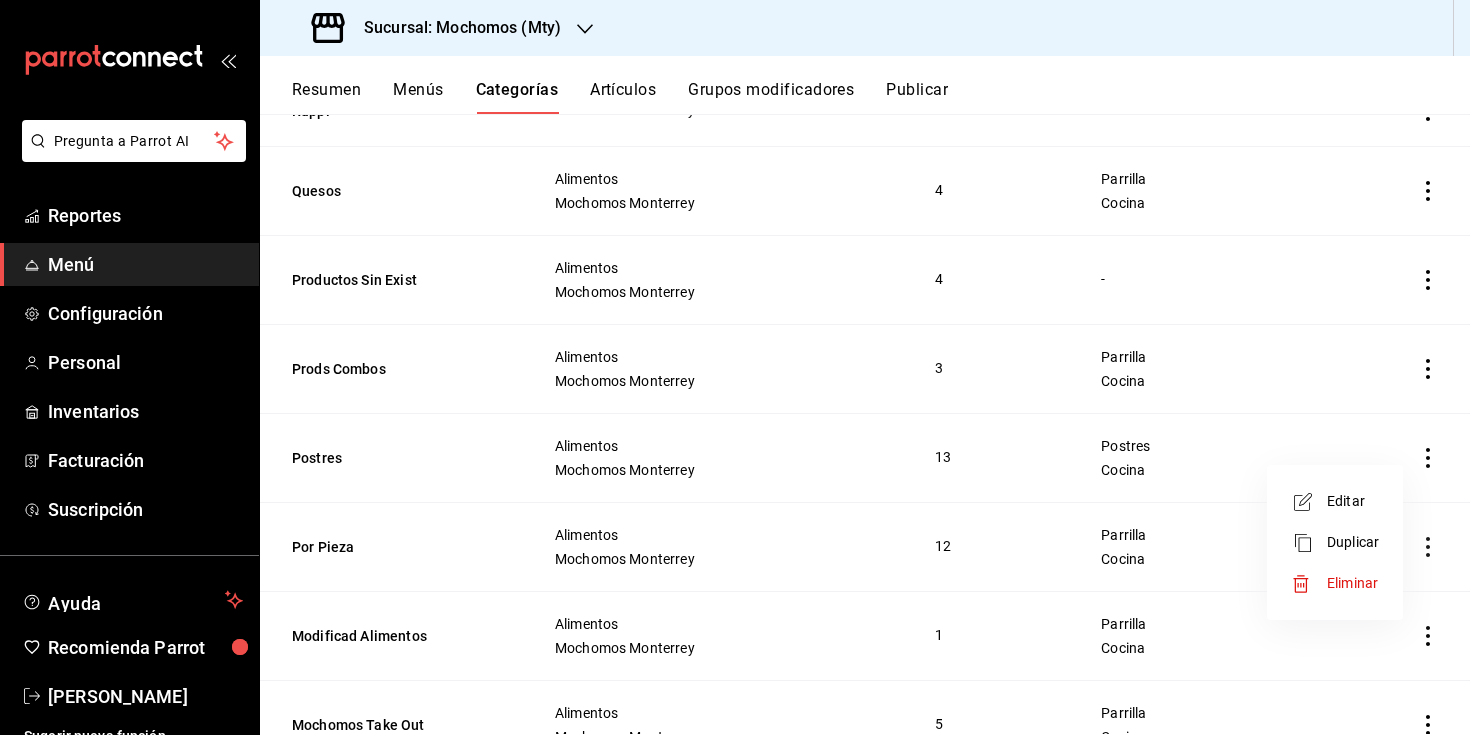 click at bounding box center (735, 367) 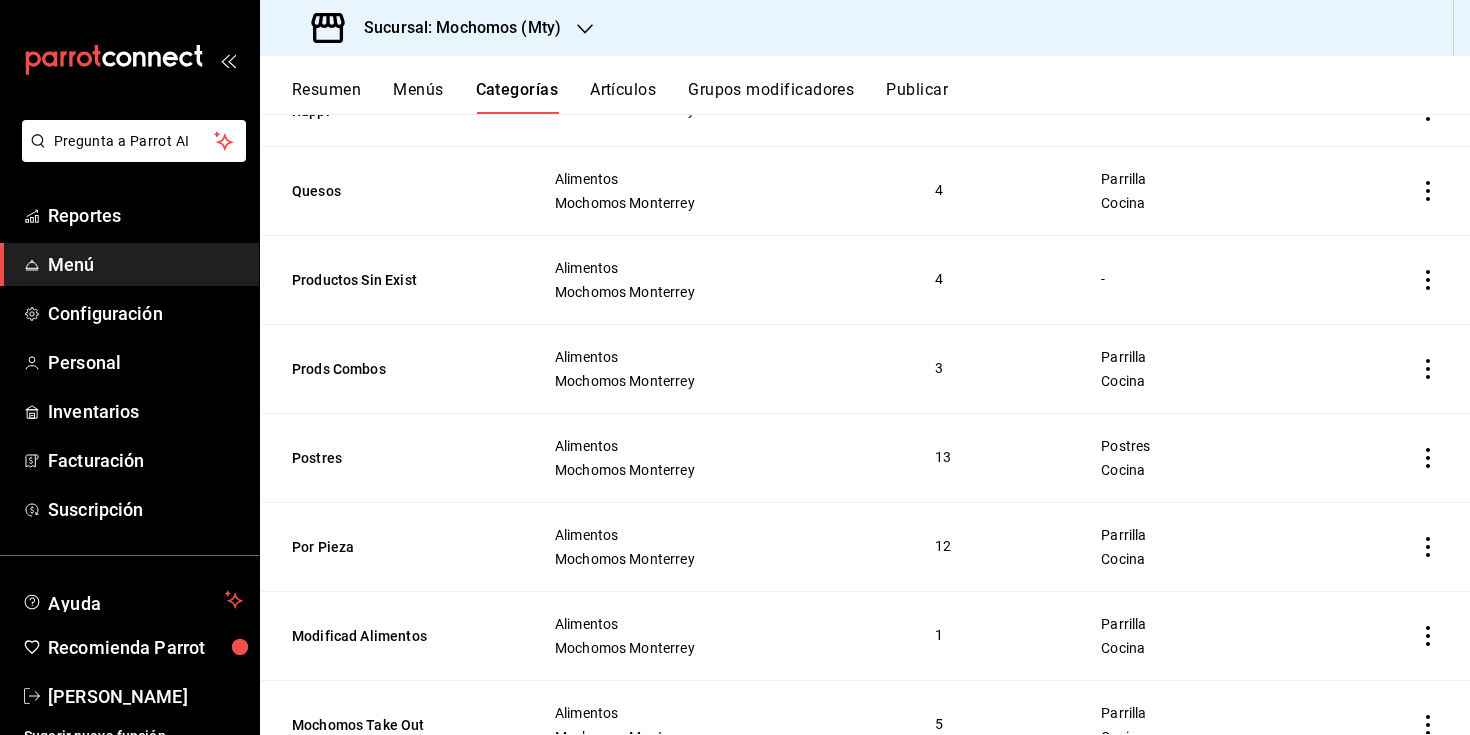 click on "13" at bounding box center (993, 457) 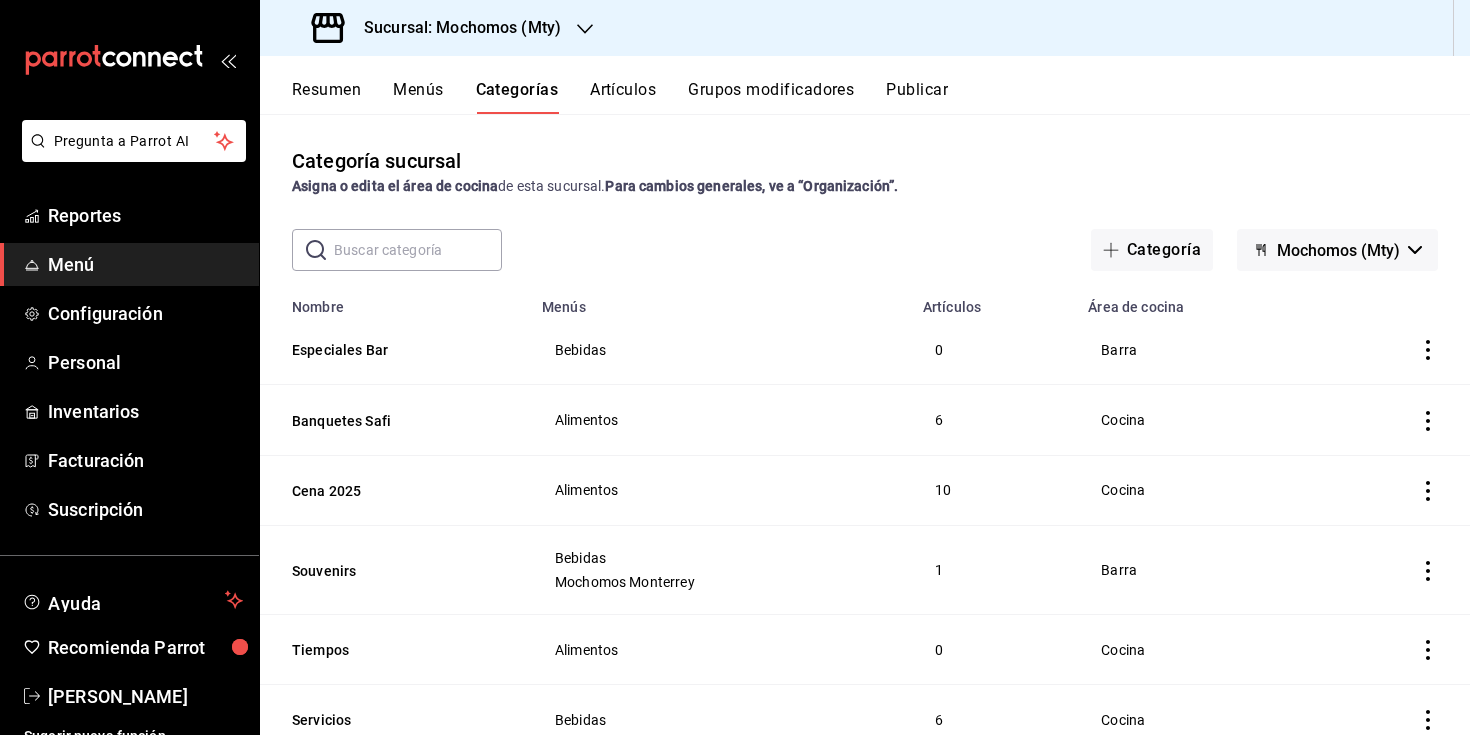 click on "Artículos" at bounding box center [623, 97] 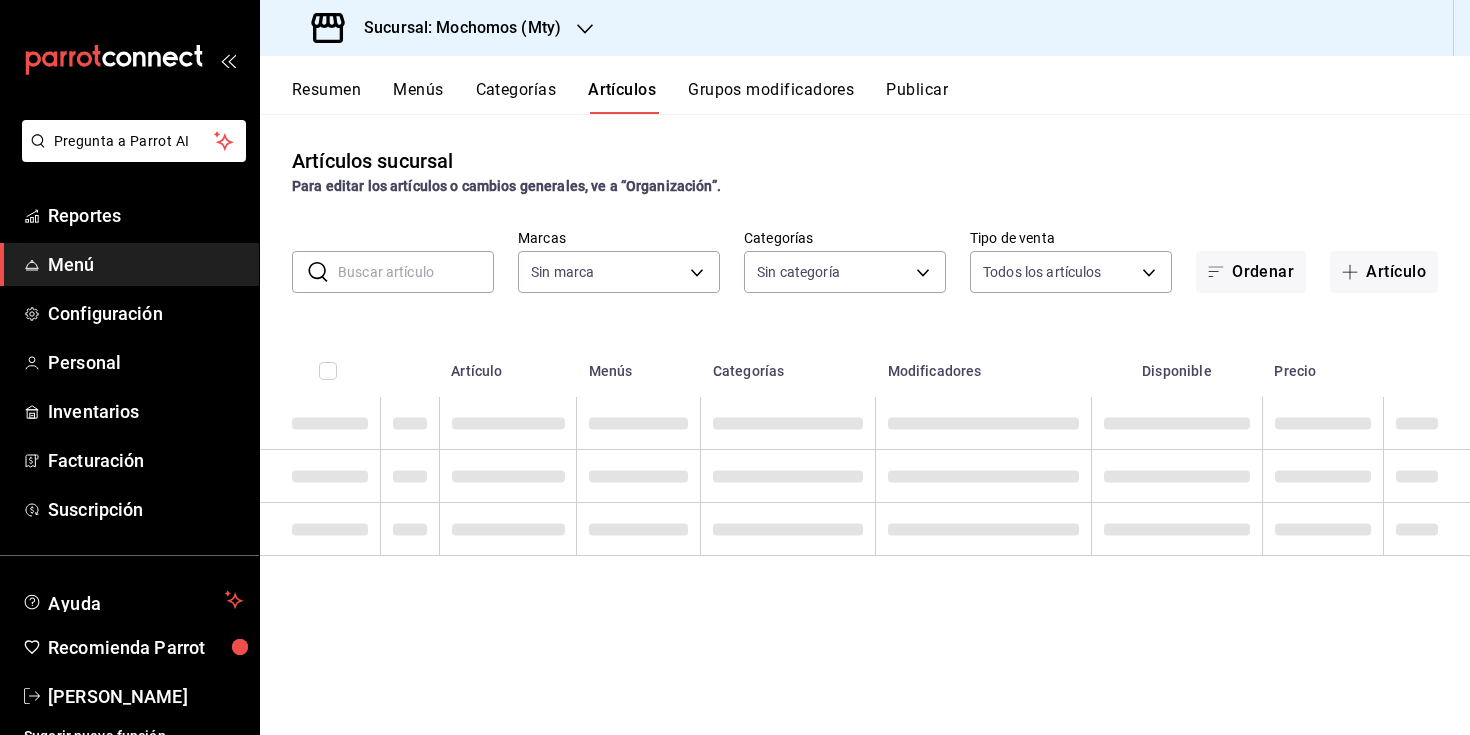 click at bounding box center [416, 272] 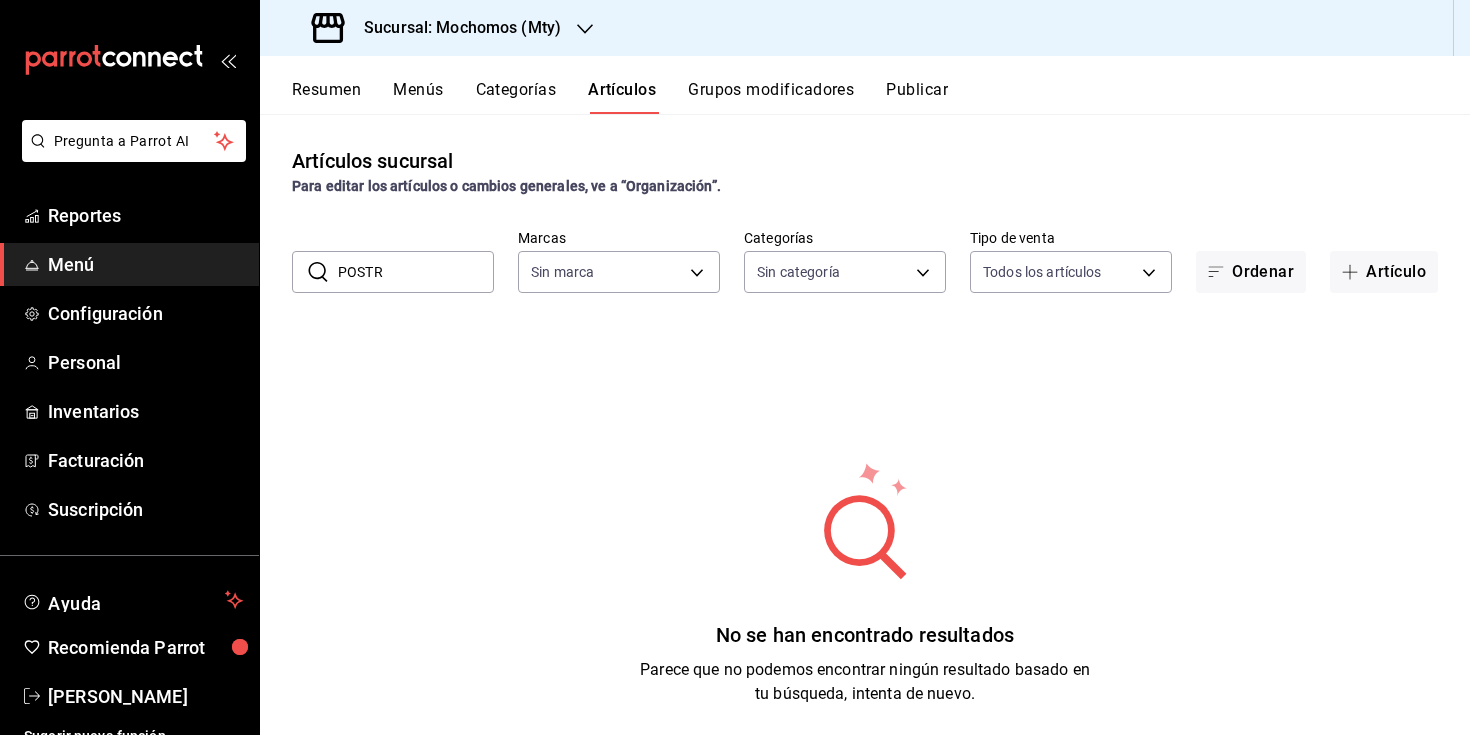 type on "POSTRE" 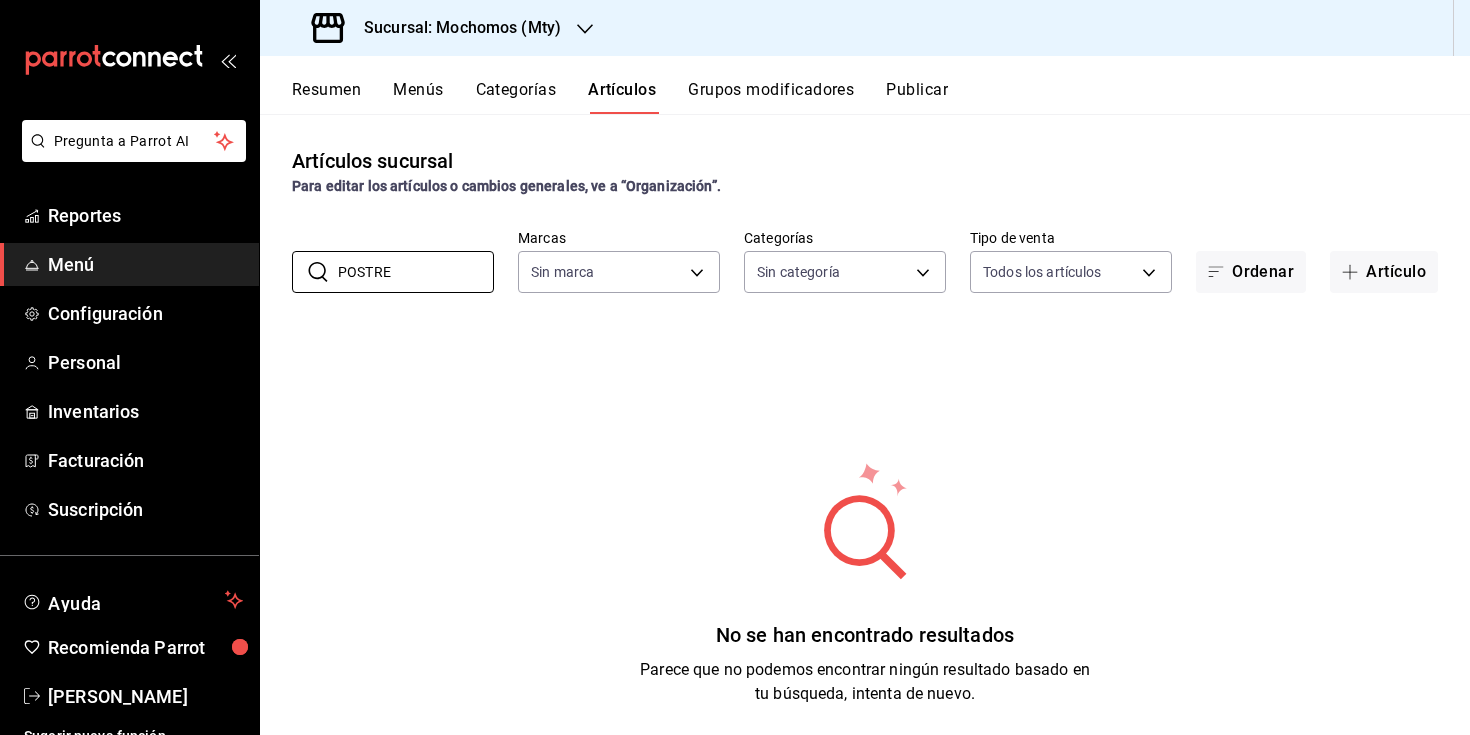 type on "b352ad34-a903-4246-b8b1-197398375429" 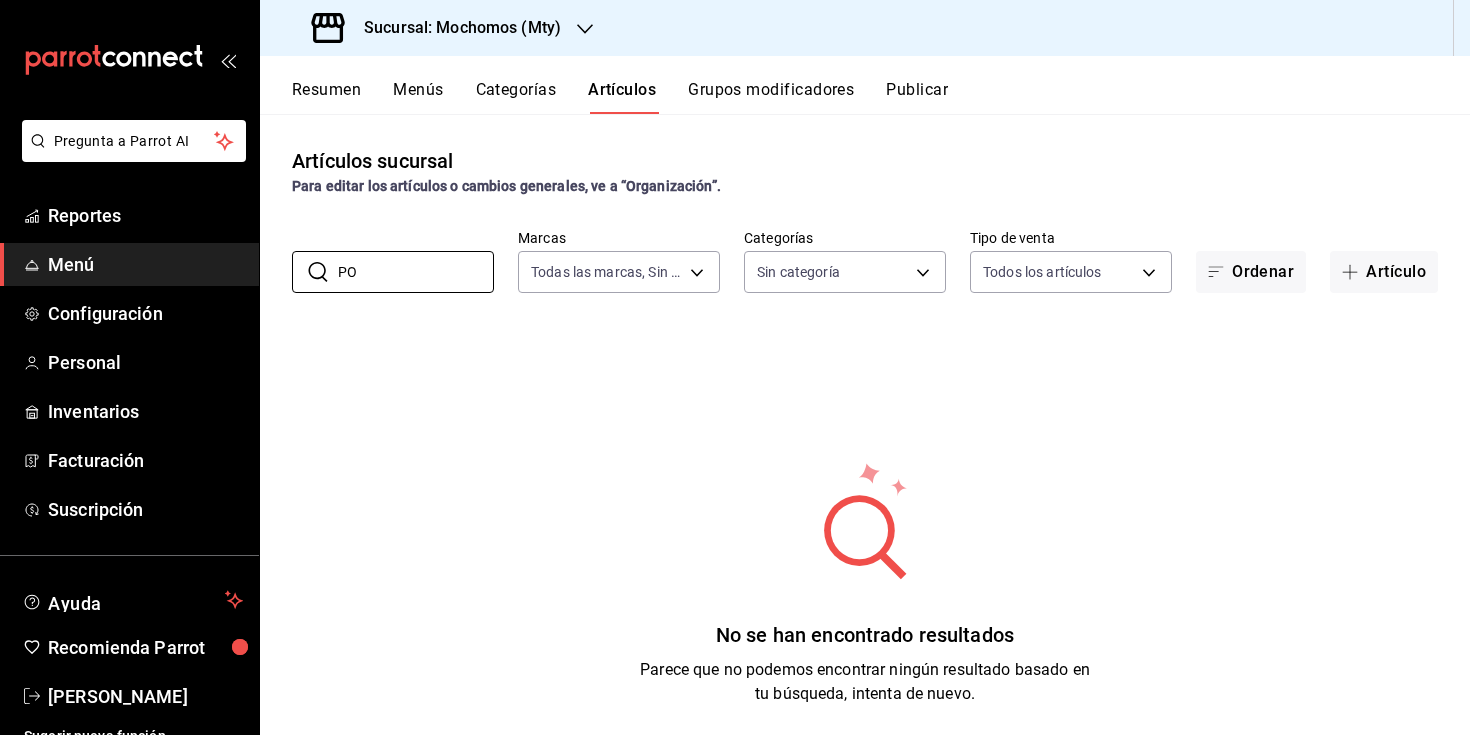 type on "P" 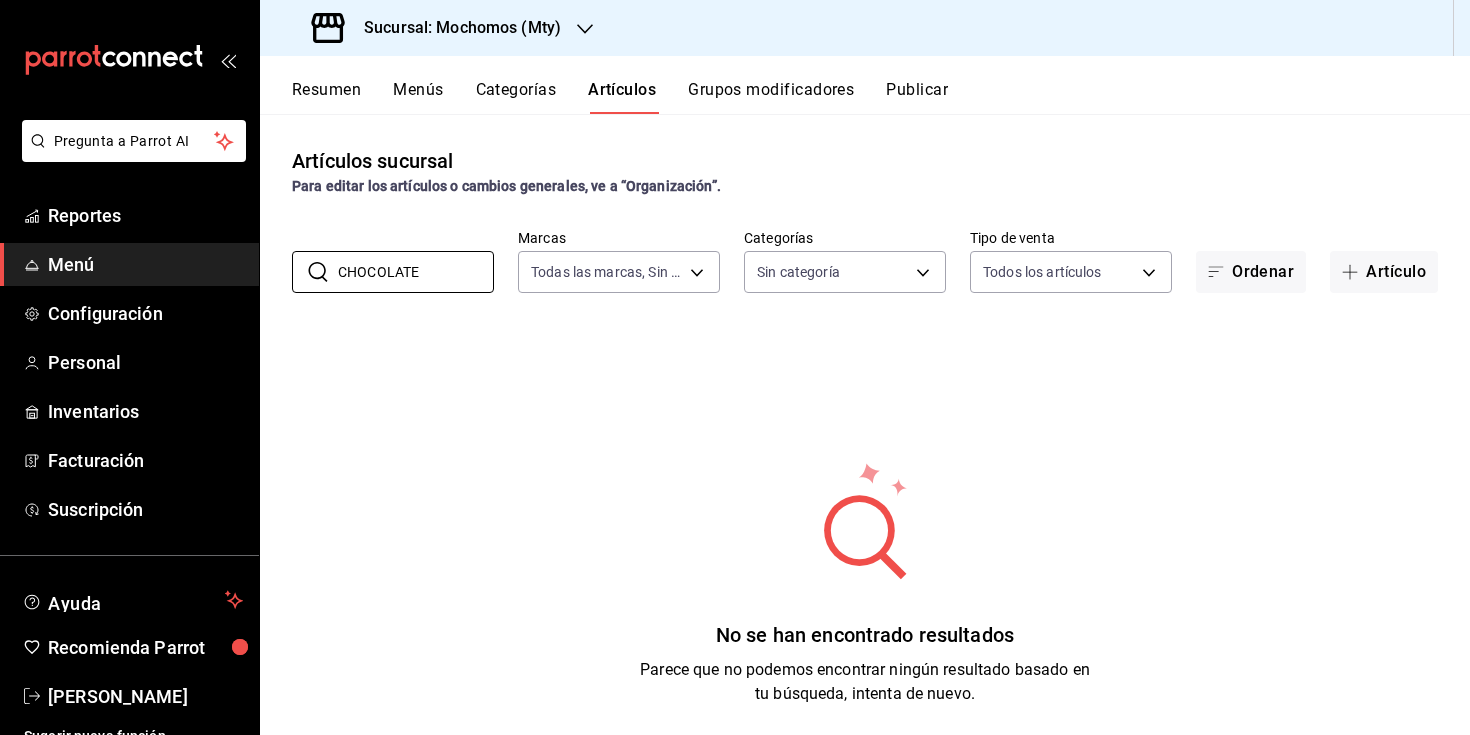 type on "CHOCOLATE" 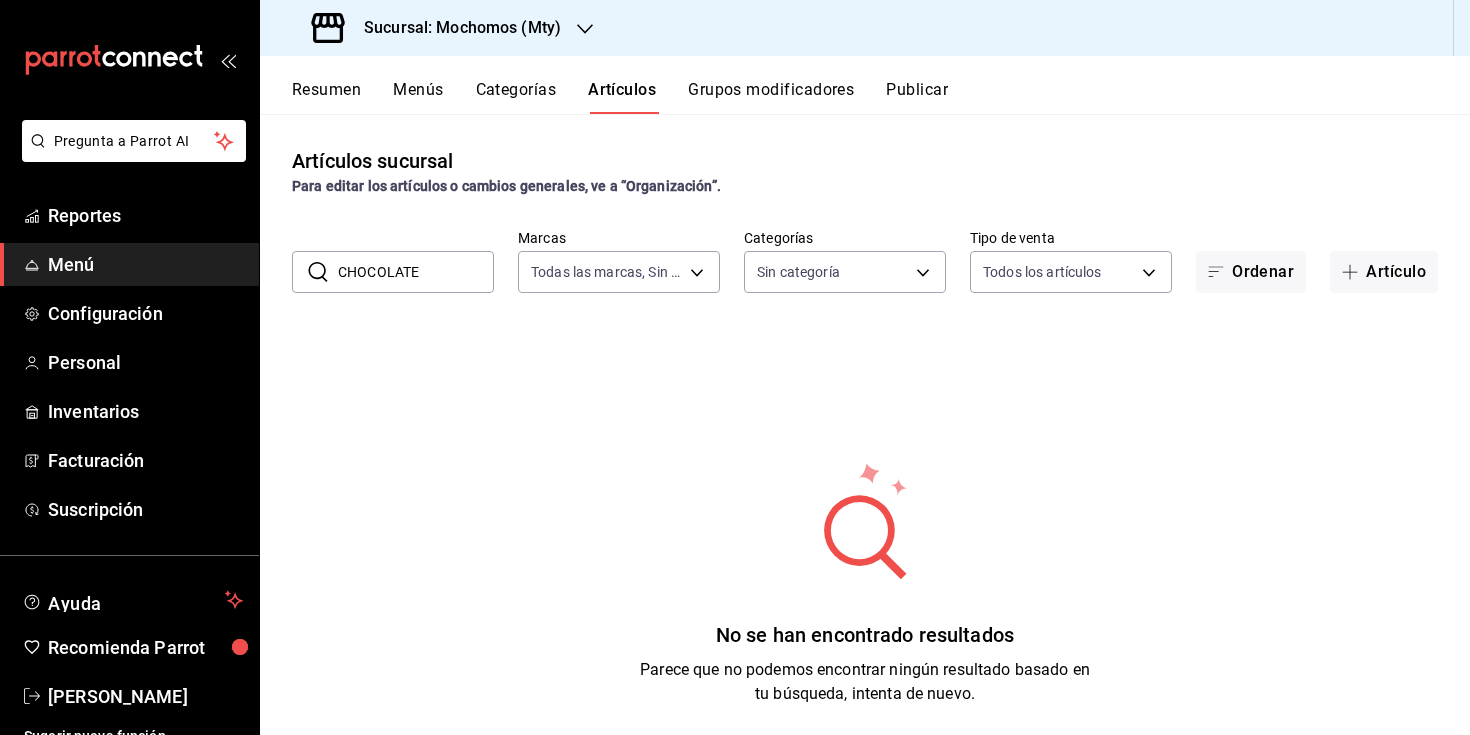 click on "Menús" at bounding box center [418, 97] 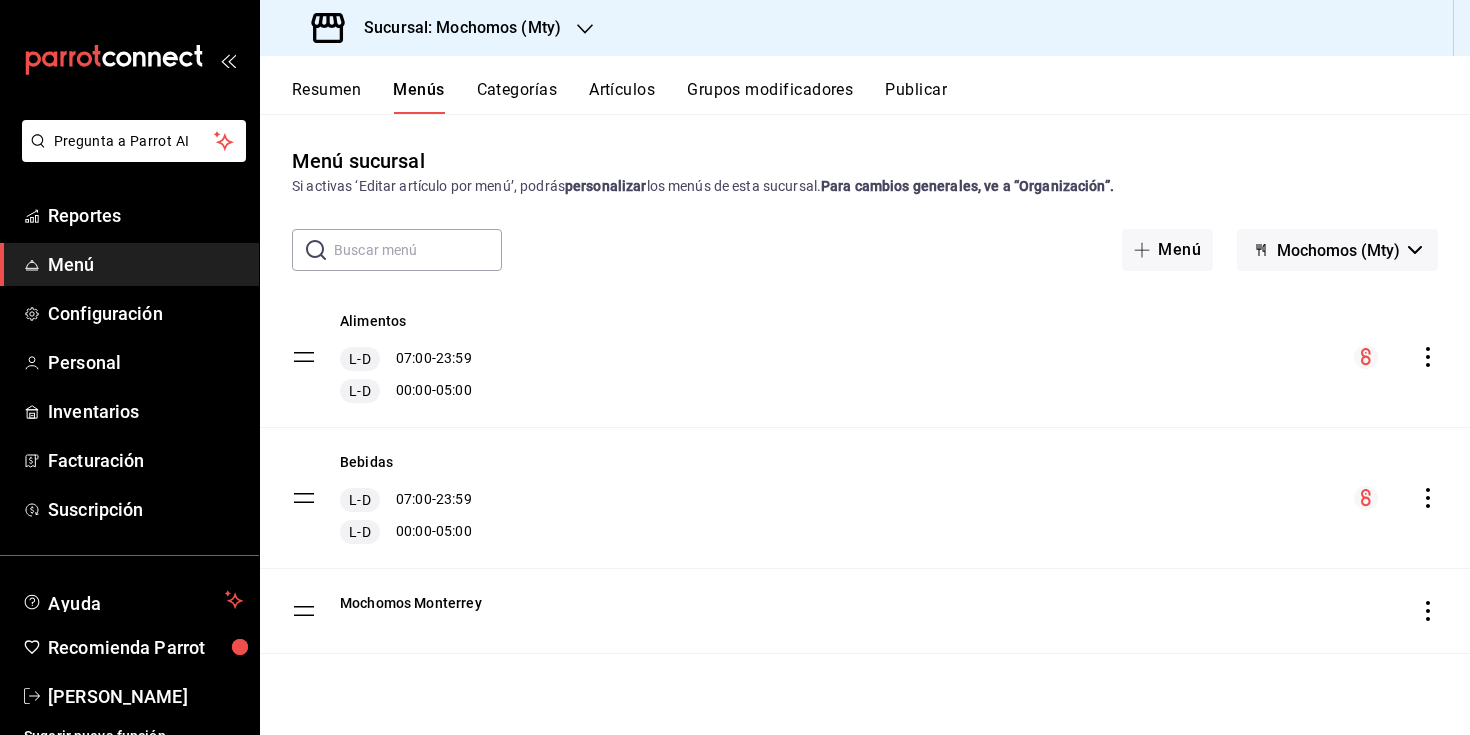 click on "Artículos" at bounding box center (622, 97) 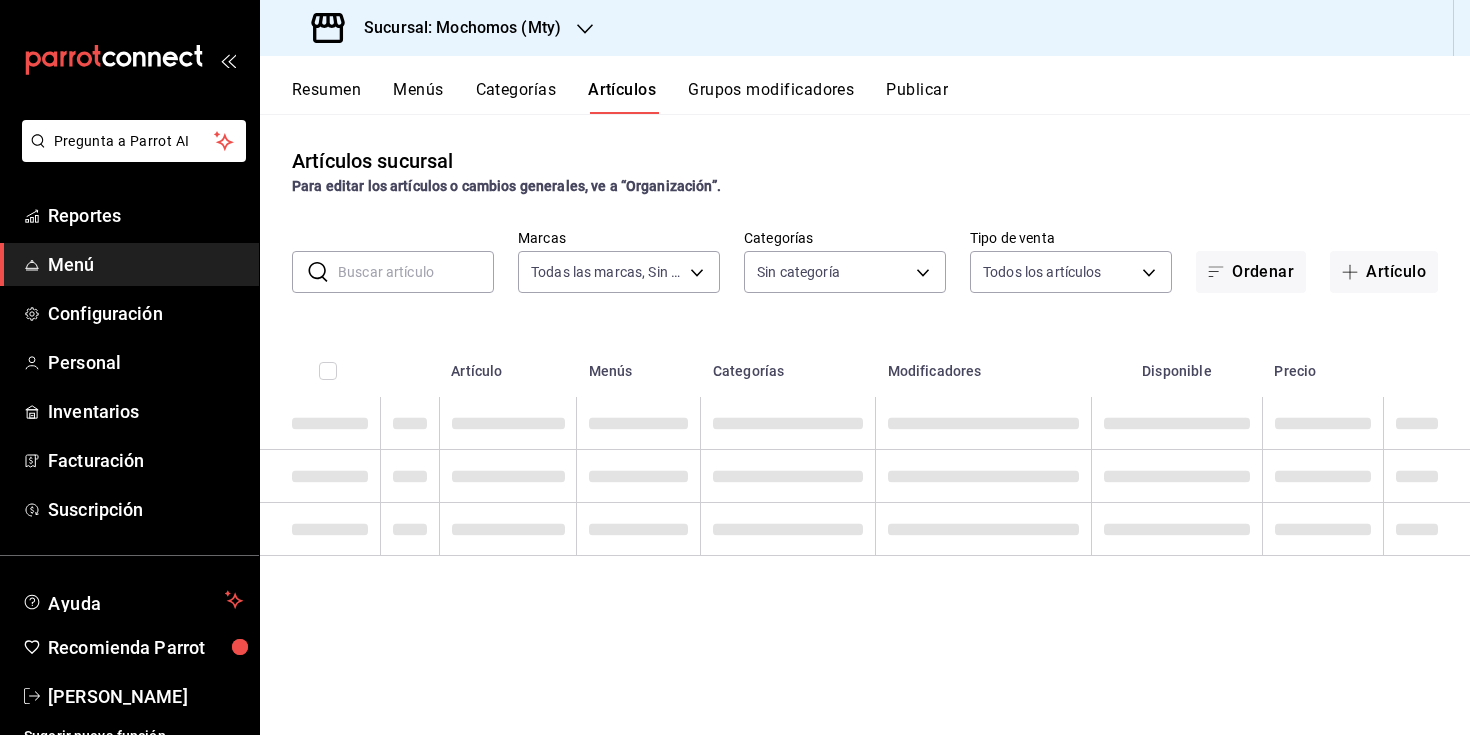 type on "b352ad34-a903-4246-b8b1-197398375429" 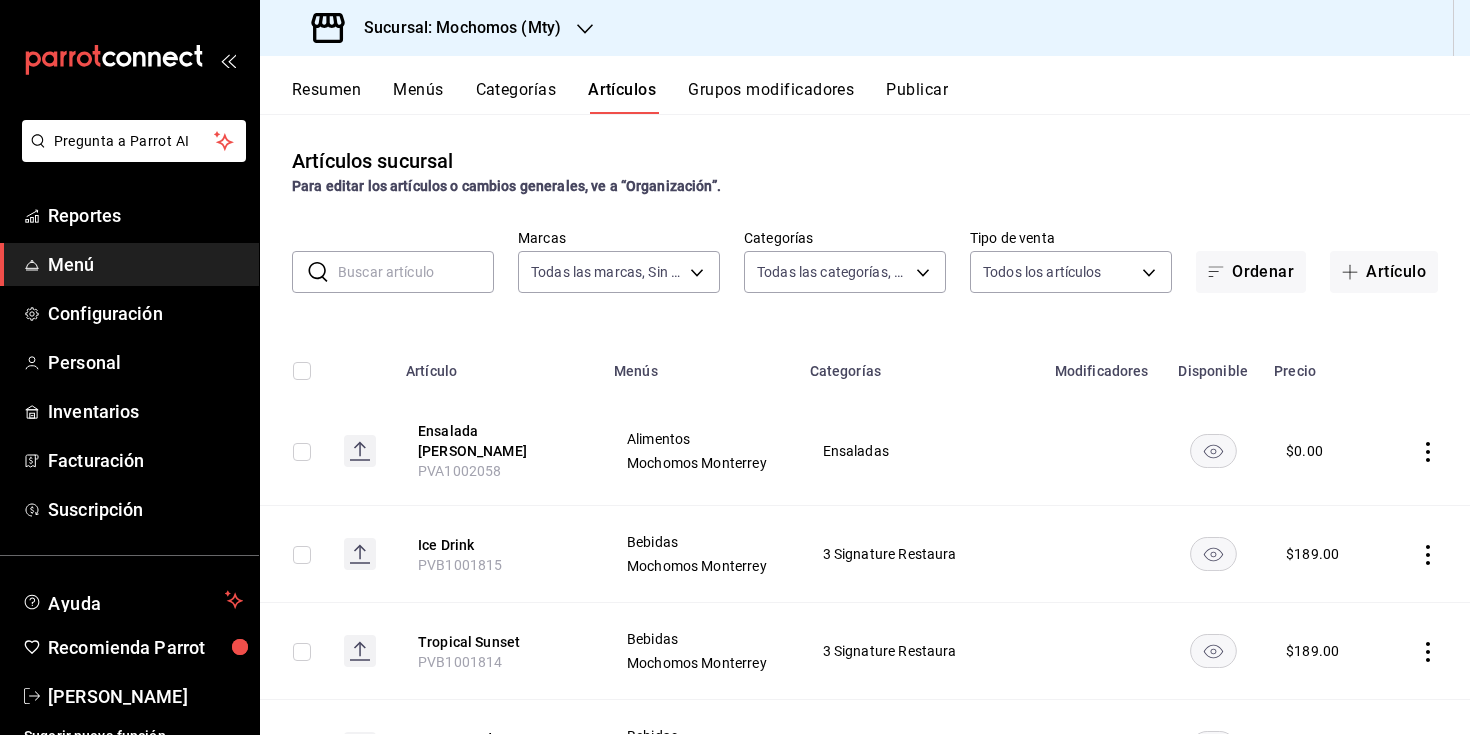 type on "ca062f0f-28a6-4a2e-835a-bf626b46f614,ff02f0f8-cf27-4ea8-b513-1d5c0356e4fc,aaf977b2-a437-48fd-b3ed-ae352f130560,16415bf1-51b1-4453-8465-b11e478bda17,380b415a-0ecd-4d86-abd7-049b182abfe6,9143f4bc-c86d-4944-88d2-b0408b31ee07,601cca7d-fc70-4eb8-b96b-da7a4ae64553,9490ce83-574e-43d9-8459-1ef40399e86b,a228796c-0fe1-4bfa-80e7-4797c0353581,232f82cb-4fb2-4bed-ac8d-3628fe338d6a,de239cb0-213c-4f3a-afb5-a1b8a00c7052,4de5fc57-0adf-4774-8022-d47f1aeaad1b,0f63d0f1-7044-4211-beee-9d505d0bccd6,5a367fab-e0b7-4942-b679-38e19910c258,0d48770e-1618-477a-b463-cd2a32affaa3,92a4a68e-b007-4298-acb2-ed54b0413877,86ad05ee-a35b-42ab-bc8c-d2a3d5c02bee,43682246-1837-4df7-81af-9d301f2dc58f,fd9bea2c-3ca4-4316-8f06-7d5765afdfd2,f977ed61-68b2-40ff-9a57-7ee6414b5cf3,6cff3102-a2ea-4cea-94e2-74e35046f9bf,3199a536-79f9-4aa3-b71f-1b87ab67b89f,3b4651f6-817c-408f-9f5f-4ea44739af39,8629d2f8-83e4-4a16-987f-a4d69394a062,a1401f84-7743-49fe-957a-bcf39998613d,4d68249c-140d-4c66-a42e-3f087e61731f,f092057f-b606-43ad-8c30-ae4f2c223fbf,d58b2869-1d50-416e-ace..." 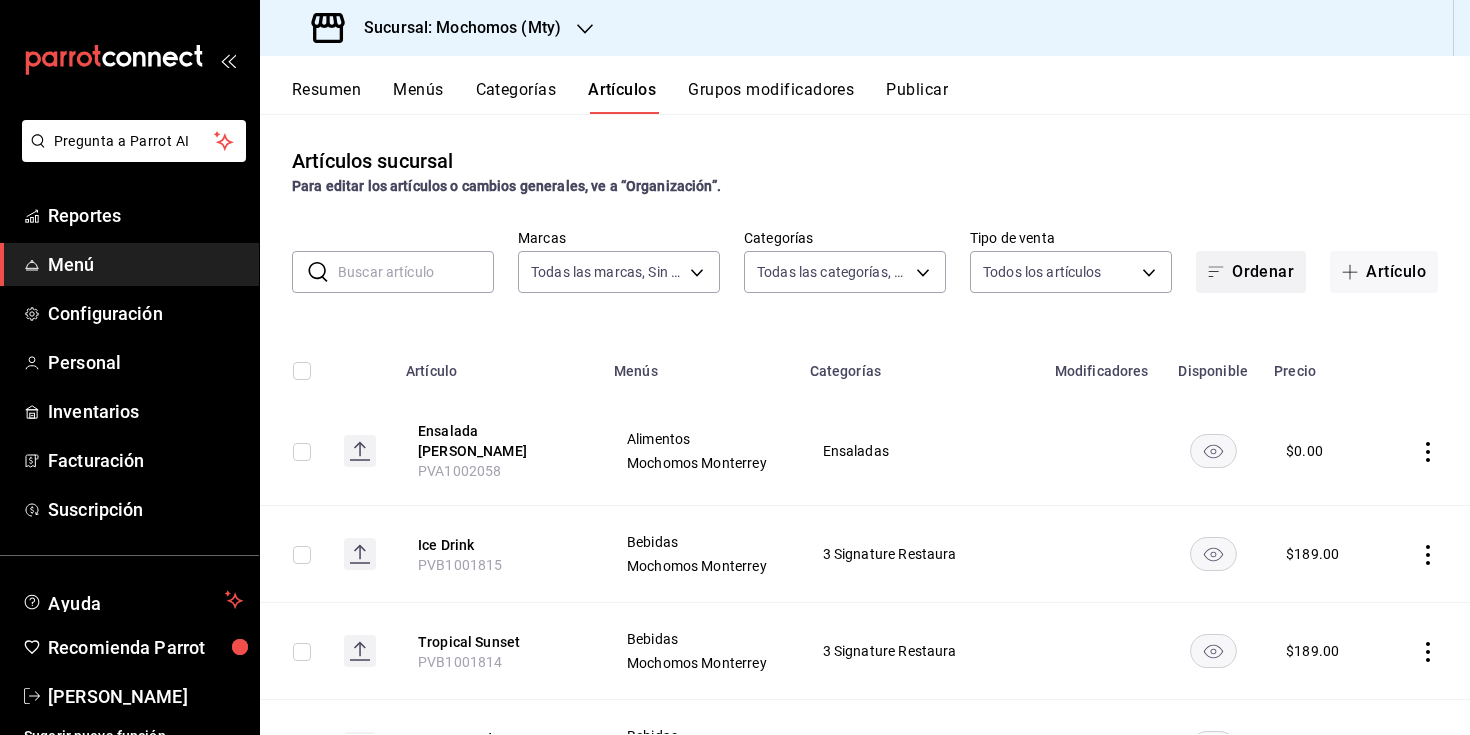 click on "Ordenar" at bounding box center [1251, 272] 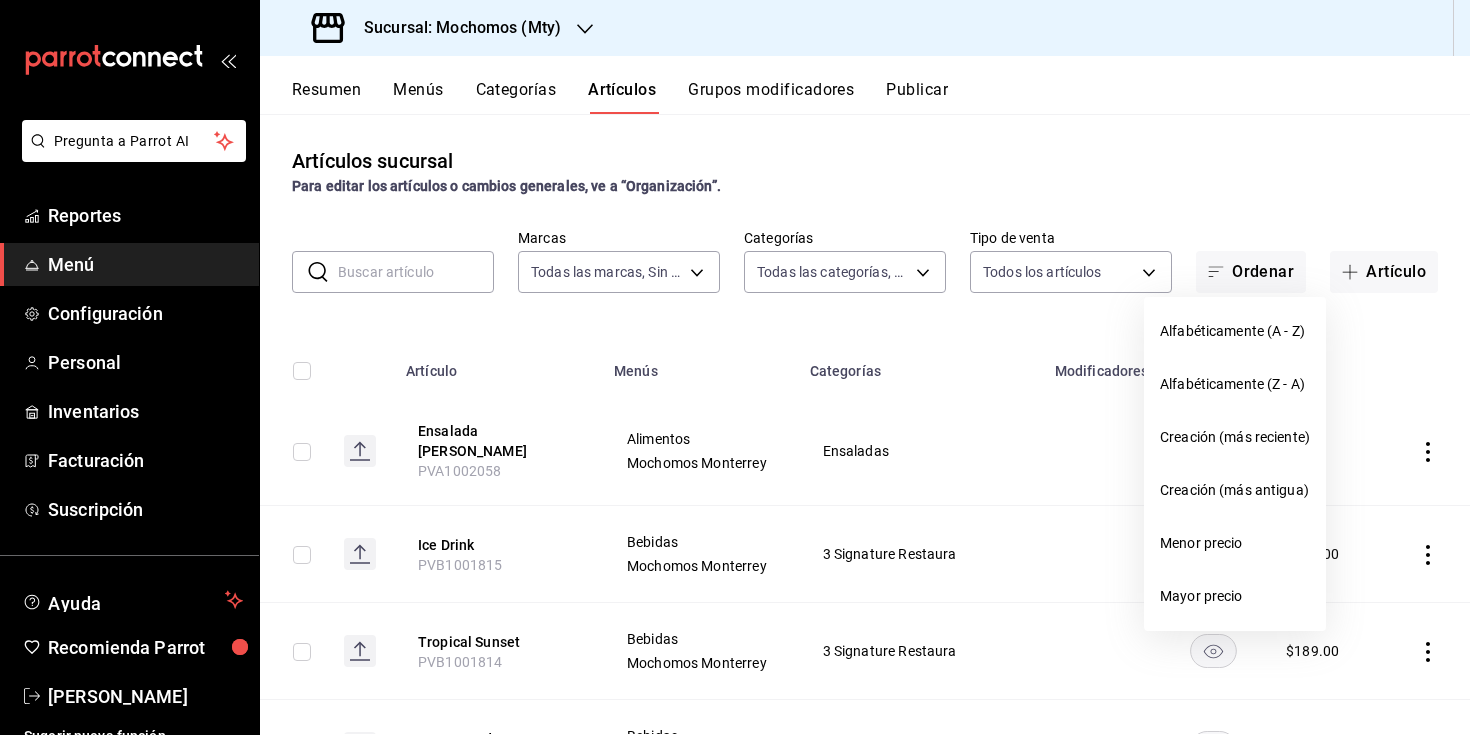click at bounding box center (735, 367) 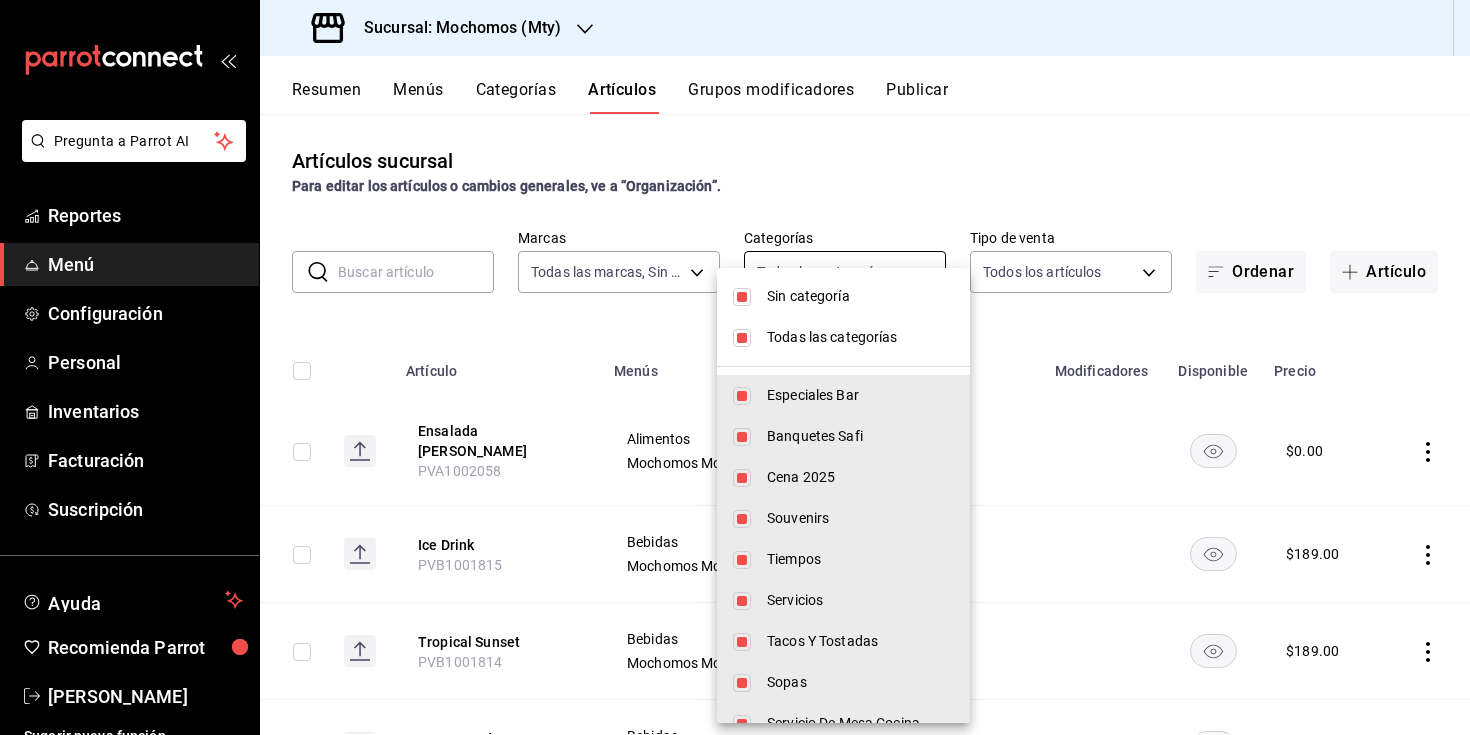 click on "Pregunta a Parrot AI Reportes   Menú   Configuración   Personal   Inventarios   Facturación   Suscripción   Ayuda Recomienda Parrot   [PERSON_NAME]   Sugerir nueva función   Sucursal: Mochomos (Mty) Resumen Menús Categorías Artículos Grupos modificadores Publicar Artículos sucursal Para editar los artículos o cambios generales, ve a “Organización”. ​ ​ Marcas Todas las marcas, Sin marca b352ad34-a903-4246-b8b1-197398375429 Categorías Todas las categorías, Sin categoría Tipo de venta Todos los artículos ALL Ordenar Artículo Artículo Menús Categorías Modificadores Disponible Precio Ensalada [PERSON_NAME] PVA1002058 Alimentos Mochomos Monterrey Ensaladas $ 0.00 Ice Drink PVB1001815 Bebidas Mochomos Monterrey 3 Signature Restaura $ 189.00 Tropical Sunset PVB1001814 Bebidas Mochomos Monterrey 3 Signature Restaura $ 189.00 Fuego Verde PVB1001813 Bebidas Mochomos Monterrey 3 Signature Restaura $ 189.00 Cerveza Moch Ultra Lager 355 Ml PVB1001816 Bebidas Mochomos Monterrey 3 Cerveza $ $ $" at bounding box center (735, 367) 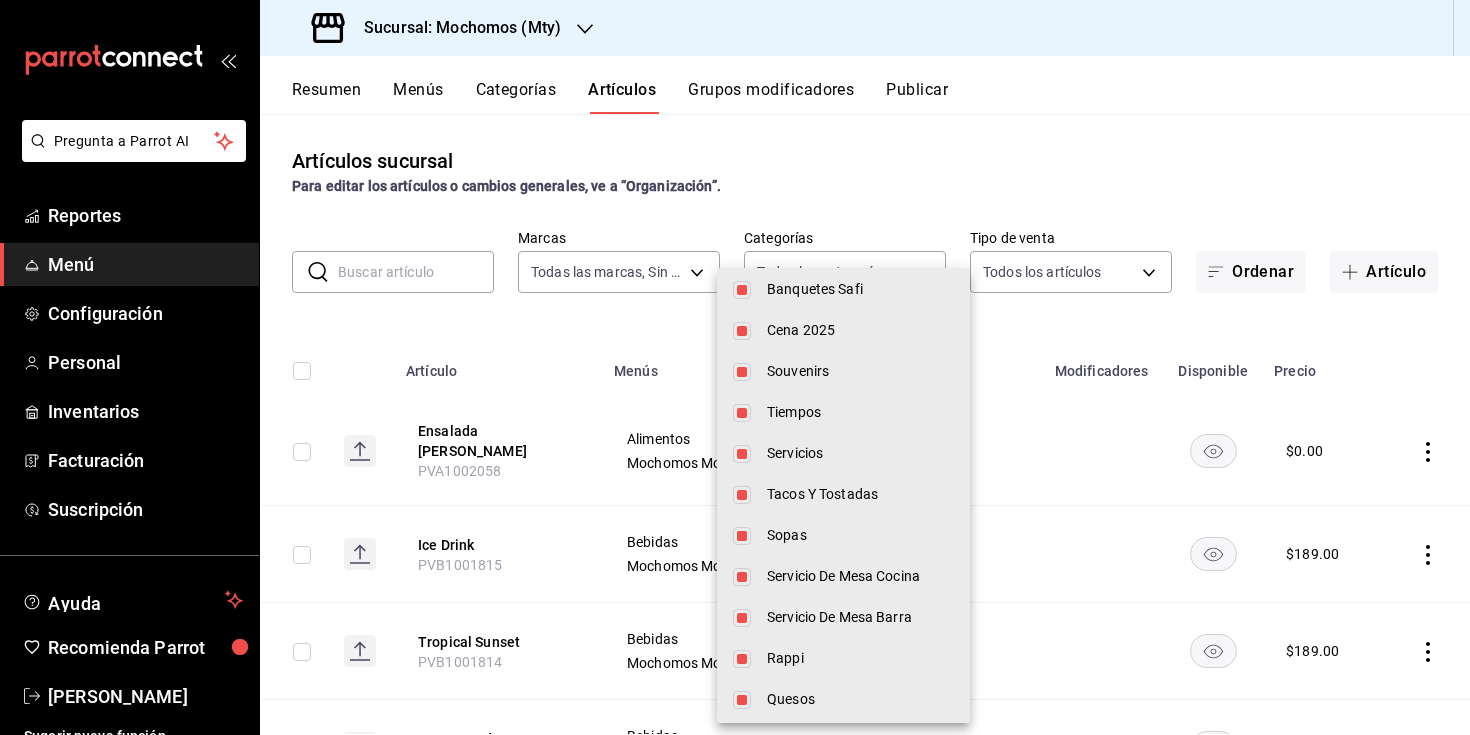 scroll, scrollTop: 0, scrollLeft: 0, axis: both 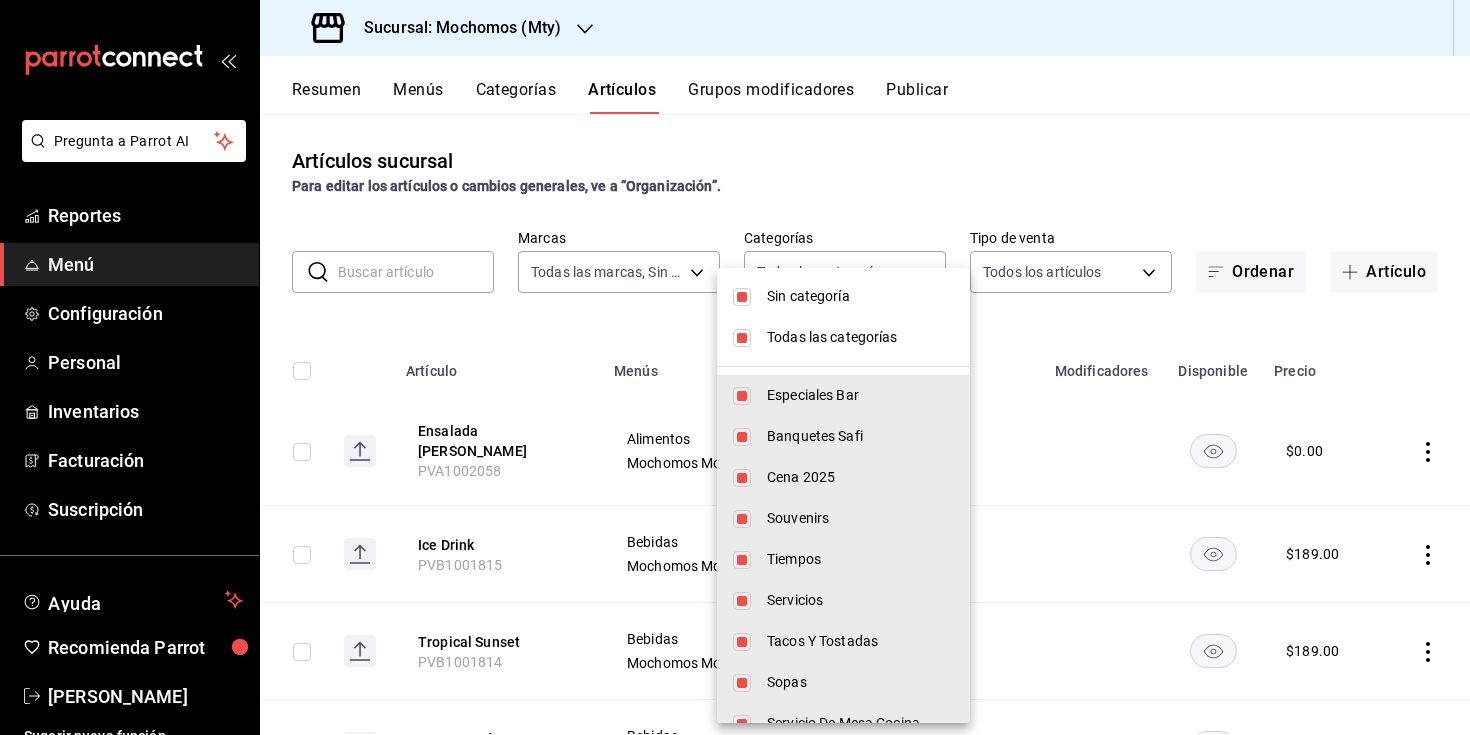 click on "Sin categoría" at bounding box center (860, 296) 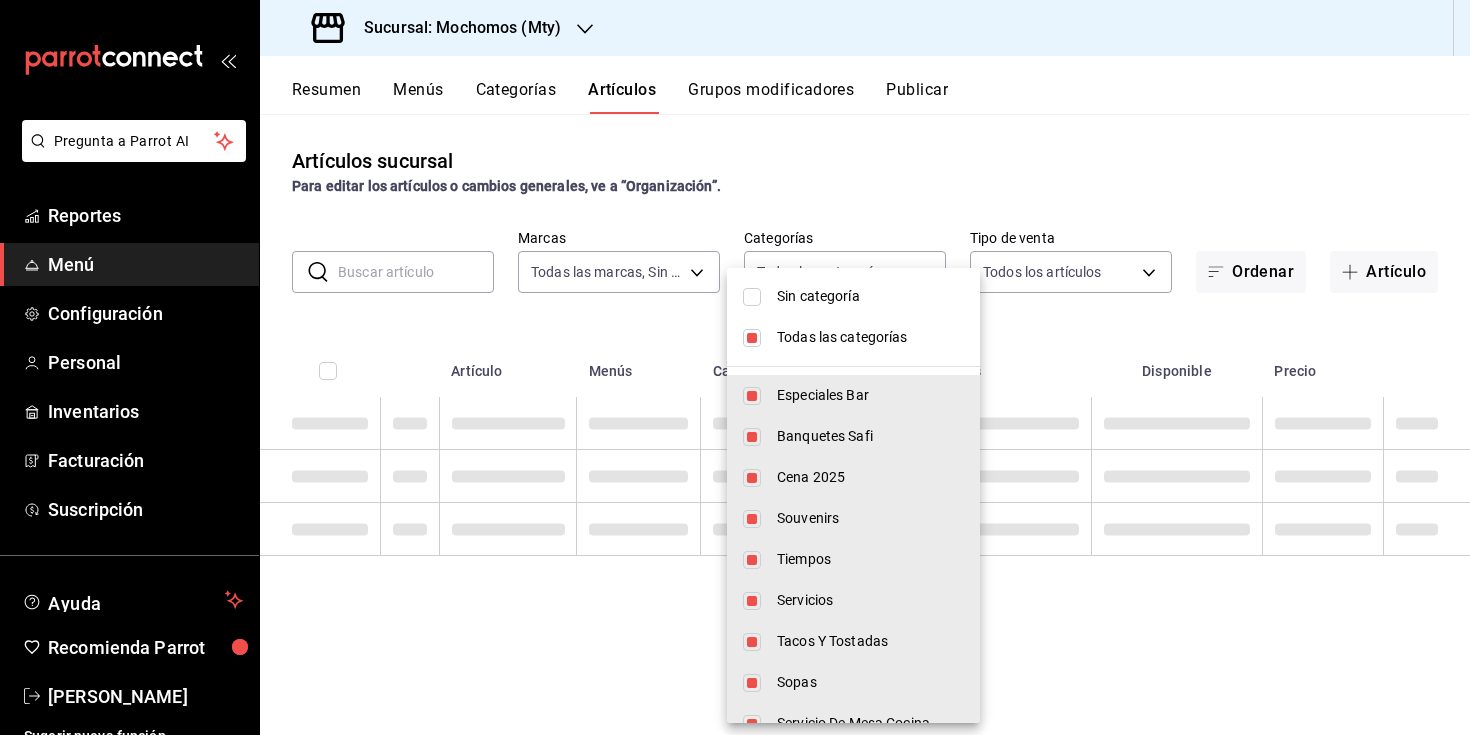 click on "Todas las categorías" at bounding box center [870, 337] 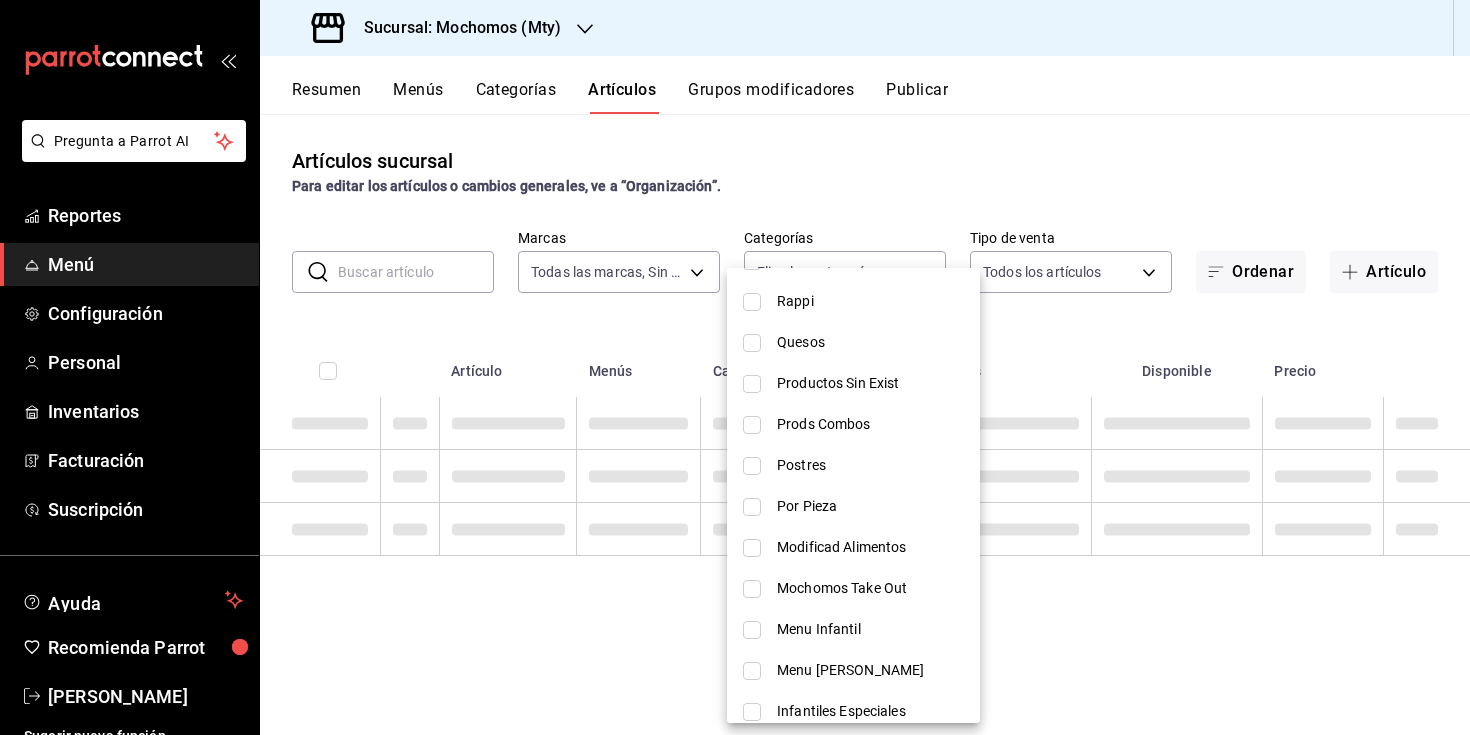 scroll, scrollTop: 541, scrollLeft: 0, axis: vertical 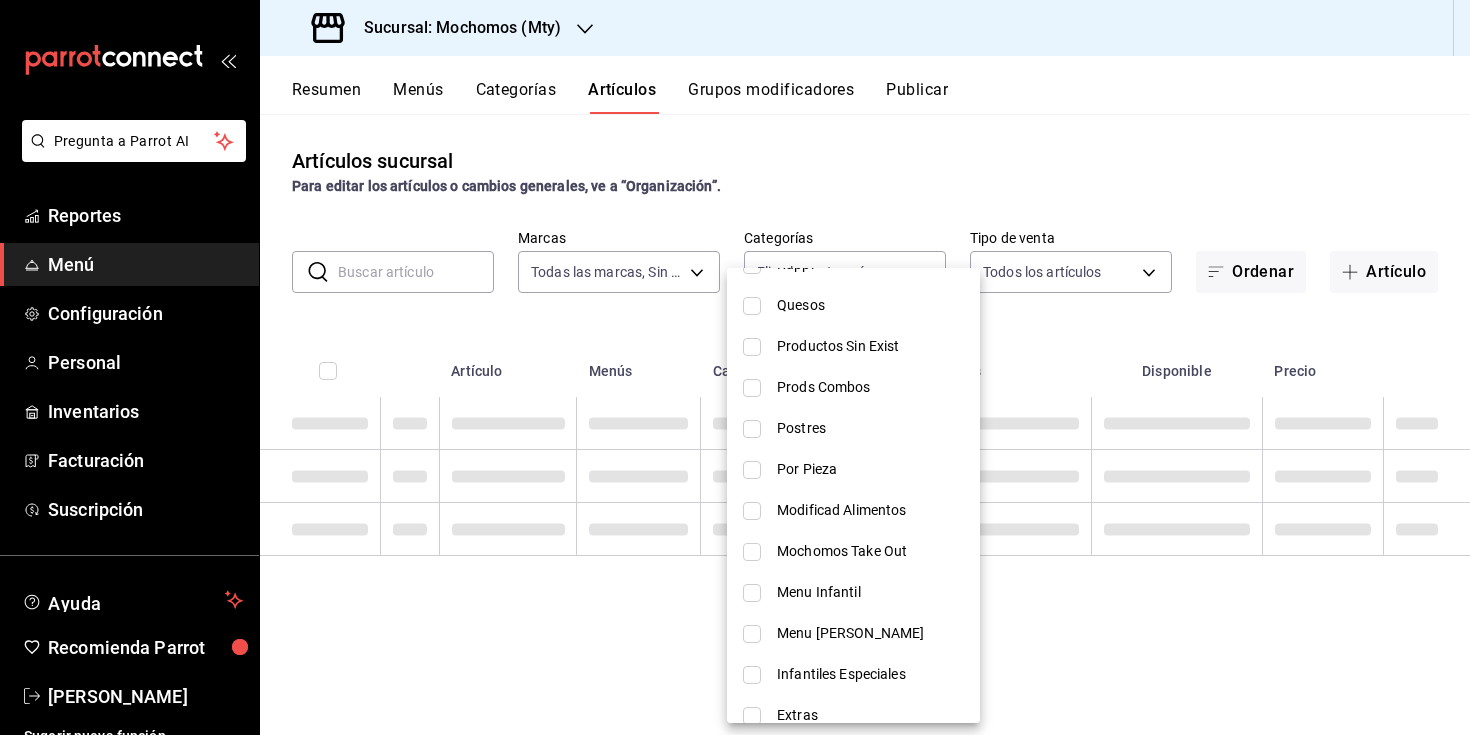 click on "Postres" at bounding box center (853, 428) 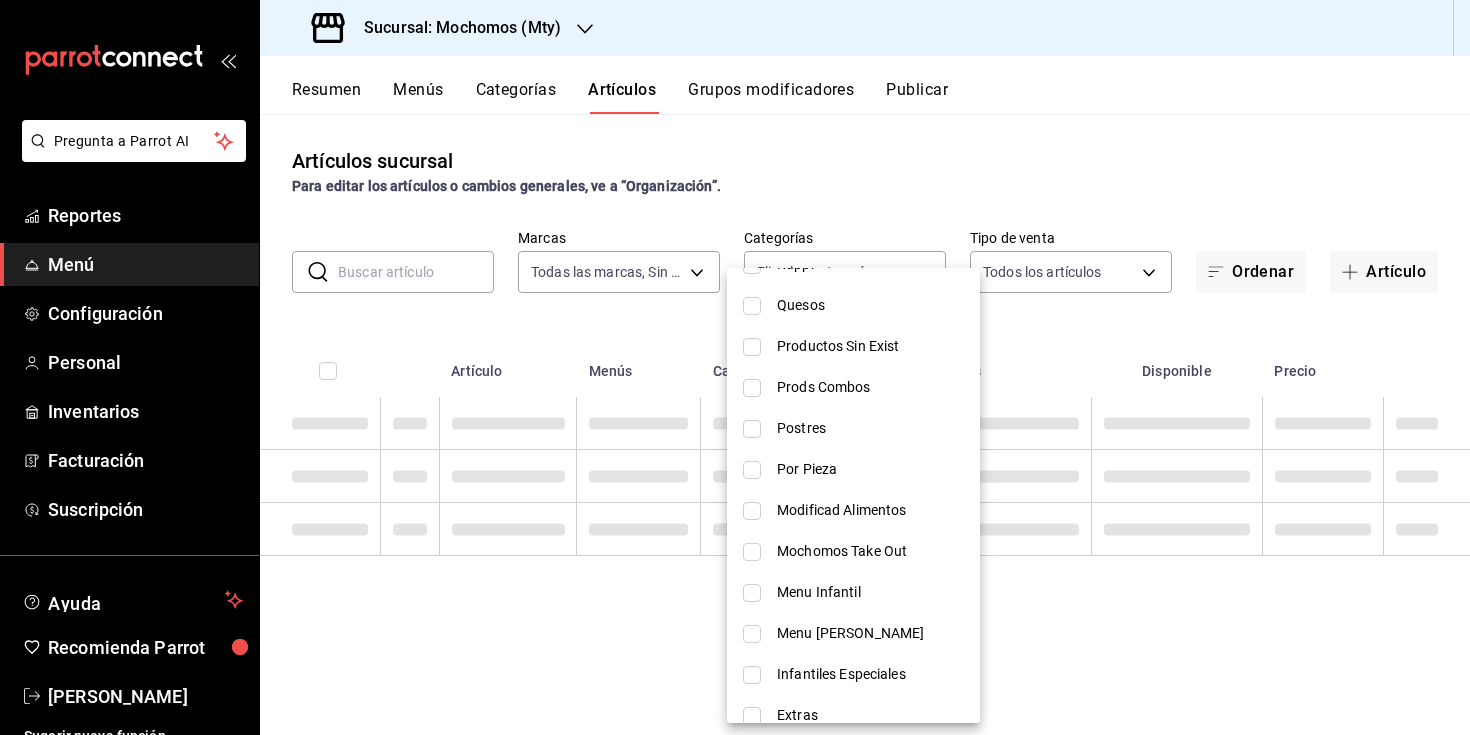 type on "0d48770e-1618-477a-b463-cd2a32affaa3" 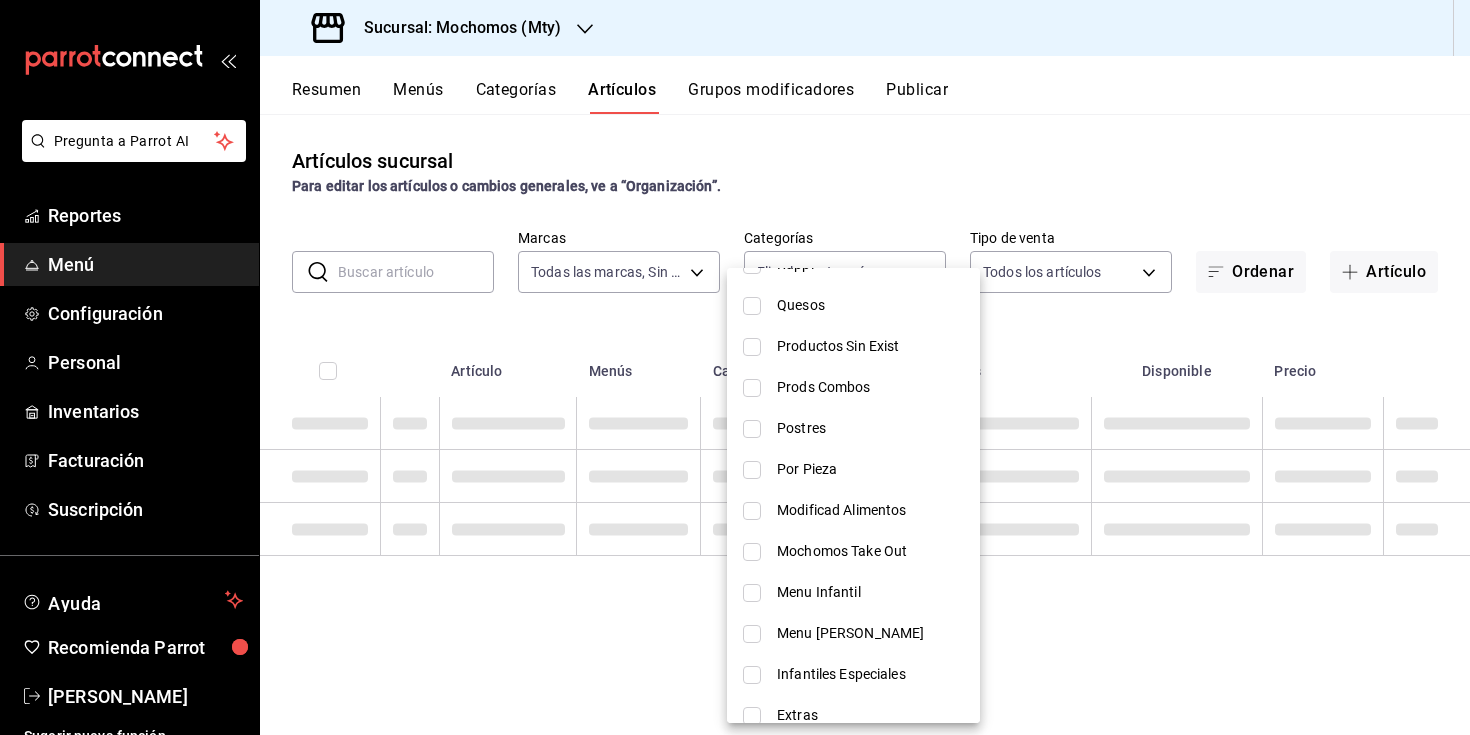 checkbox on "true" 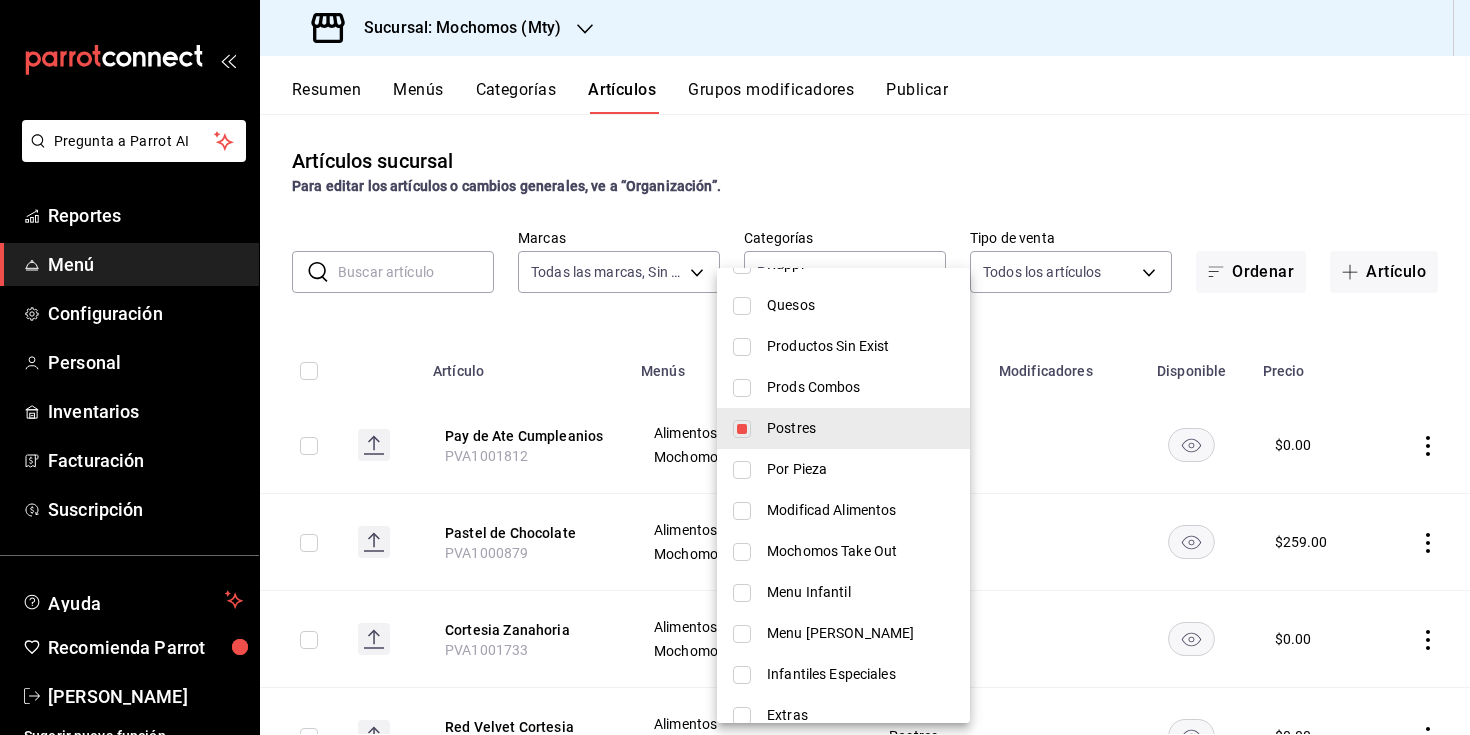 click at bounding box center (735, 367) 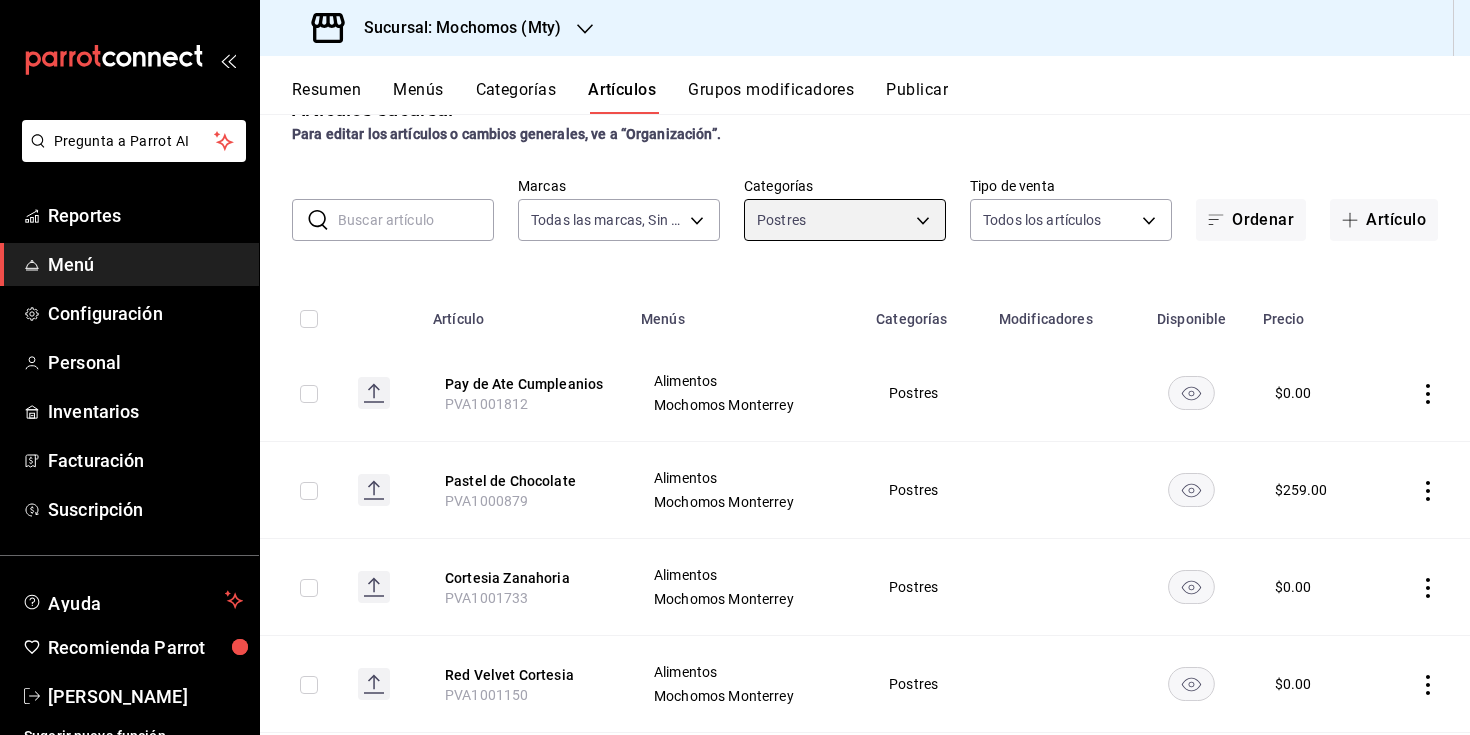scroll, scrollTop: 0, scrollLeft: 0, axis: both 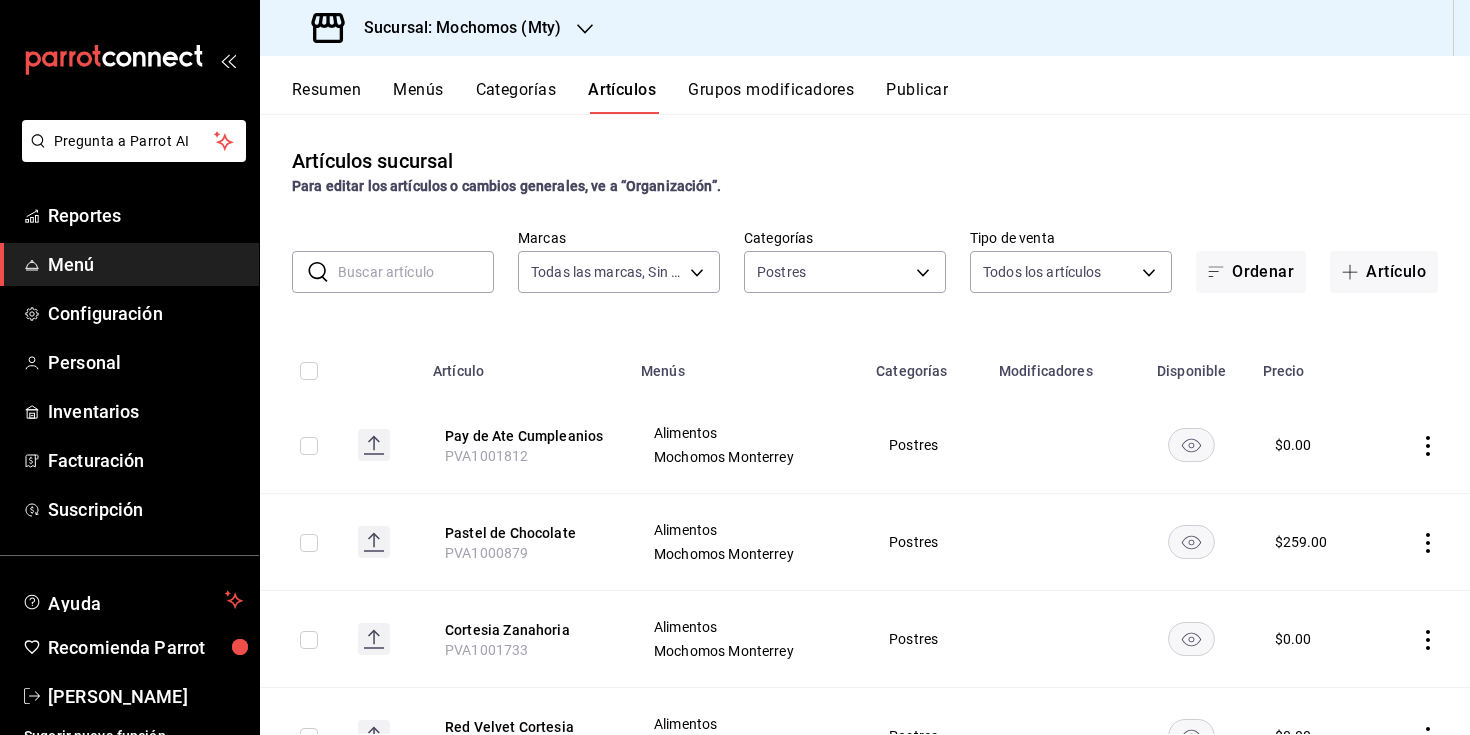 click on "Sucursal: Mochomos (Mty)" at bounding box center (454, 28) 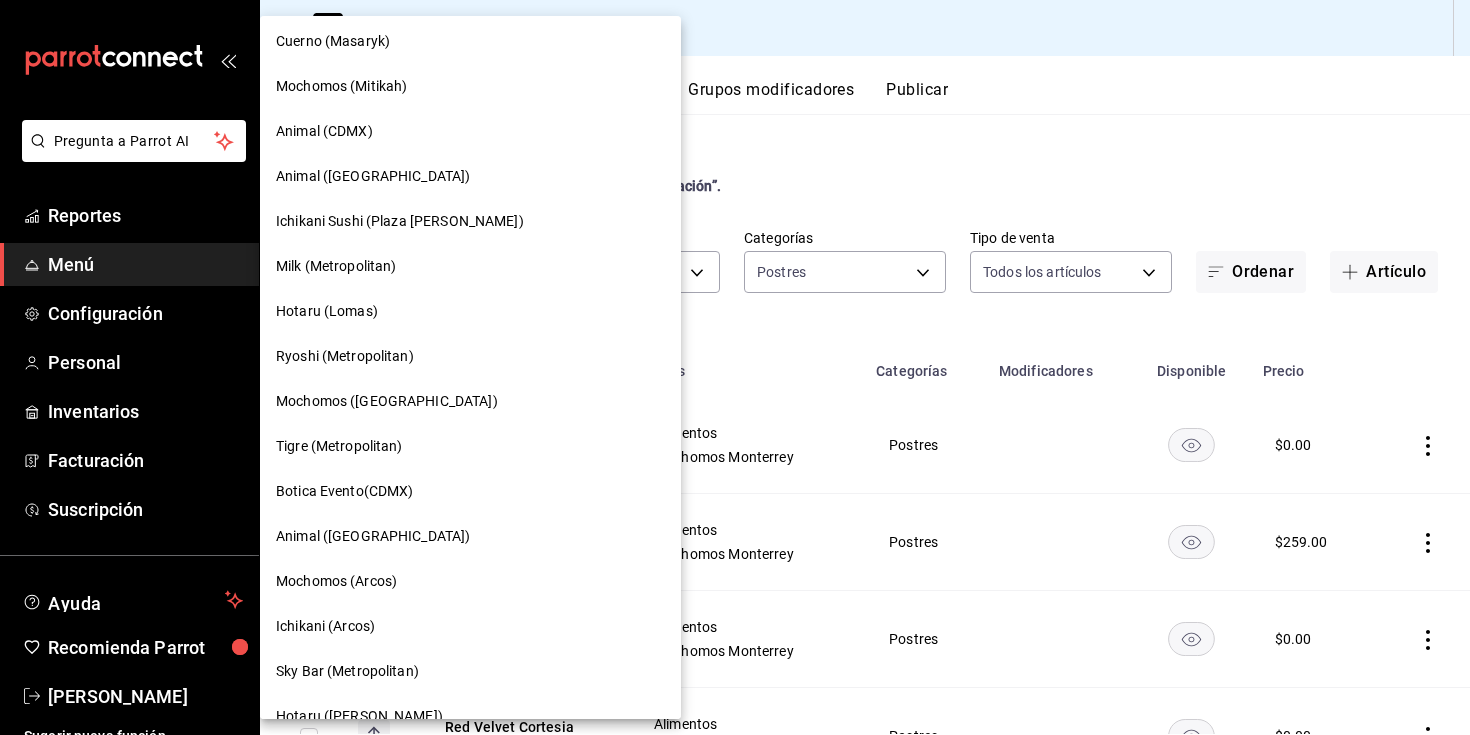 scroll, scrollTop: 588, scrollLeft: 0, axis: vertical 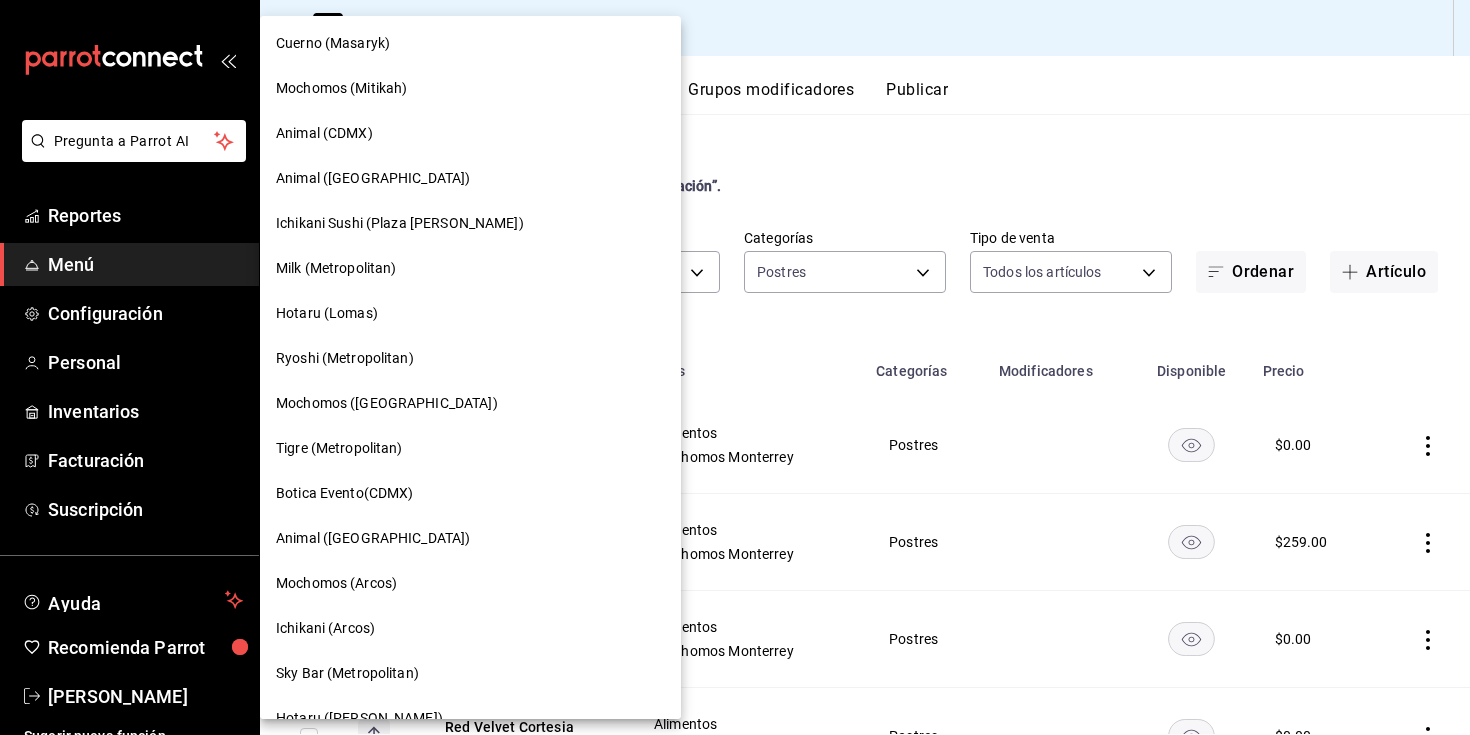 click on "Ryoshi (Metropolitan)" at bounding box center (470, 358) 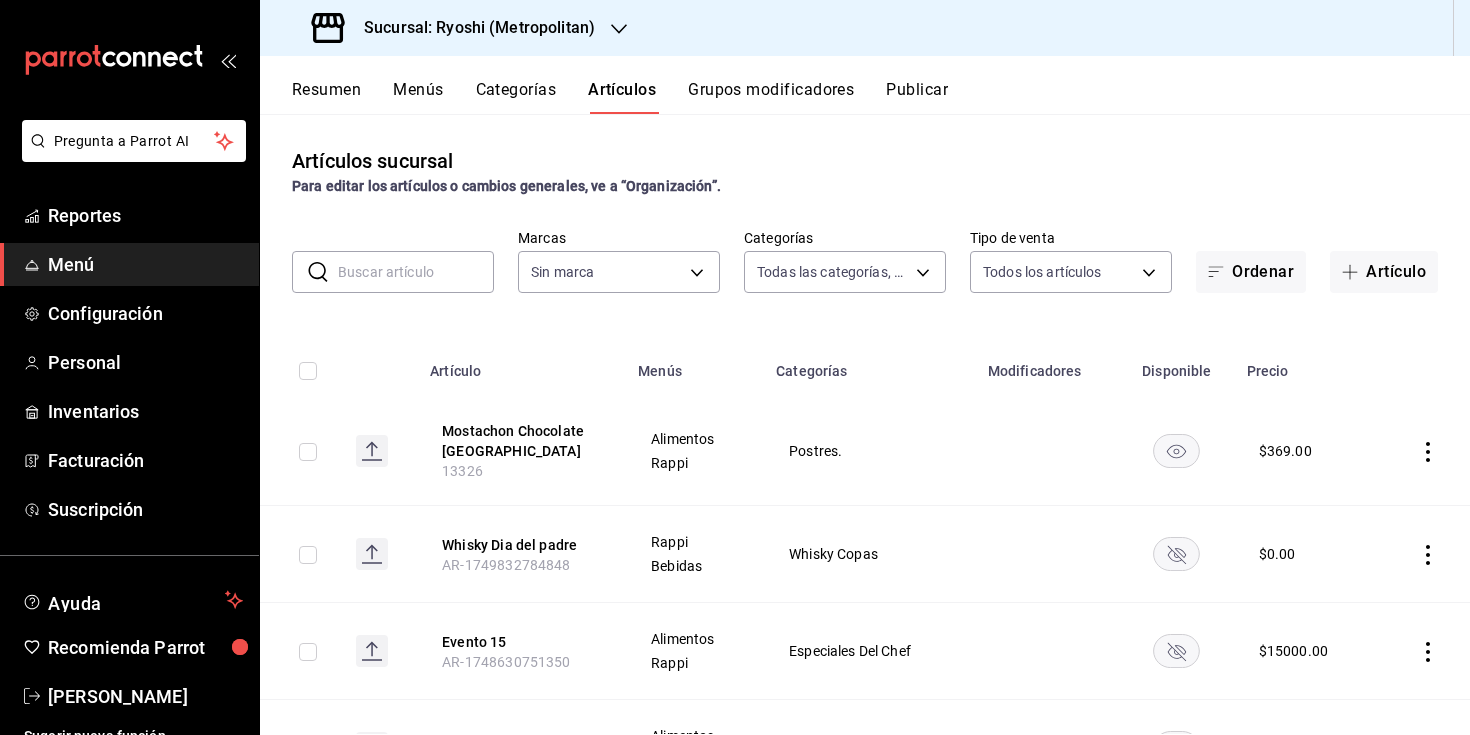type on "feb80afa-84ca-40b4-b595-bfbaac699c32,812aad81-9313-4289-adaa-71f0113c50cb,f2911c68-3110-462c-bf8e-d335336771f6,6c12ac7d-3e09-4c44-bf95-0cb18191d6ca,ef24f957-98fa-4a77-907b-defbc9434ad4,76482031-f0ba-4de4-8e68-f12b3051ea49,4cb61c05-5496-4d5f-97ad-919b79f1ffa0,5c2719ed-6725-4024-b83a-b3a8f5b6e3a1,a6e3262f-80a2-4253-ad06-b036a5e8fecb,a7326e10-1c03-411f-b2f3-78c67453baec,6995af68-1704-4f30-bc0f-442ea385d4e7,55bd0cd5-57aa-4e7c-961e-9be963b13051,d4e3e6cc-7927-4e76-a185-92377eb8dfad,11d2cf0f-248d-40b7-b914-e9737002bcc9,07b13888-f459-4fb1-afd9-f385623700a1,23995e74-50f1-4069-8328-a9885e46406a,513e998a-6cbf-4467-b0f9-3e6df4b6757e,96079687-3dfe-401e-ac5f-6d739a8766d7,d8205338-a9c1-4fdf-af88-b286f594b98c,e3ff5440-b180-41cc-b162-83b0f7ce02bb,c85c4750-b20e-451b-8401-0f08efc499b7,7859dcd0-93bd-45f0-aaee-20d20413397a,38949a80-66f2-4236-870b-ad2951745693,e5a13d92-15bc-4b75-b23a-66695688f84d,9853c2f1-0a0b-4c58-8c6c-e84a17118248,e619e693-6c1a-4341-96b1-72de4dde828e,ec8831e1-1452-42dd-a653-1c43fde2cdbe,1ec060df-7845-497a-b8a..." 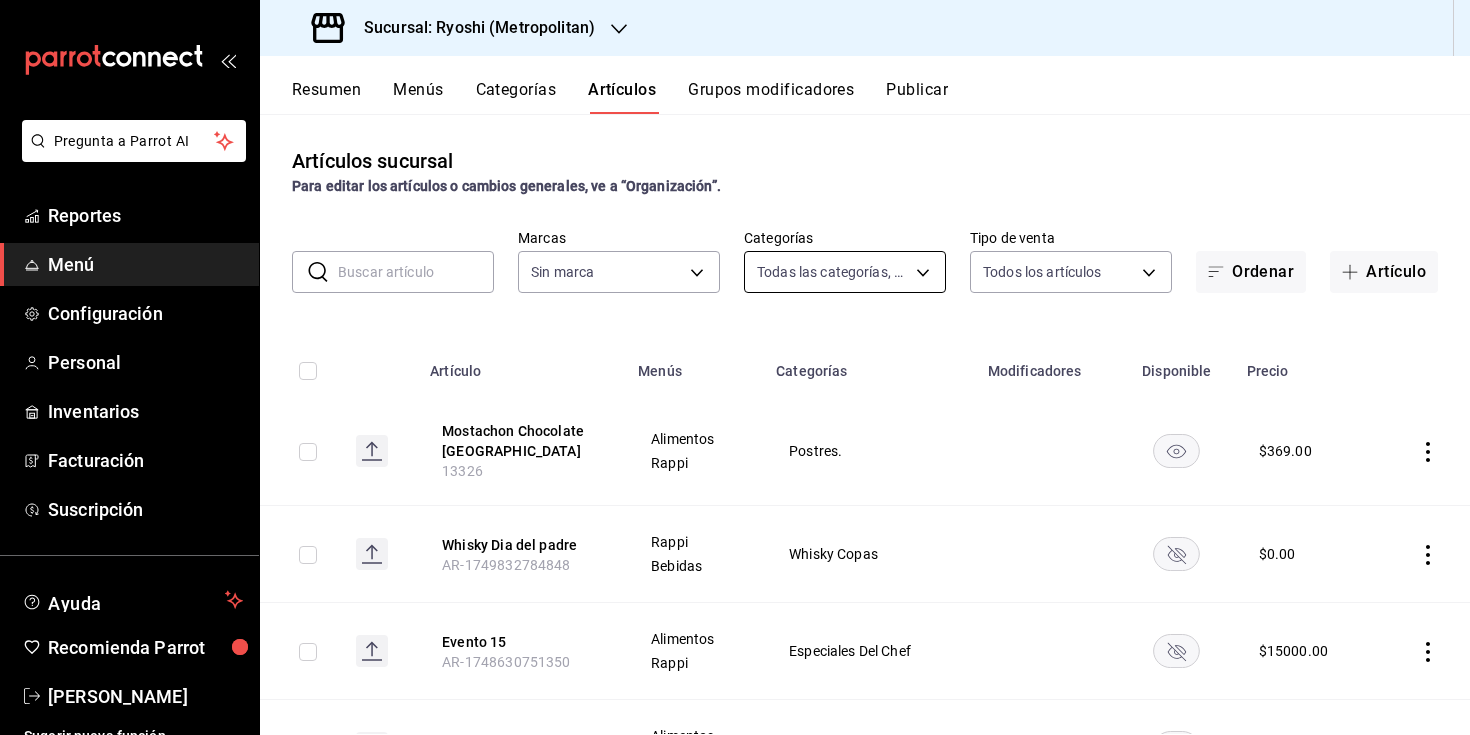 type on "afd8f7e0-6441-4225-b079-3ecb6f1759bb,a0f13850-a6cf-4674-87cd-ec670d2b59b9" 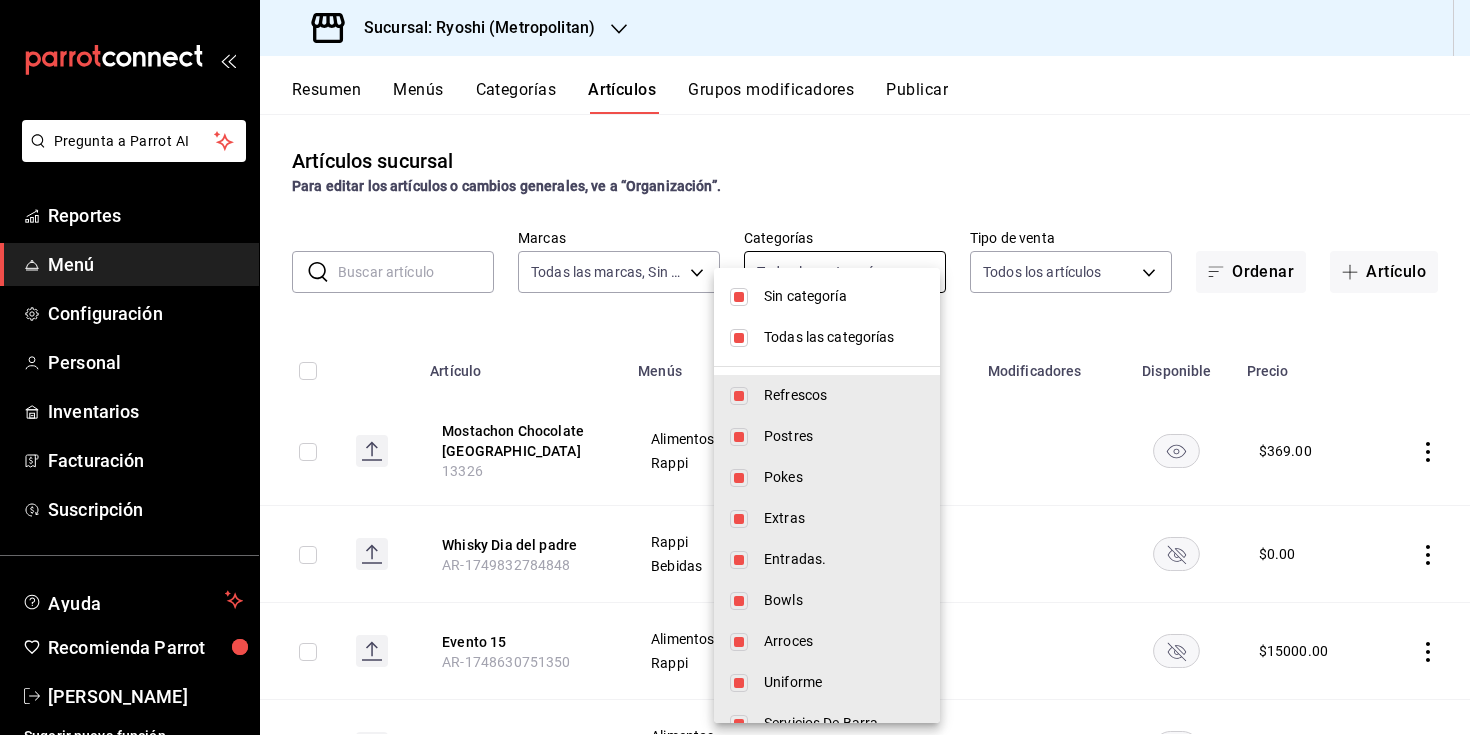click on "Pregunta a Parrot AI Reportes   Menú   Configuración   Personal   Inventarios   Facturación   Suscripción   Ayuda Recomienda Parrot   [PERSON_NAME]   Sugerir nueva función   Sucursal: Ryoshi (Metropolitan) Resumen Menús Categorías Artículos Grupos modificadores Publicar Artículos sucursal Para editar los artículos o cambios generales, ve a “Organización”. ​ ​ Marcas Todas las marcas, Sin marca afd8f7e0-6441-4225-b079-3ecb6f1759bb,a0f13850-a6cf-4674-87cd-ec670d2b59b9 Categorías Todas las categorías, Sin categoría Tipo de venta Todos los artículos ALL Ordenar Artículo Artículo Menús Categorías Modificadores Disponible Precio Mostachon Chocolate Dubai 13326 Alimentos Rappi Postres. $ 369.00 Whisky Dia del padre AR-1749832784848 Rappi Bebidas Whisky Copas $ 0.00 Evento 15 AR-1748630751350 Alimentos Rappi Especiales Del Chef $ 15000.00 Evento 25 AR-1748630702196 Alimentos Rappi Especiales Del Chef $ 25000.00 Bleed Cop. 13325 Vinos Rappi Vino Tinto $ 265.00 Bleed 750 ml 13324 Vinos Rappi $" at bounding box center [735, 367] 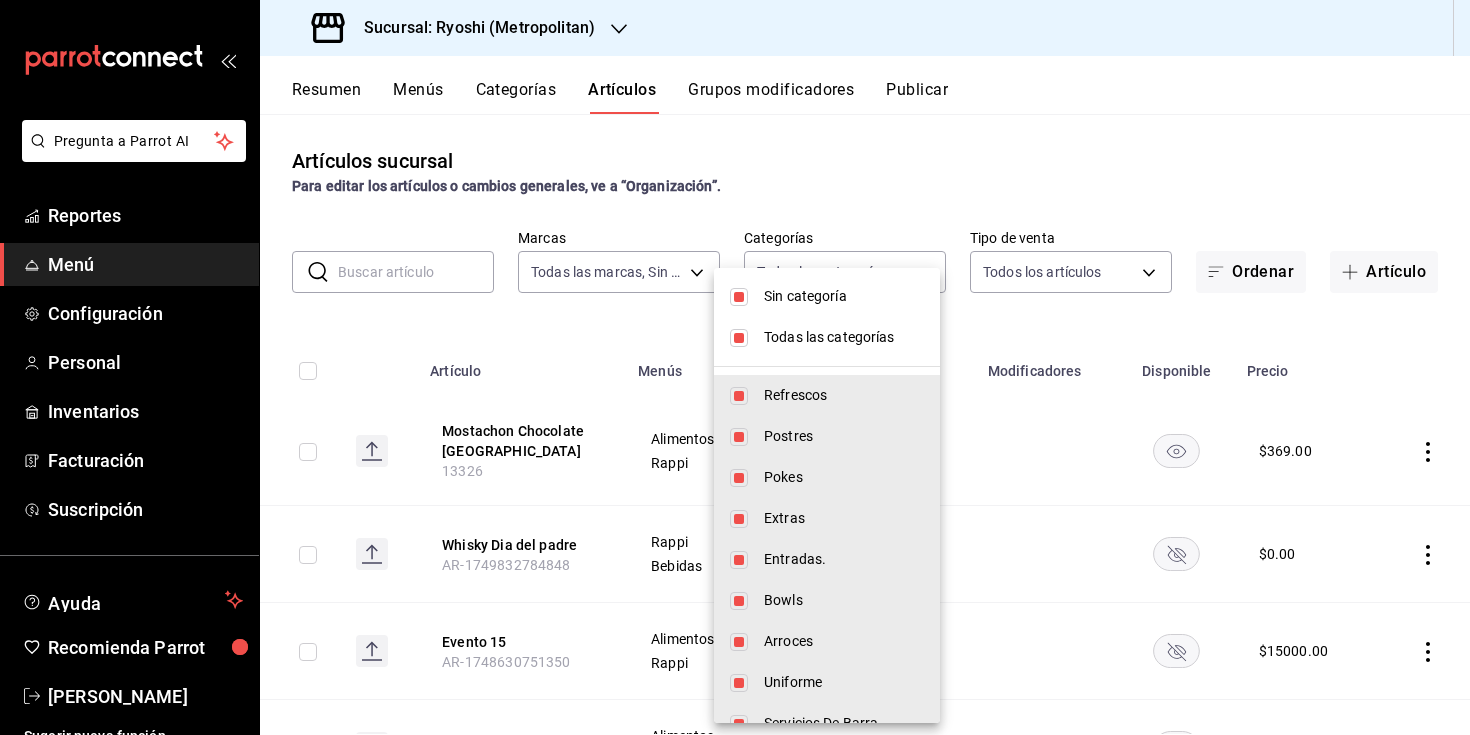 click on "Todas las categorías" at bounding box center (844, 337) 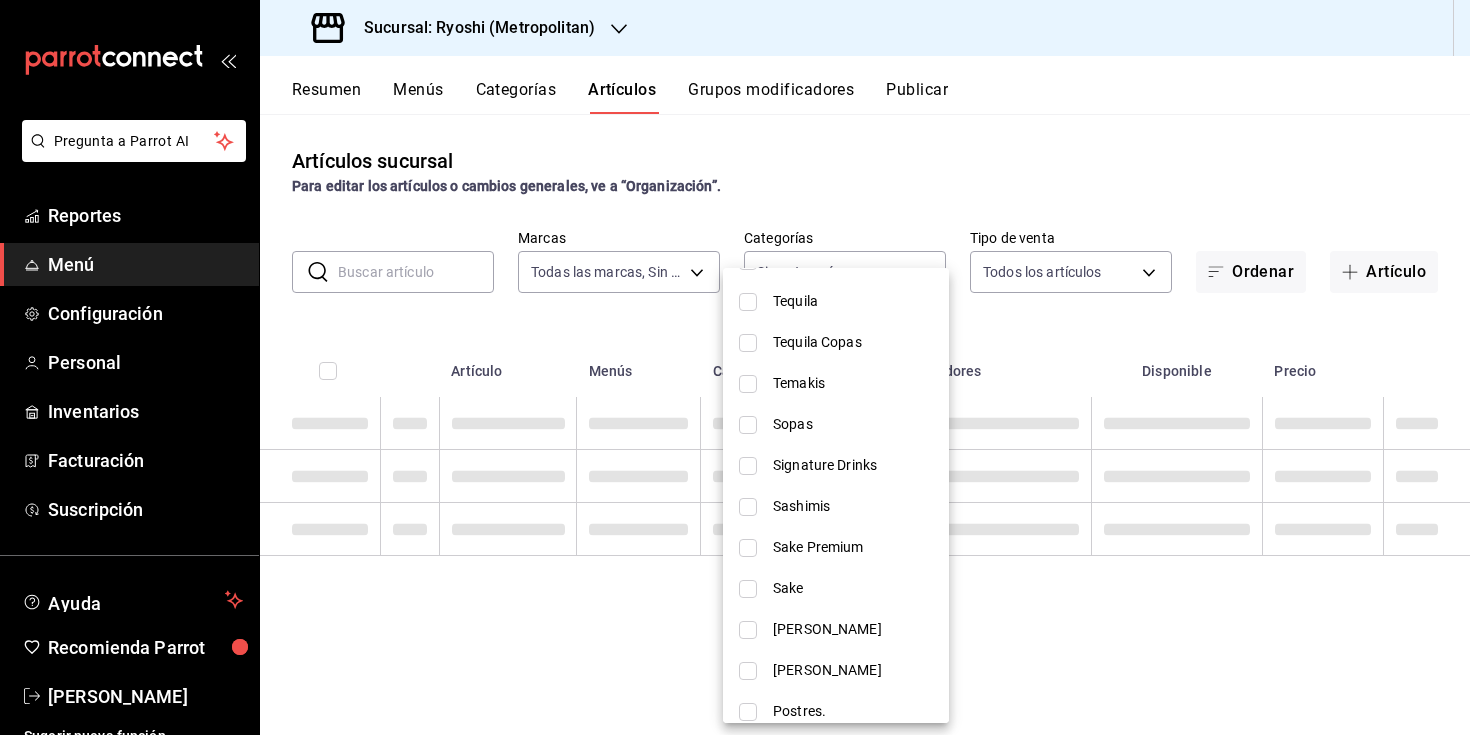 scroll, scrollTop: 1130, scrollLeft: 0, axis: vertical 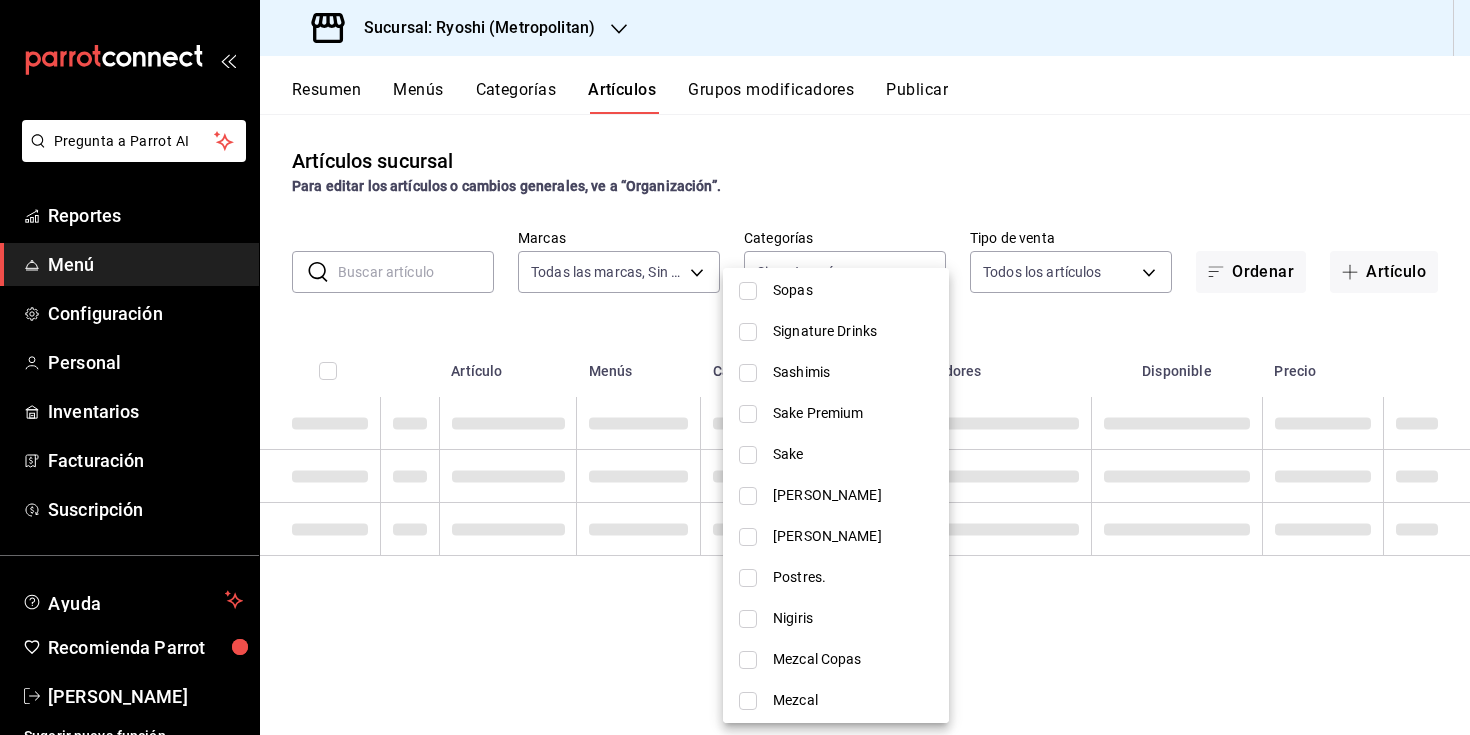 click on "Postres." at bounding box center (853, 577) 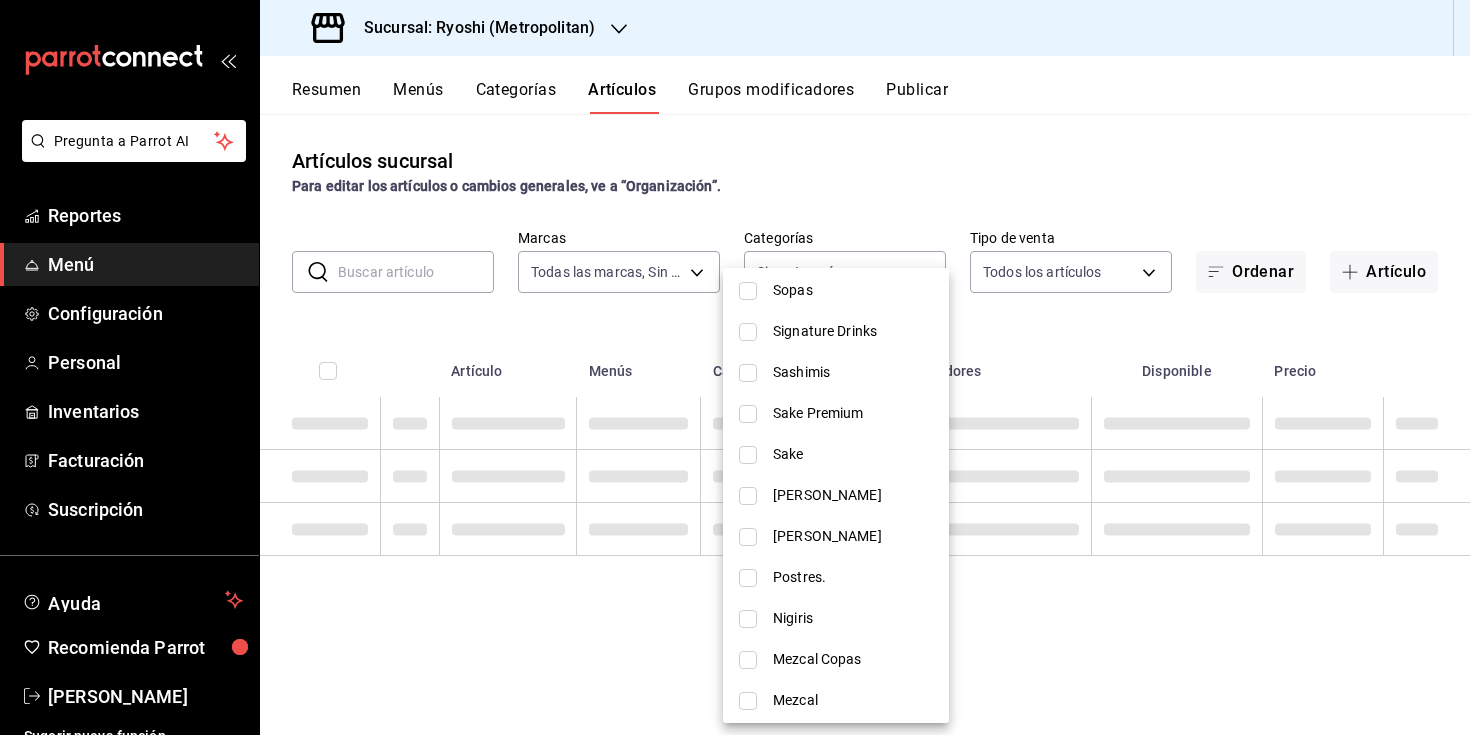 type on "e5800cbc-4ee4-4b8f-825d-74a82c11b7f7" 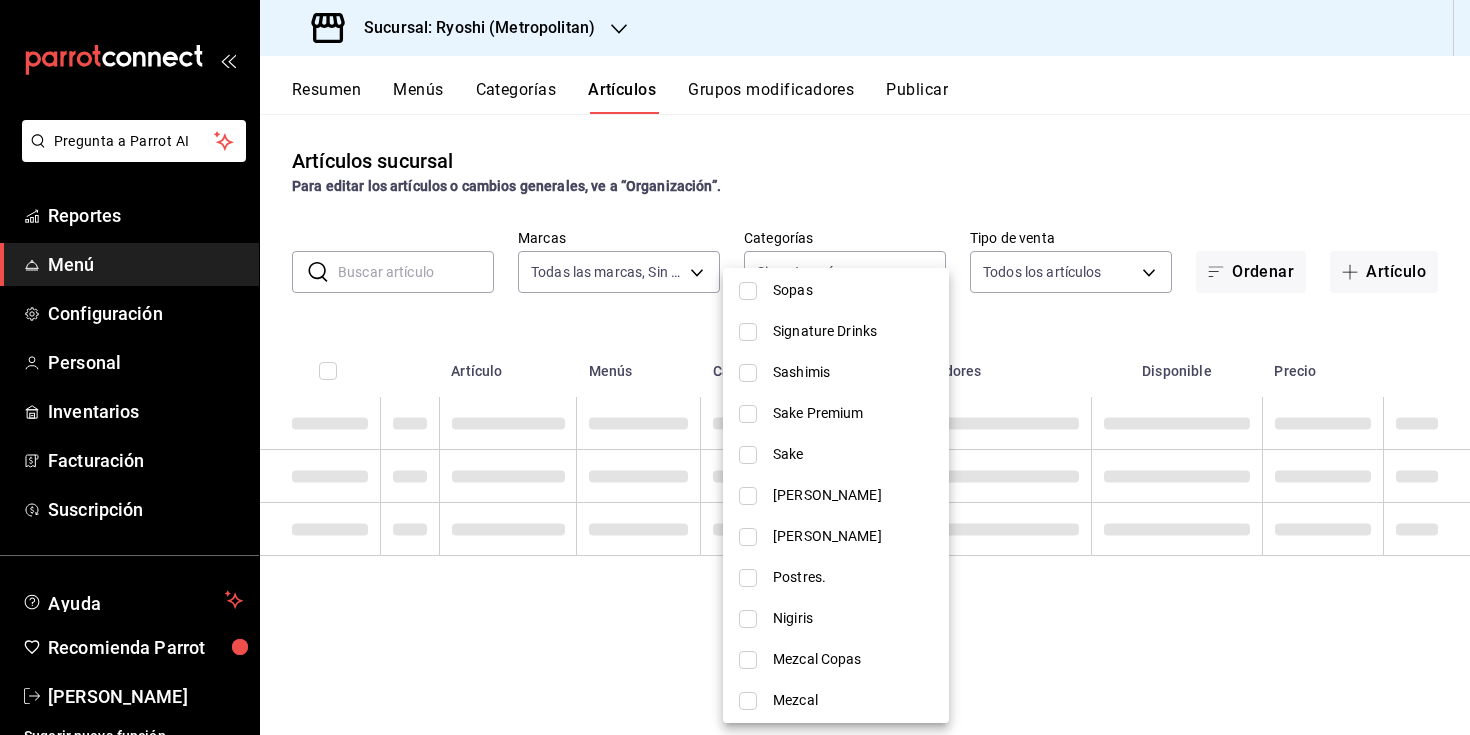 checkbox on "true" 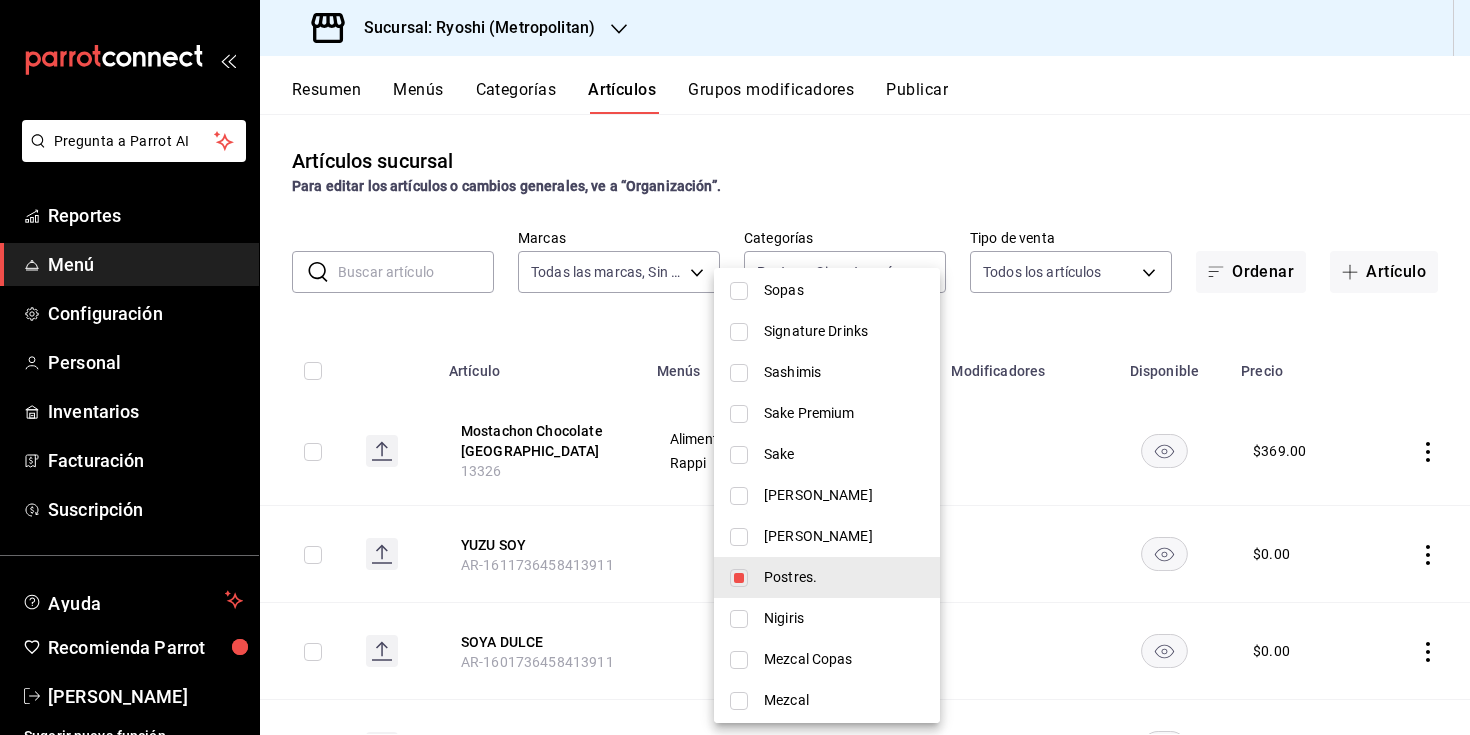 click at bounding box center [735, 367] 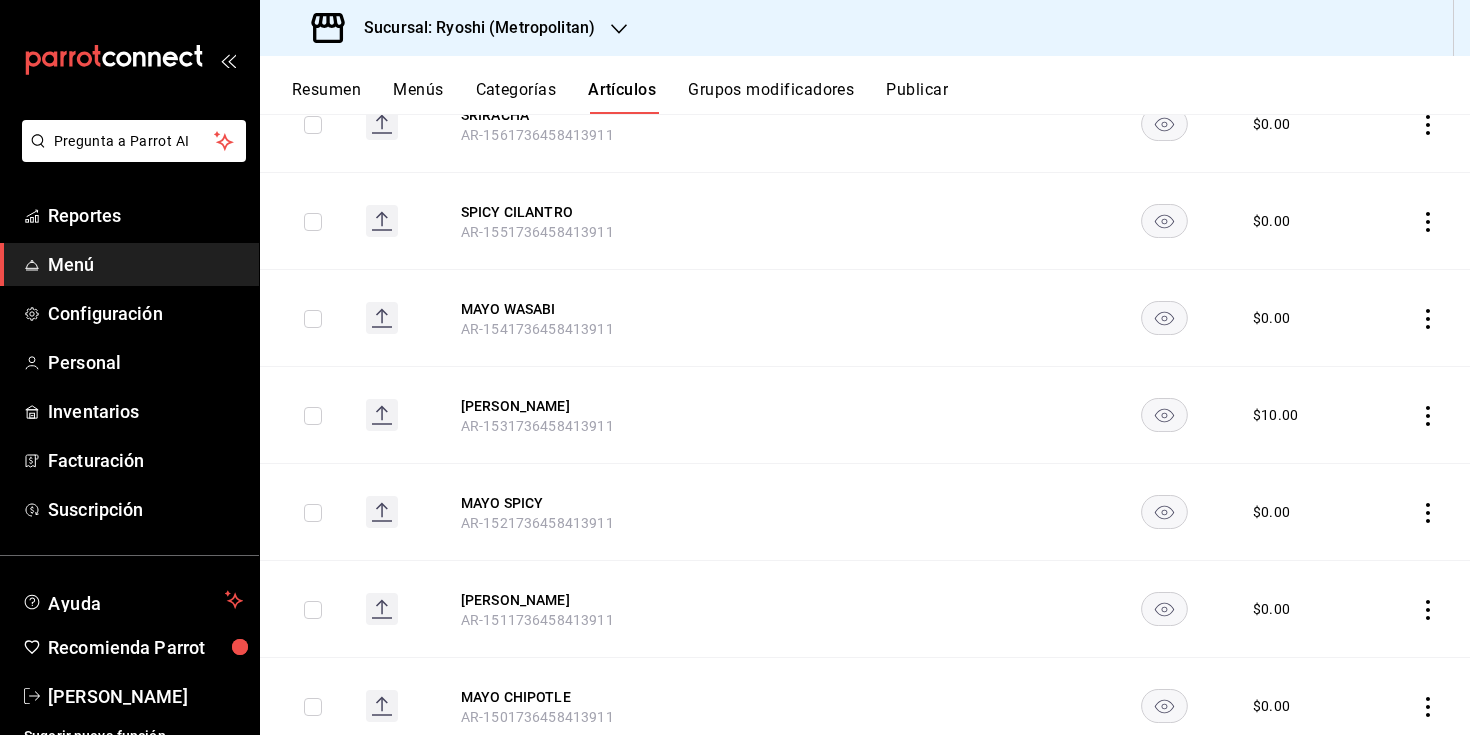 scroll, scrollTop: 0, scrollLeft: 0, axis: both 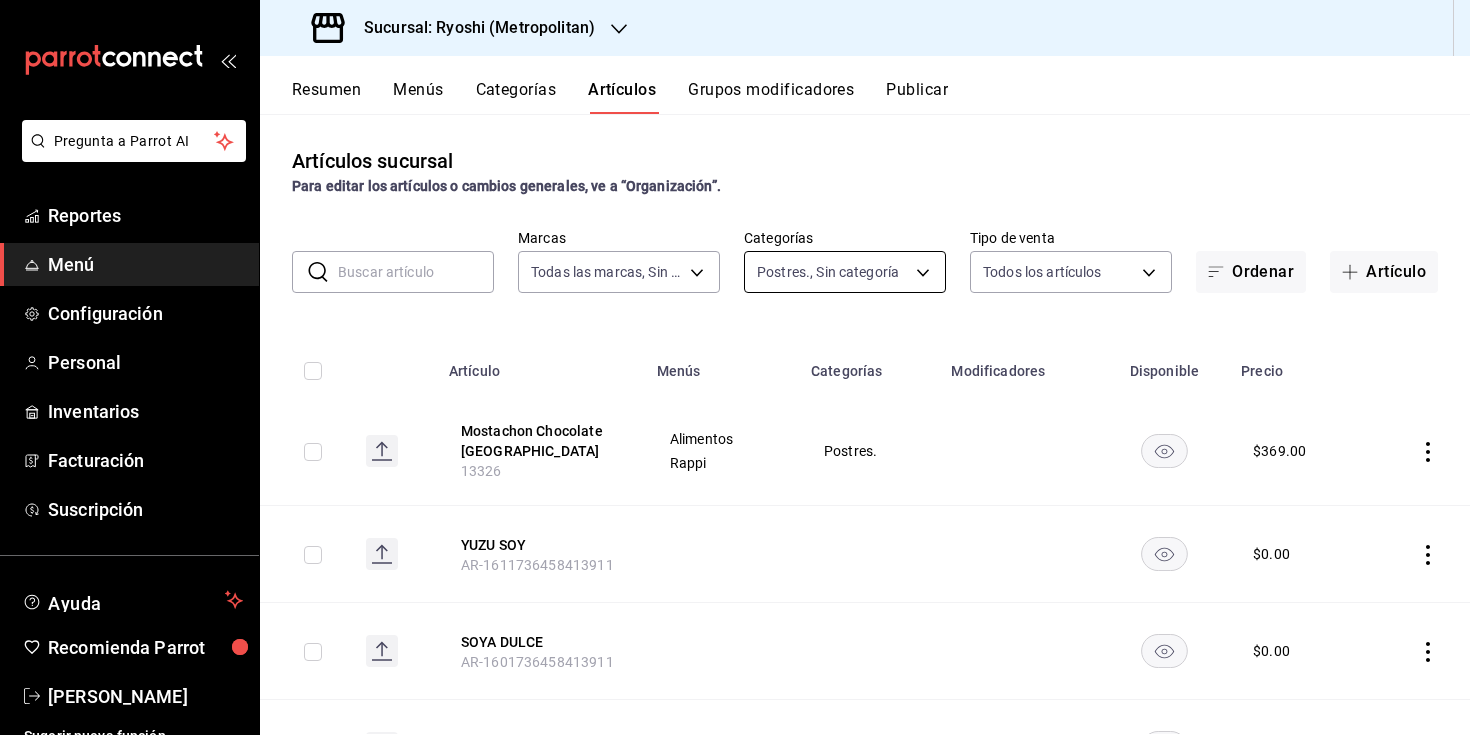 click on "Pregunta a Parrot AI Reportes   Menú   Configuración   Personal   Inventarios   Facturación   Suscripción   Ayuda Recomienda Parrot   [PERSON_NAME]   Sugerir nueva función   Sucursal: Ryoshi (Metropolitan) Resumen Menús Categorías Artículos Grupos modificadores Publicar Artículos sucursal Para editar los artículos o cambios generales, ve a “Organización”. ​ ​ Marcas Todas las marcas, Sin marca afd8f7e0-6441-4225-b079-3ecb6f1759bb,a0f13850-a6cf-4674-87cd-ec670d2b59b9 Categorías Postres., Sin categoría e5800cbc-4ee4-4b8f-825d-74a82c11b7f7 Tipo de venta Todos los artículos ALL Ordenar Artículo Artículo Menús Categorías Modificadores Disponible Precio Mostachon Chocolate Dubai 13326 Alimentos Rappi Postres. $ 369.00 YUZU SOY AR-1611736458413911 $ 0.00 SOYA DULCE AR-1601736458413911 $ 0.00 PONZU PICANTE AR-1591736458413911 $ 0.00 PONZU AR-1581736458413911 $ 0.00 AMINOS AR-1571736458413911 $ 0.00 SRIRACHA AR-1561736458413911 $ 0.00 SPICY CILANTRO AR-1551736458413911 $ 0.00 MAYO WASABI $ $ $" at bounding box center (735, 367) 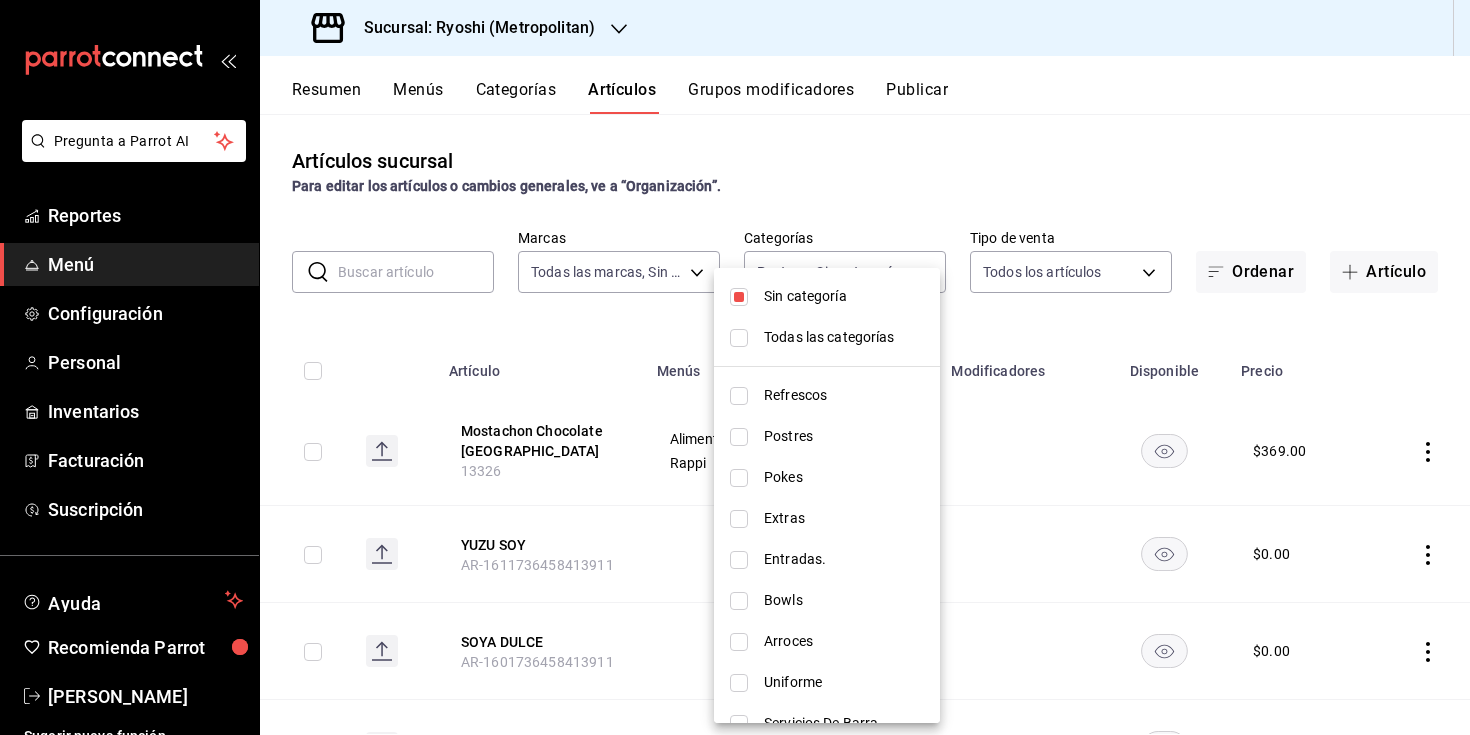 click at bounding box center (739, 297) 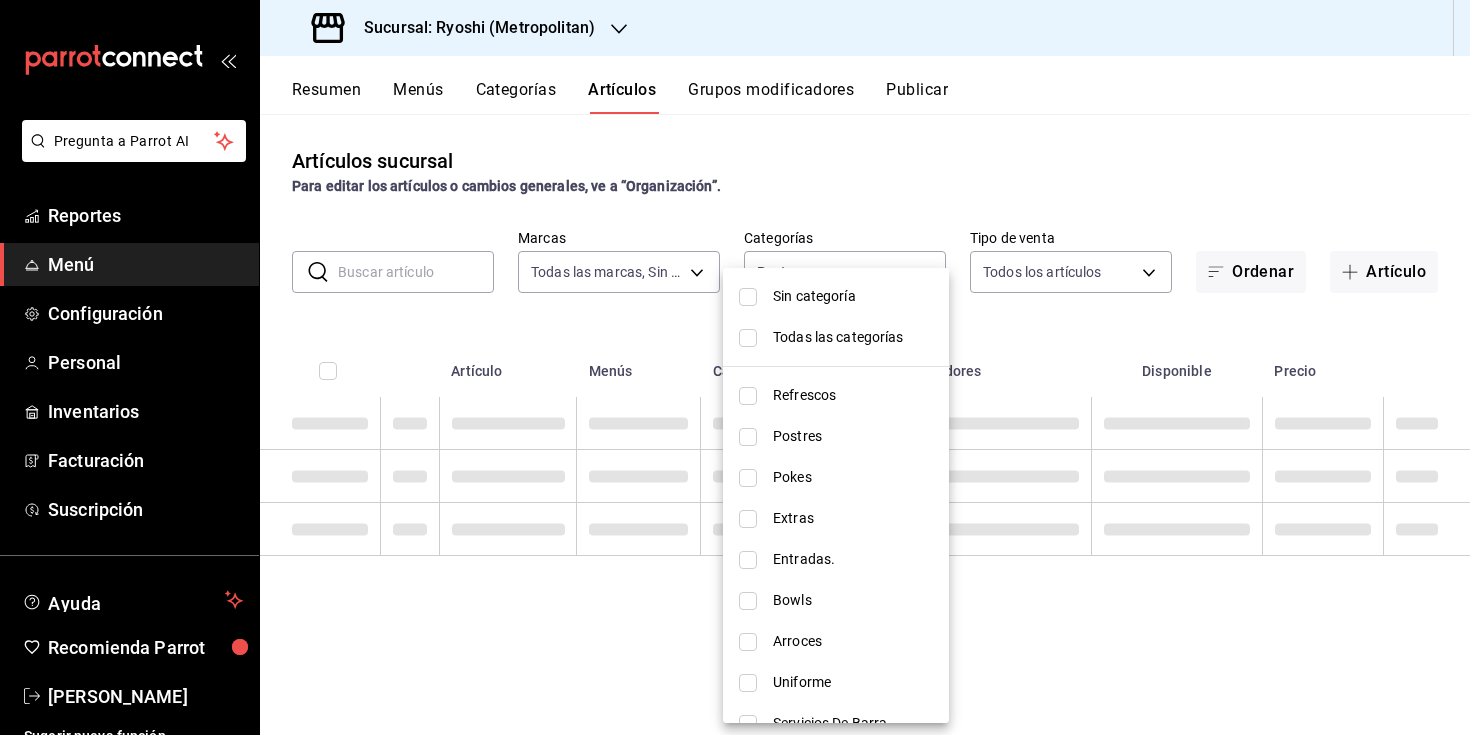 click at bounding box center [735, 367] 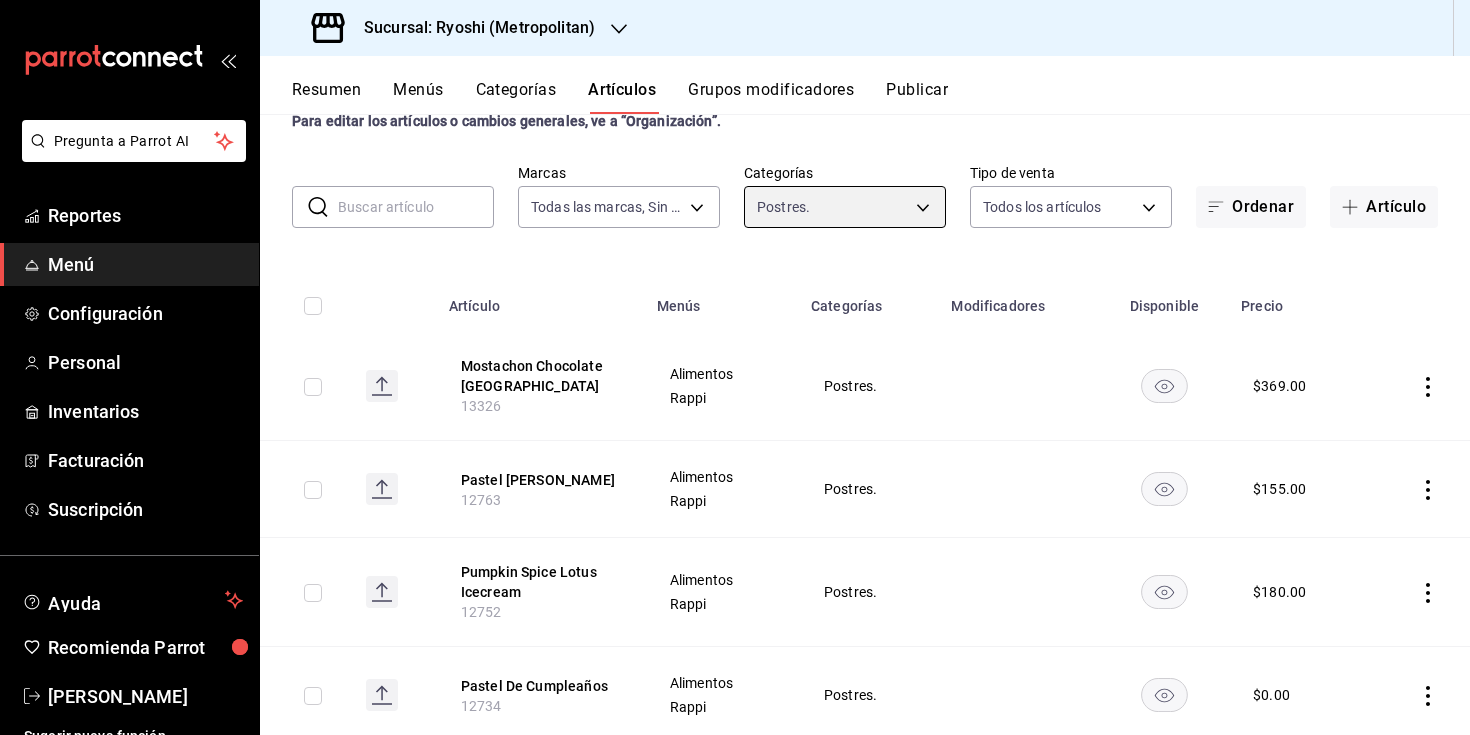 scroll, scrollTop: 69, scrollLeft: 0, axis: vertical 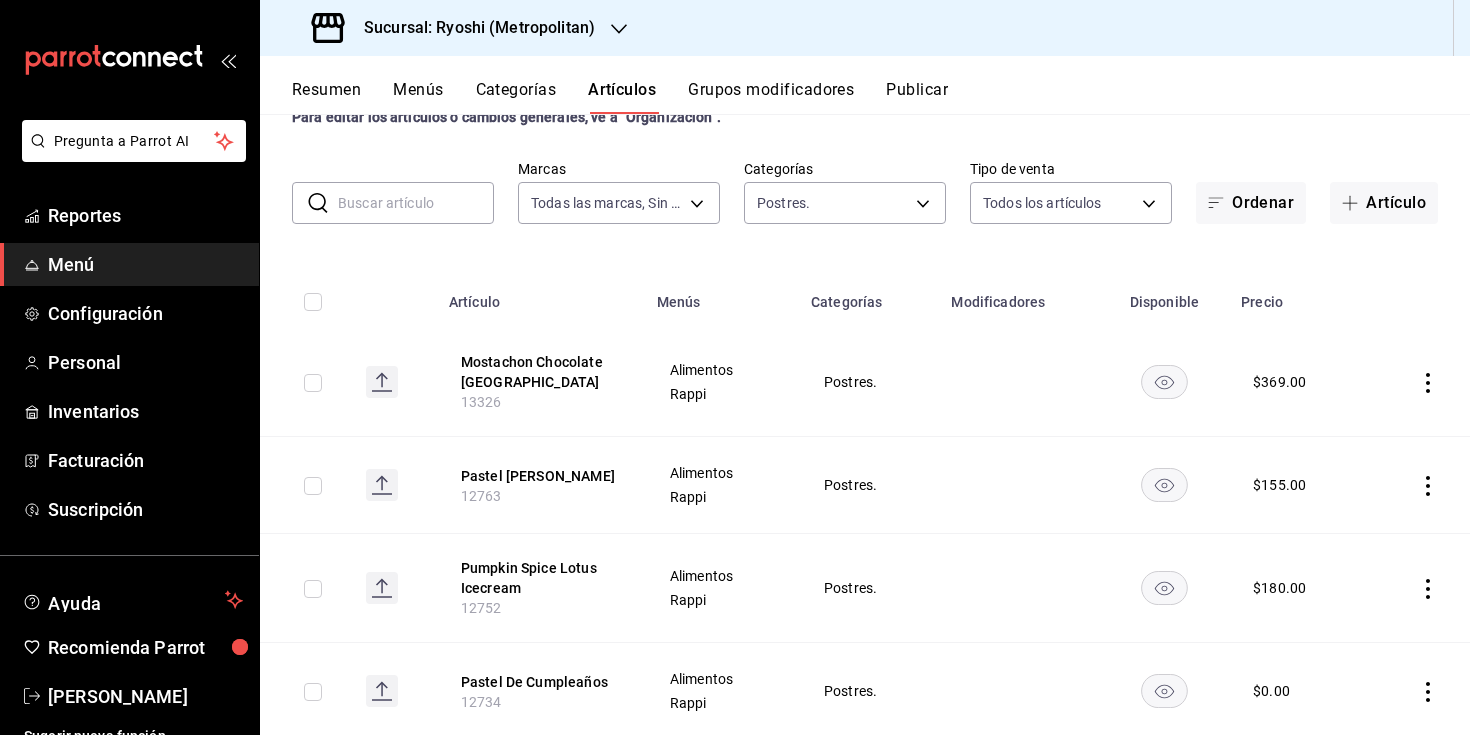 click on "Sucursal: Ryoshi (Metropolitan)" at bounding box center [471, 28] 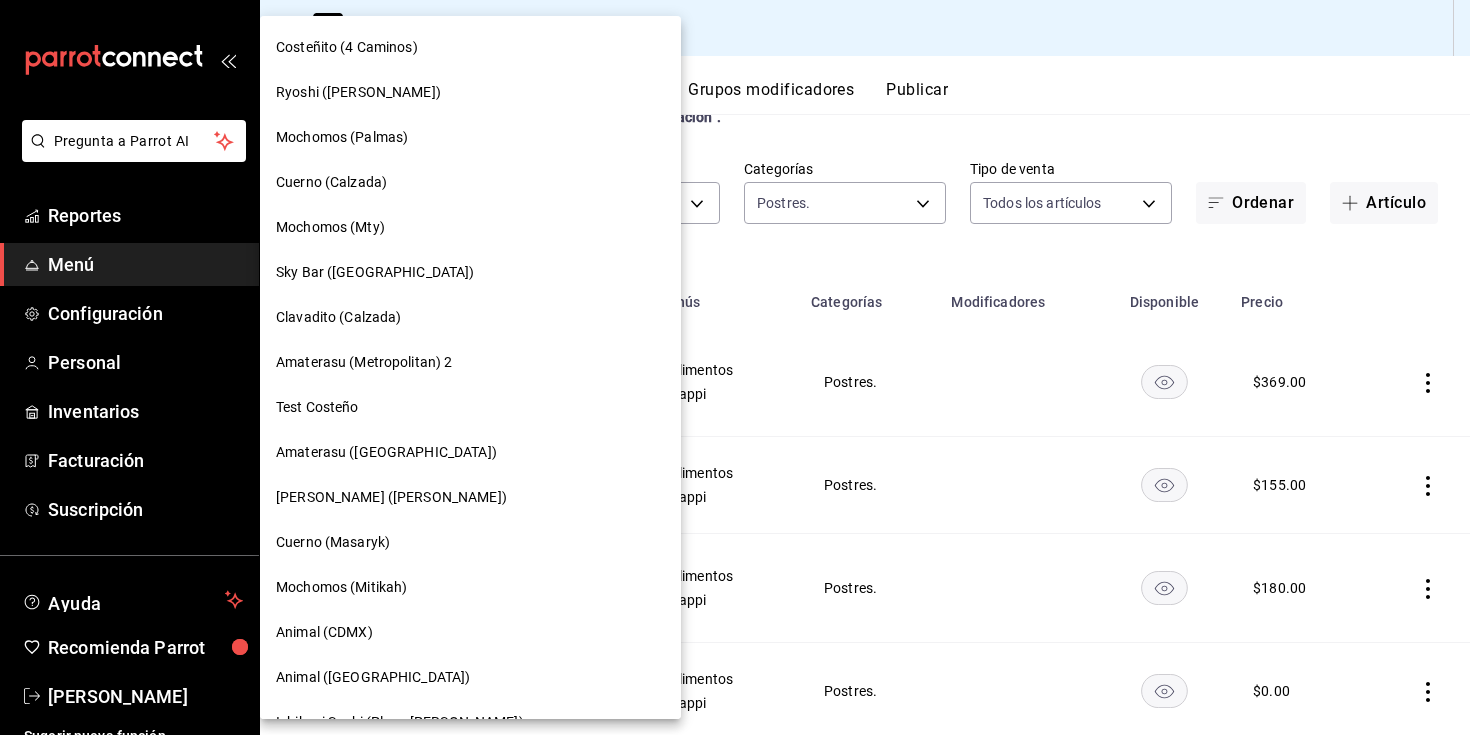 scroll, scrollTop: 81, scrollLeft: 0, axis: vertical 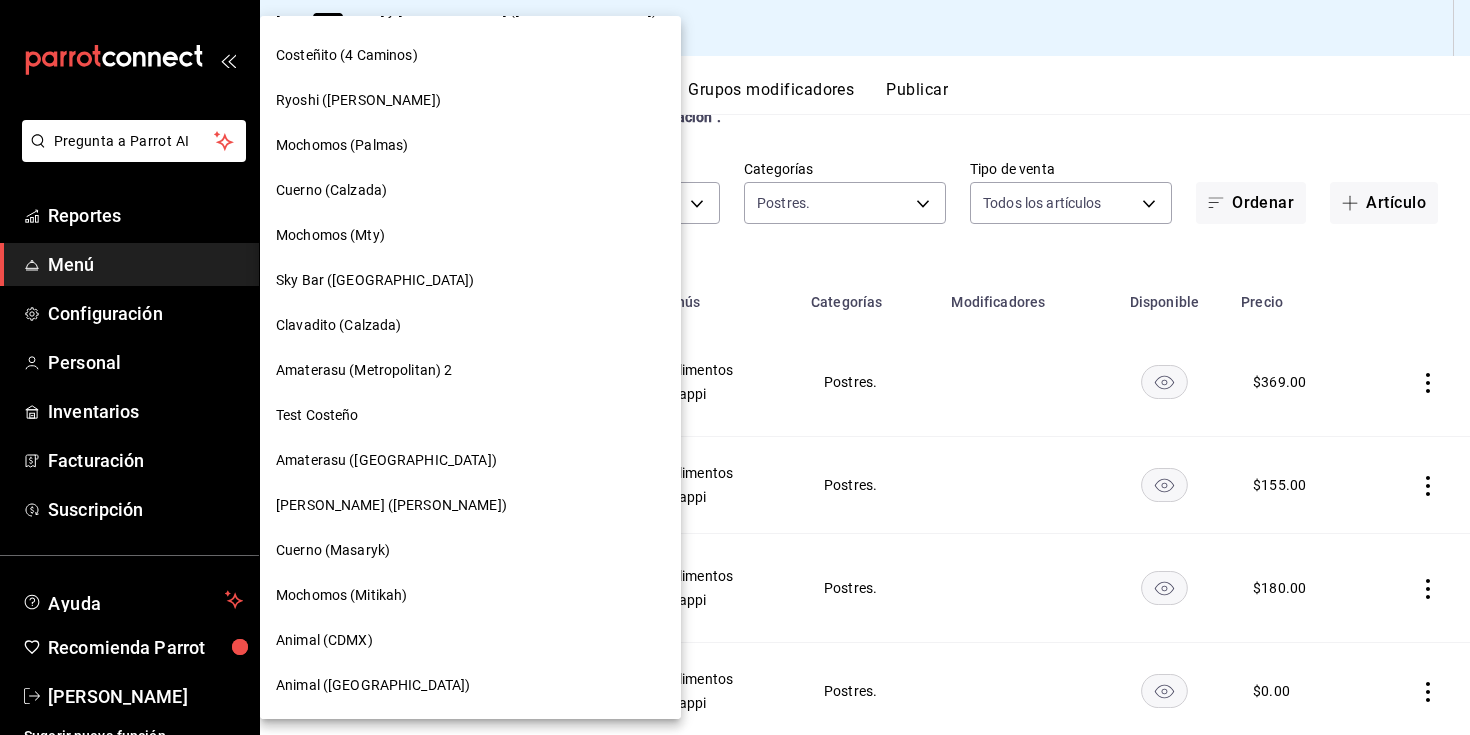 click on "Clavadito (Calzada)" at bounding box center (339, 325) 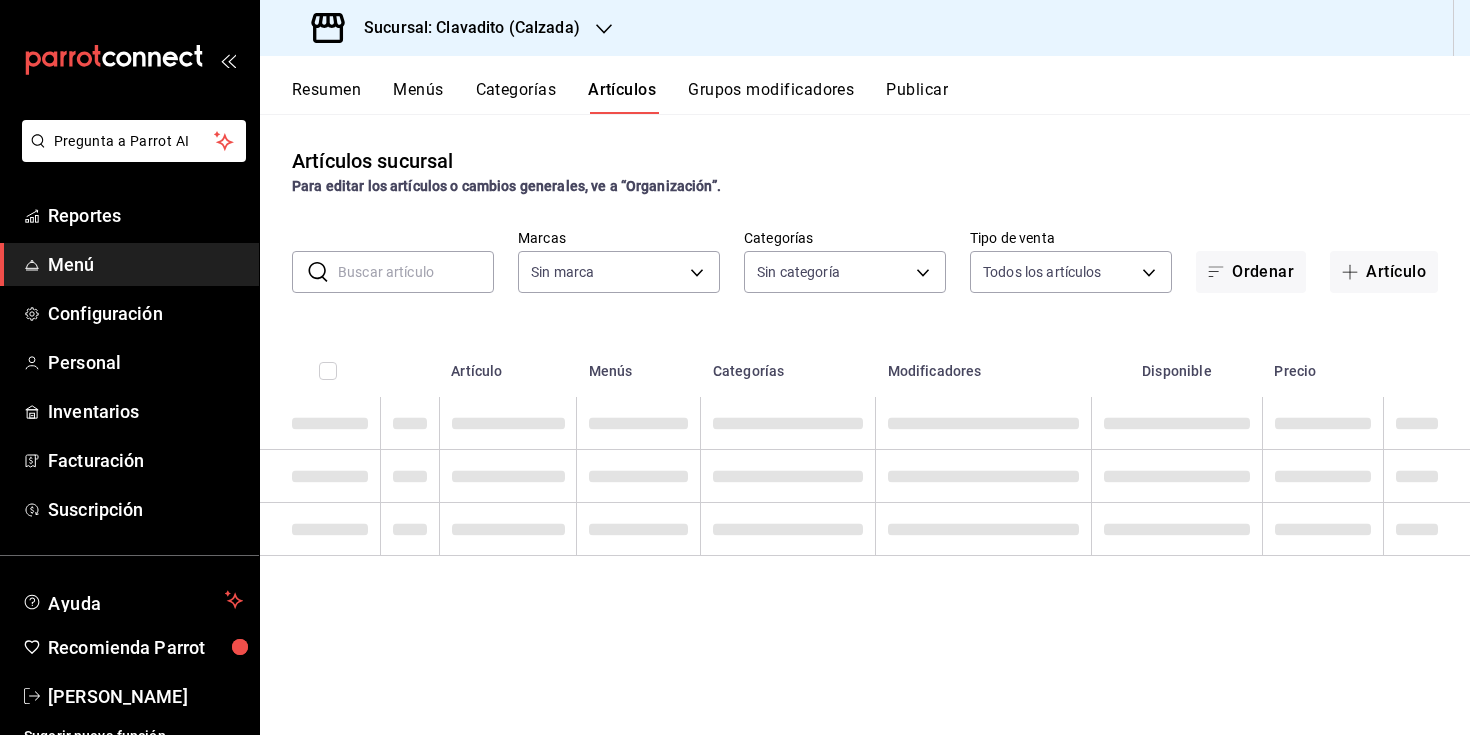 type on "baf57ed1-919f-4c82-8763-5f61bb5ecf6c,a733550a-1833-4f39-b337-4b288d8ef239,37b97a72-17a4-4e39-8fce-fd9544574e93,cadc36a8-87c0-4195-ba23-d676cf623625,e98a6d30-208d-4082-a559-a1f9face9959,99b8470a-5ea7-475b-b136-5ed3d9a5e410,047c11f7-72c9-4955-ba1a-d44919ddd039,36d6c80d-2f11-4472-b525-20c1d559e656,a40cfb00-be0f-4abf-8764-265e0d92dcd9,b6816625-1989-4c19-adbf-e3d6534c0bd6,6e711a98-7d55-4c32-84e4-c491233ed67f,ea8e3917-82a2-4067-a7cc-e1d69f2ece6f,a0bd8935-c53c-4c84-89ff-02892861e767,26128535-be73-4964-8523-658144c82109,5795b072-77e6-4625-9886-d87a9b41cc7b,707b9c0c-f82a-414c-acb8-32a291eef516,5be177d2-45de-4255-ad47-9f3db2f696b0,6c4b66c8-7924-4497-9a95-fa63a844fd30,5f03c79f-32a4-4a61-8e86-46e97a8cbd3a,7f3a792c-186d-492f-846c-413c9fde53ac,94cb6eaa-6584-4751-91a3-7599866f5089,2453a8f0-4dd5-46bf-96b3-947f90759acf,540ed52d-8059-4381-8dd7-694a68d4b18e,1916931e-68c5-469e-8679-6779e9c2eeb9,eafd4649-8511-4dff-a8df-b0d6139b62c0,ab55a70e-d0a2-4ce9-842e-f059d3a85a5c,81eb5457-1af4-4201-af7b-074ae588919e,12eaaa67-ac78-403d-a3d..." 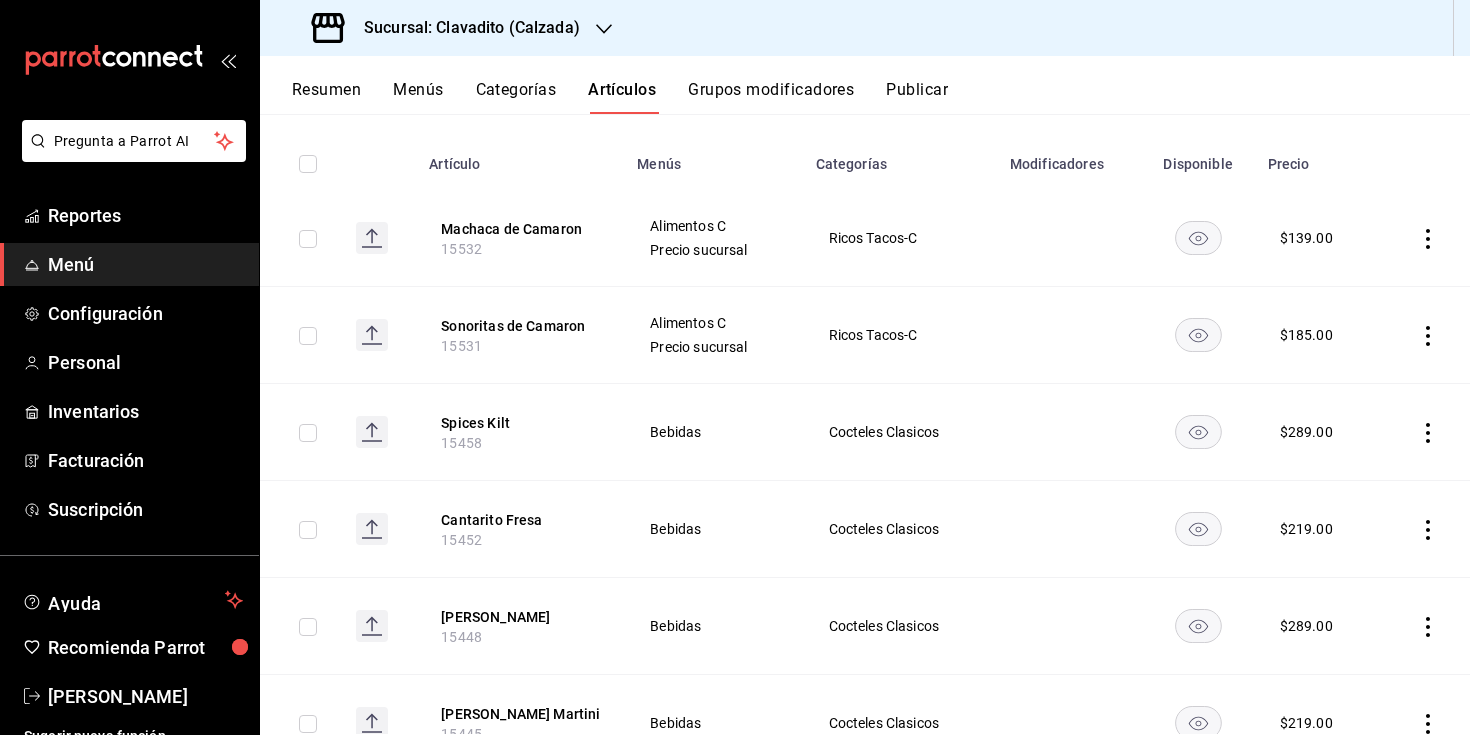 type on "7c6329b2-7c80-4d0a-92e1-359a60270725" 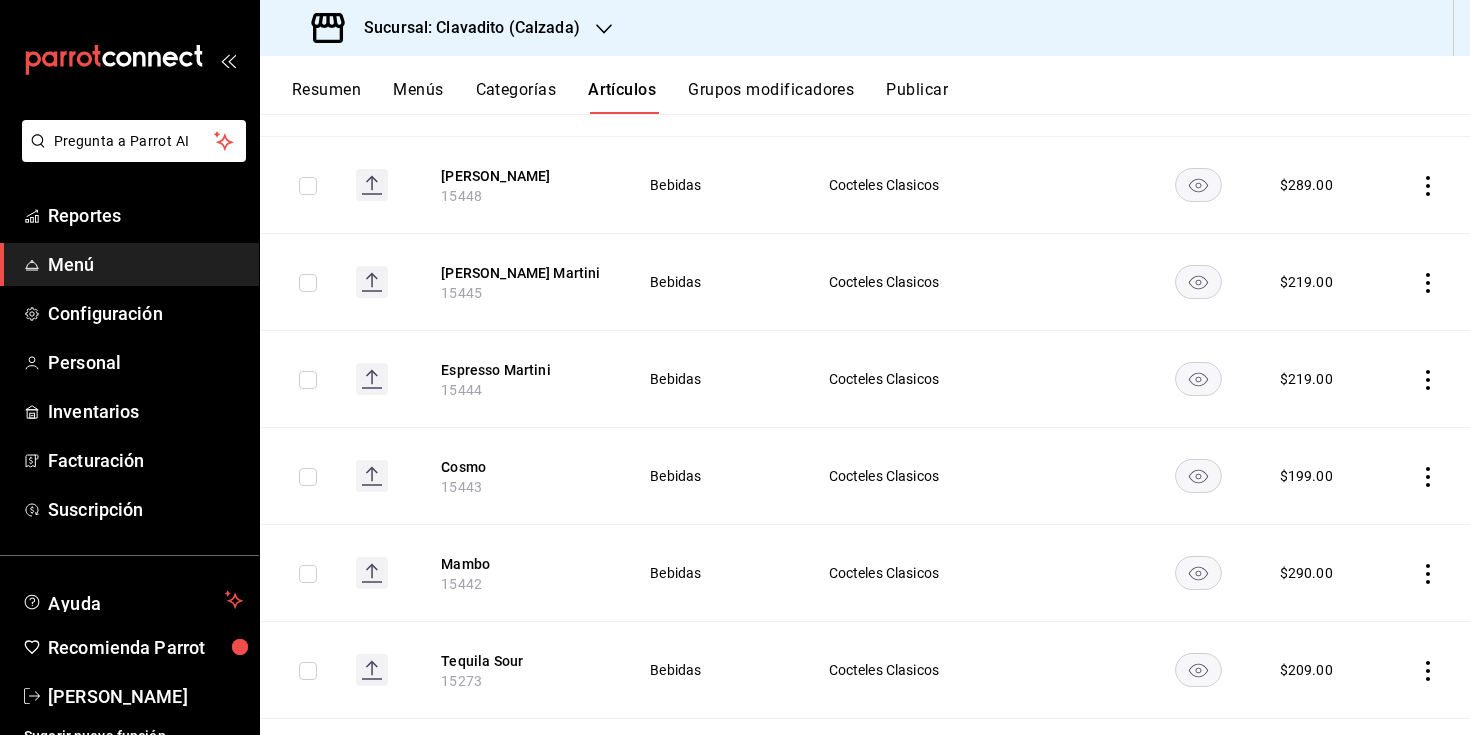 scroll, scrollTop: 0, scrollLeft: 0, axis: both 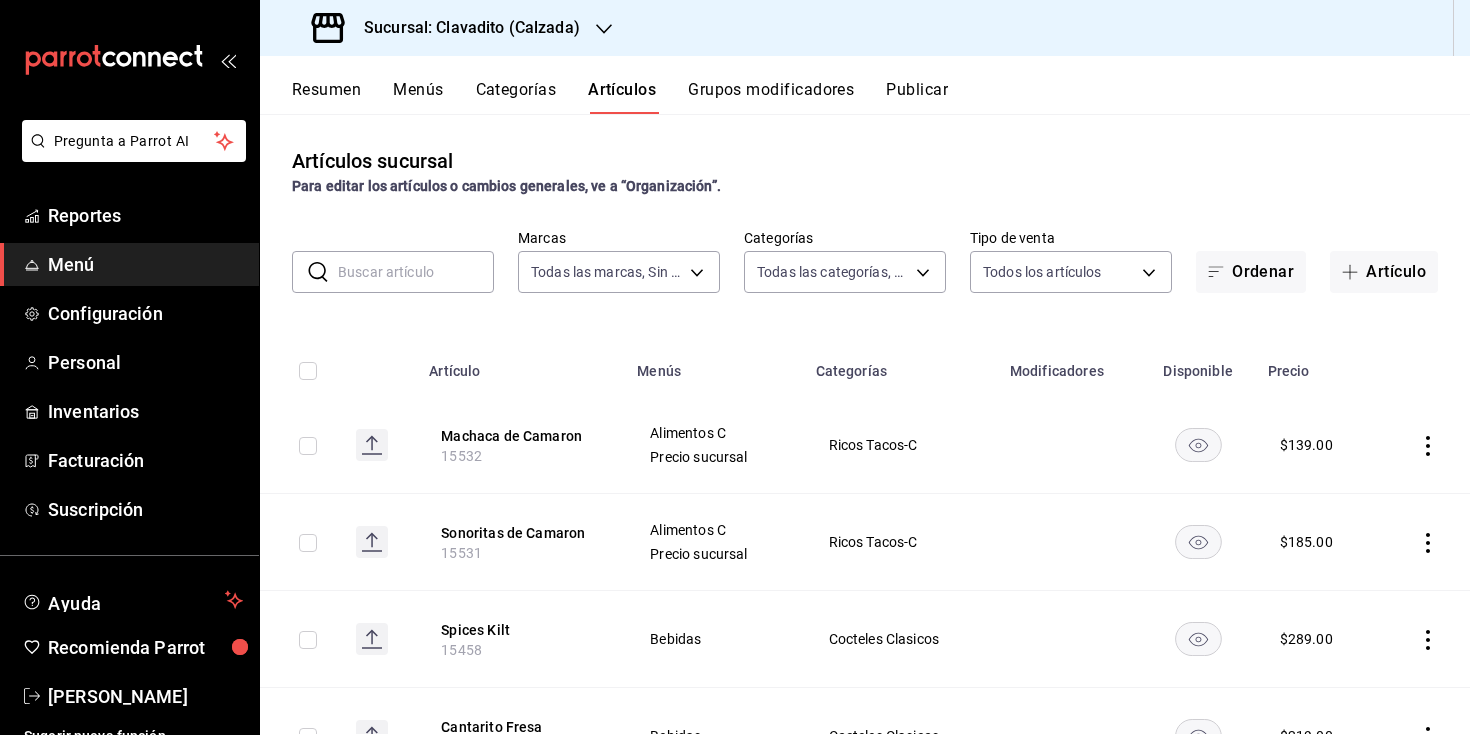 click at bounding box center [416, 272] 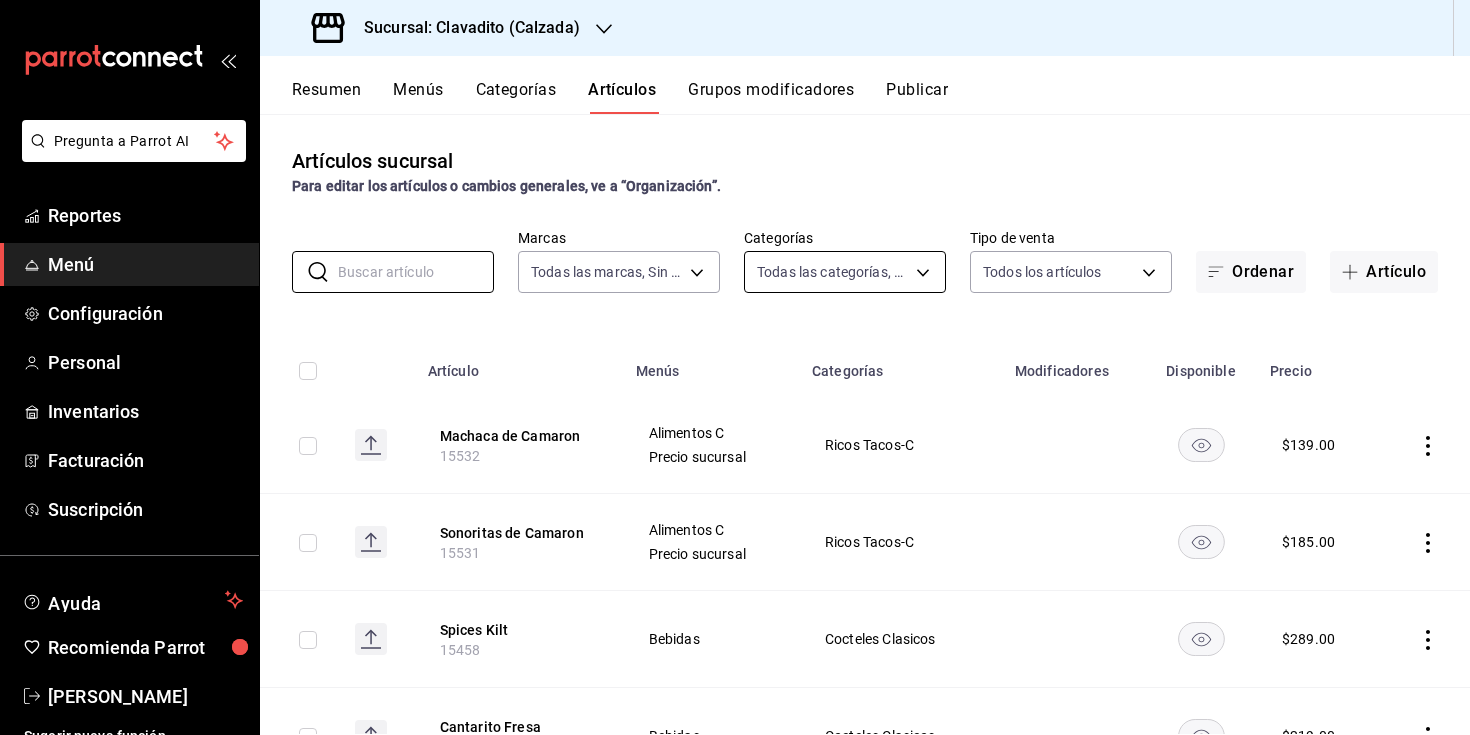 click on "Pregunta a Parrot AI Reportes   Menú   Configuración   Personal   Inventarios   Facturación   Suscripción   Ayuda Recomienda Parrot   [PERSON_NAME]   Sugerir nueva función   Sucursal: Clavadito (Calzada) Resumen Menús Categorías Artículos Grupos modificadores Publicar Artículos sucursal Para editar los artículos o cambios generales, ve a “Organización”. ​ ​ Marcas Todas las marcas, Sin marca 7c6329b2-7c80-4d0a-92e1-359a60270725 Categorías Todas las categorías, Sin categoría Tipo de venta Todos los artículos ALL Ordenar Artículo Artículo Menús Categorías Modificadores Disponible Precio Machaca de Camaron 15532 Alimentos C Precio sucursal Ricos Tacos-C $ 139.00 Sonoritas de Camaron 15531 Alimentos C Precio sucursal Ricos Tacos-C $ 185.00 Spices Kilt 15458 Bebidas Cocteles Clasicos $ 289.00 Cantarito Fresa 15452 Bebidas Cocteles Clasicos $ 219.00 Violeta Sour 15448 Bebidas Cocteles Clasicos $ 289.00 [PERSON_NAME] Martini 15445 Bebidas Cocteles Clasicos $ 219.00 Espresso Martini 15444 Bebidas $" at bounding box center (735, 367) 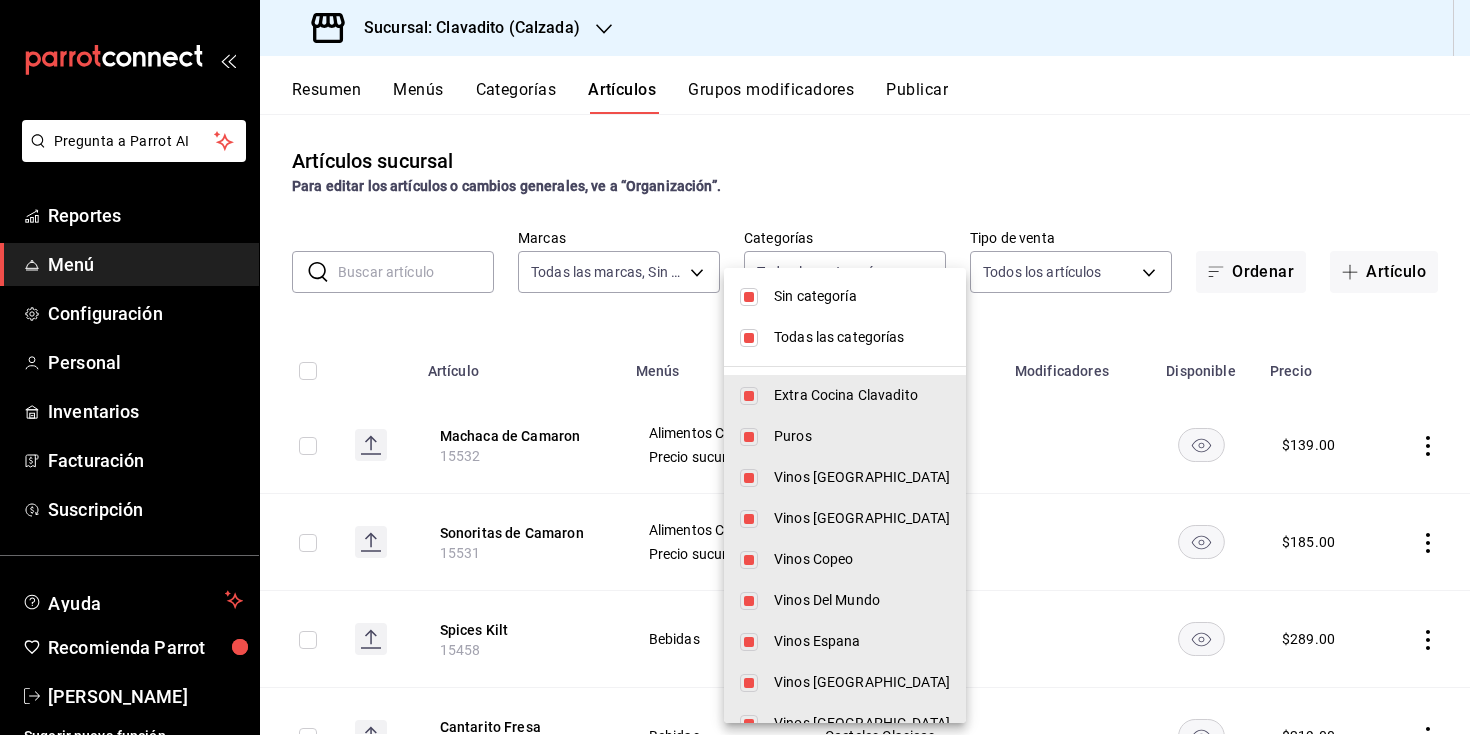click on "Sin categoría" at bounding box center (862, 296) 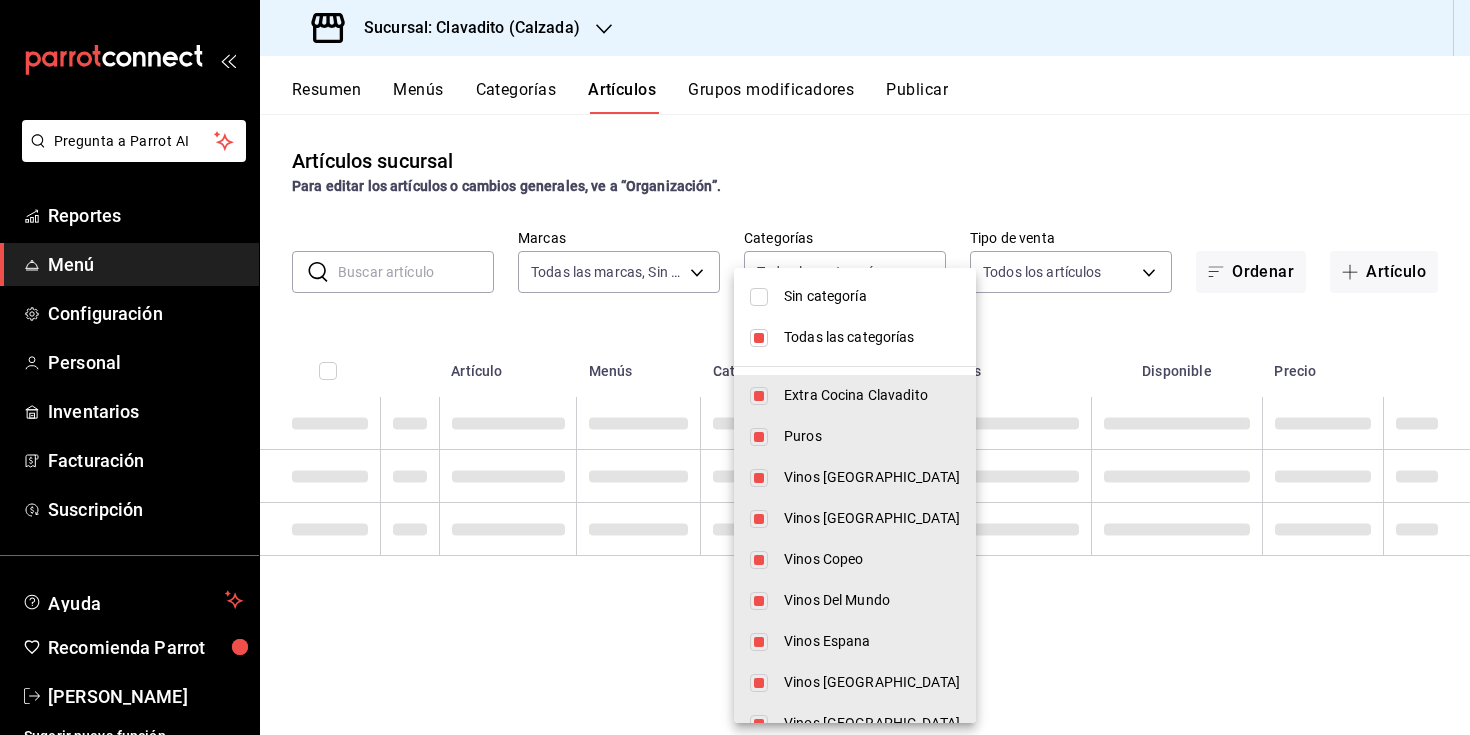 click on "Todas las categorías" at bounding box center [872, 337] 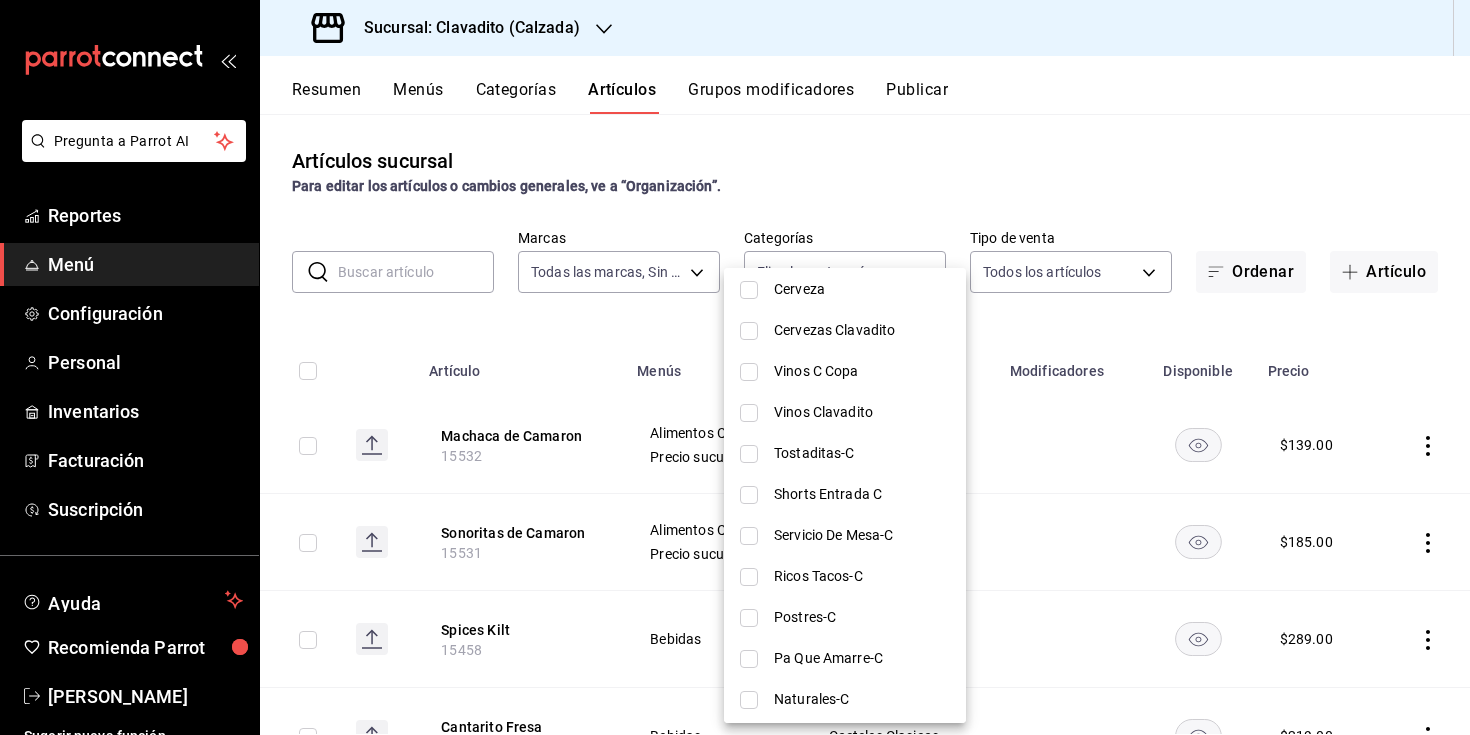 scroll, scrollTop: 1712, scrollLeft: 0, axis: vertical 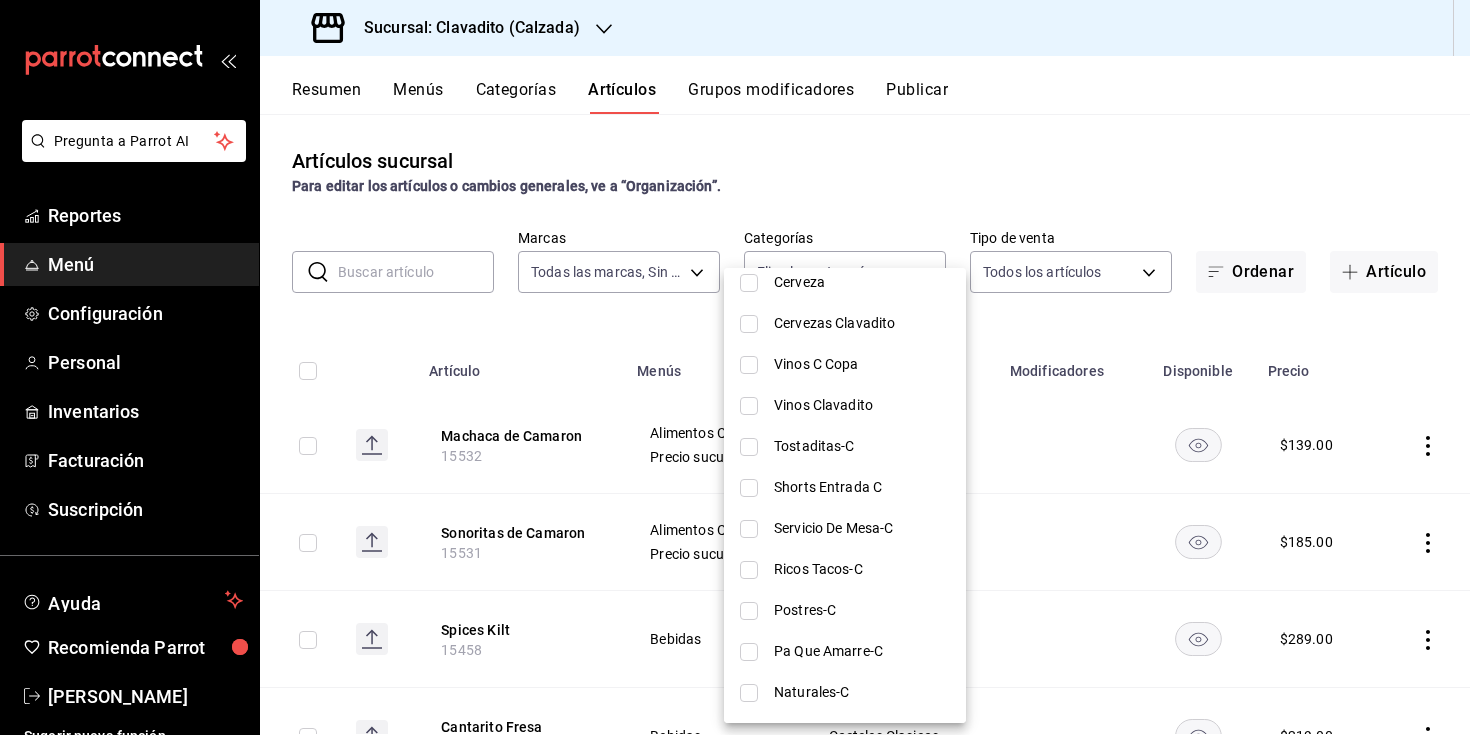 click on "Cerveza" at bounding box center [845, 282] 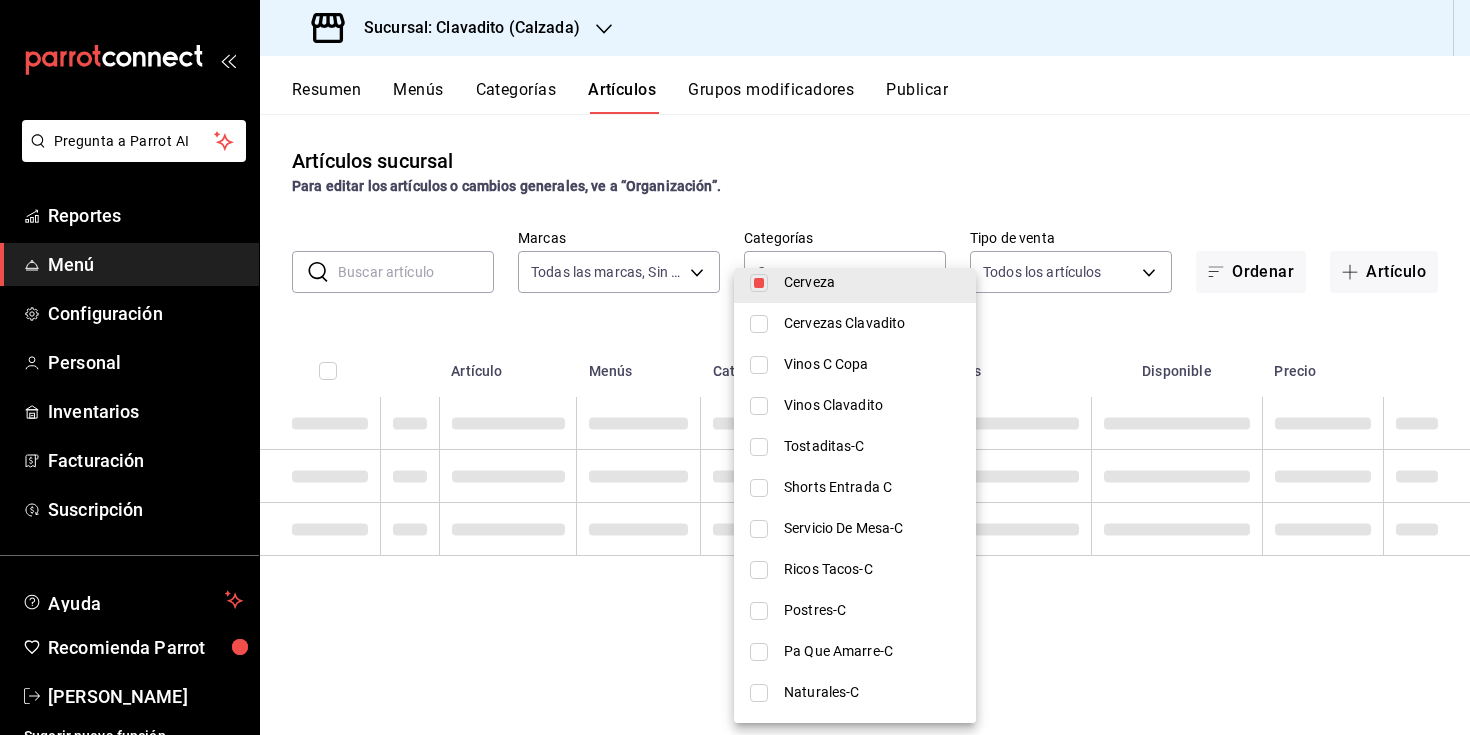 click on "Cervezas Clavadito" at bounding box center (855, 323) 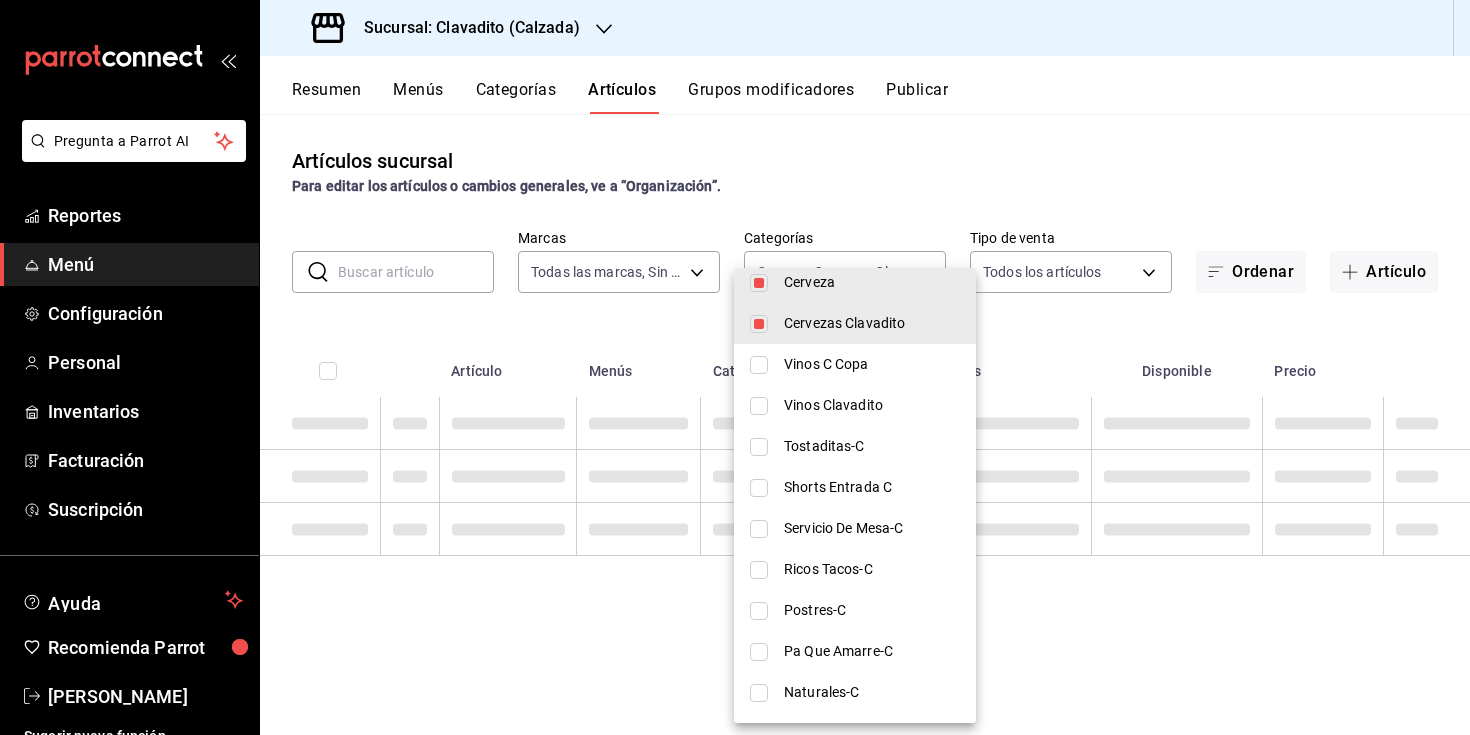 click at bounding box center (735, 367) 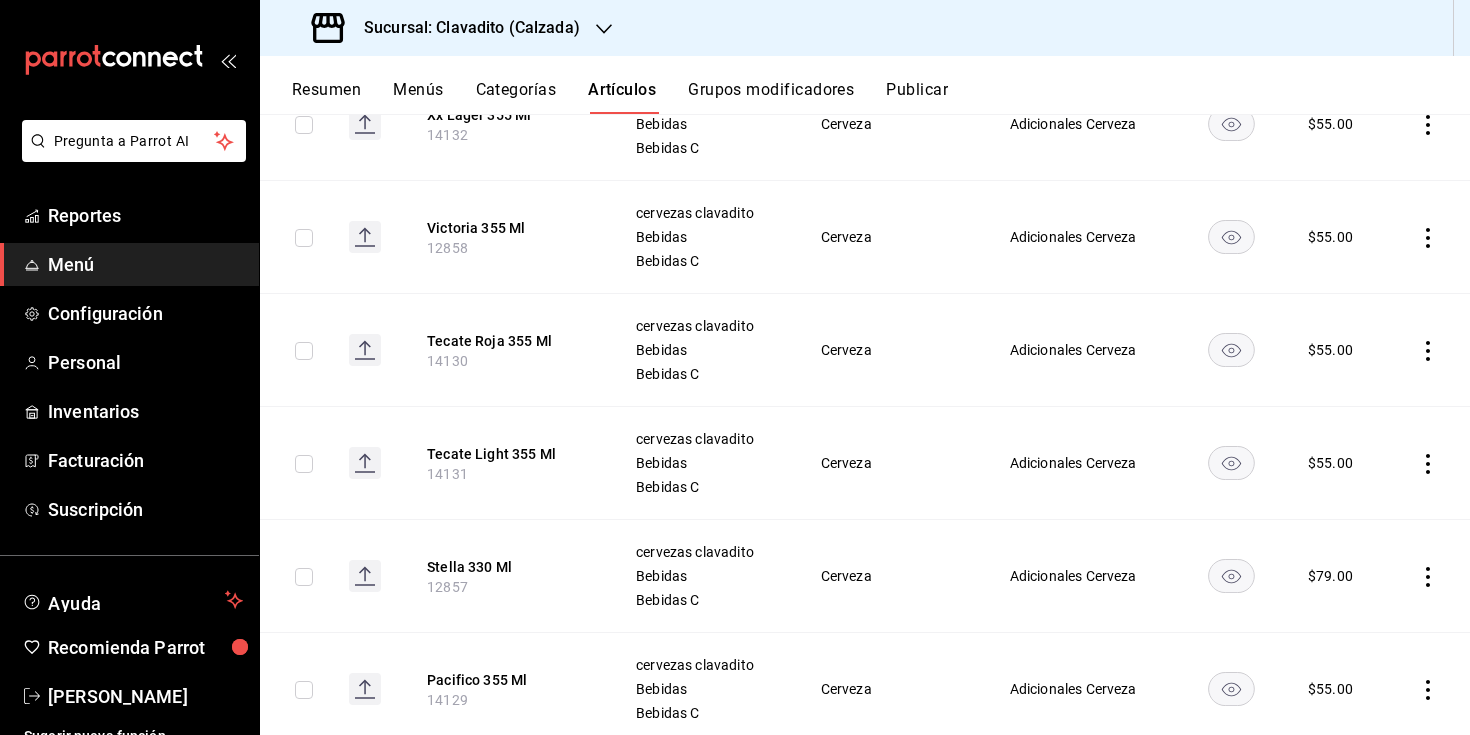 scroll, scrollTop: 0, scrollLeft: 0, axis: both 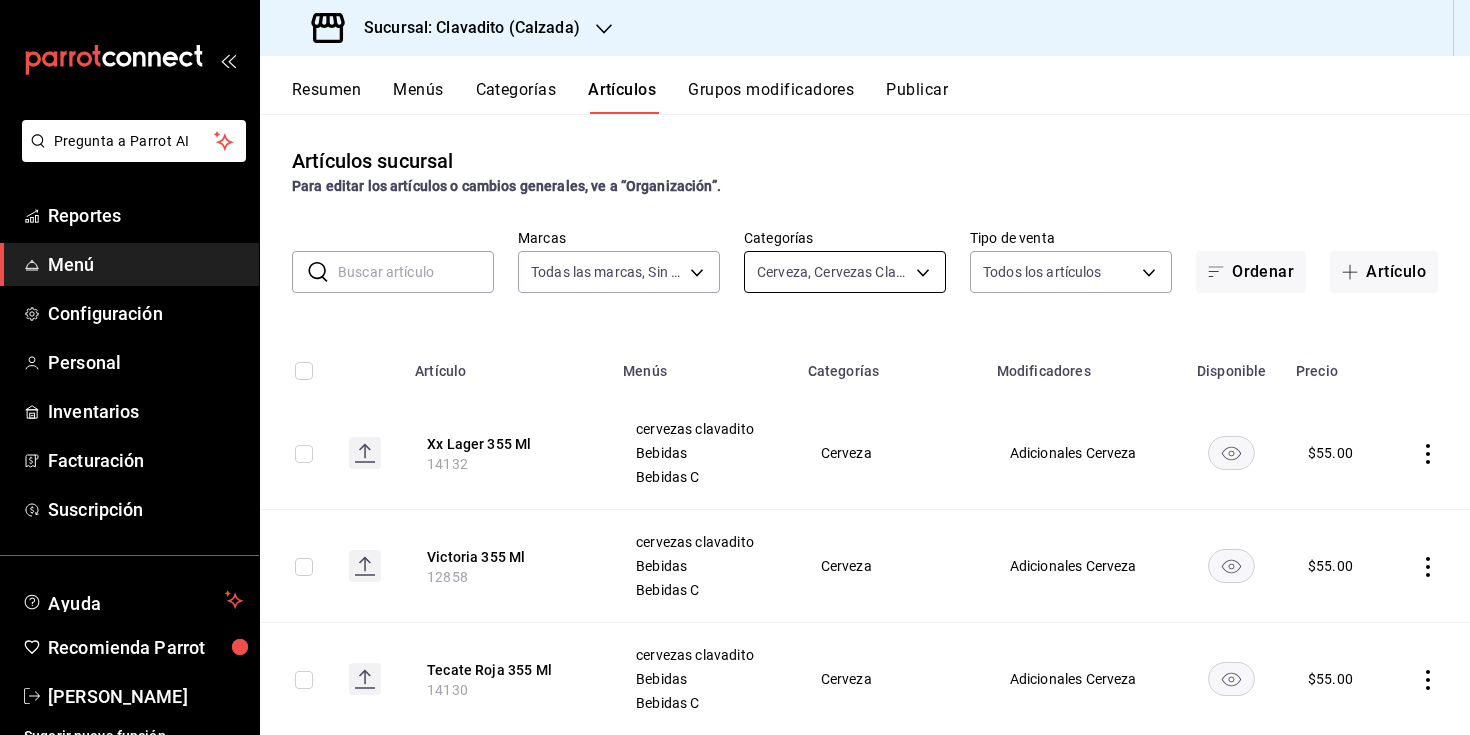 click on "Pregunta a Parrot AI Reportes   Menú   Configuración   Personal   Inventarios   Facturación   Suscripción   Ayuda Recomienda Parrot   [PERSON_NAME]   Sugerir nueva función   Sucursal: Clavadito (Calzada) Resumen Menús Categorías Artículos Grupos modificadores Publicar Artículos sucursal Para editar los artículos o cambios generales, ve a “Organización”. ​ ​ Marcas Todas las marcas, Sin marca 7c6329b2-7c80-4d0a-92e1-359a60270725 Categorías Cerveza, Cervezas Clavadito 9c4365be-42f3-4b03-af6c-6168cc261c67,03453ead-7bfc-473a-b0f8-6e6549861fcf Tipo de venta Todos los artículos ALL Ordenar Artículo Artículo Menús Categorías Modificadores Disponible Precio Xx Lager 355 Ml 14132 cervezas clavadito Bebidas Bebidas C Cerveza Adicionales Cerveza $ 55.00 Victoria 355 Ml 12858 cervezas clavadito Bebidas Bebidas C Cerveza Adicionales Cerveza $ 55.00 Tecate Roja 355 Ml 14130 cervezas clavadito Bebidas Bebidas C Cerveza Adicionales Cerveza $ 55.00 Tecate Light 355 Ml 14131 cervezas clavadito Bebidas $" at bounding box center [735, 367] 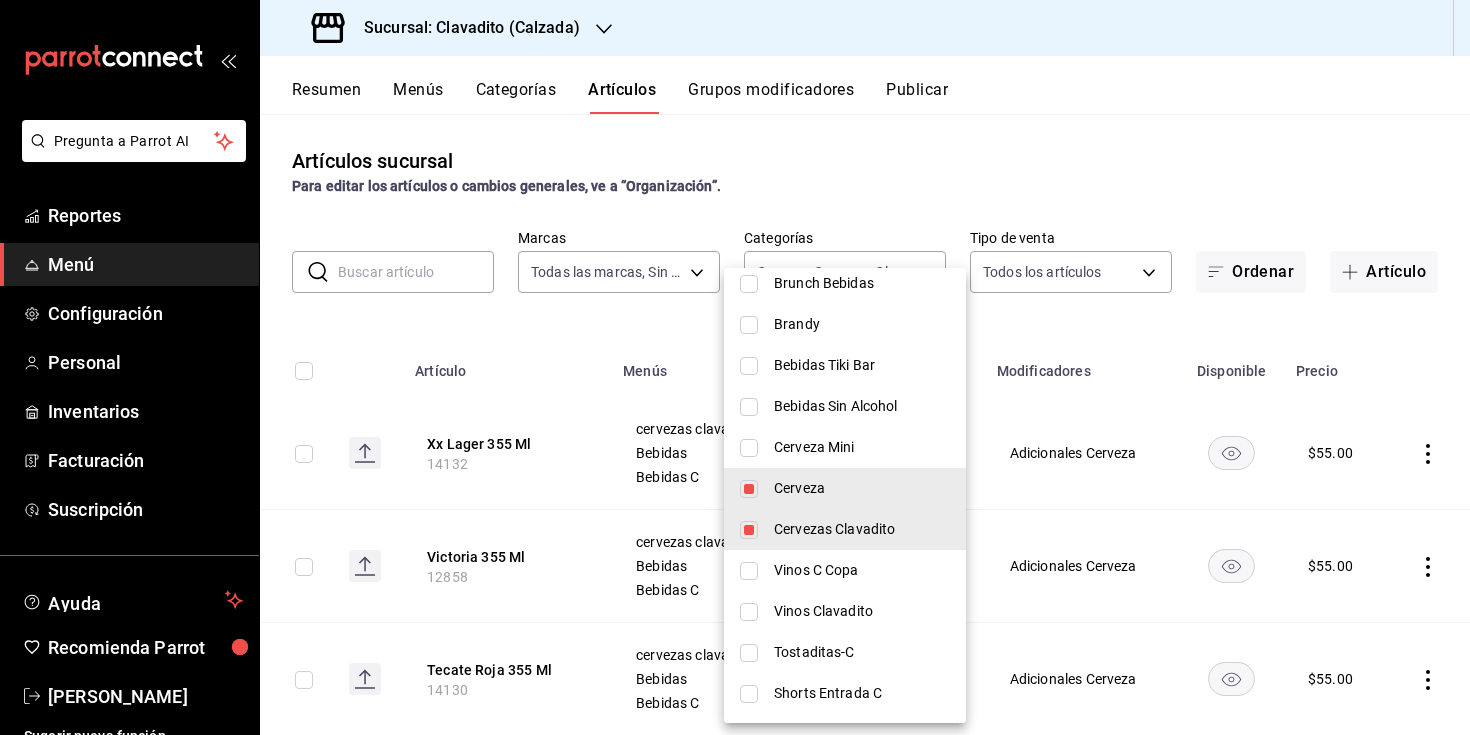 scroll, scrollTop: 1577, scrollLeft: 0, axis: vertical 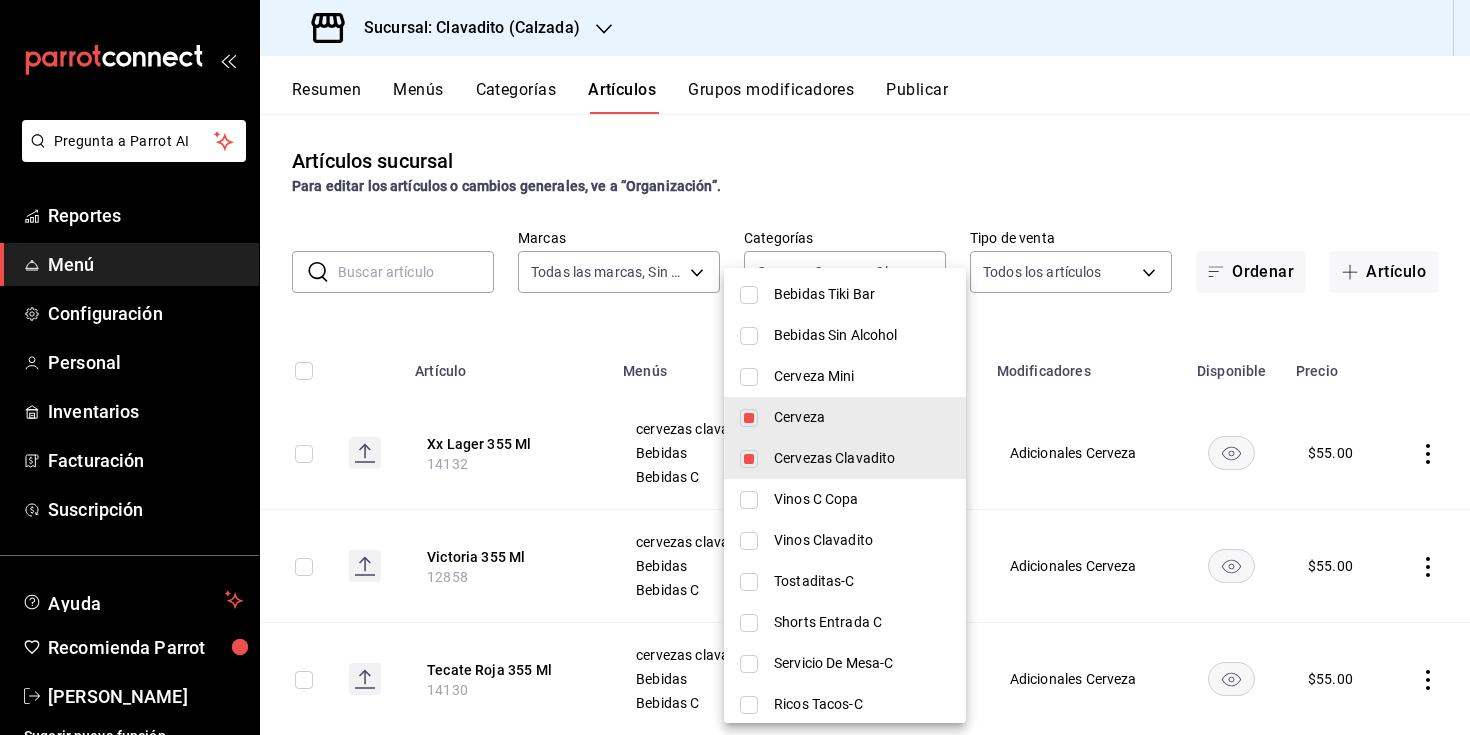 click on "Cerveza" at bounding box center (845, 417) 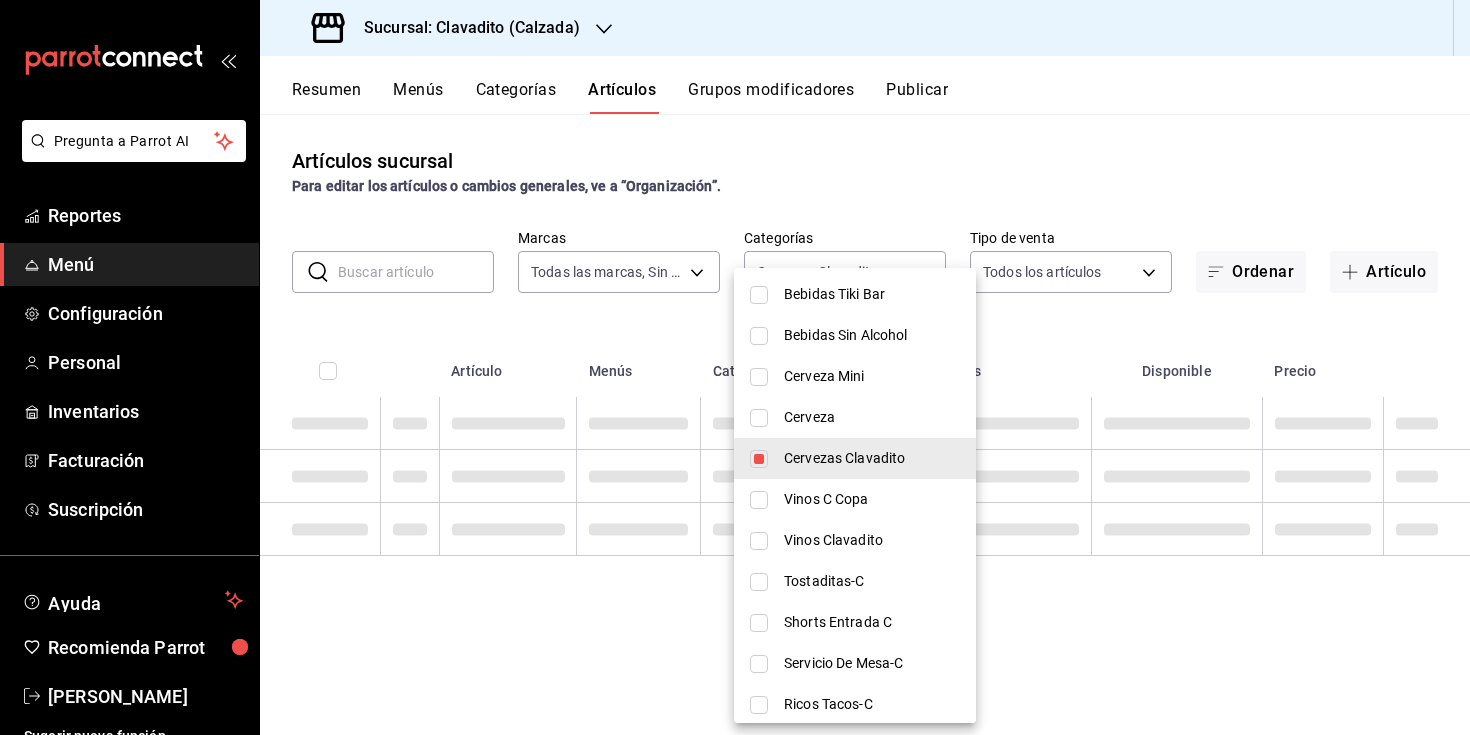 click at bounding box center (759, 459) 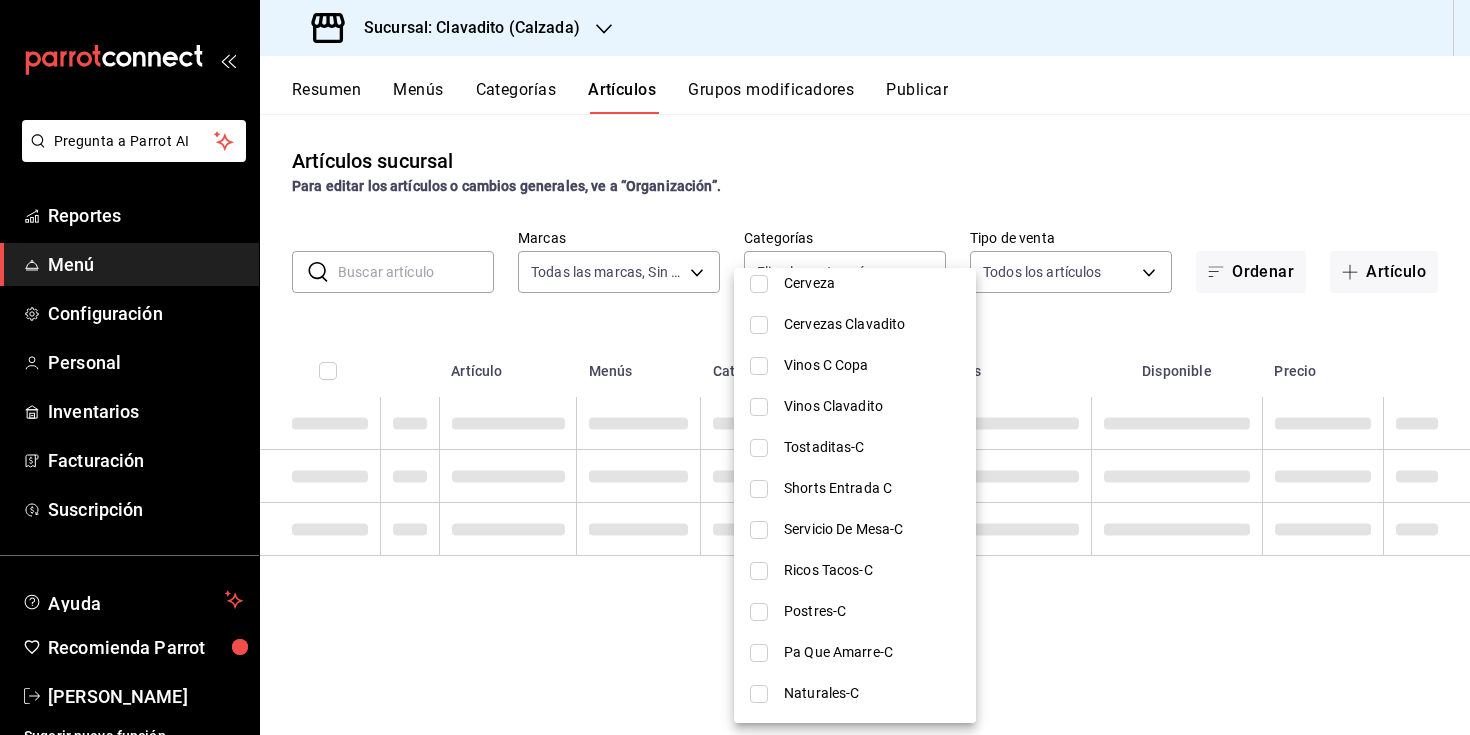 scroll, scrollTop: 1791, scrollLeft: 0, axis: vertical 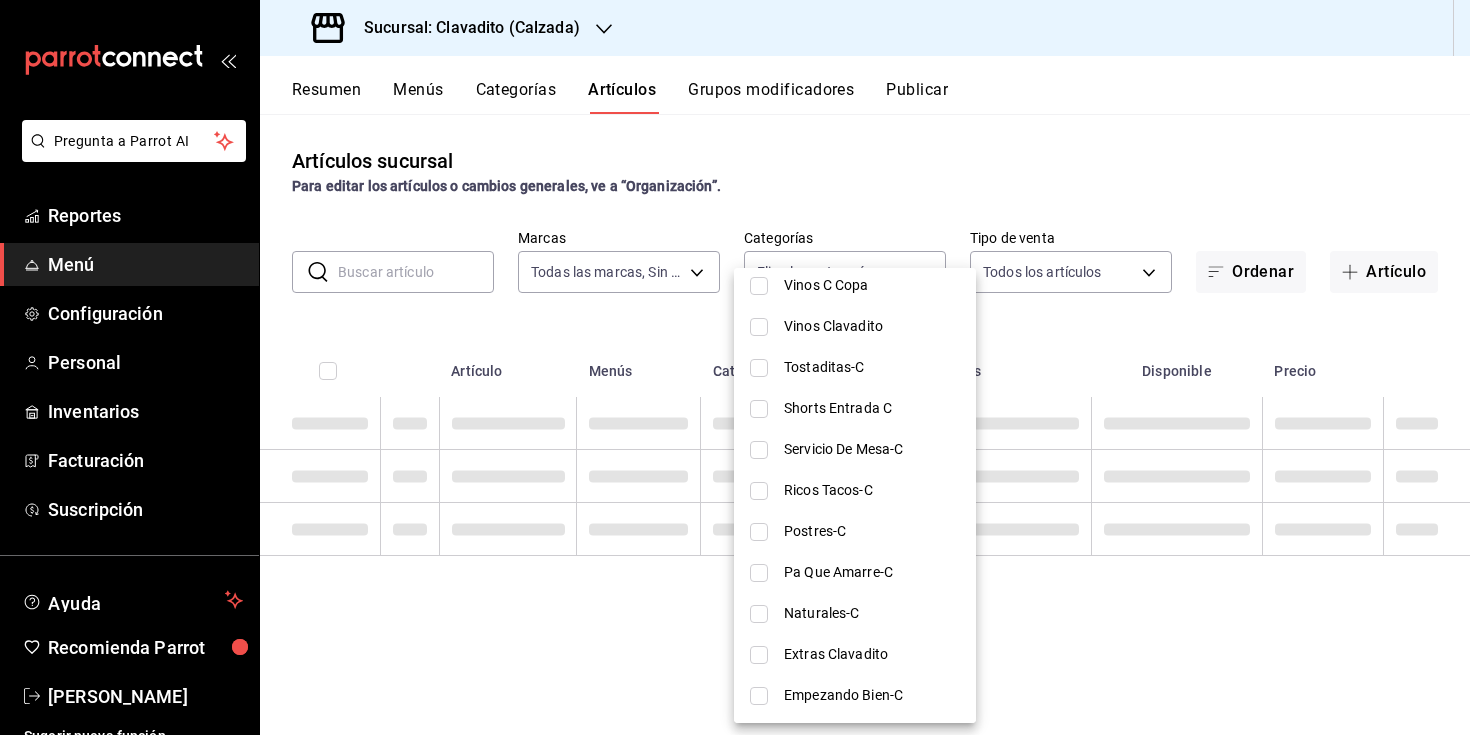 click on "Ricos Tacos-C" at bounding box center (872, 490) 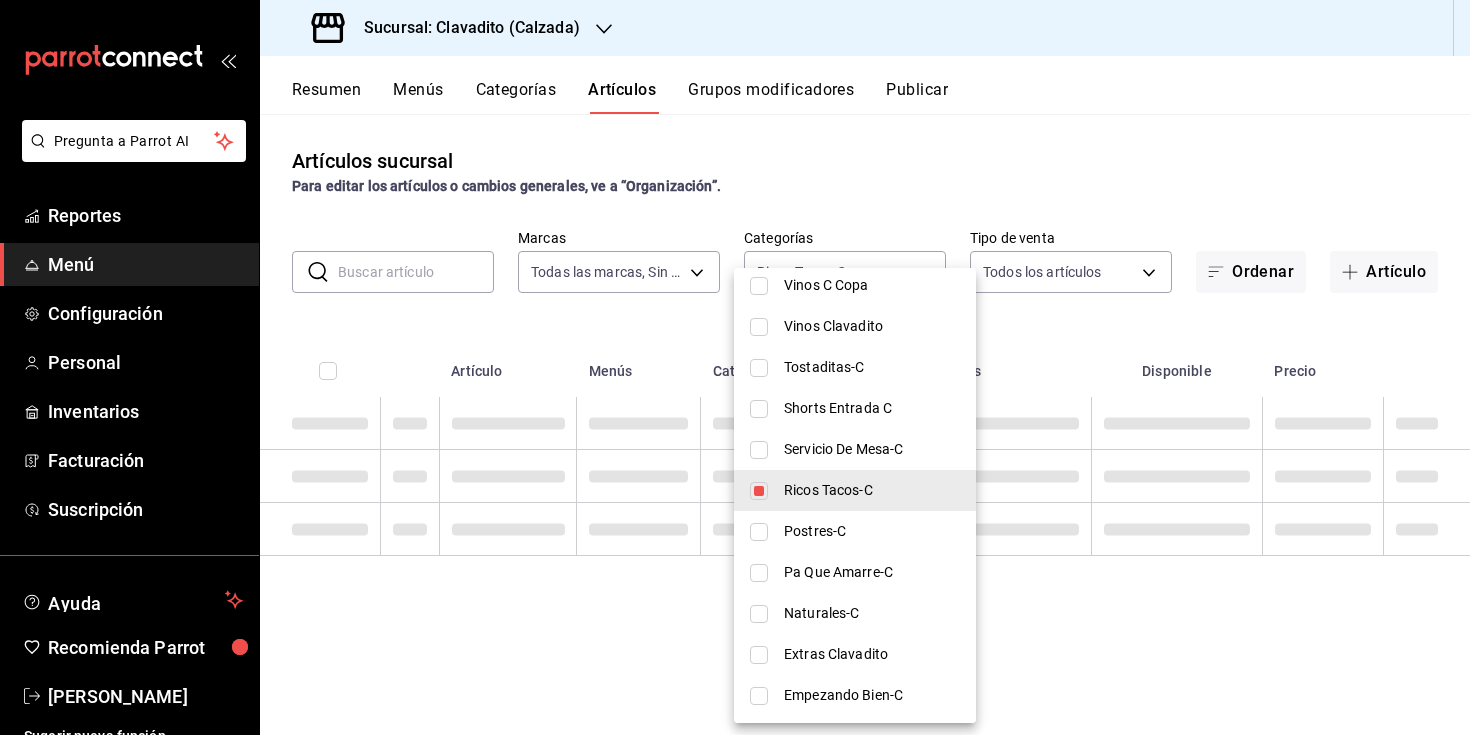 click on "Tostaditas-C" at bounding box center (855, 367) 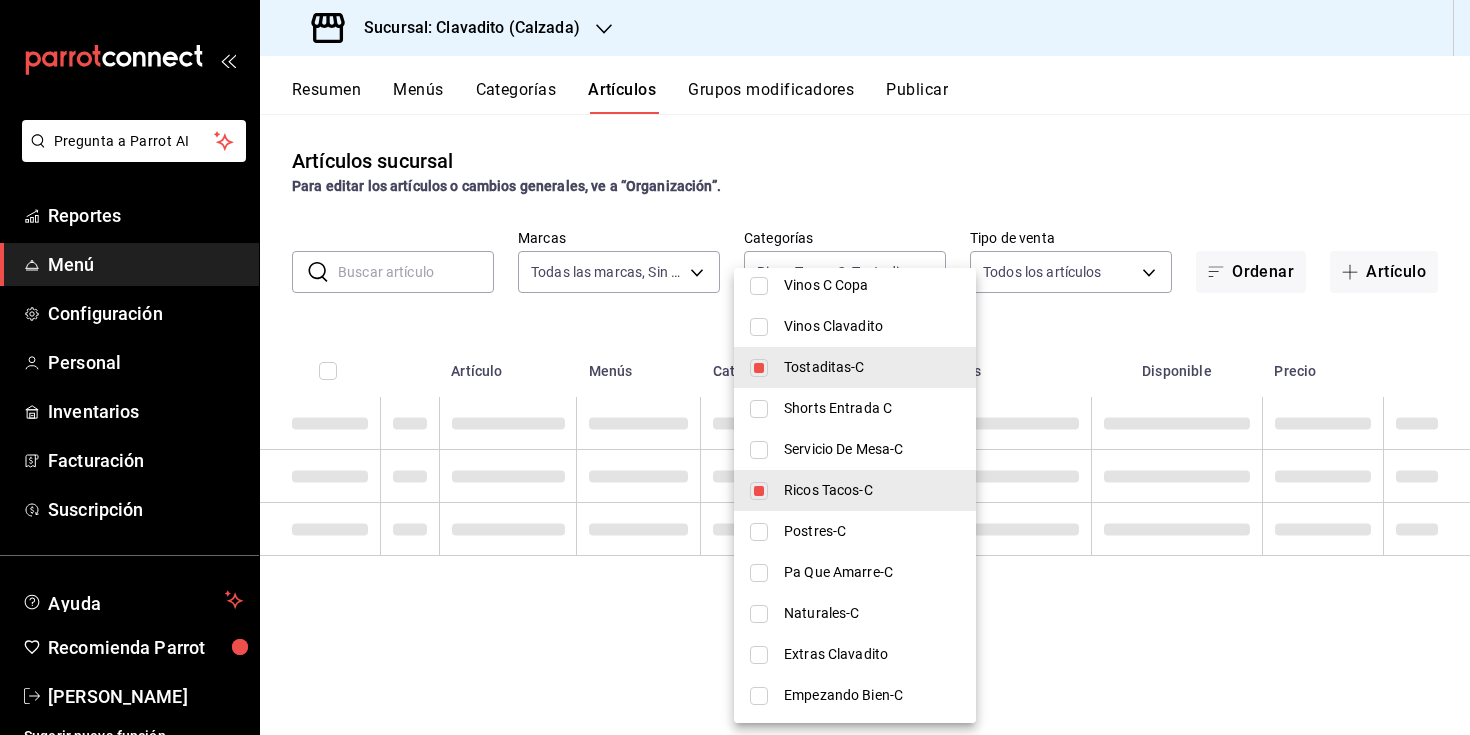 scroll, scrollTop: 1871, scrollLeft: 0, axis: vertical 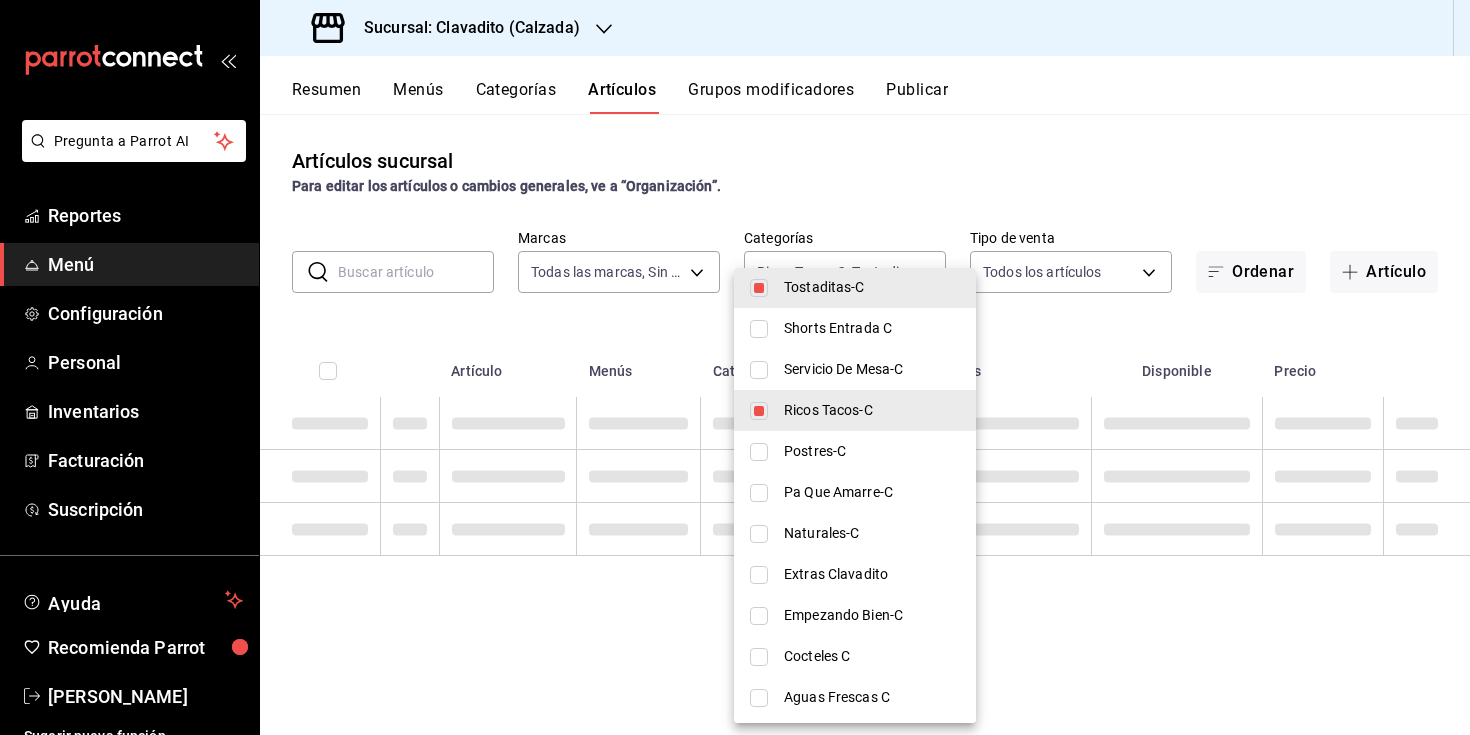 click on "Pa Que Amarre-C" at bounding box center [872, 492] 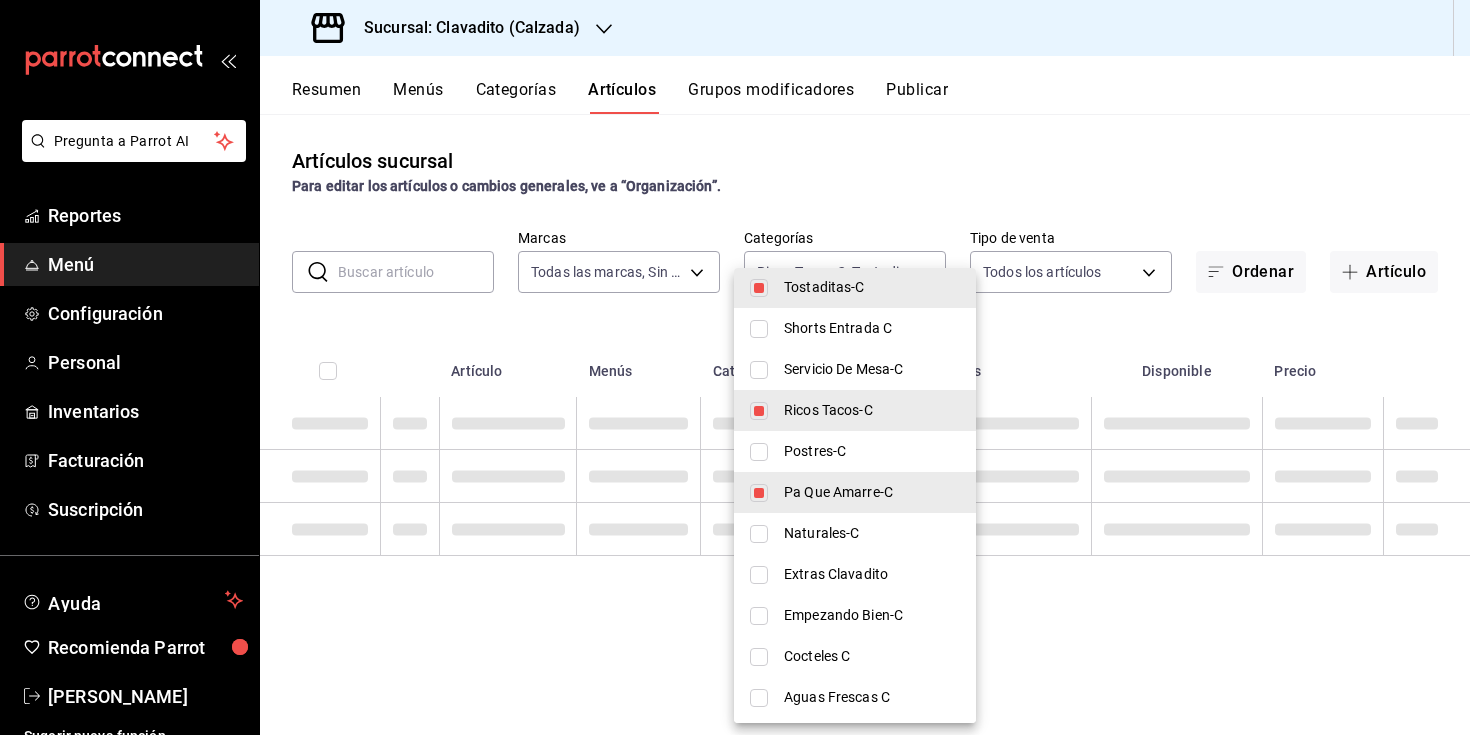 scroll, scrollTop: 1873, scrollLeft: 0, axis: vertical 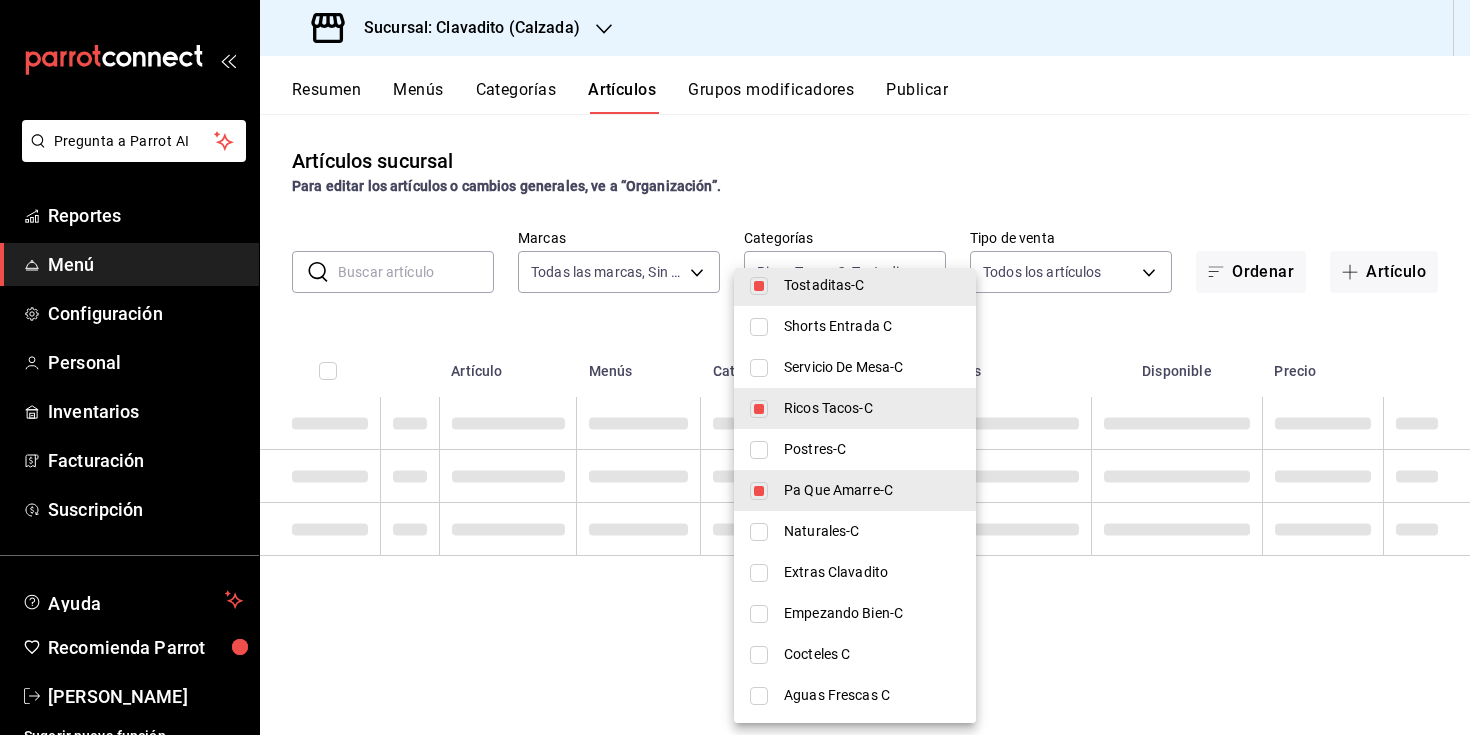 click on "Empezando Bien-C" at bounding box center (872, 613) 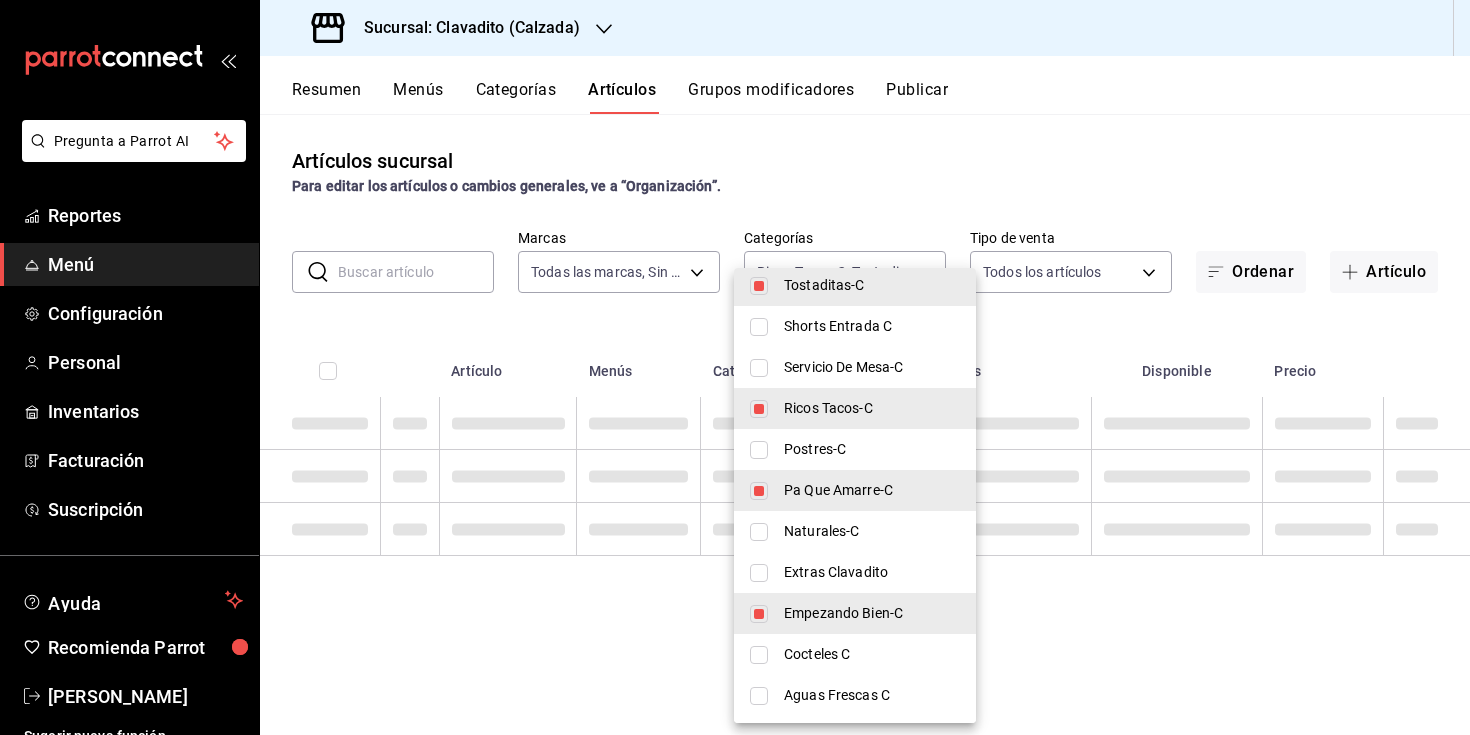click on "Cocteles C" at bounding box center [872, 654] 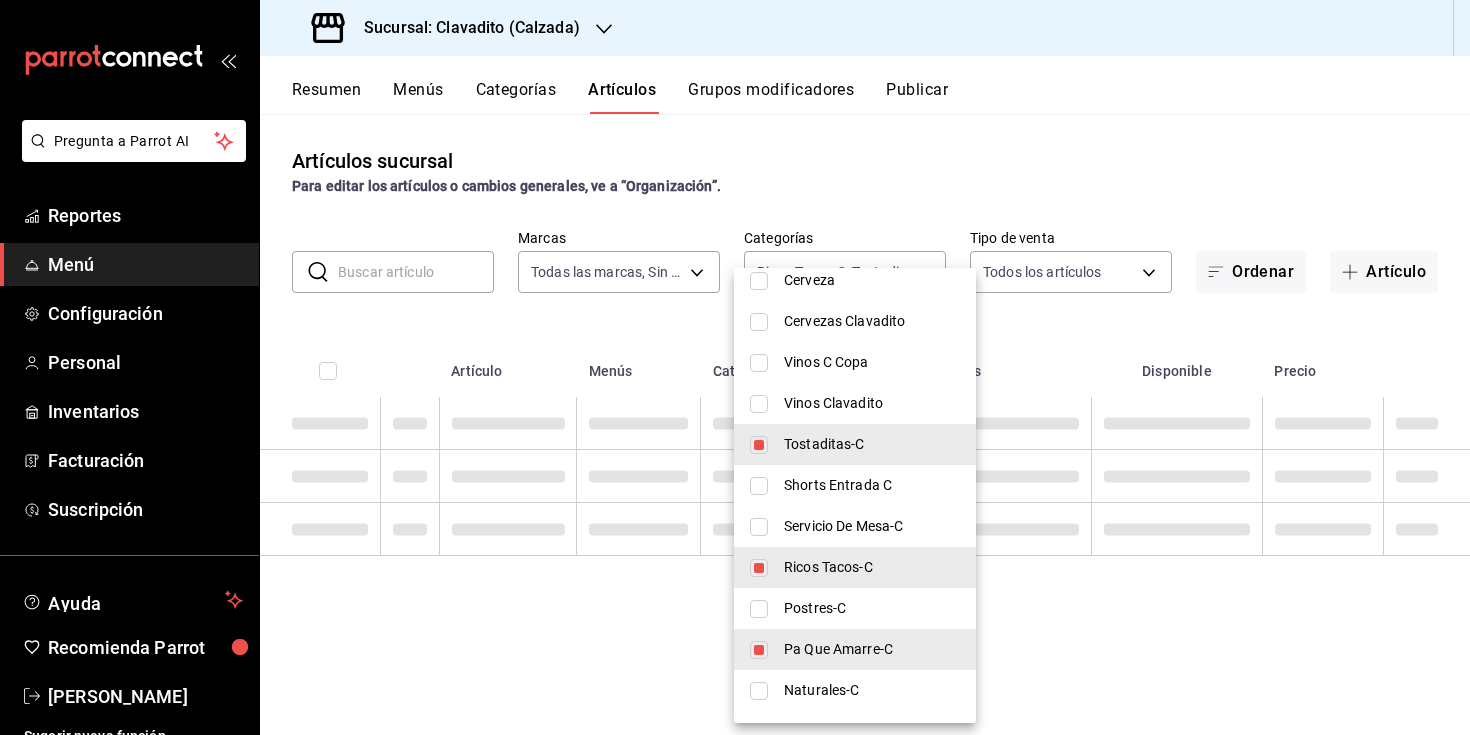scroll, scrollTop: 1708, scrollLeft: 0, axis: vertical 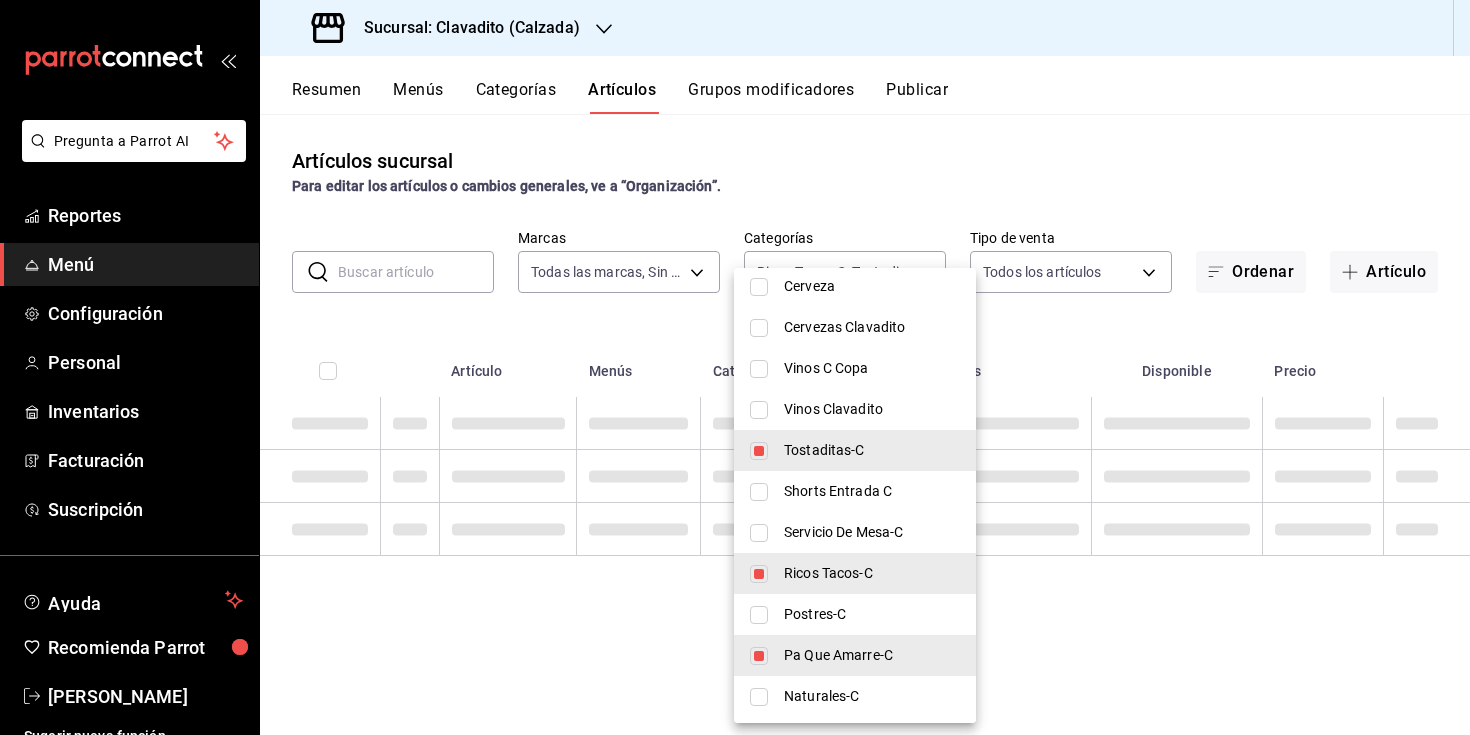 click at bounding box center (735, 367) 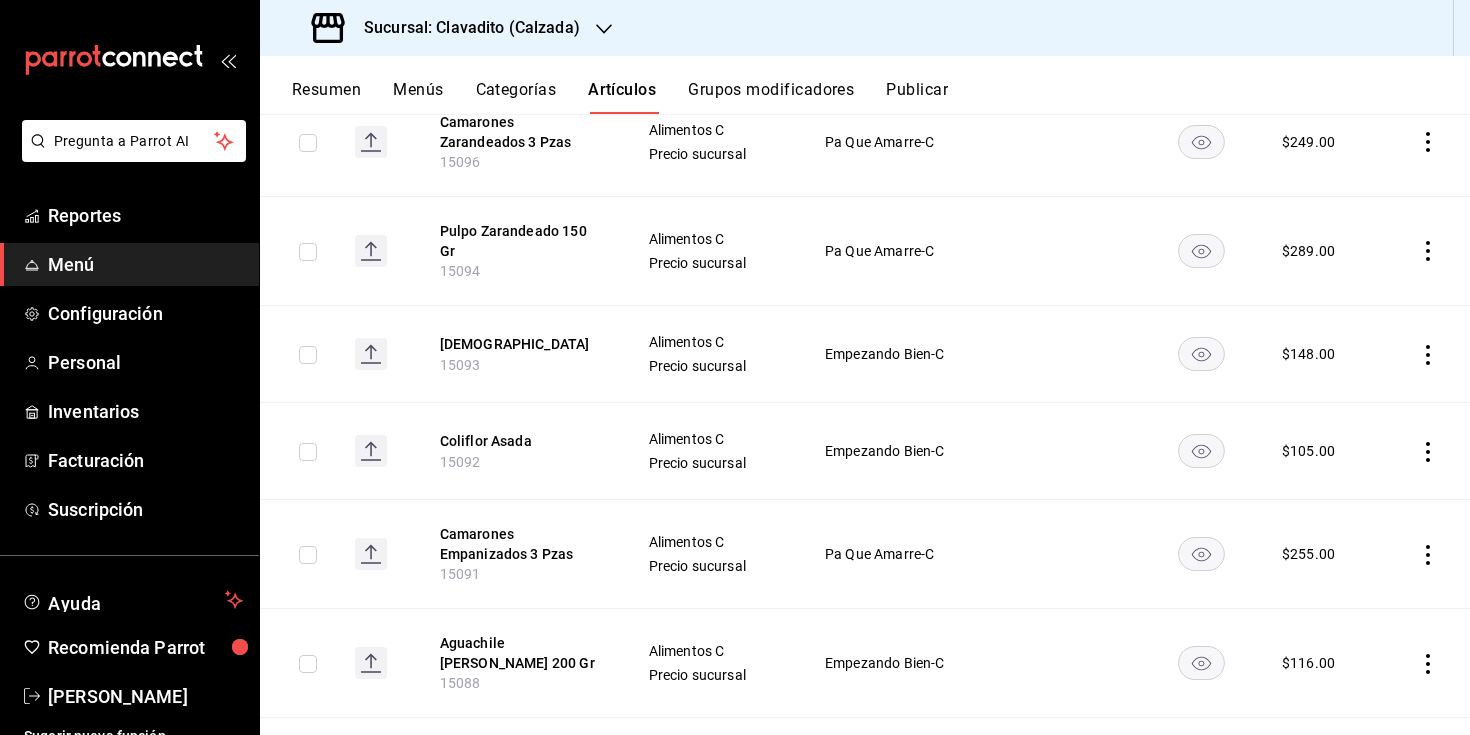 scroll, scrollTop: 4832, scrollLeft: 0, axis: vertical 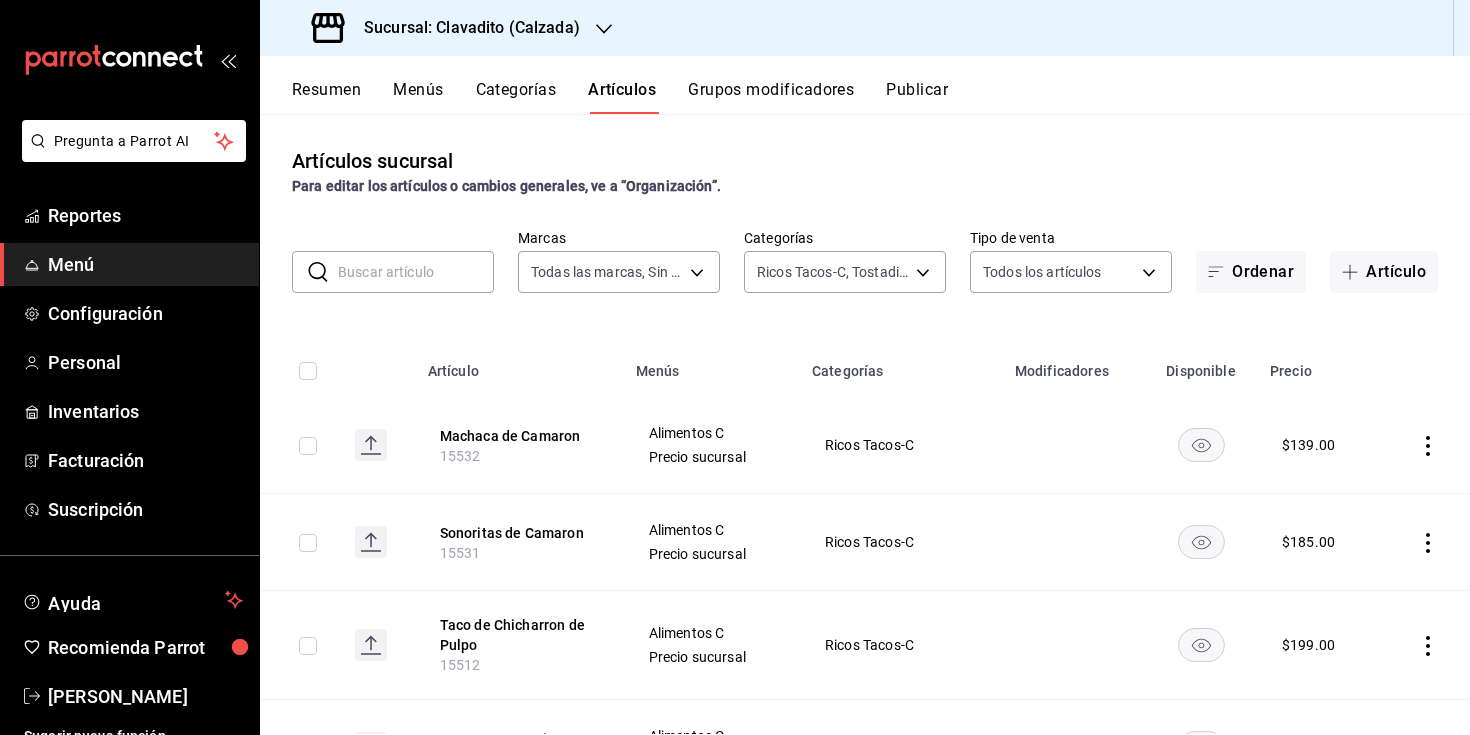 click on "Sucursal: Clavadito (Calzada)" at bounding box center [464, 28] 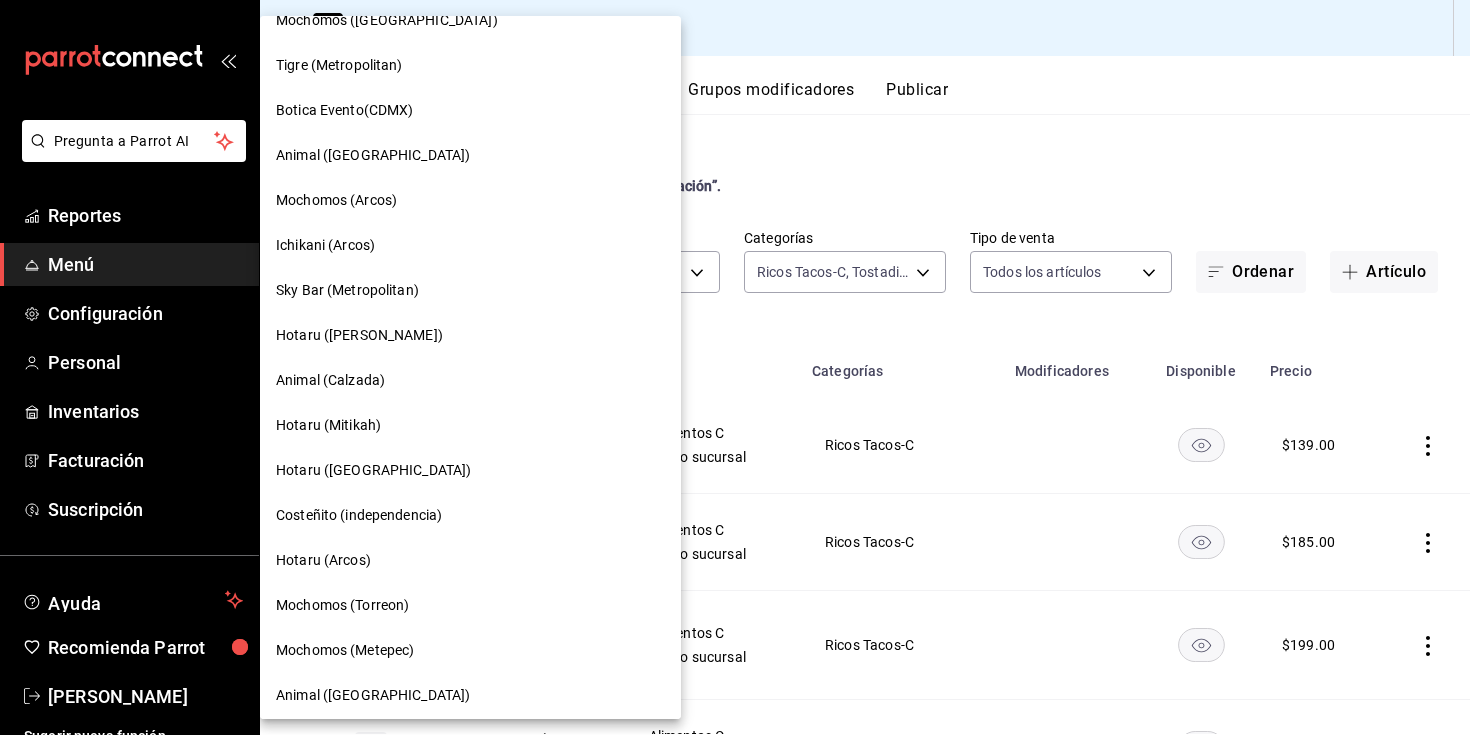 scroll, scrollTop: 1023, scrollLeft: 0, axis: vertical 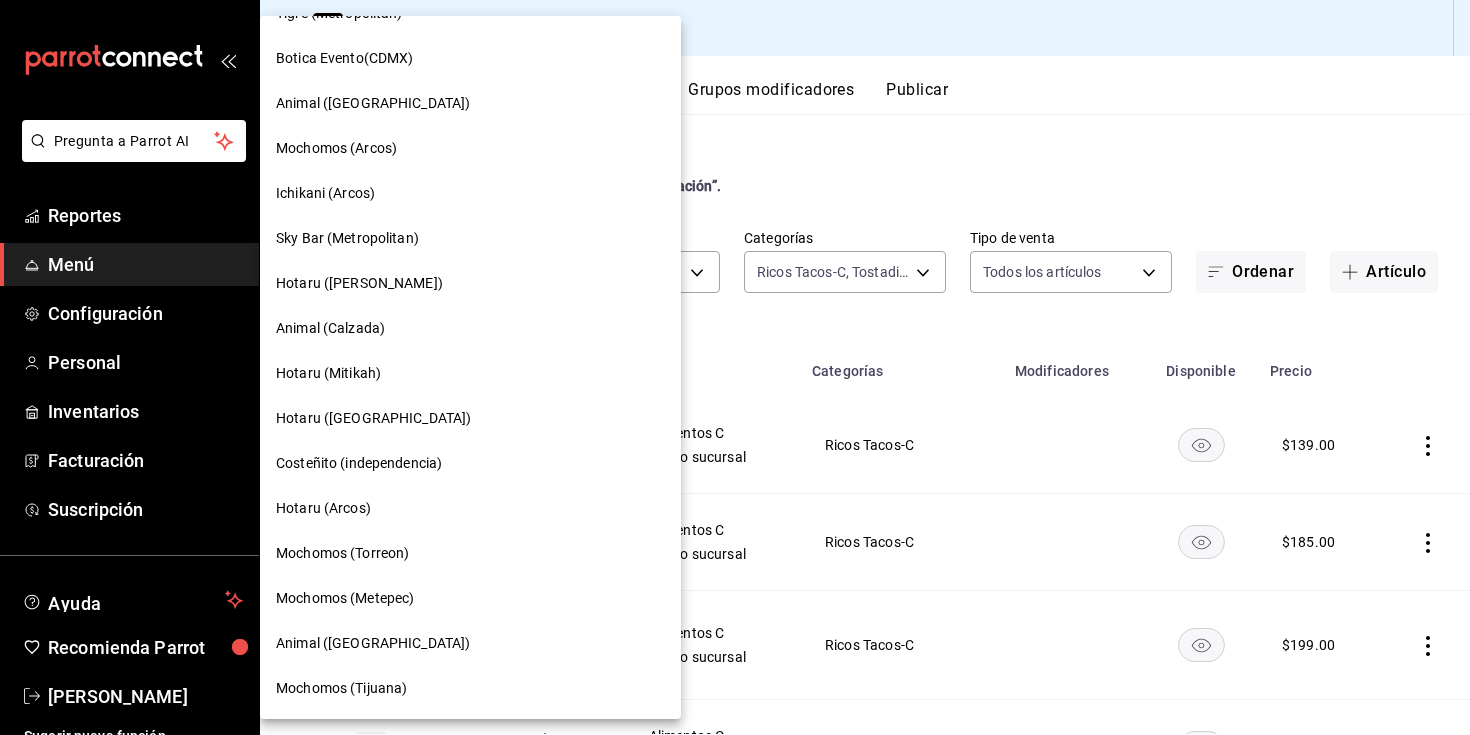 click at bounding box center [735, 367] 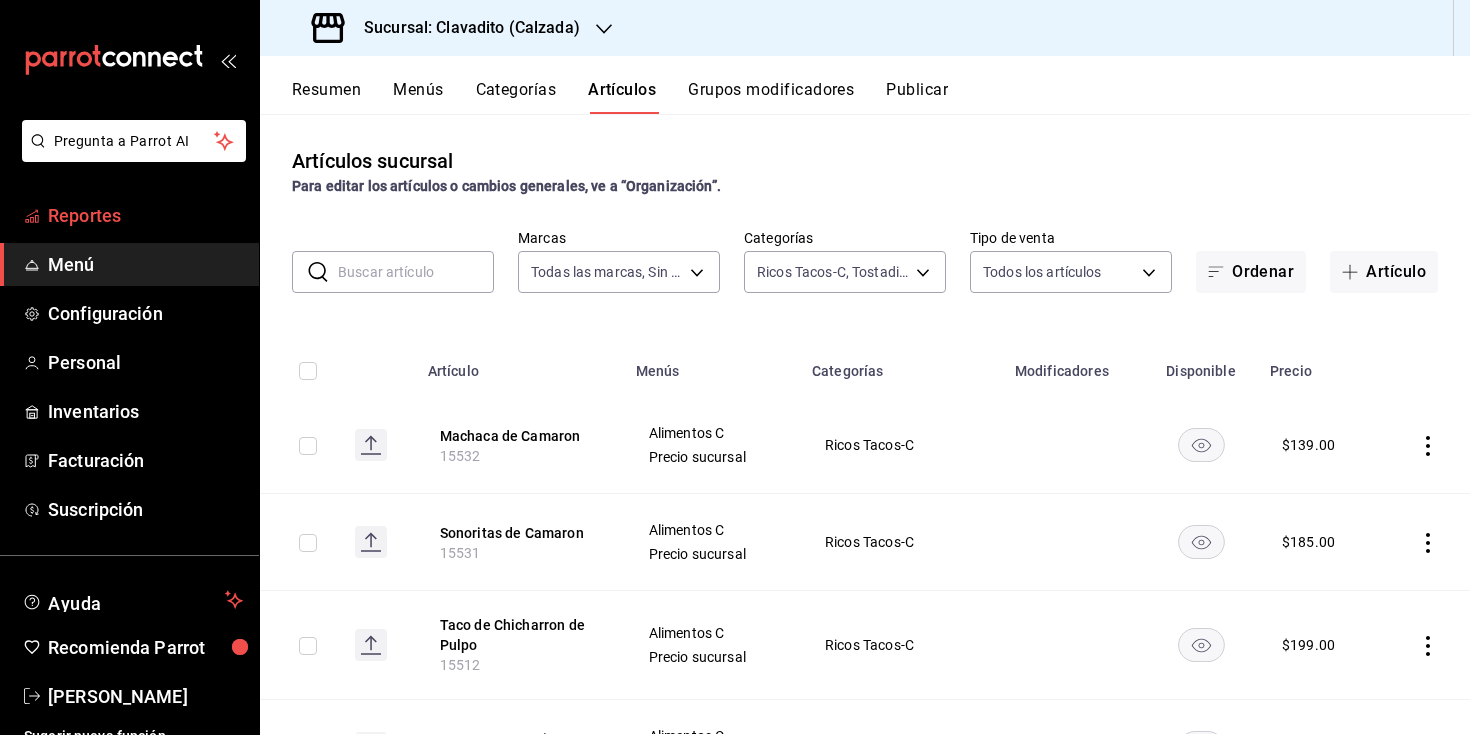 click on "Reportes" at bounding box center (145, 215) 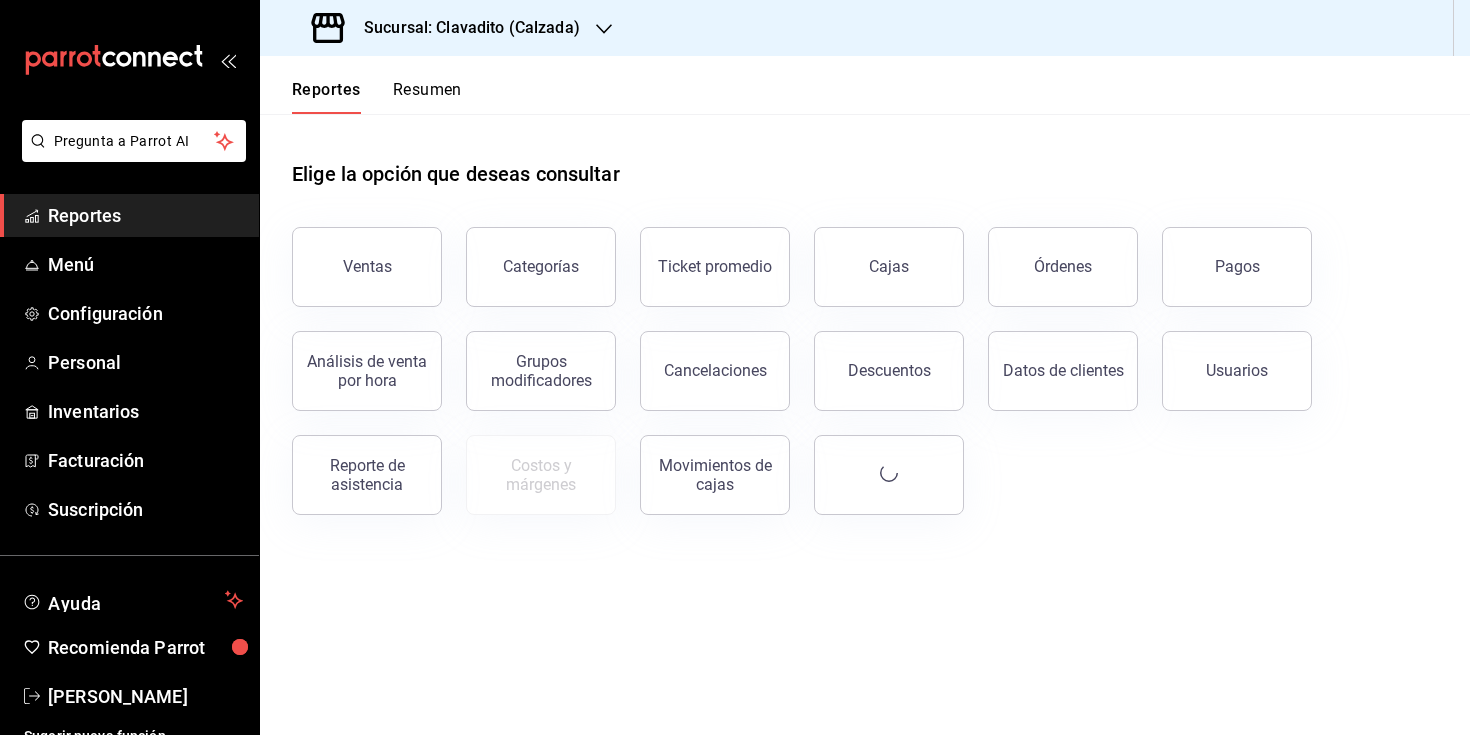 click on "Sucursal: Clavadito (Calzada)" at bounding box center (448, 28) 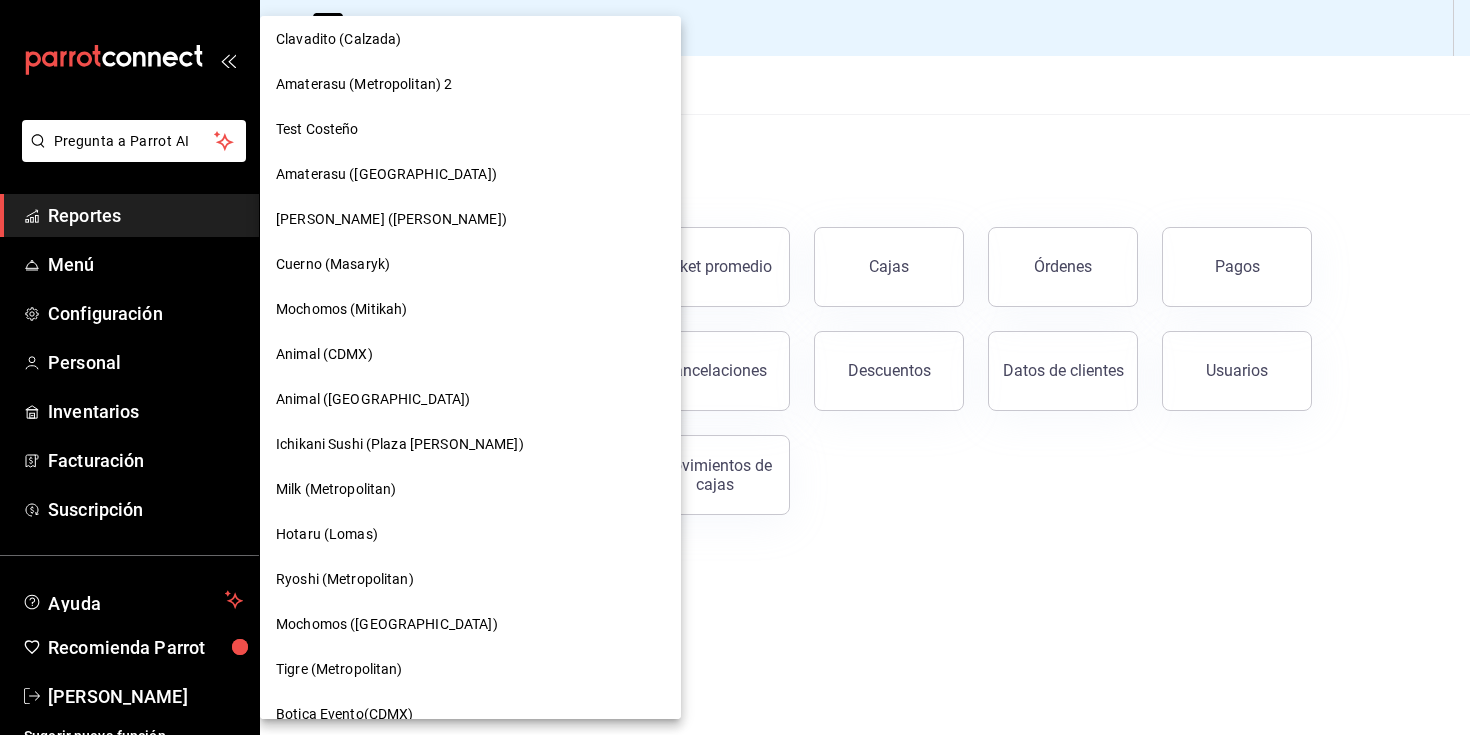 scroll, scrollTop: 369, scrollLeft: 0, axis: vertical 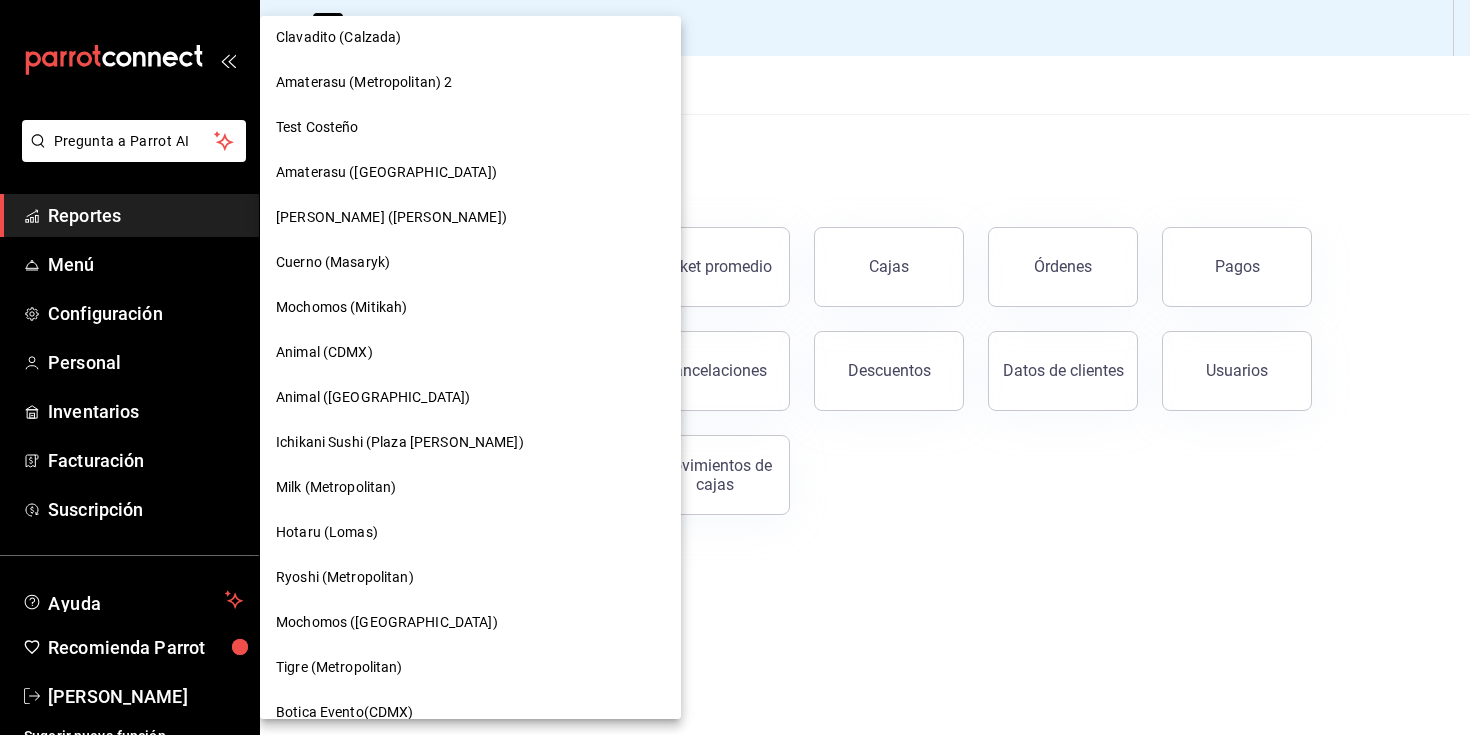 click on "Amaterasu ([GEOGRAPHIC_DATA])" at bounding box center (386, 172) 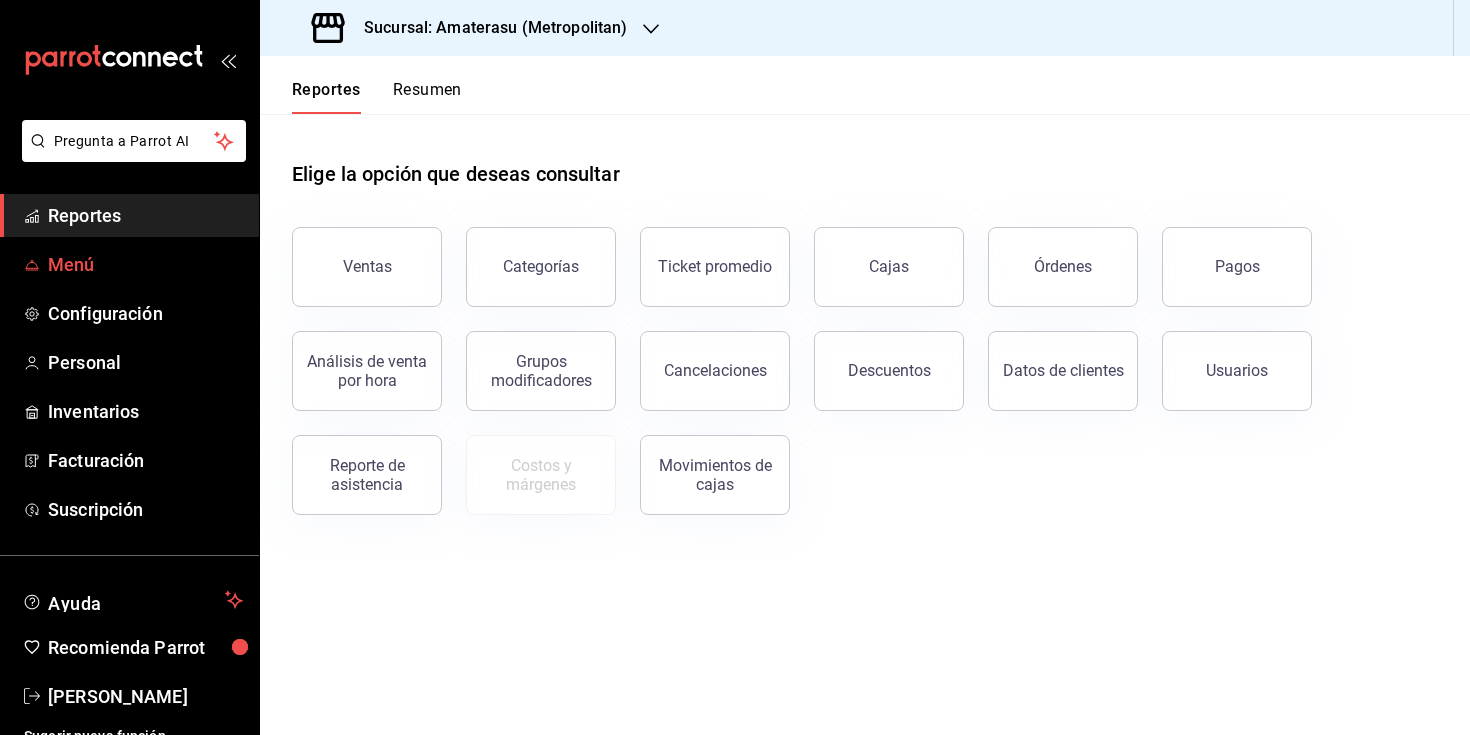 click on "Menú" at bounding box center (145, 264) 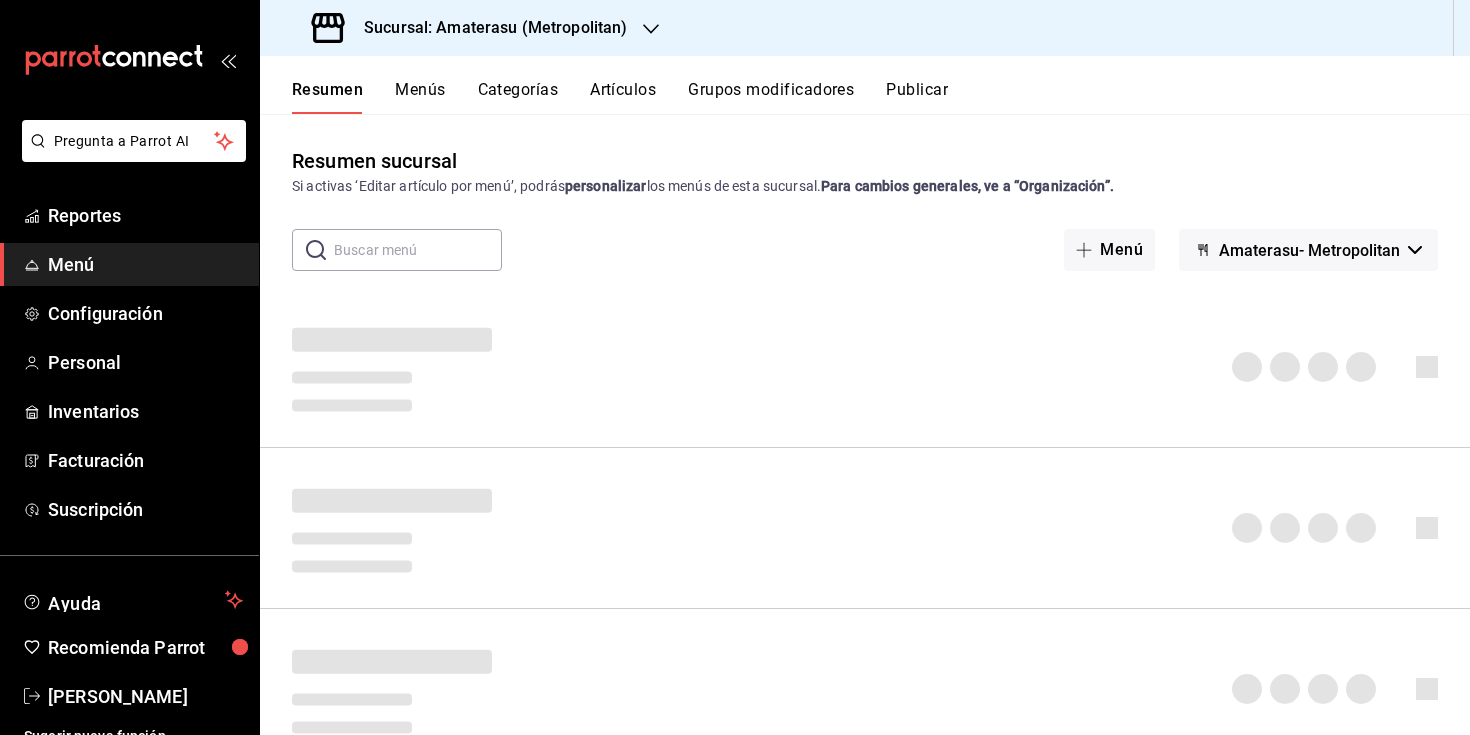 click on "Artículos" at bounding box center (623, 97) 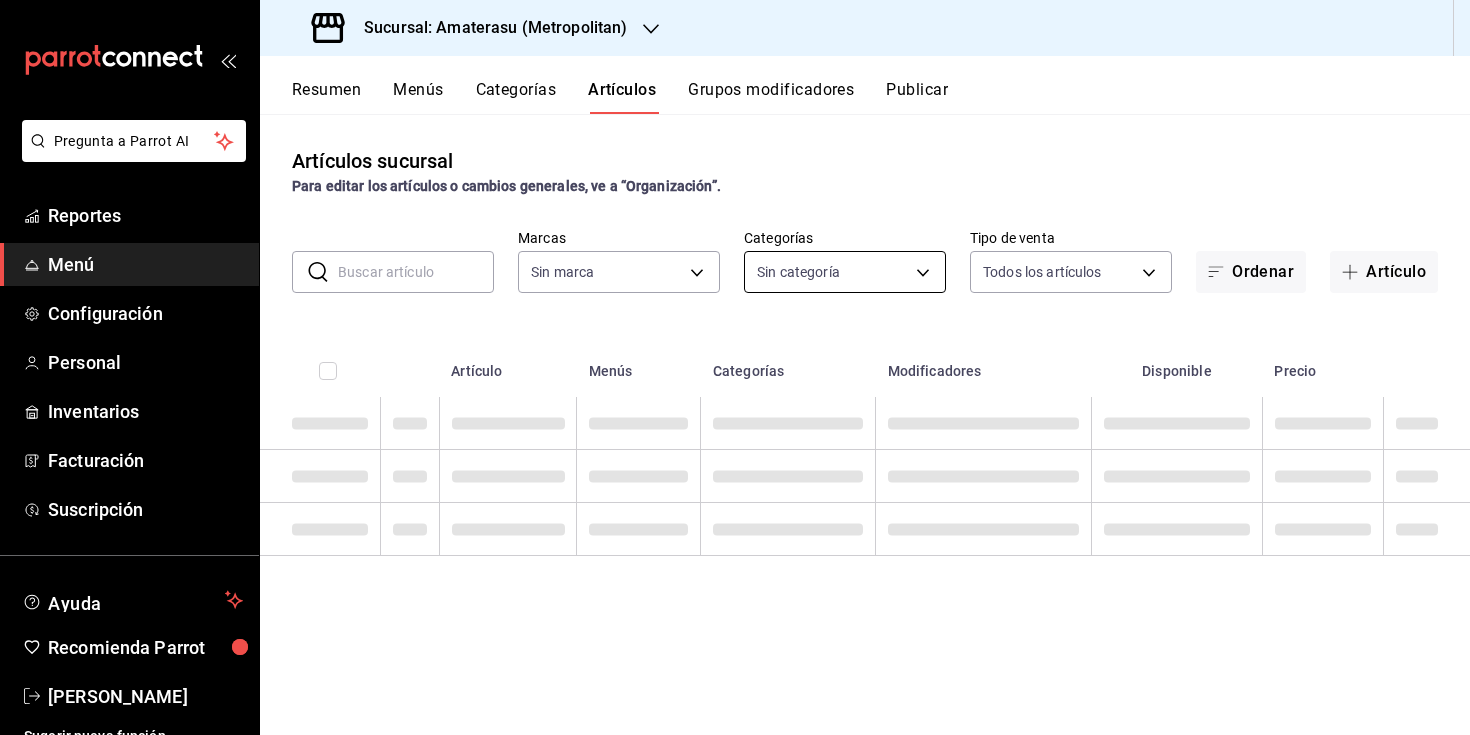 click on "Pregunta a Parrot AI Reportes   Menú   Configuración   Personal   Inventarios   Facturación   Suscripción   Ayuda Recomienda Parrot   [PERSON_NAME]   Sugerir nueva función   Sucursal: Amaterasu (Metropolitan) Resumen Menús Categorías Artículos Grupos modificadores Publicar Artículos sucursal Para editar los artículos o cambios generales, ve a “Organización”. ​ ​ Marcas Sin marca e4cd7fcb-d45b-43ae-a99f-ad4ccfcd9032,f3afaab8-8c3d-4e49-a299-af9bdf6027b2 Categorías Sin categoría Tipo de venta Todos los artículos ALL Ordenar Artículo Artículo Menús Categorías Modificadores Disponible Precio Guardar GANA 1 MES GRATIS EN TU SUSCRIPCIÓN AQUÍ ¿Recuerdas cómo empezó tu restaurante?
[DATE] puedes ayudar a un colega a tener el mismo cambio que tú viviste.
Recomienda Parrot directamente desde tu Portal Administrador.
Es fácil y rápido.
🎁 Por cada restaurante que se una, ganas 1 mes gratis. Ver video tutorial Ir a video Pregunta a Parrot AI Reportes   Menú   Configuración   Personal" at bounding box center [735, 367] 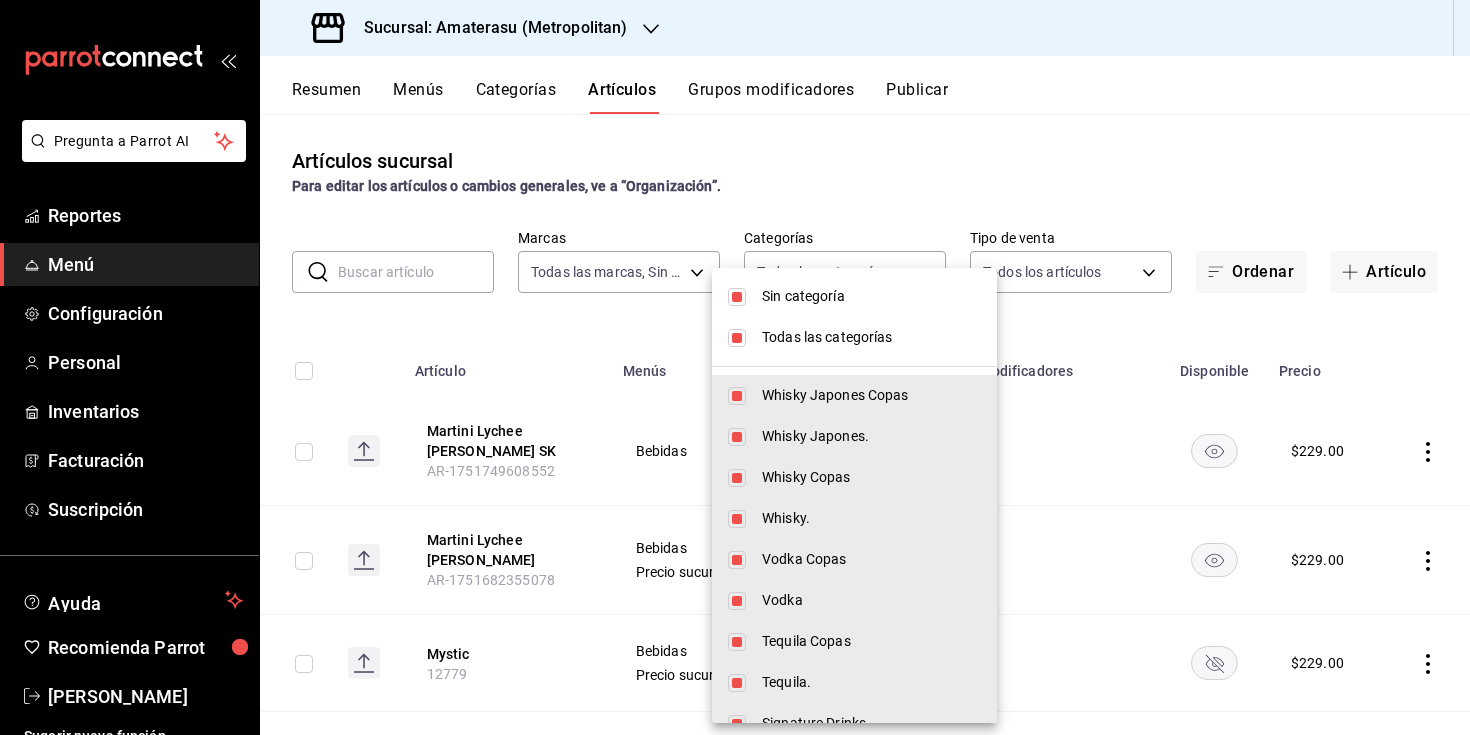 click on "Sin categoría" at bounding box center (871, 296) 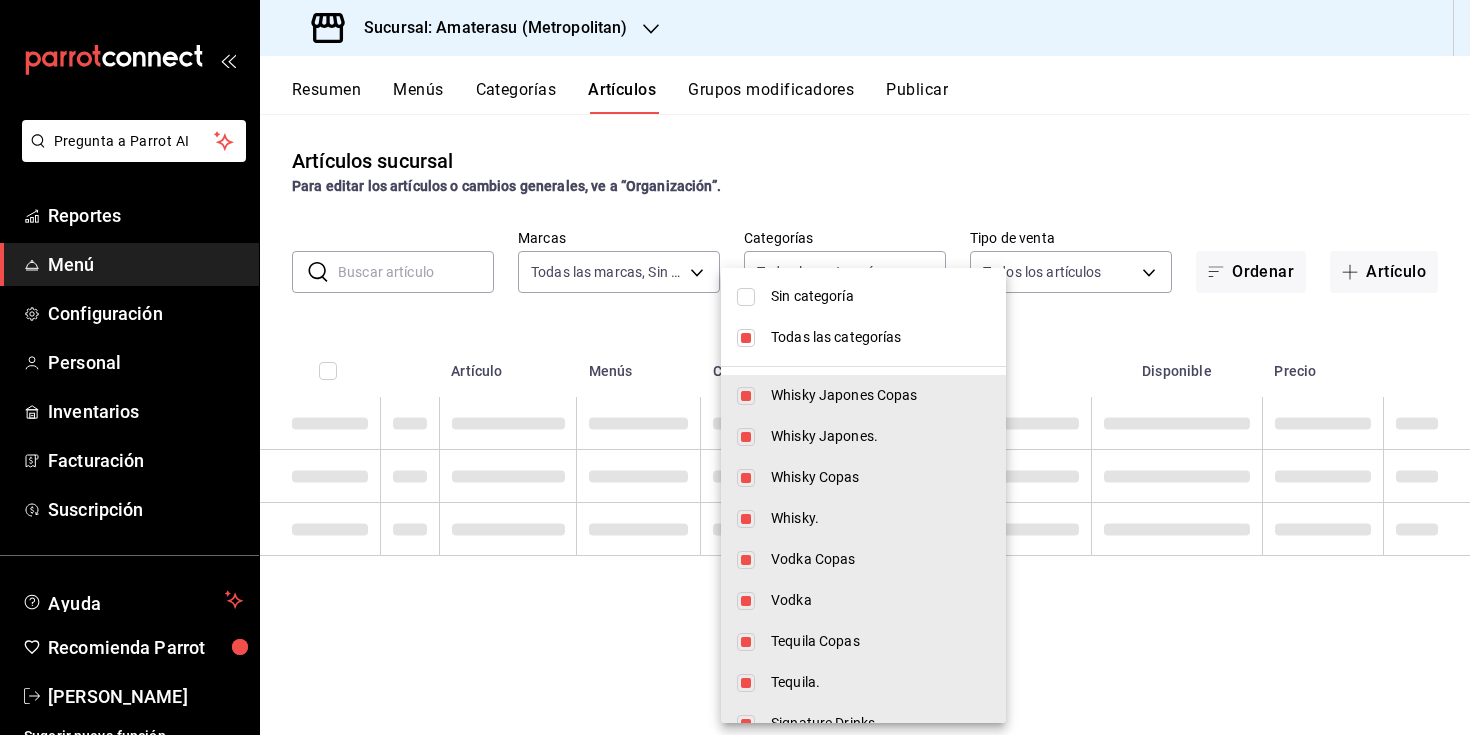 click on "Todas las categorías" at bounding box center [880, 337] 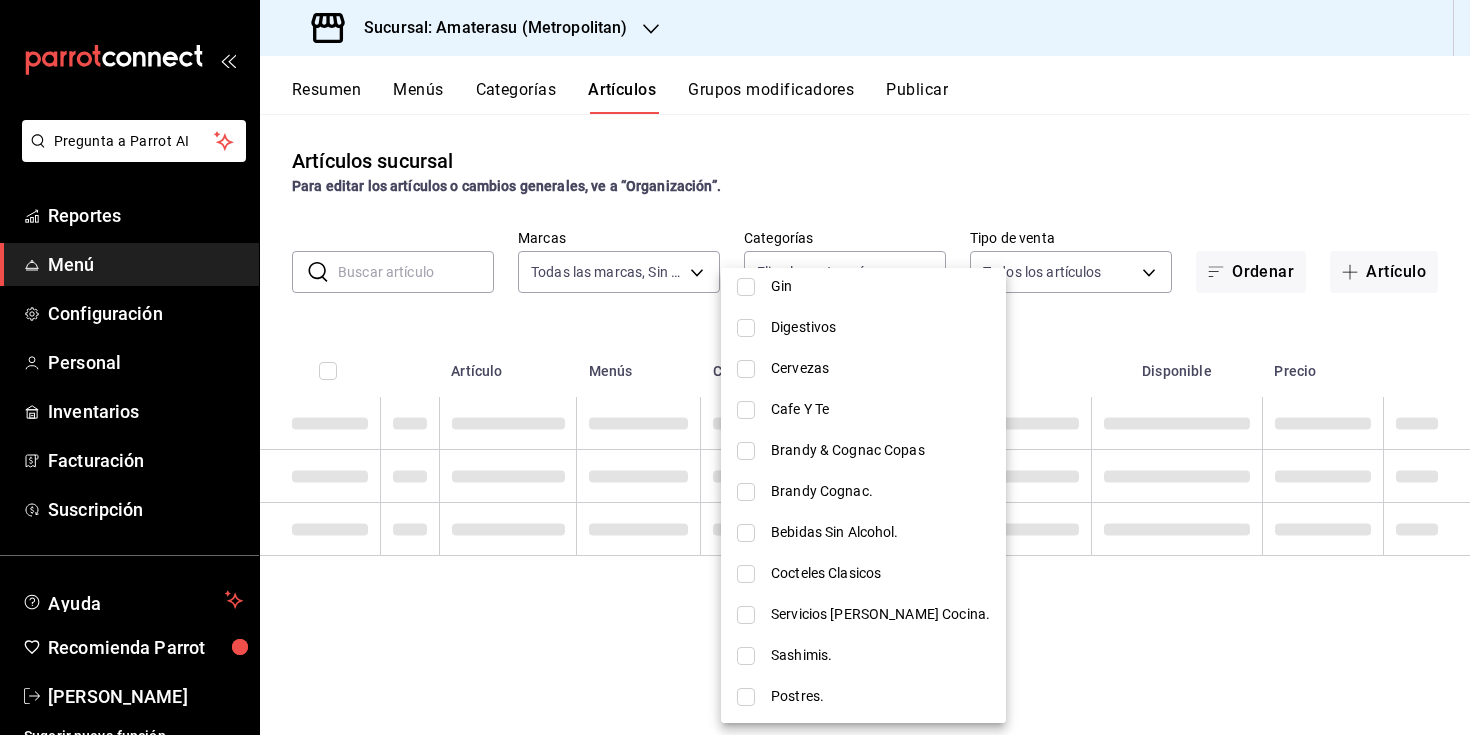 scroll, scrollTop: 873, scrollLeft: 0, axis: vertical 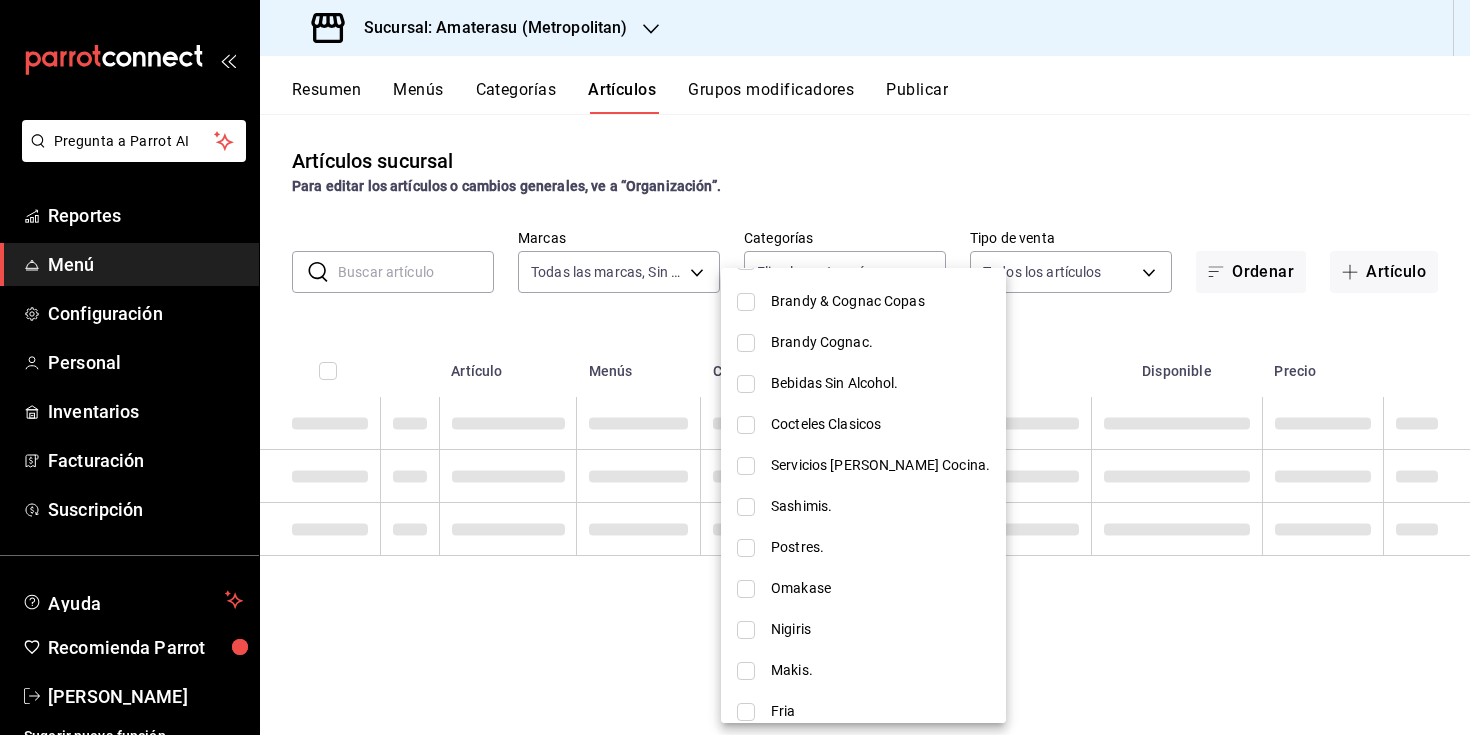 click on "Postres." at bounding box center [880, 547] 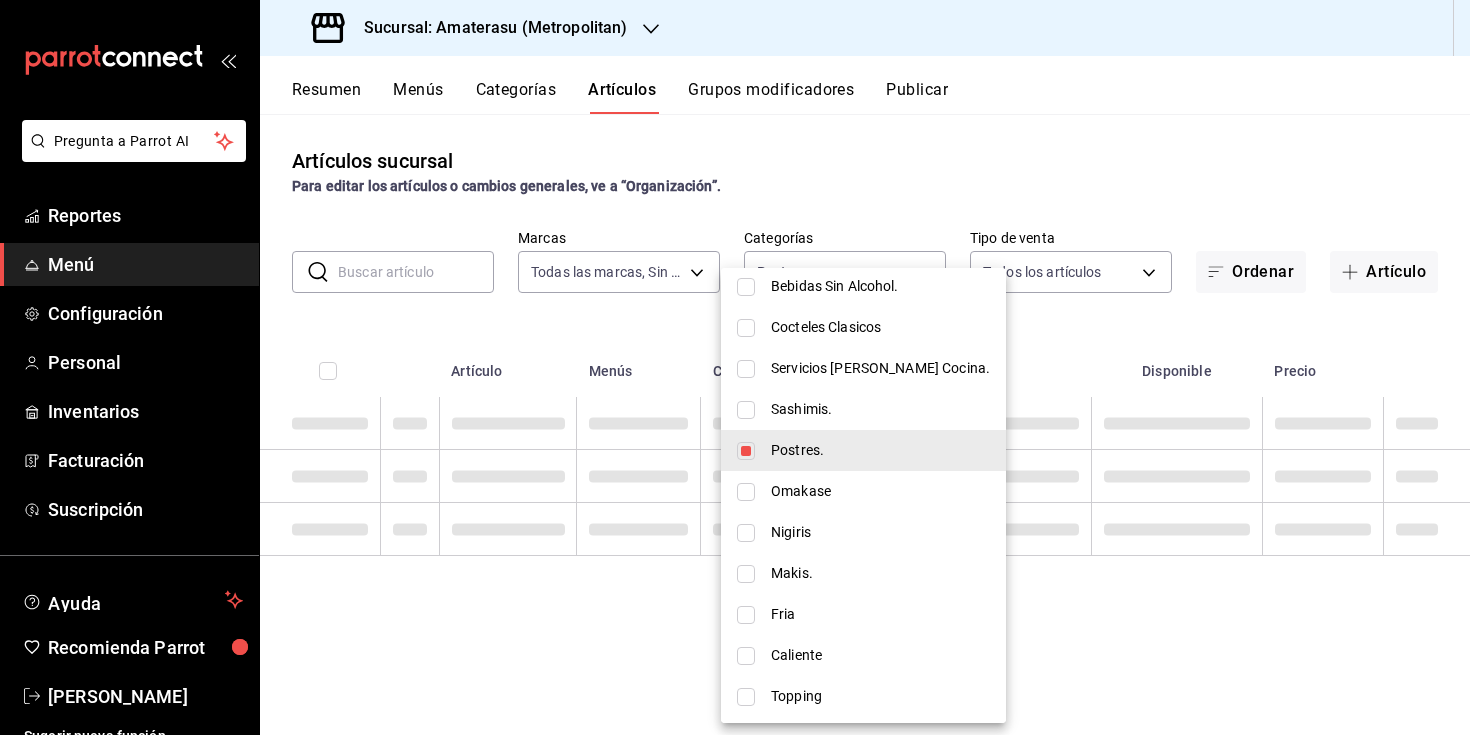 scroll, scrollTop: 973, scrollLeft: 0, axis: vertical 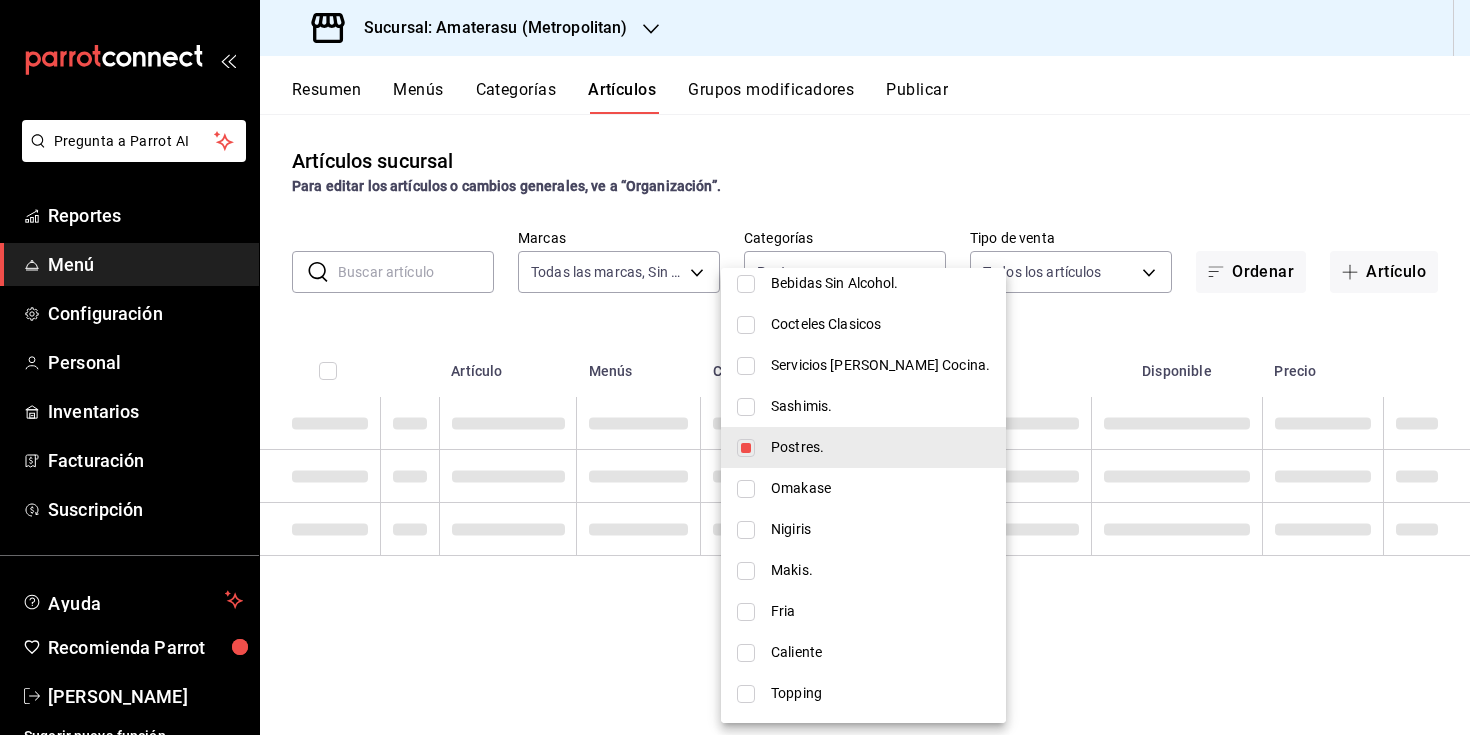 click on "Omakase" at bounding box center (880, 488) 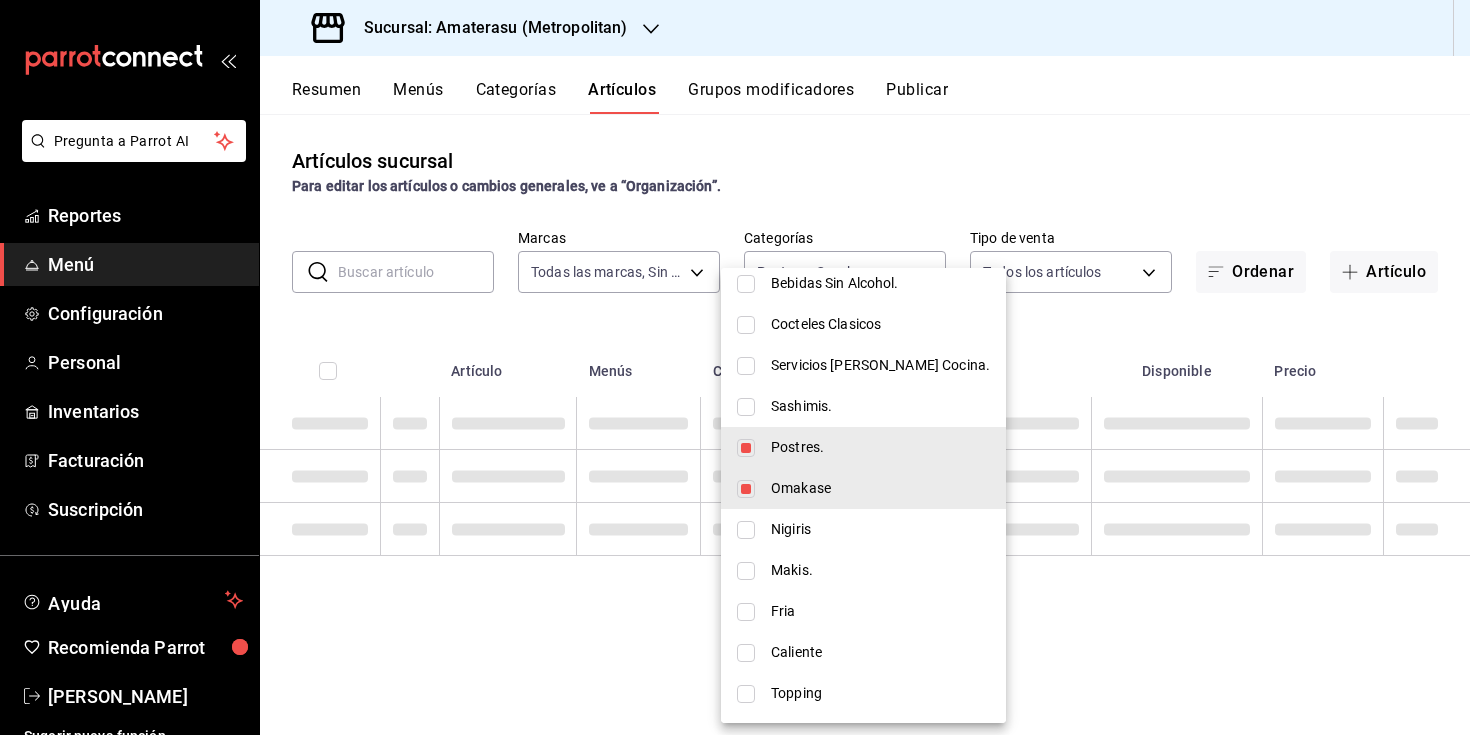 click on "Nigiris" at bounding box center (880, 529) 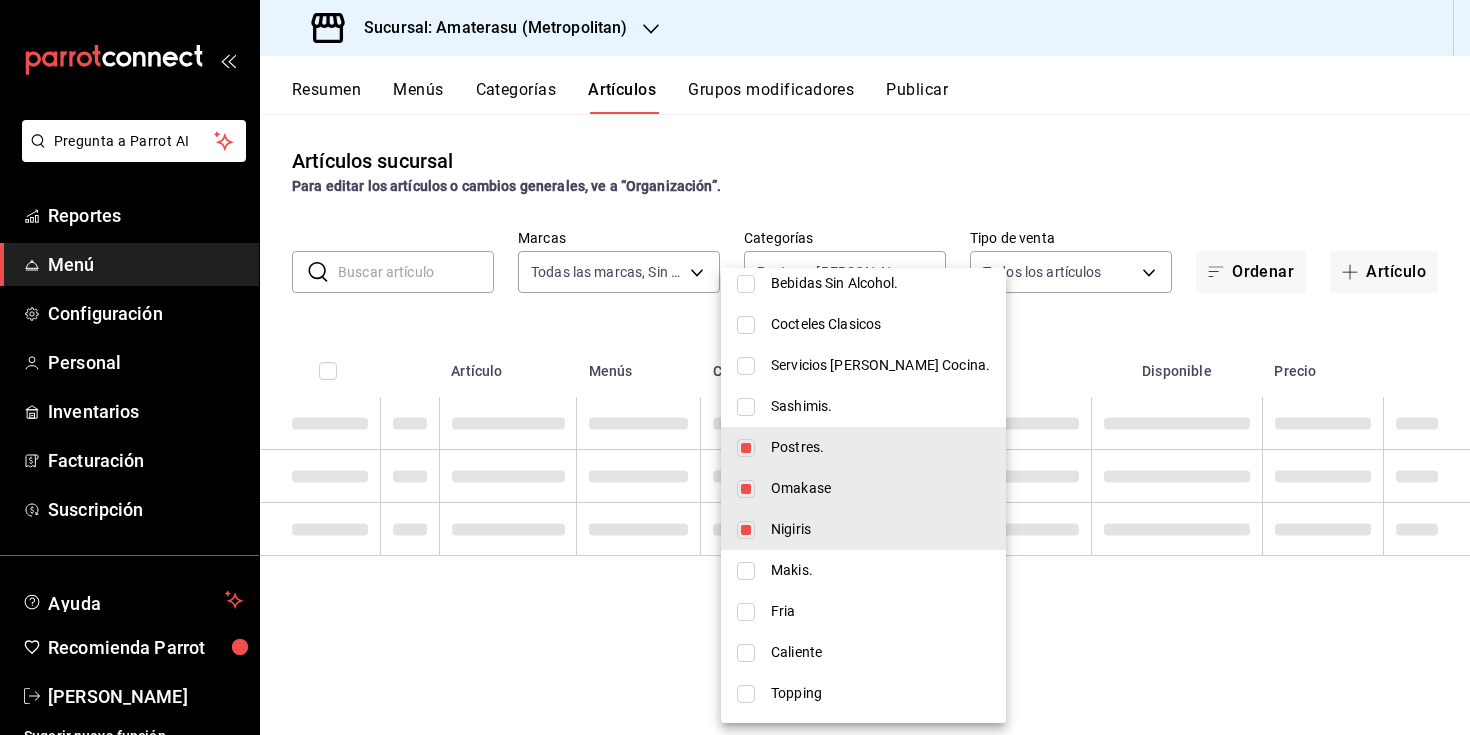 click on "Makis." at bounding box center (880, 570) 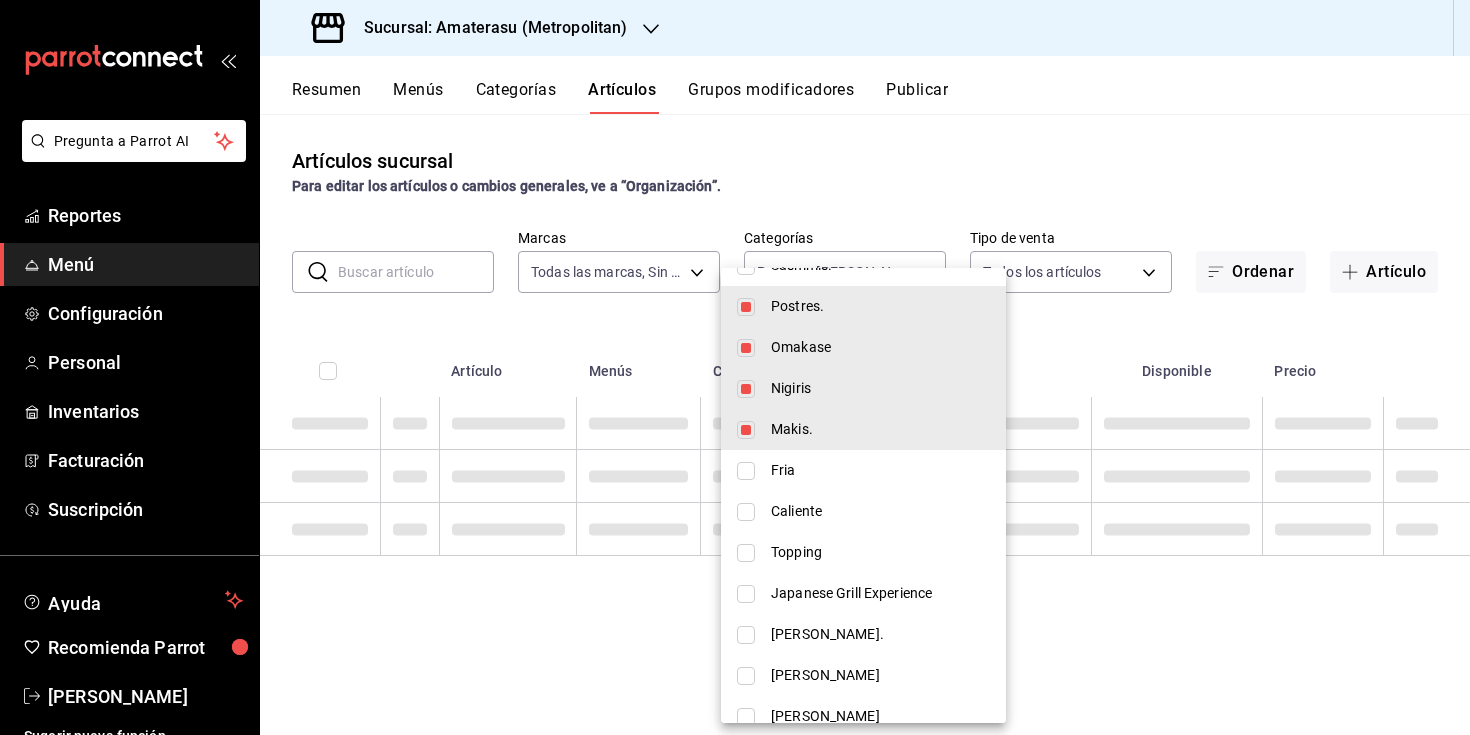 scroll, scrollTop: 1125, scrollLeft: 0, axis: vertical 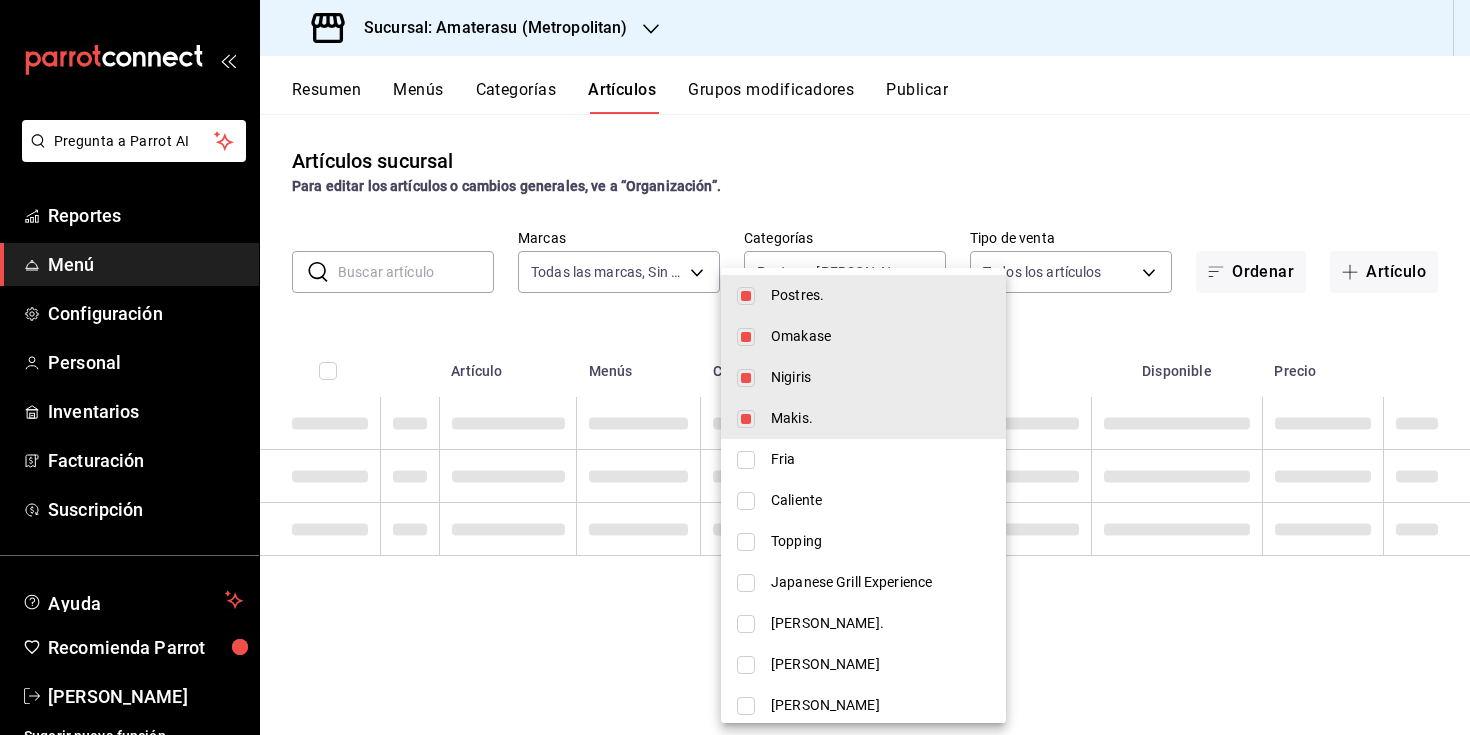click on "Fria" at bounding box center (880, 459) 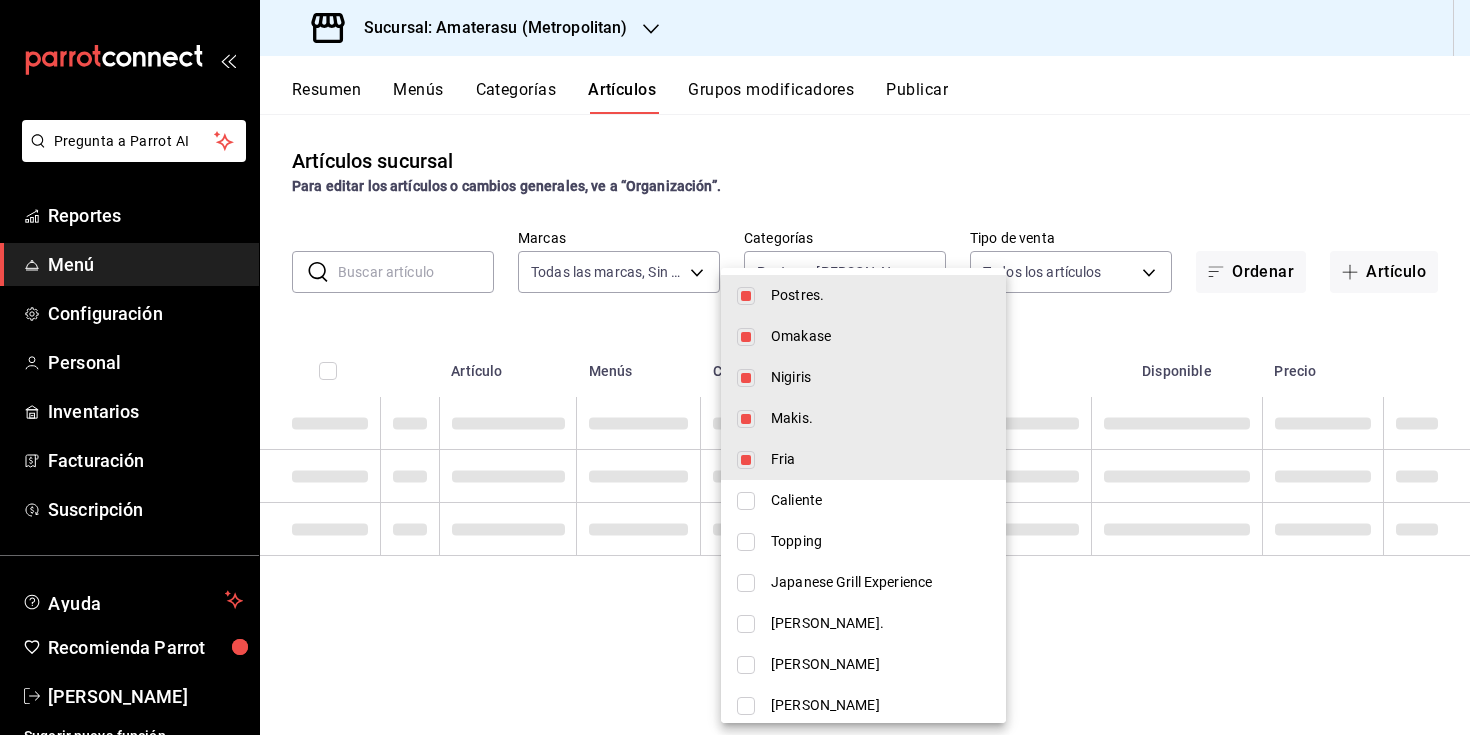 click on "Caliente" at bounding box center (880, 500) 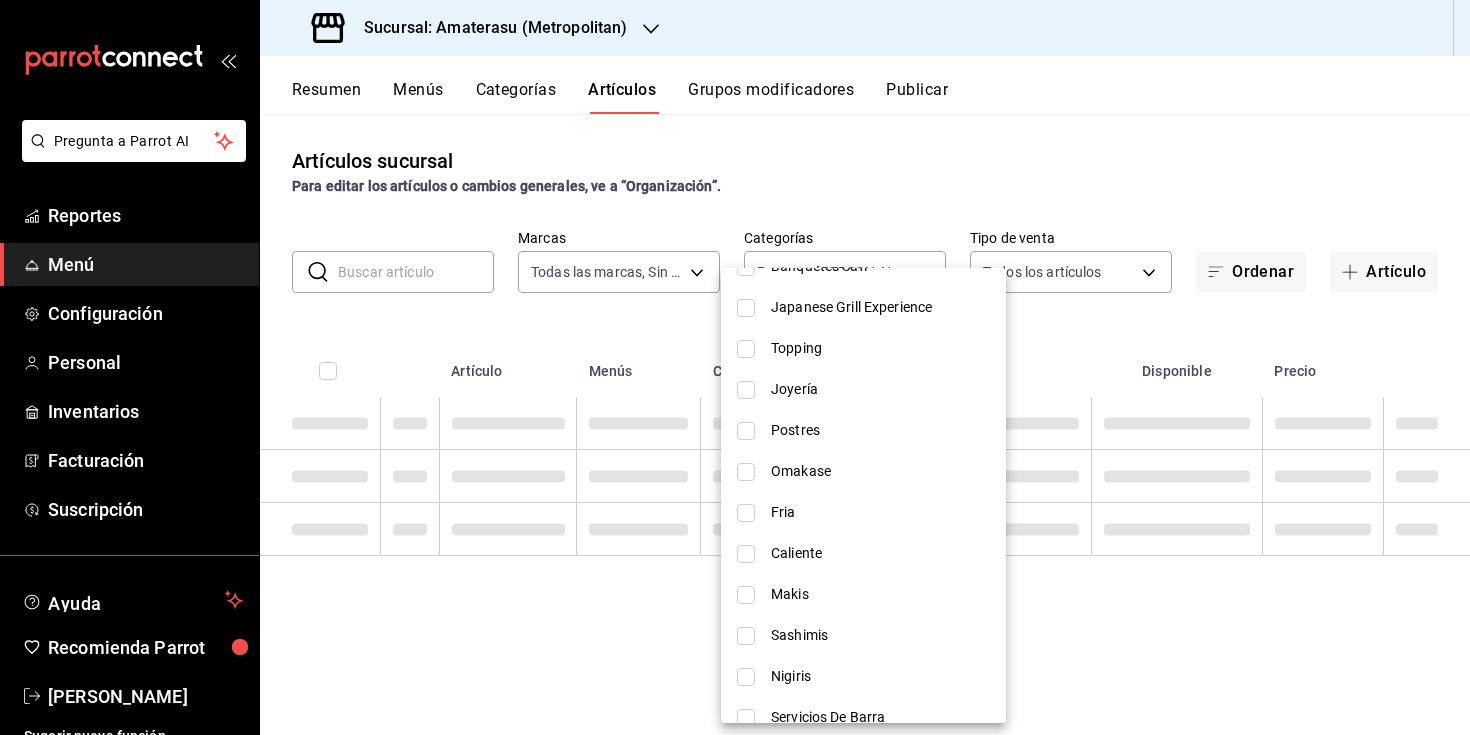 scroll, scrollTop: 1820, scrollLeft: 0, axis: vertical 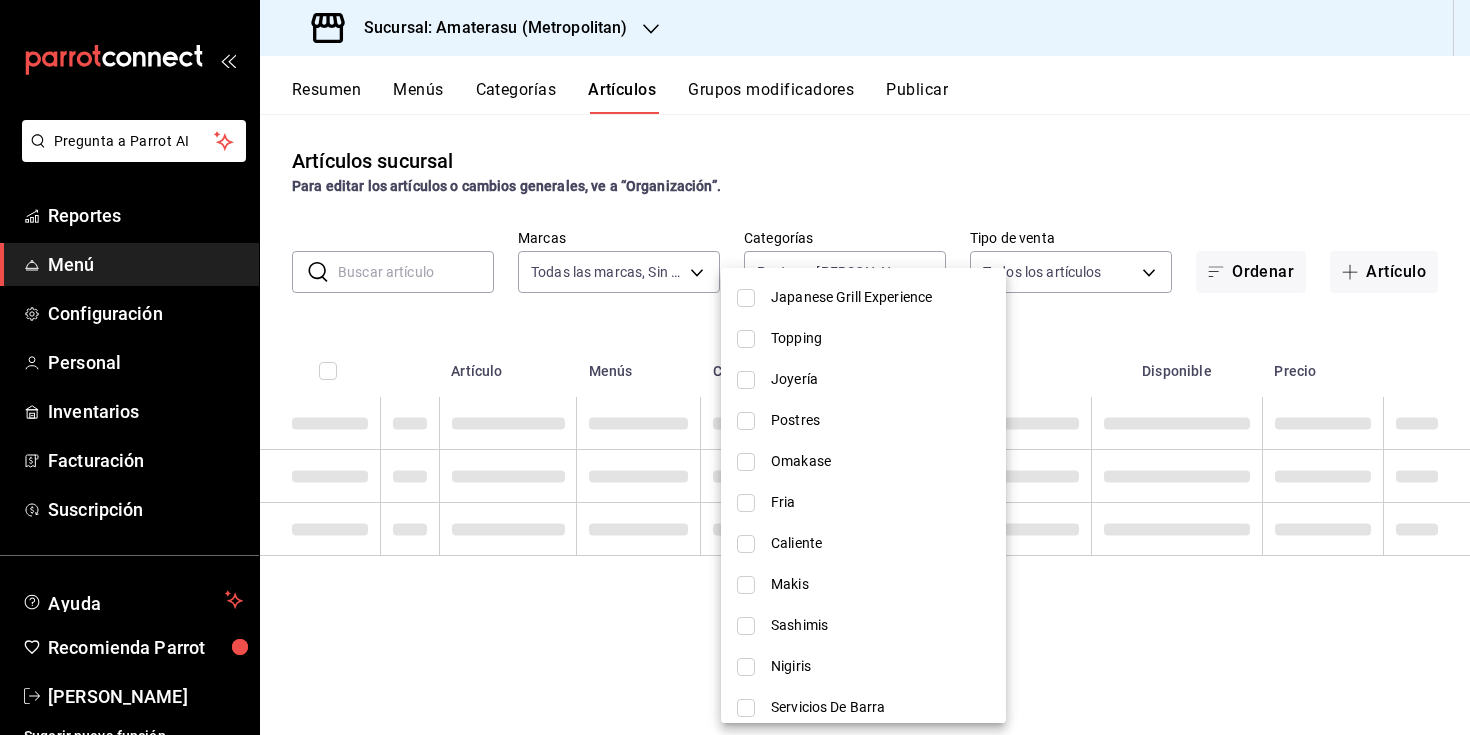 click on "Fria" at bounding box center [880, 502] 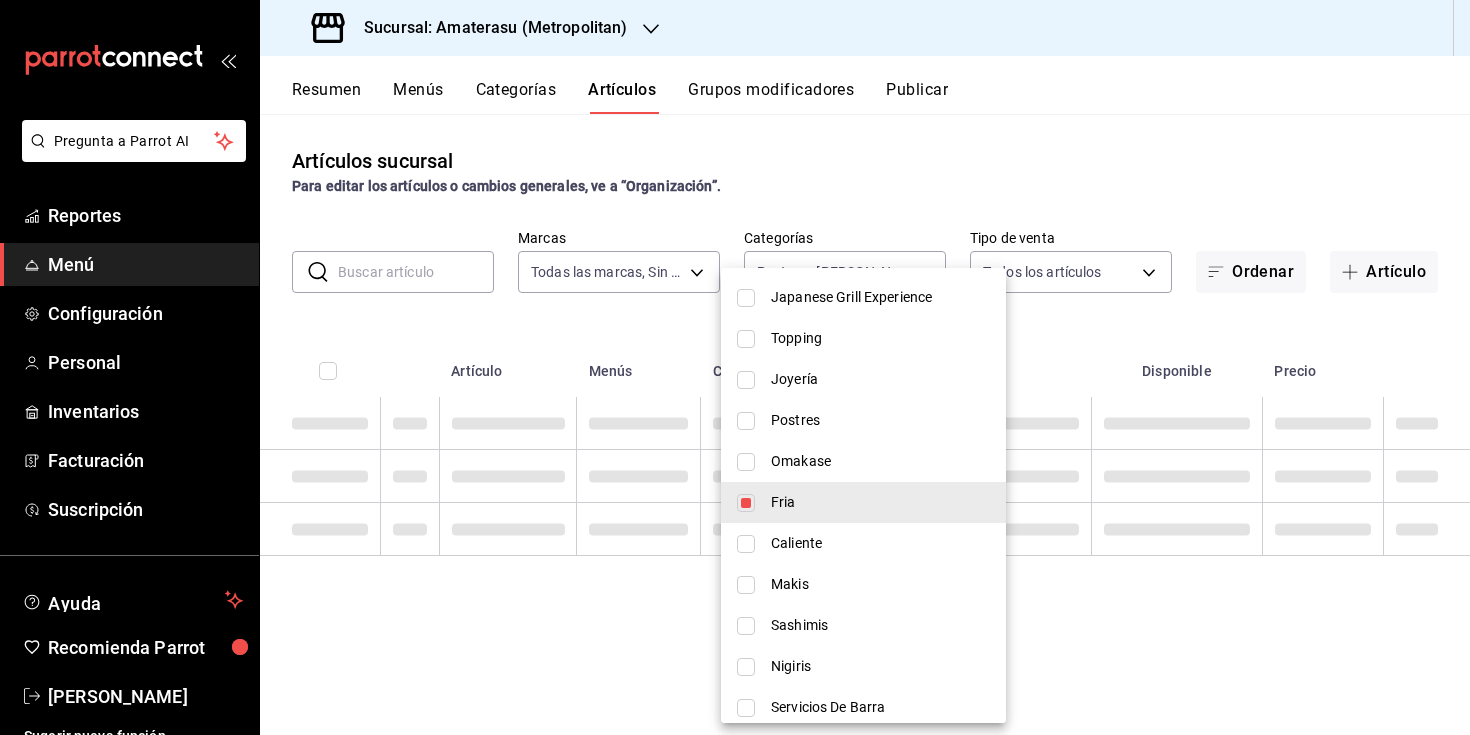 click on "Caliente" at bounding box center (880, 543) 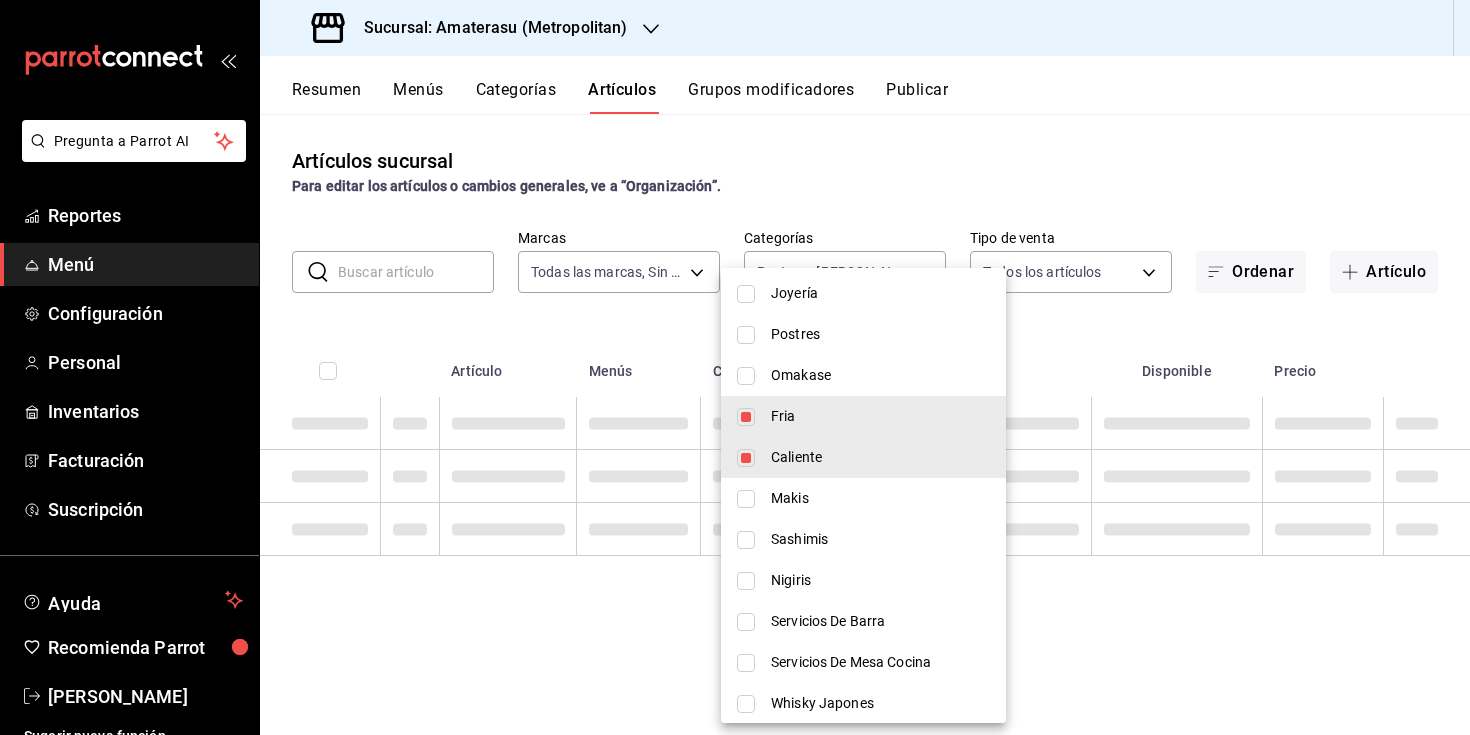 scroll, scrollTop: 1913, scrollLeft: 0, axis: vertical 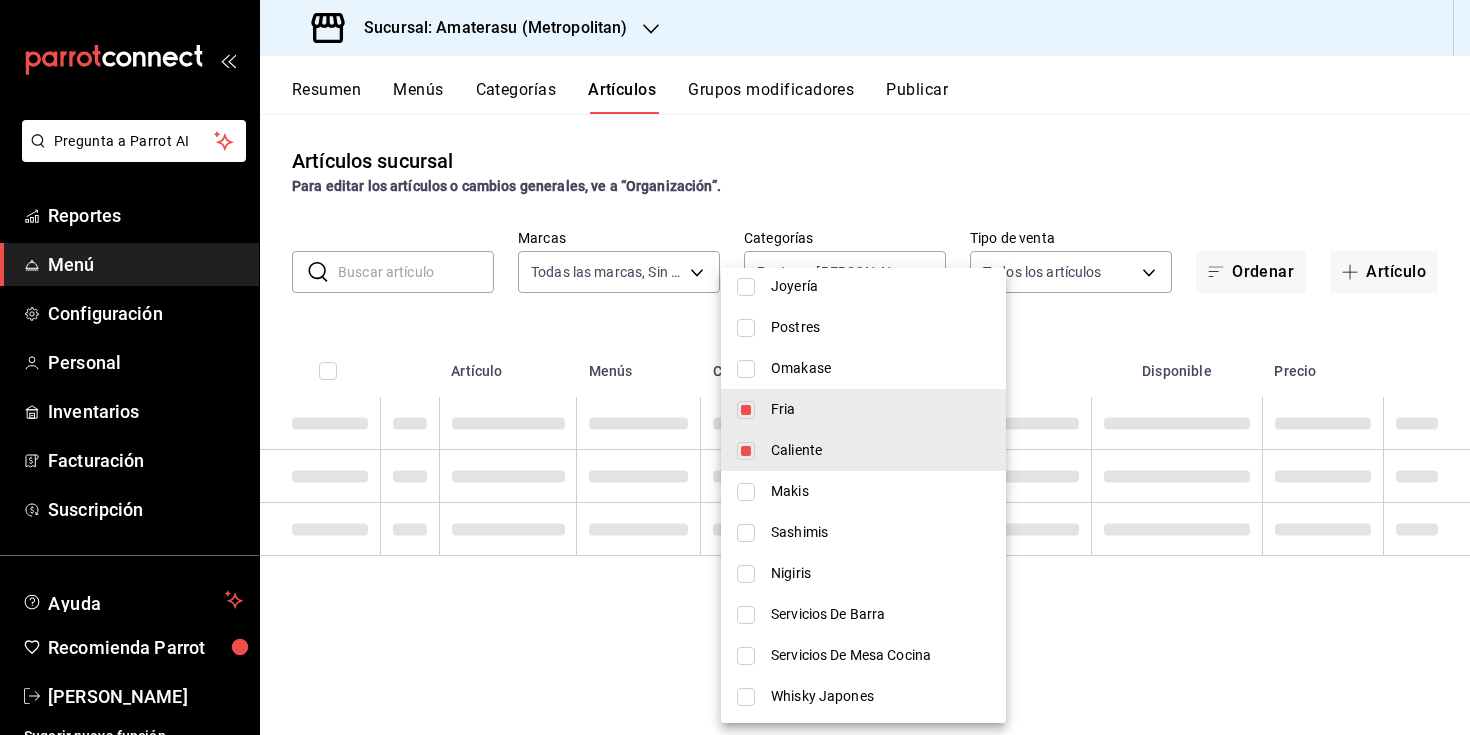 click on "Makis" at bounding box center [880, 491] 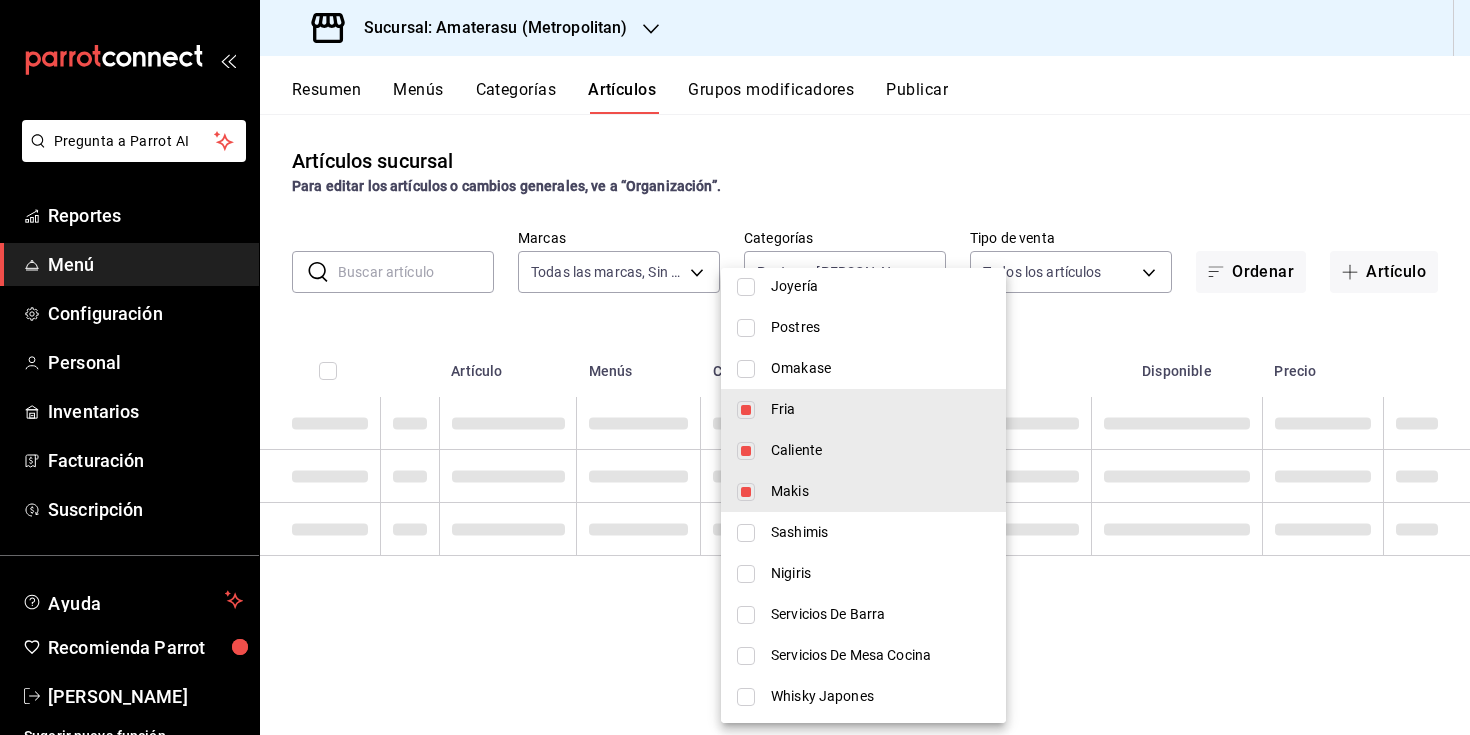 click on "Sashimis" at bounding box center [880, 532] 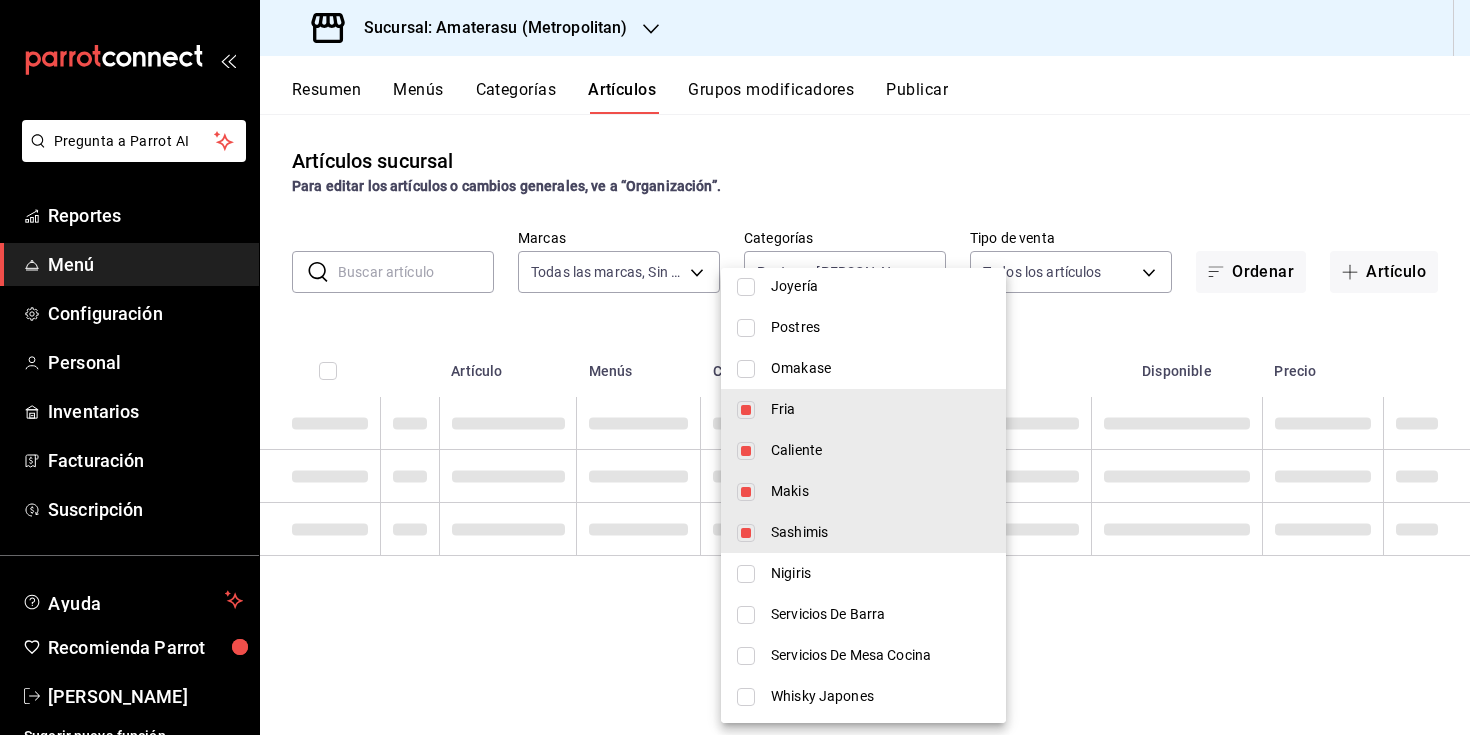 click on "Nigiris" at bounding box center [880, 573] 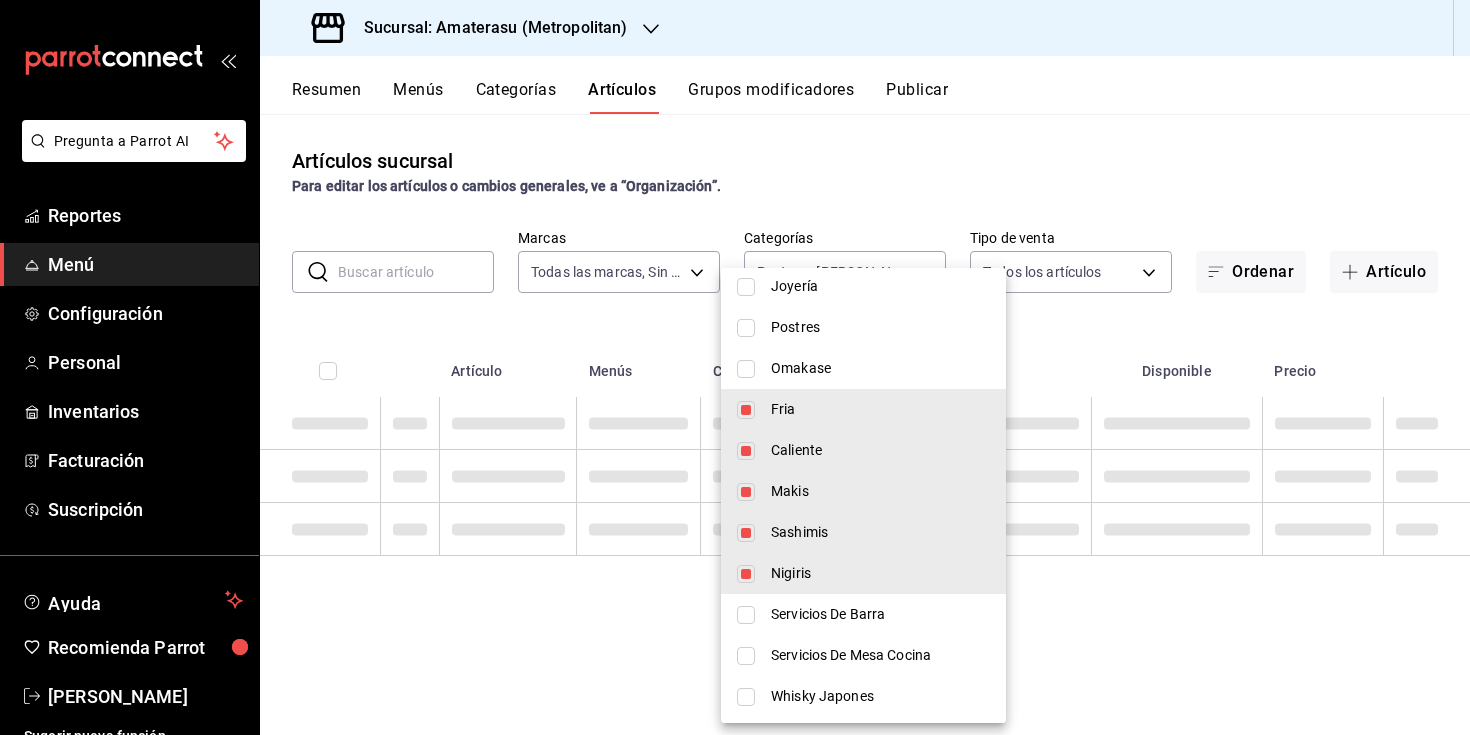 click at bounding box center [735, 367] 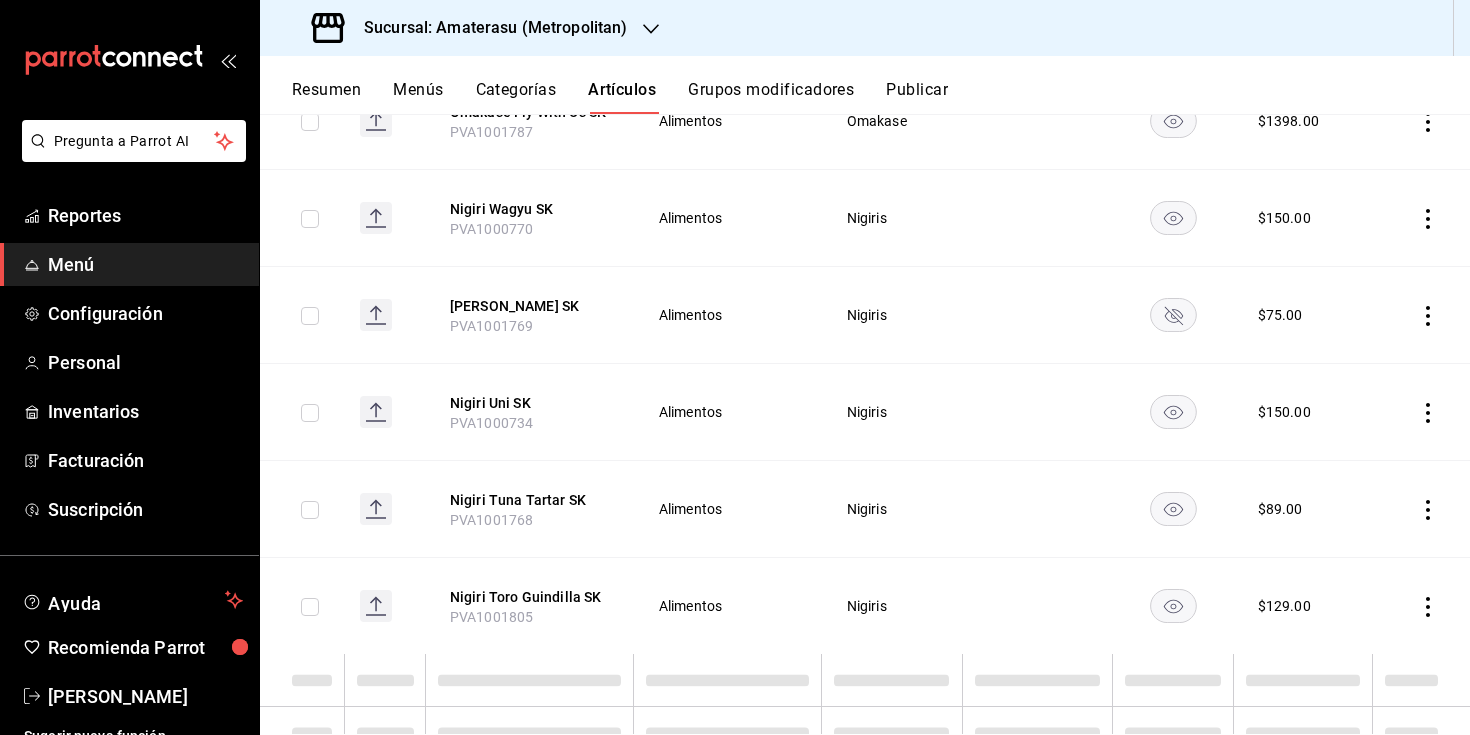 scroll, scrollTop: 1731, scrollLeft: 0, axis: vertical 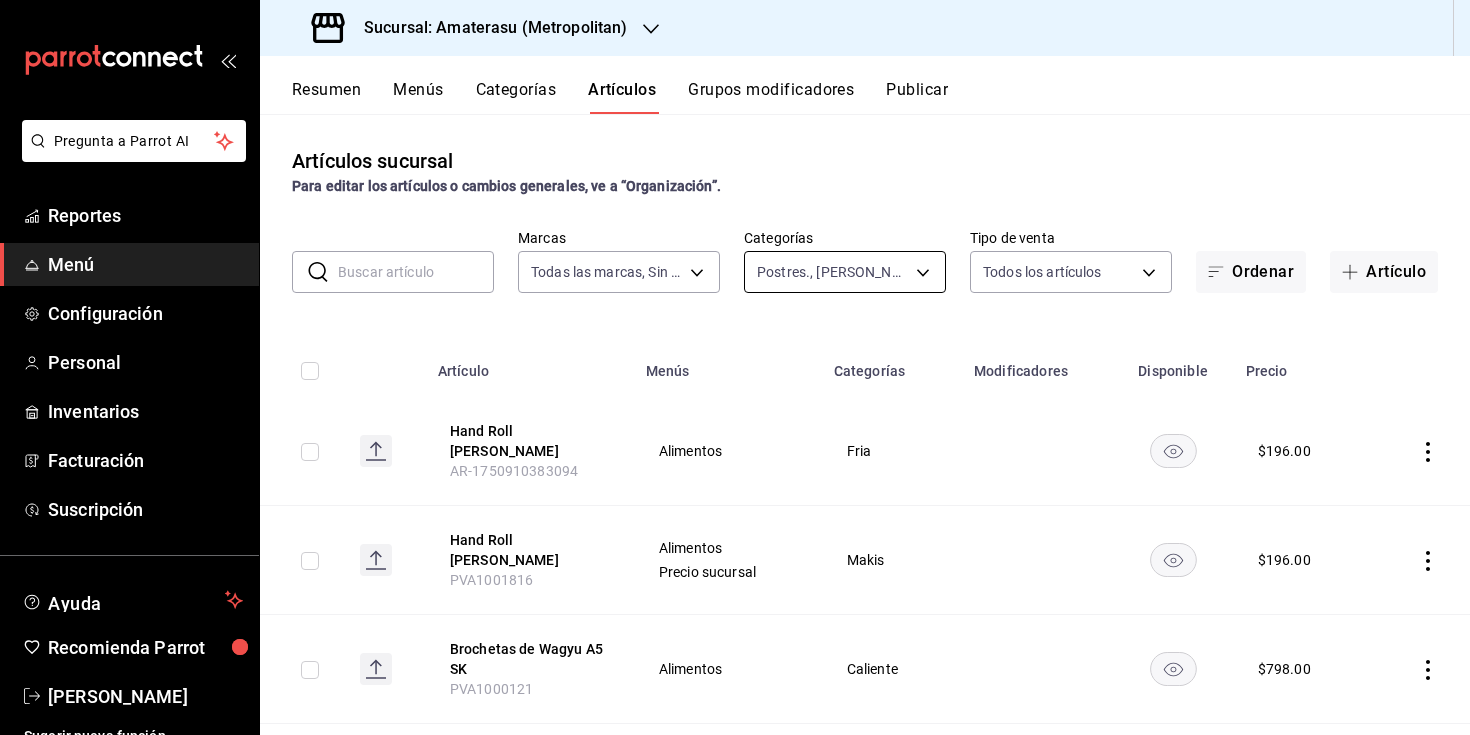 click on "Pregunta a Parrot AI Reportes   Menú   Configuración   Personal   Inventarios   Facturación   Suscripción   Ayuda Recomienda Parrot   [PERSON_NAME]   Sugerir nueva función   Sucursal: Amaterasu (Metropolitan) Resumen Menús Categorías Artículos Grupos modificadores Publicar Artículos sucursal Para editar los artículos o cambios generales, ve a “Organización”. ​ ​ Marcas Todas las marcas, Sin marca e4cd7fcb-d45b-43ae-a99f-ad4ccfcd9032,f3afaab8-8c3d-4e49-a299-af9bdf6027b2 Categorías Postres., Omakase, Nigiris, Makis., Fria, Caliente, Fria, Caliente, Makis, Sashimis, Nigiris cc585402-aea5-4195-abaf-569d8ea5298f,c8dc24d5-3570-4392-9d28-b689987e1a2e,406b8934-d6cd-473c-8337-be4bed968caa,b2013cc4-bcee-4163-8373-1ca3efae7728,c1d0ce29-ad1b-4d65-97df-899bbef14082,6bee4ab2-d4c0-43b3-98b3-4ff46666a06b,f4a6b788-b6e0-4767-a006-e3f7388f6e80,70dd9392-914f-413e-bd69-86a64830704e,96fec2b3-db69-4922-ab93-f29fdfd6990c,46b703ac-2e4f-419f-add5-04bfa40840a8,2fb22dbb-e616-42db-a625-7c7b406dae15 Tipo de venta ALL $" at bounding box center (735, 367) 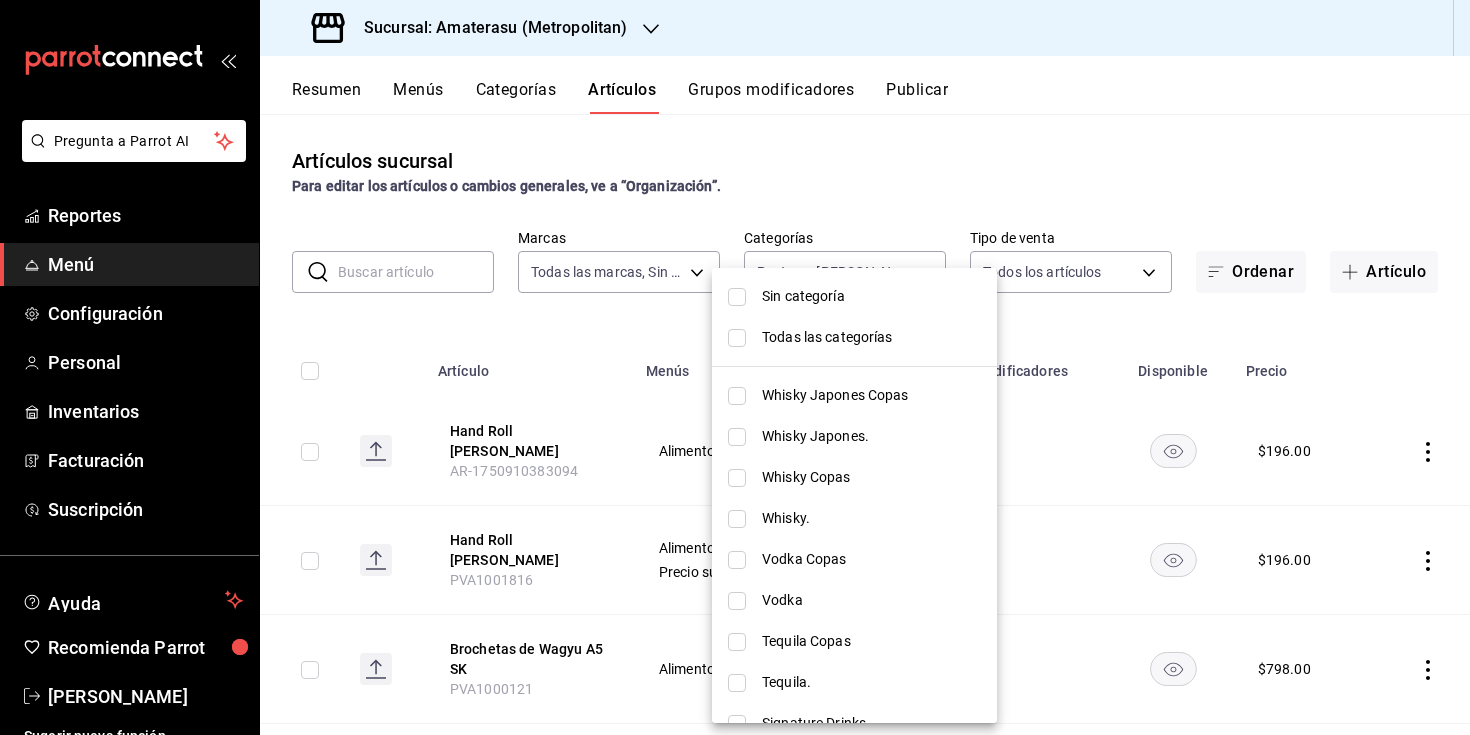 click on "Sin categoría" at bounding box center (871, 296) 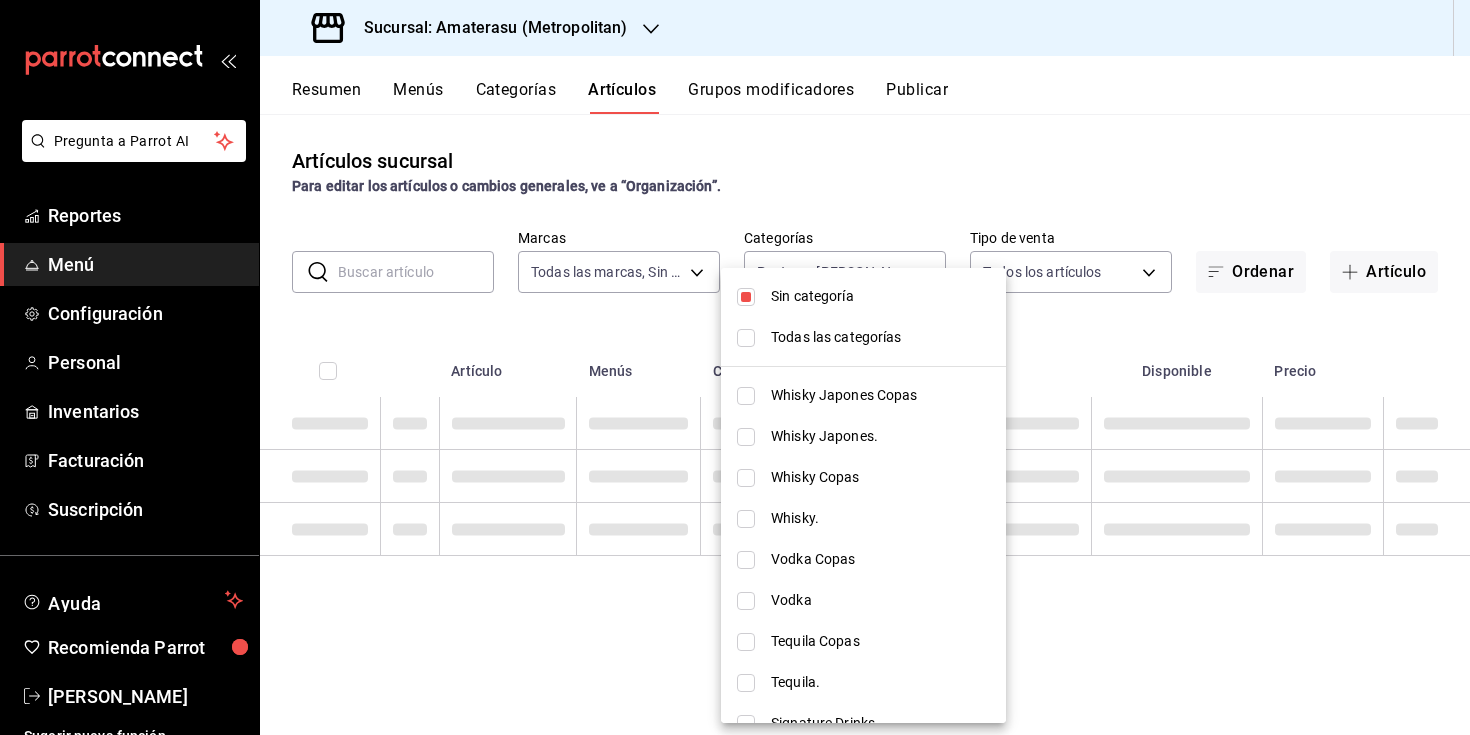 click on "Sin categoría" at bounding box center [880, 296] 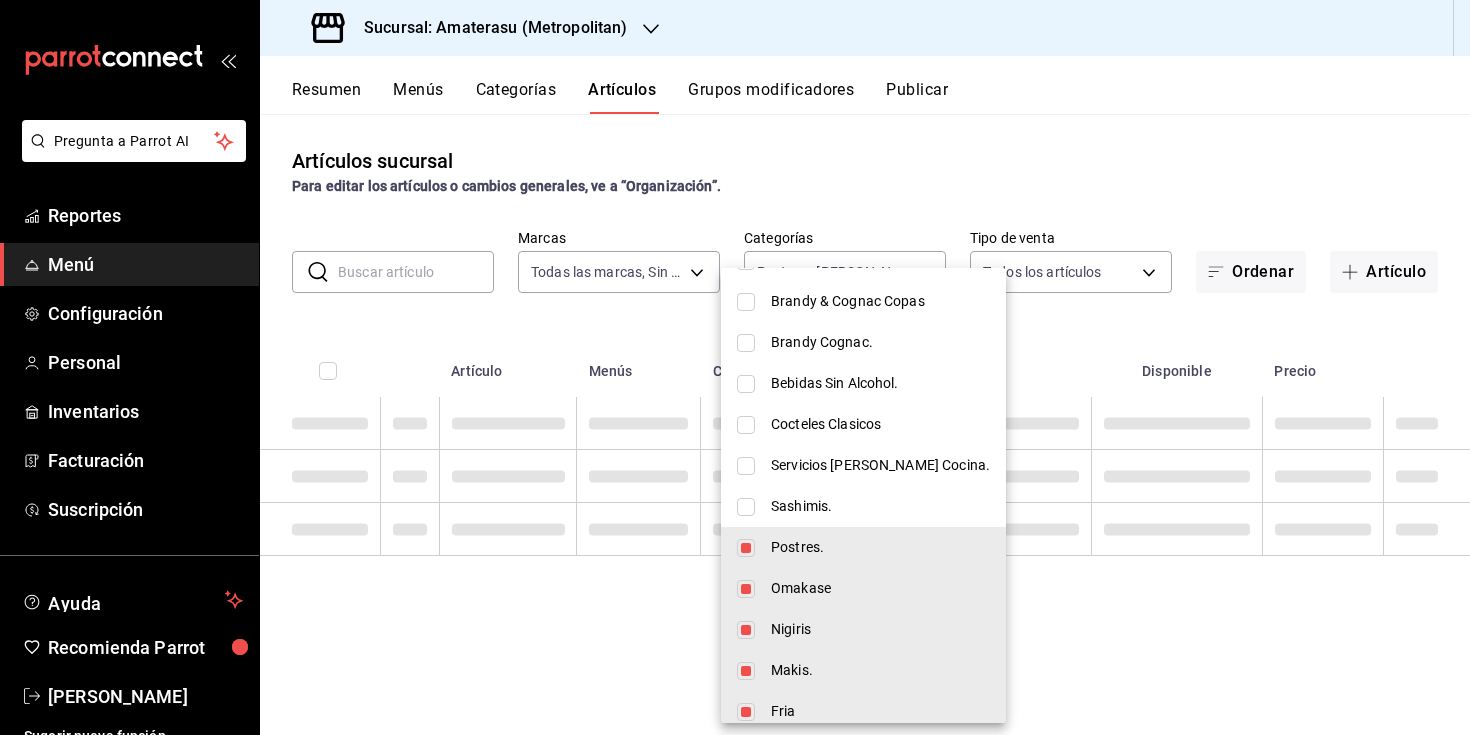 scroll, scrollTop: 876, scrollLeft: 0, axis: vertical 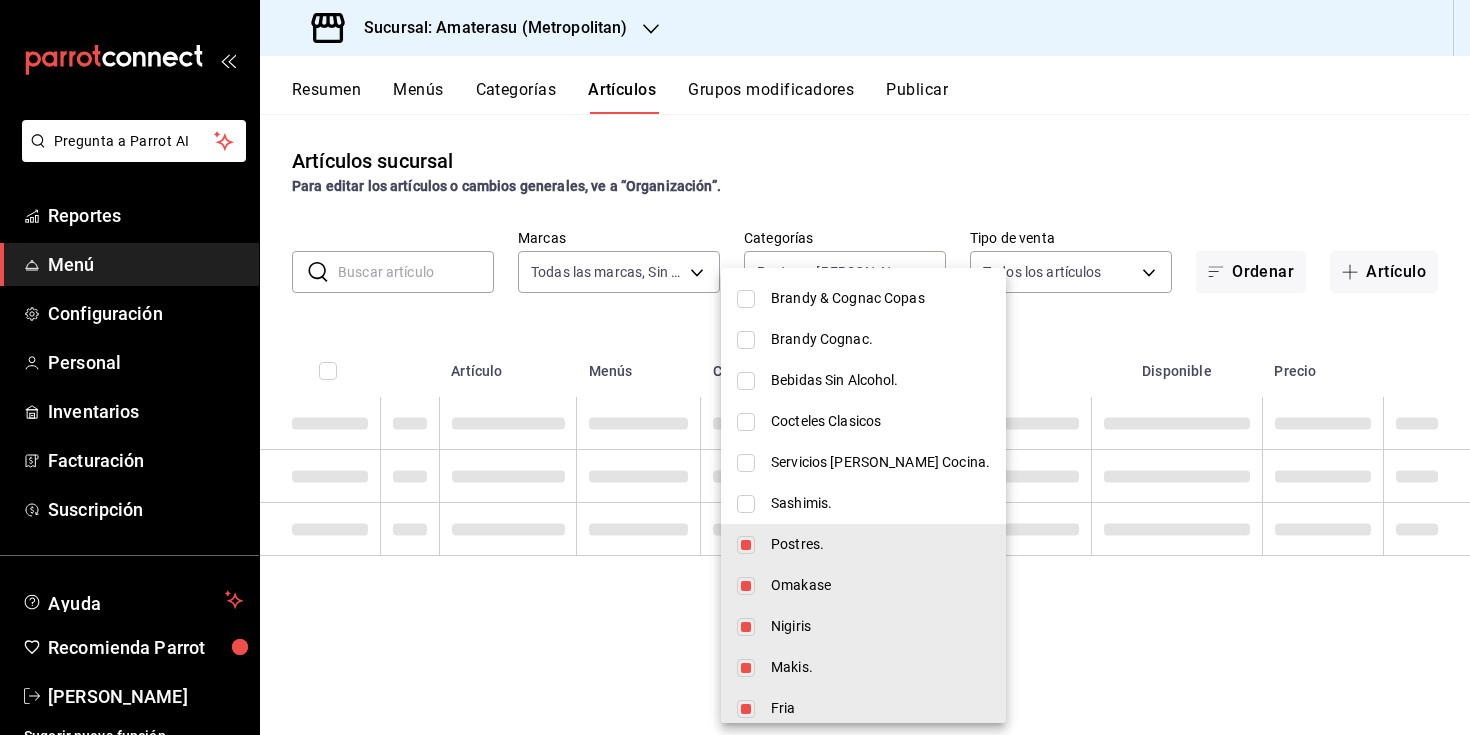 click on "Postres." at bounding box center (880, 544) 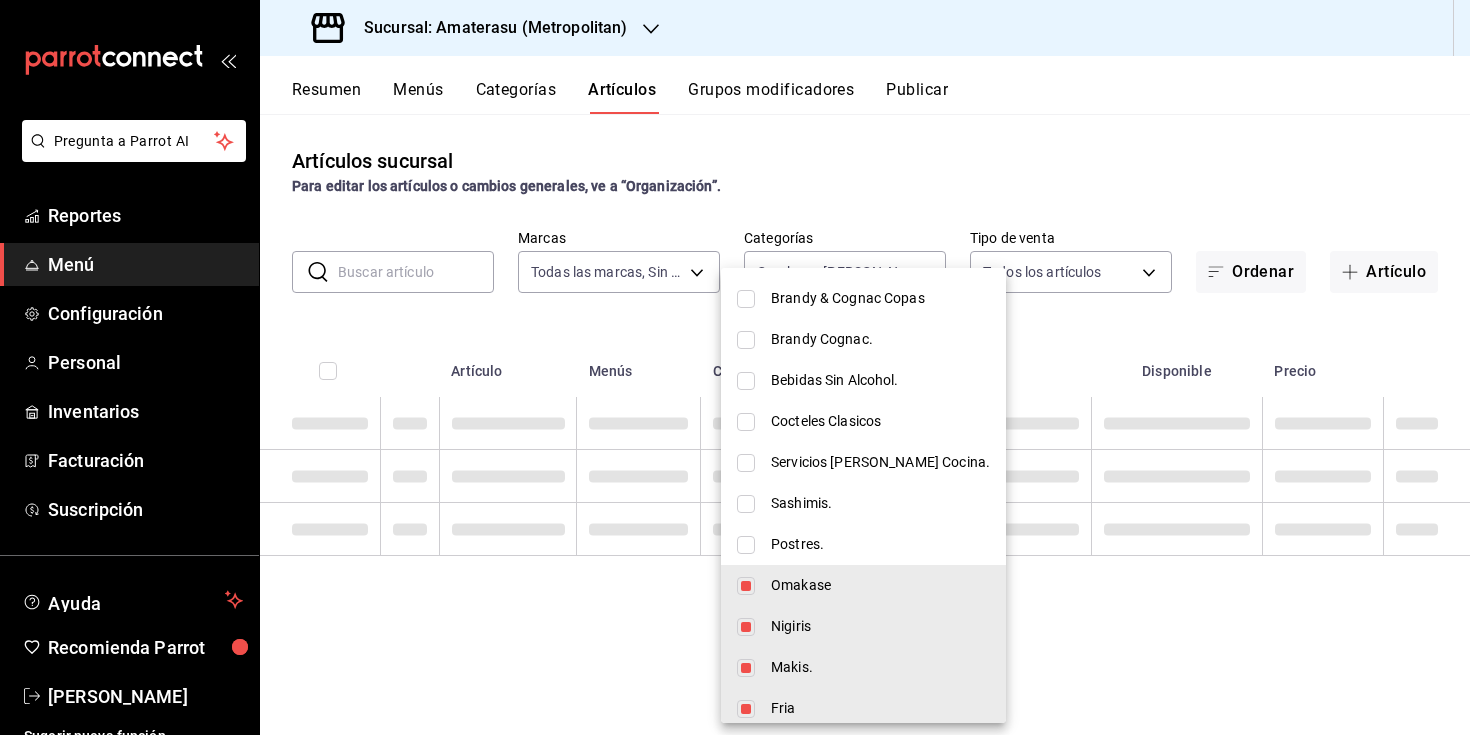 click on "Omakase" at bounding box center [880, 585] 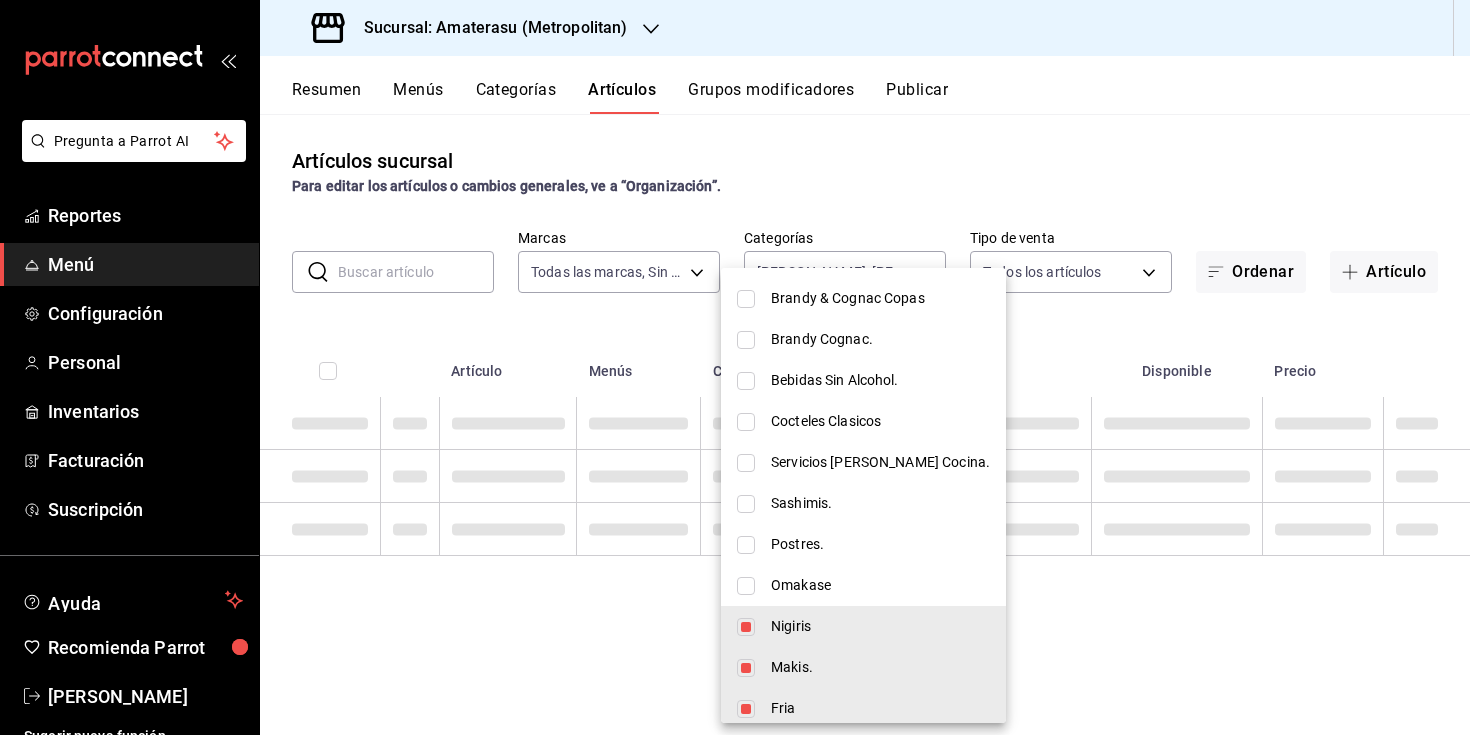 click on "Nigiris" at bounding box center [880, 626] 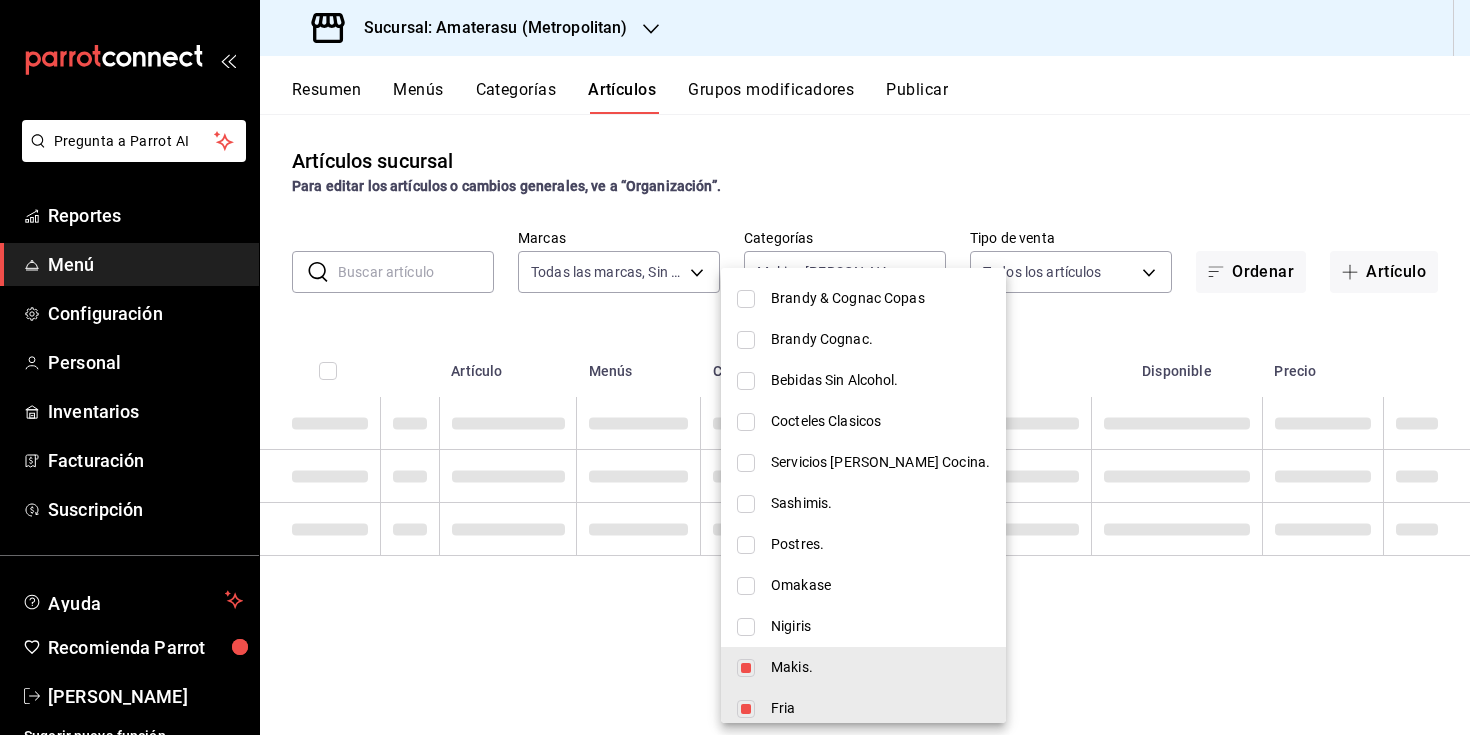 click on "Makis." at bounding box center (880, 667) 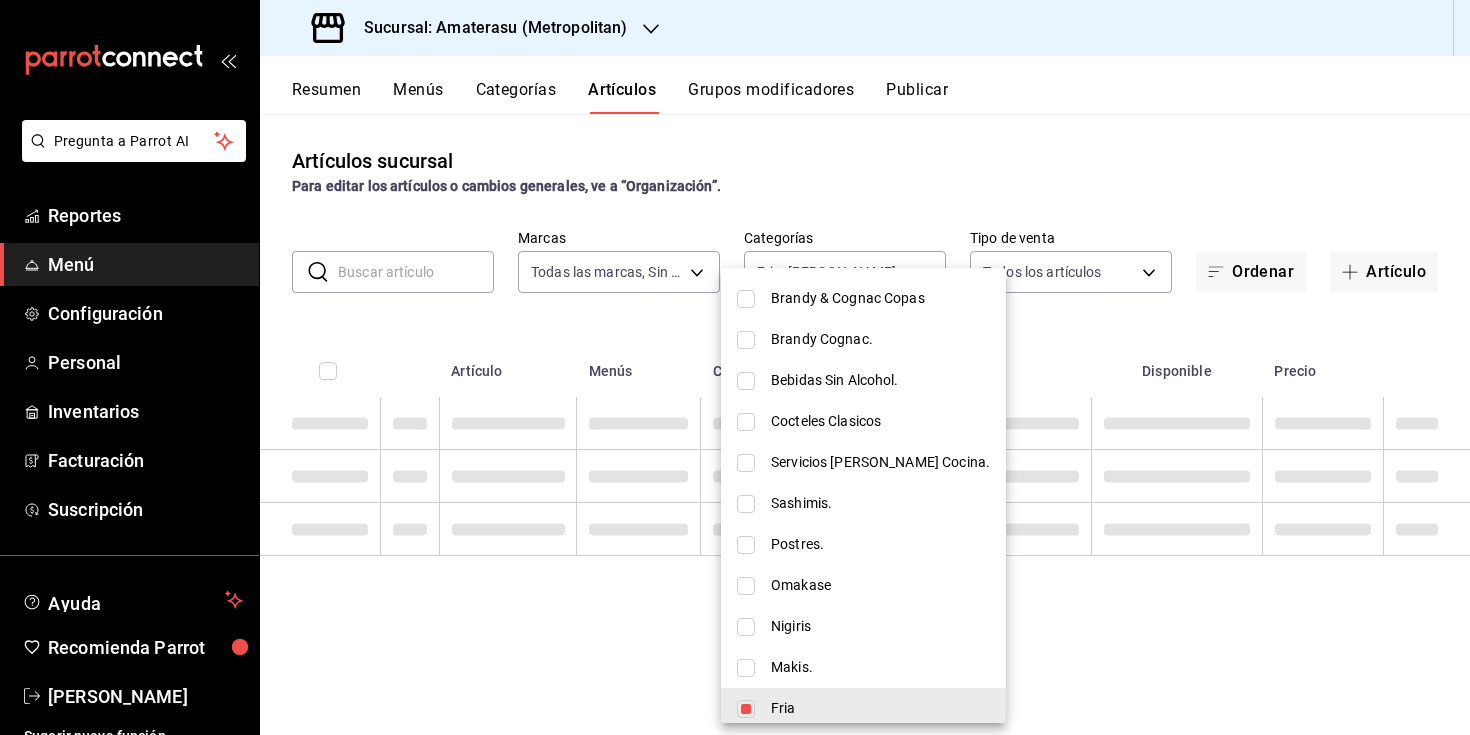 click on "Fria" at bounding box center (880, 708) 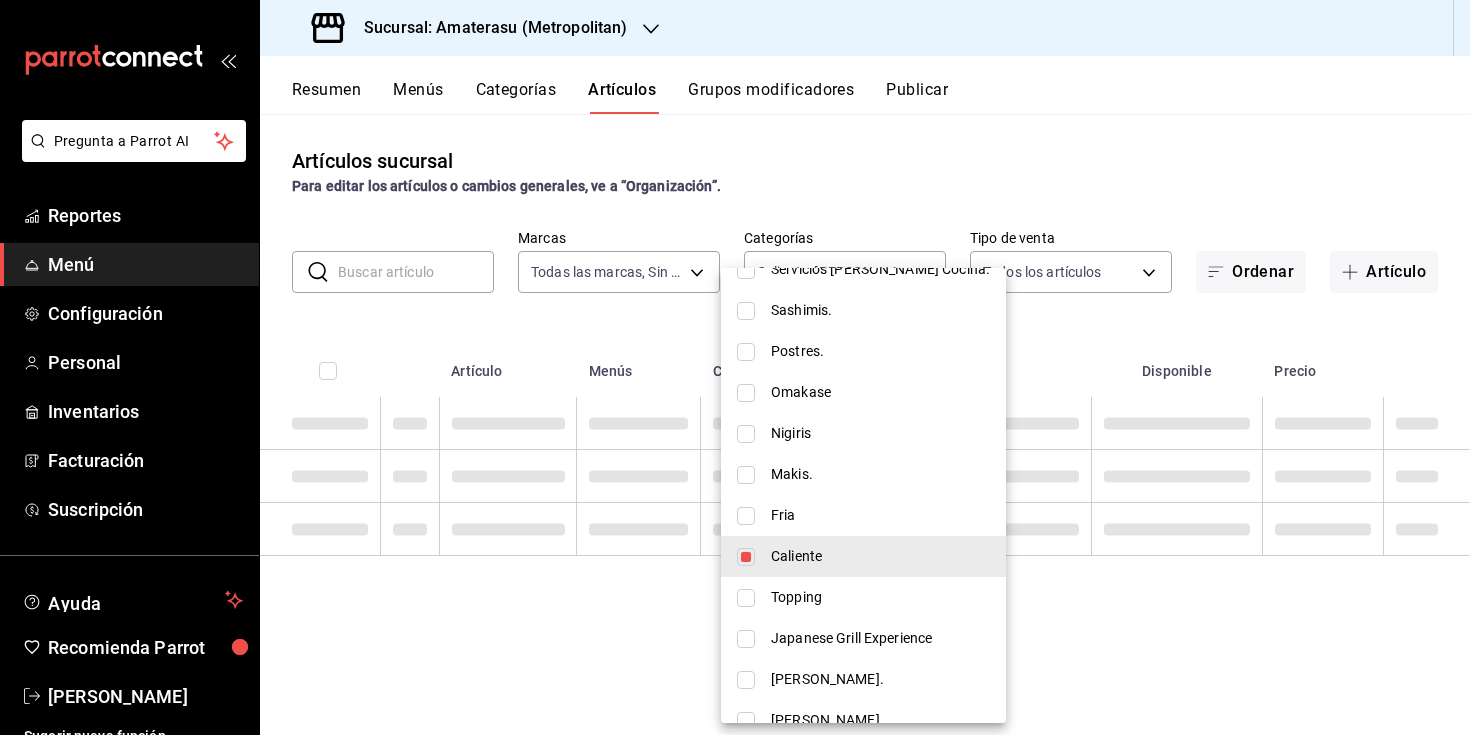 scroll, scrollTop: 1086, scrollLeft: 0, axis: vertical 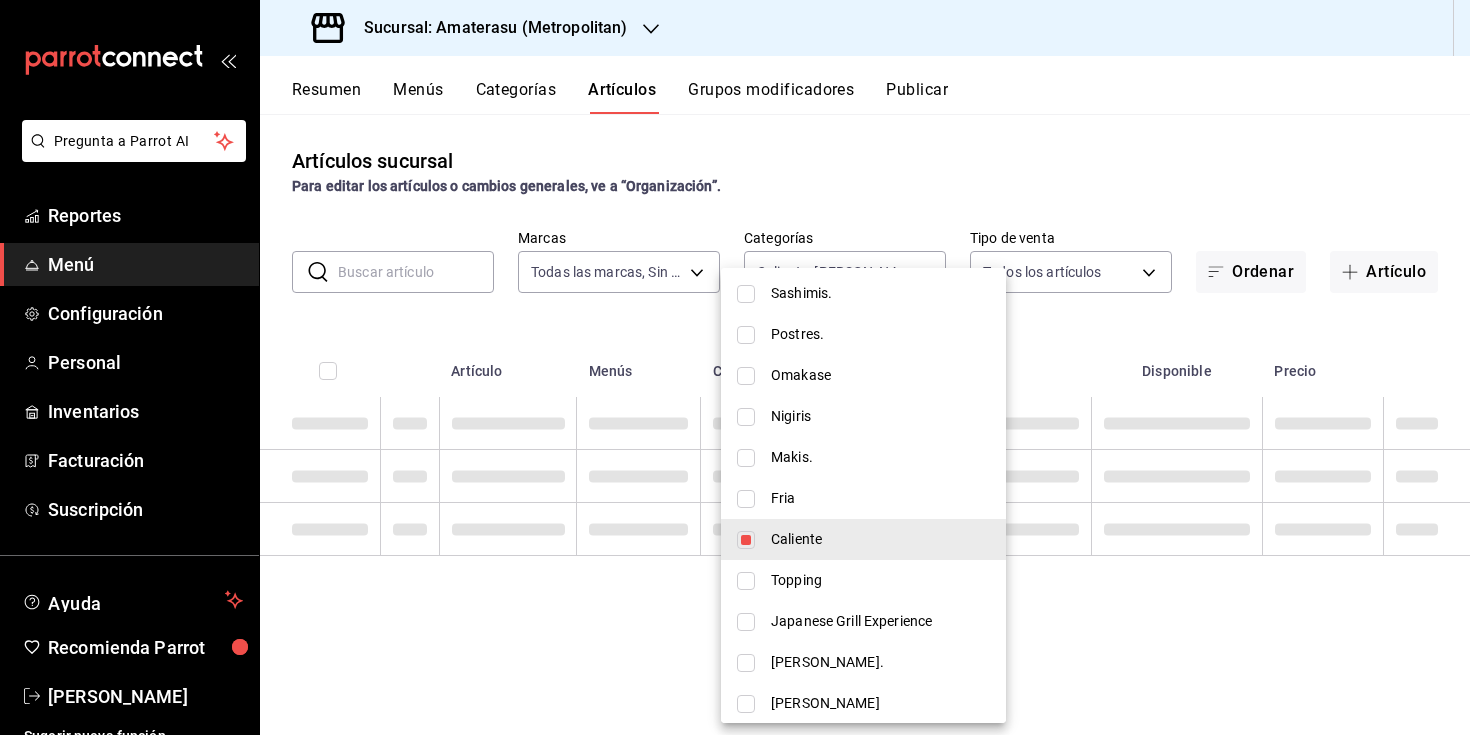 click on "Caliente" at bounding box center [863, 539] 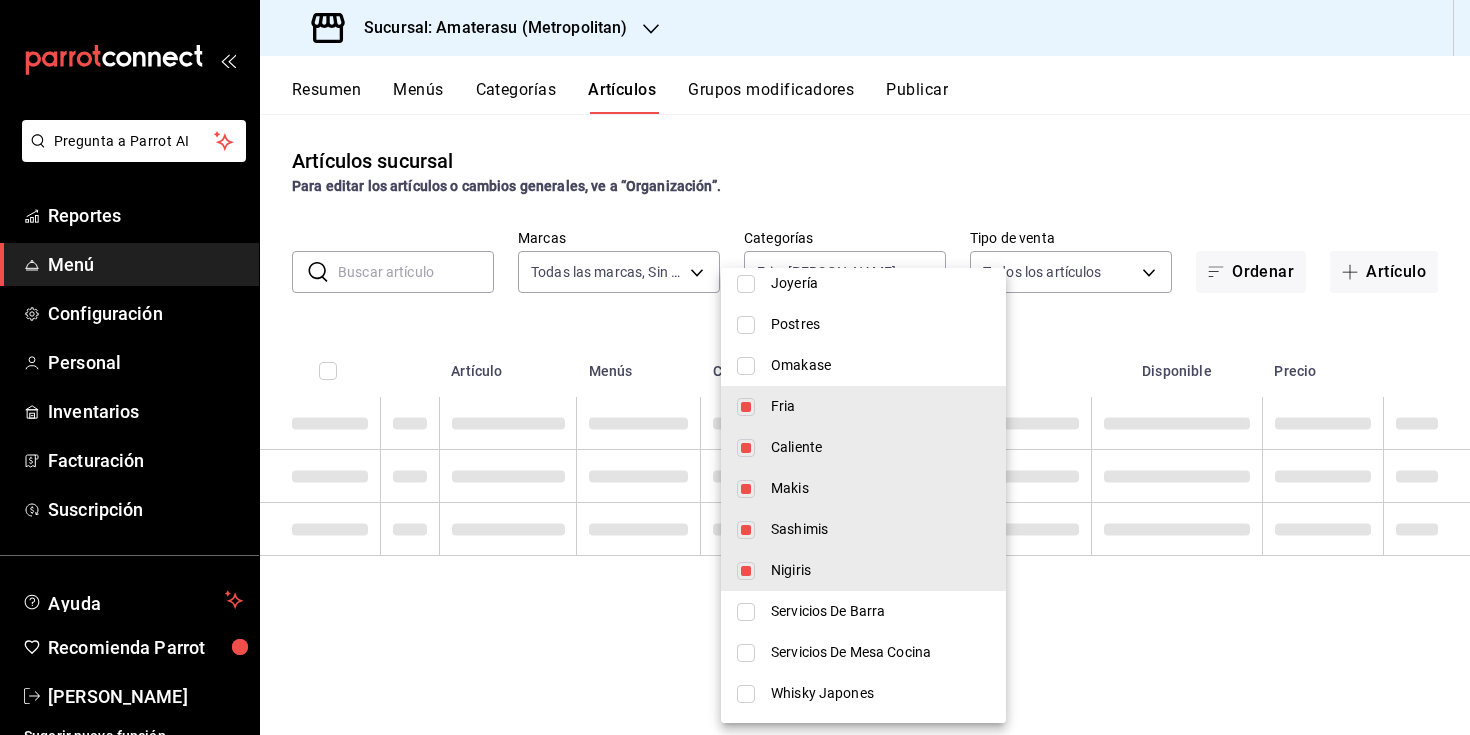 scroll, scrollTop: 1925, scrollLeft: 0, axis: vertical 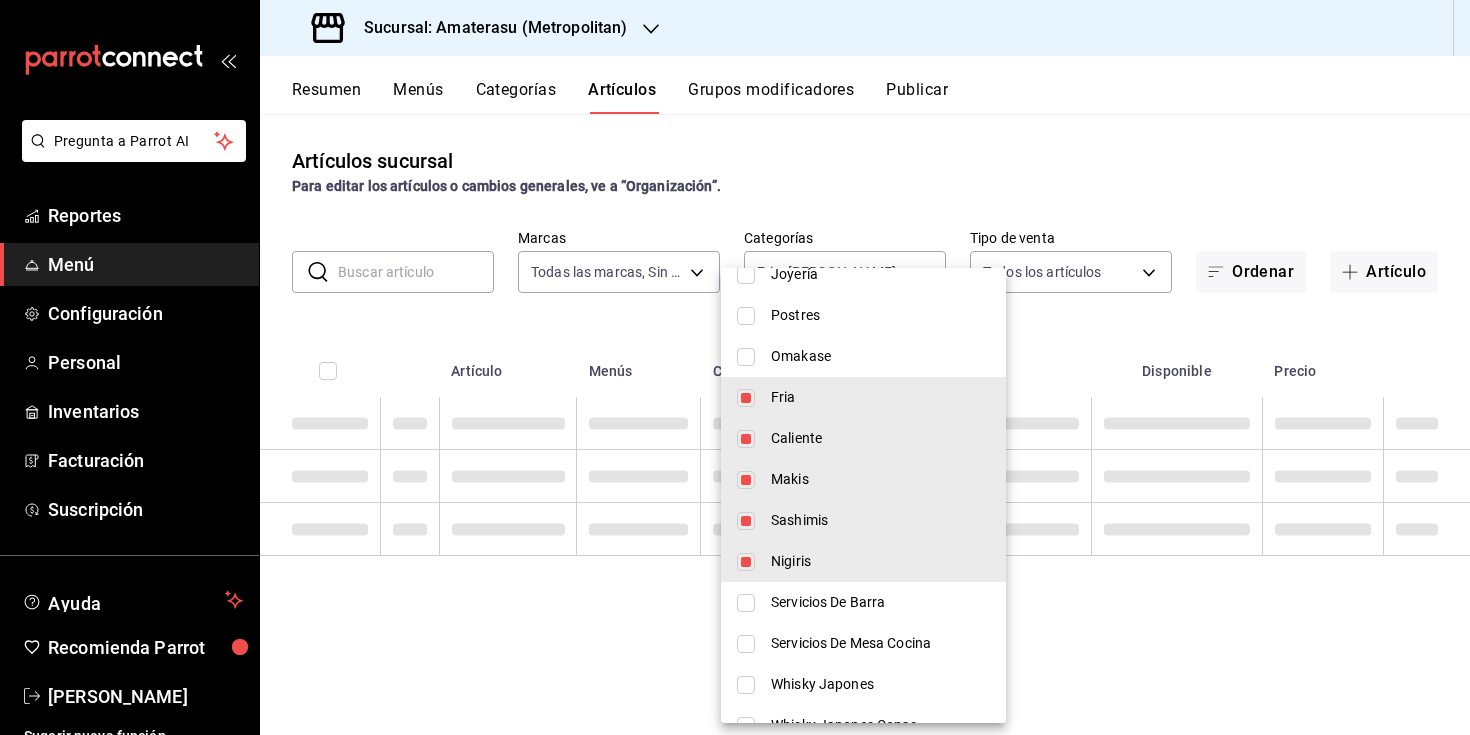 click on "Fria" at bounding box center (880, 397) 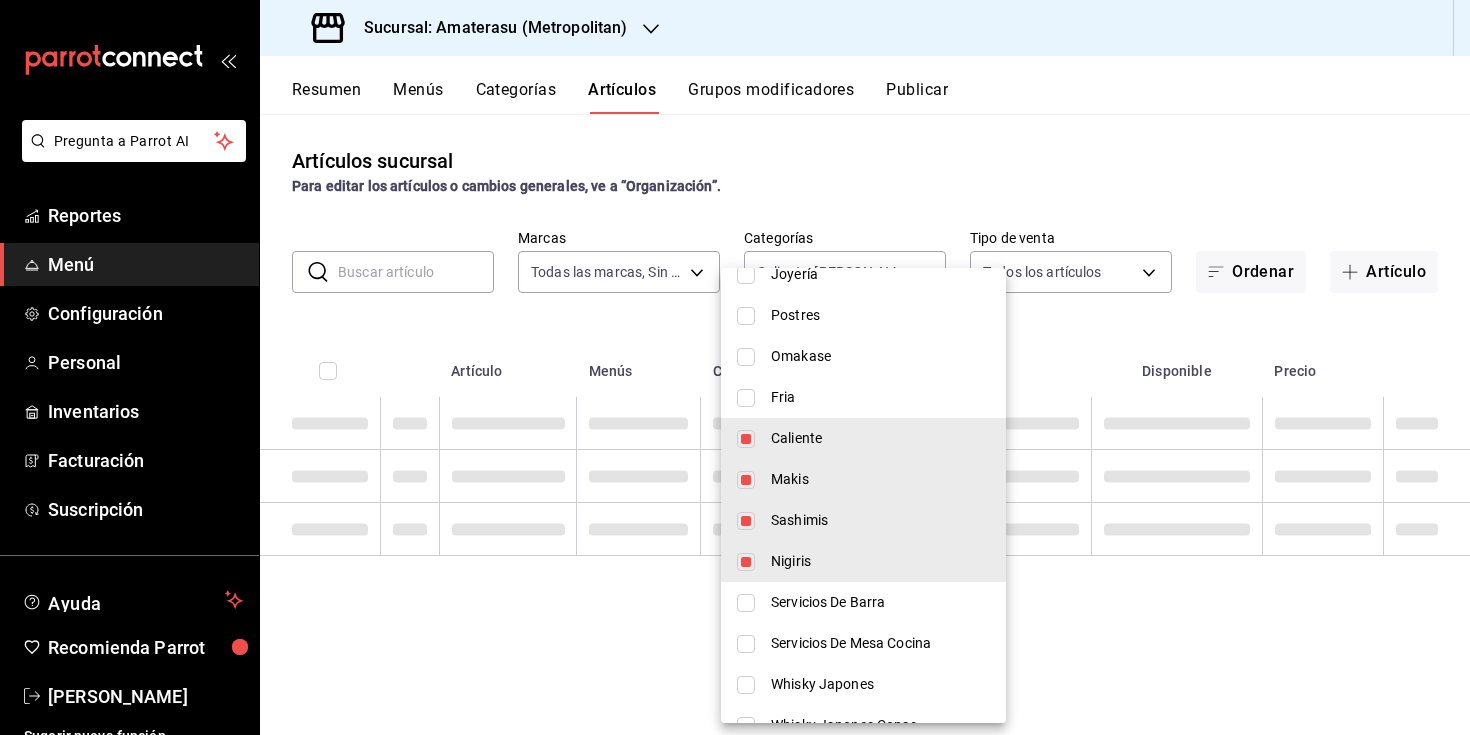 click on "Caliente" at bounding box center [880, 438] 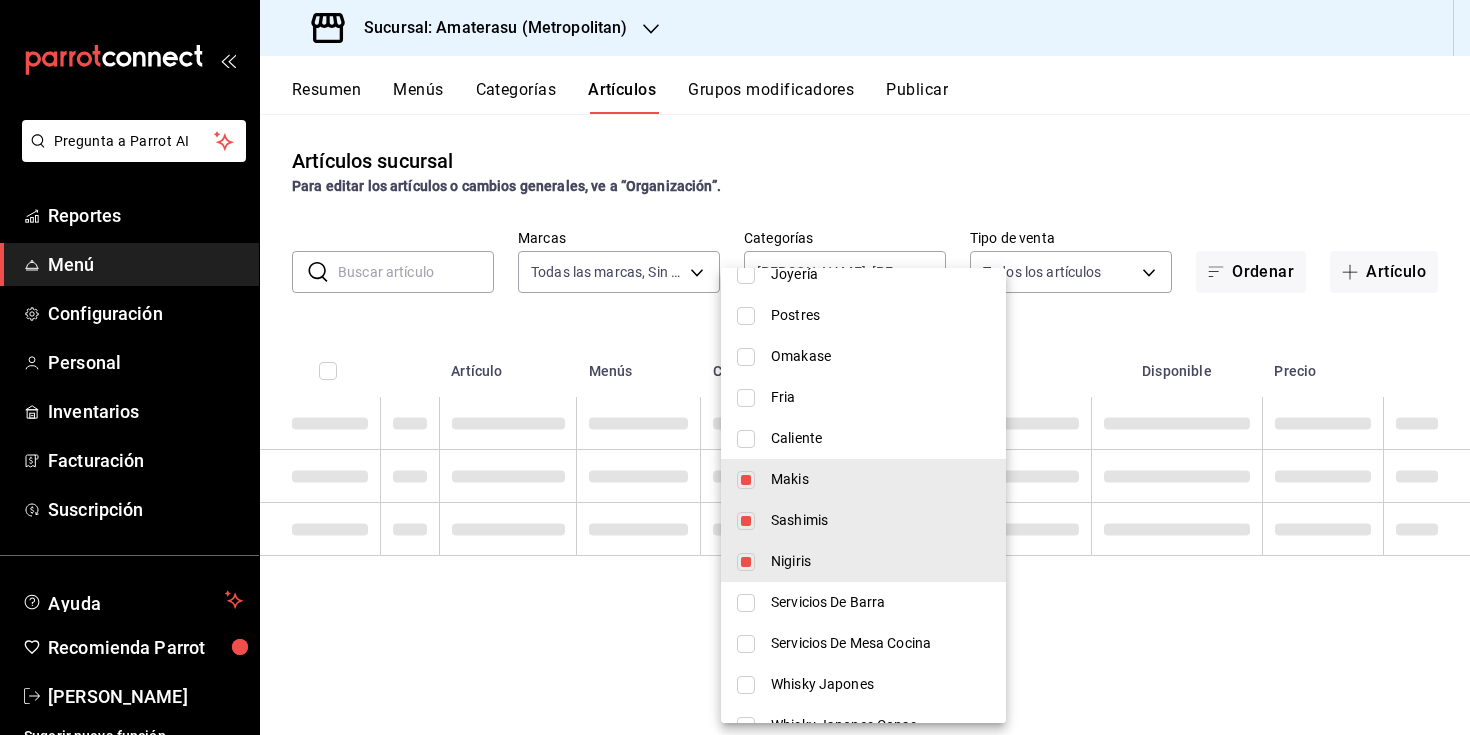 click on "Makis" at bounding box center [880, 479] 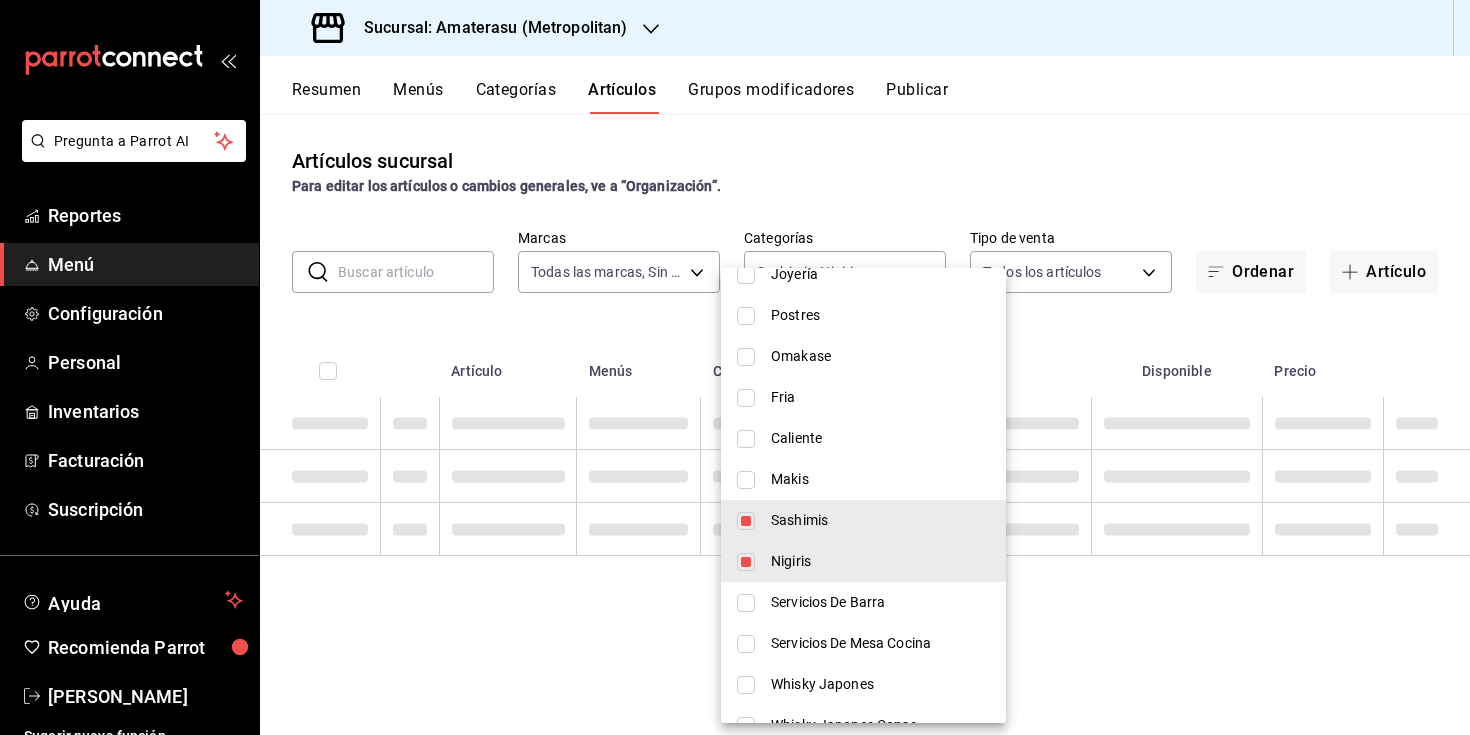 click on "Sashimis" at bounding box center [880, 520] 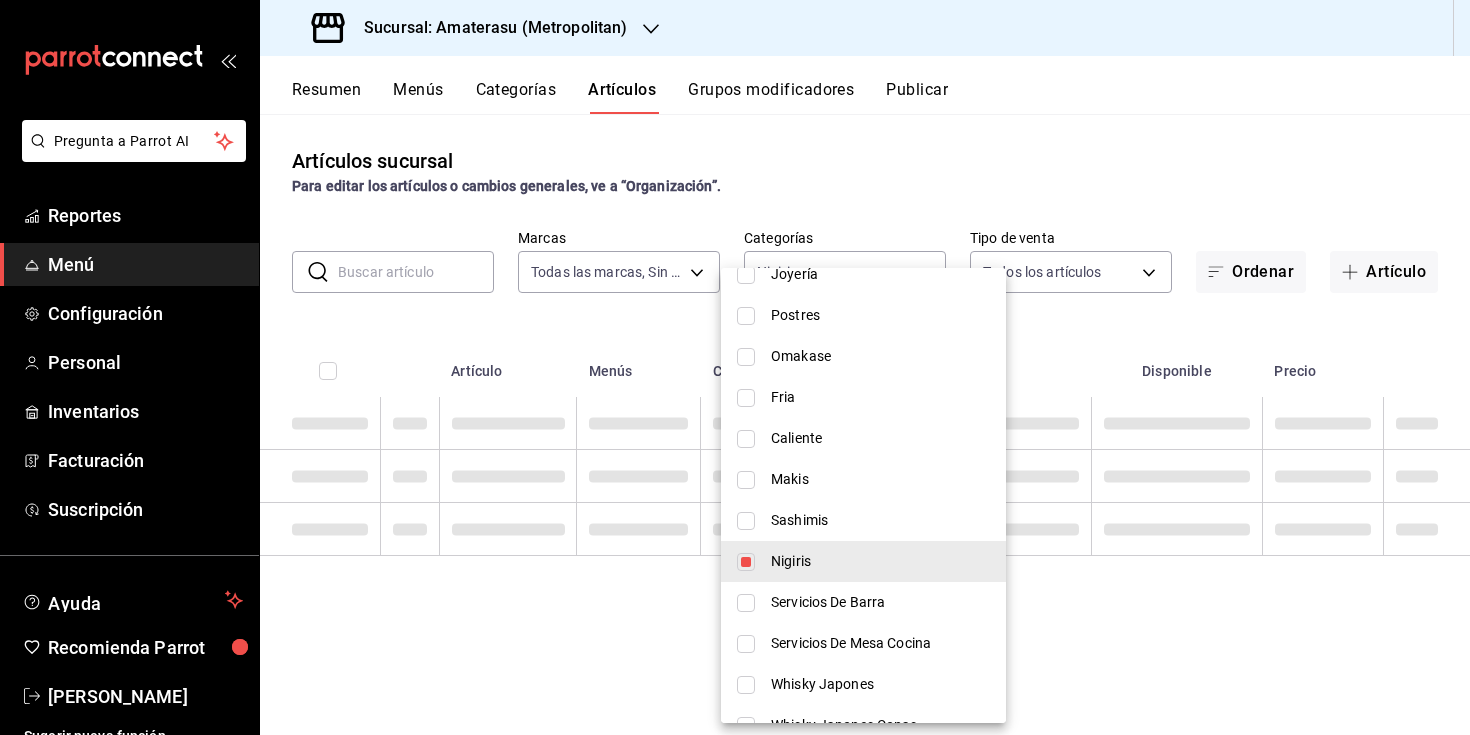 click on "Nigiris" at bounding box center (880, 561) 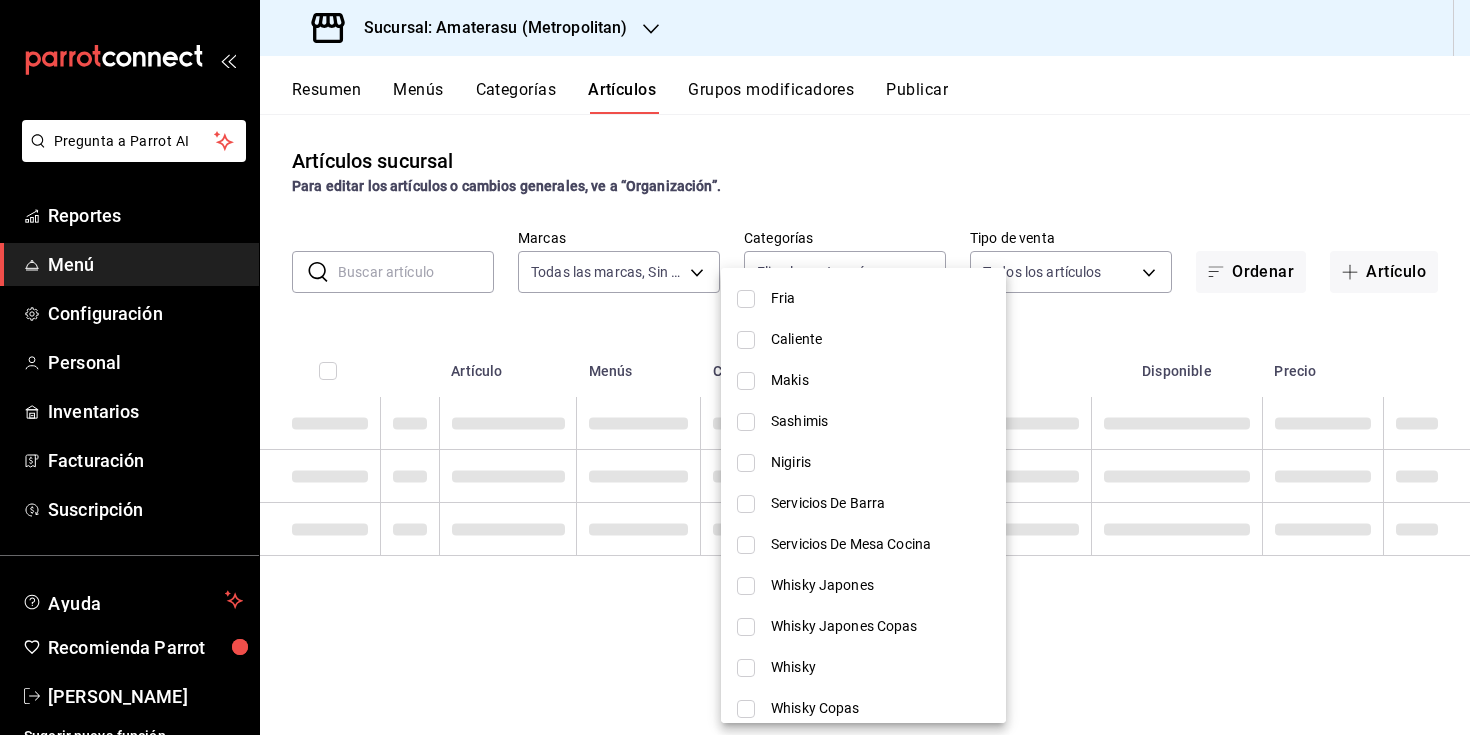 scroll, scrollTop: 2025, scrollLeft: 0, axis: vertical 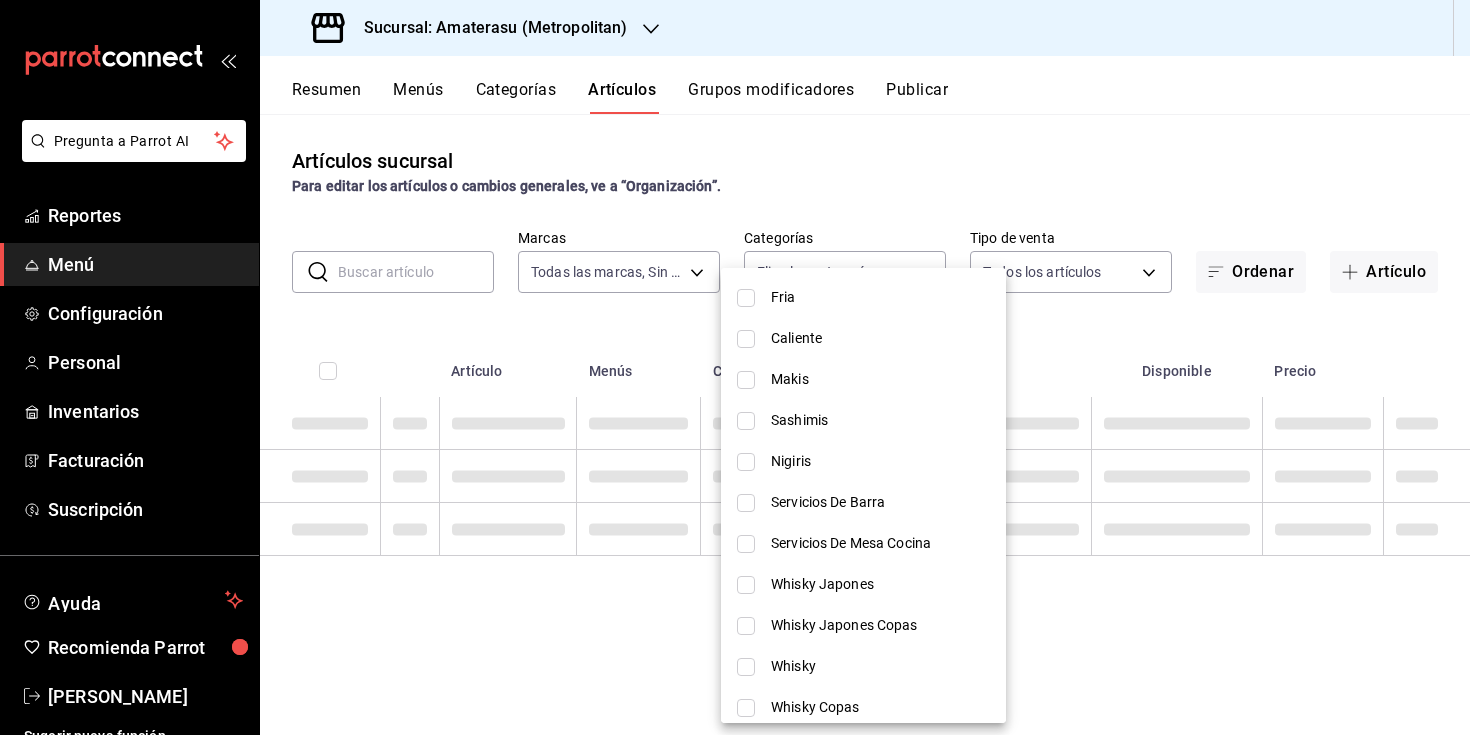 click on "Servicios De Barra" at bounding box center (880, 502) 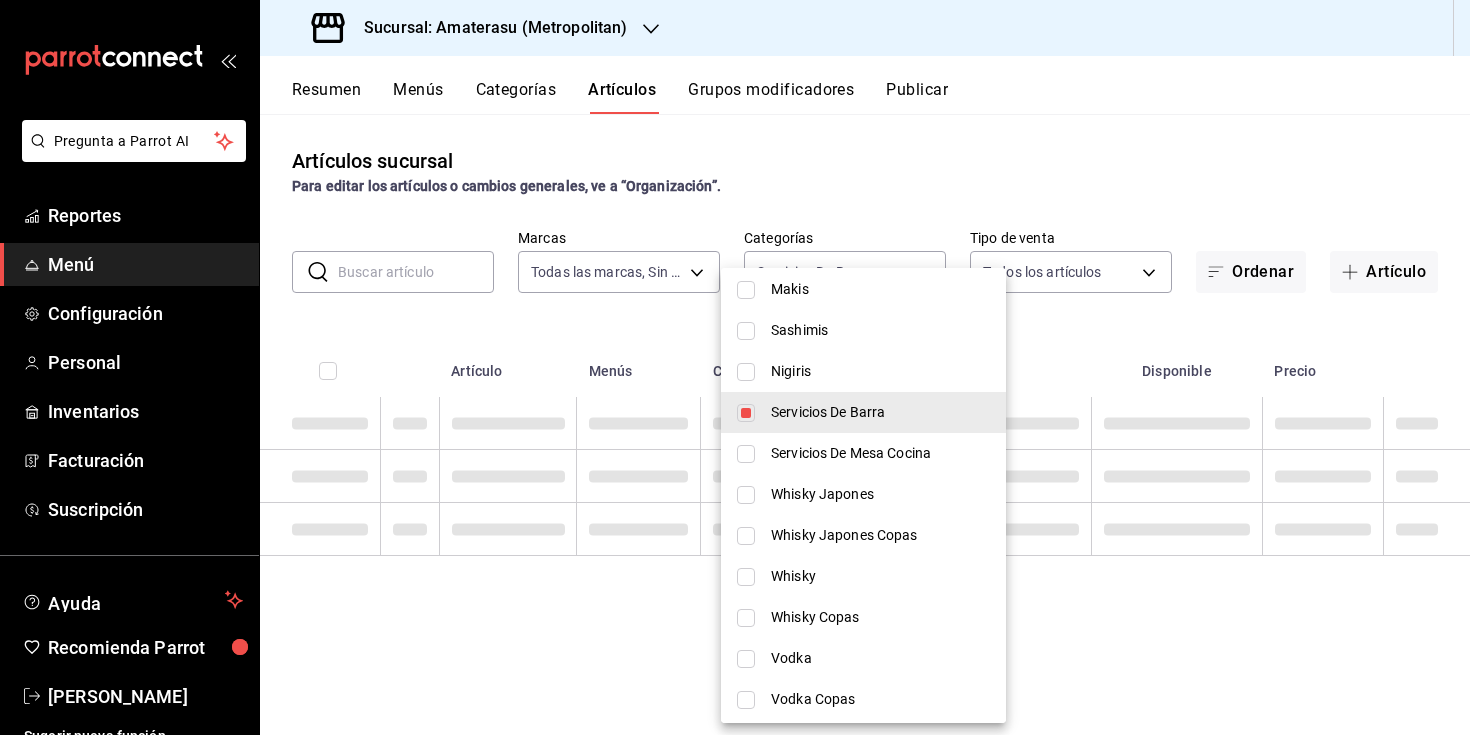 scroll, scrollTop: 2131, scrollLeft: 0, axis: vertical 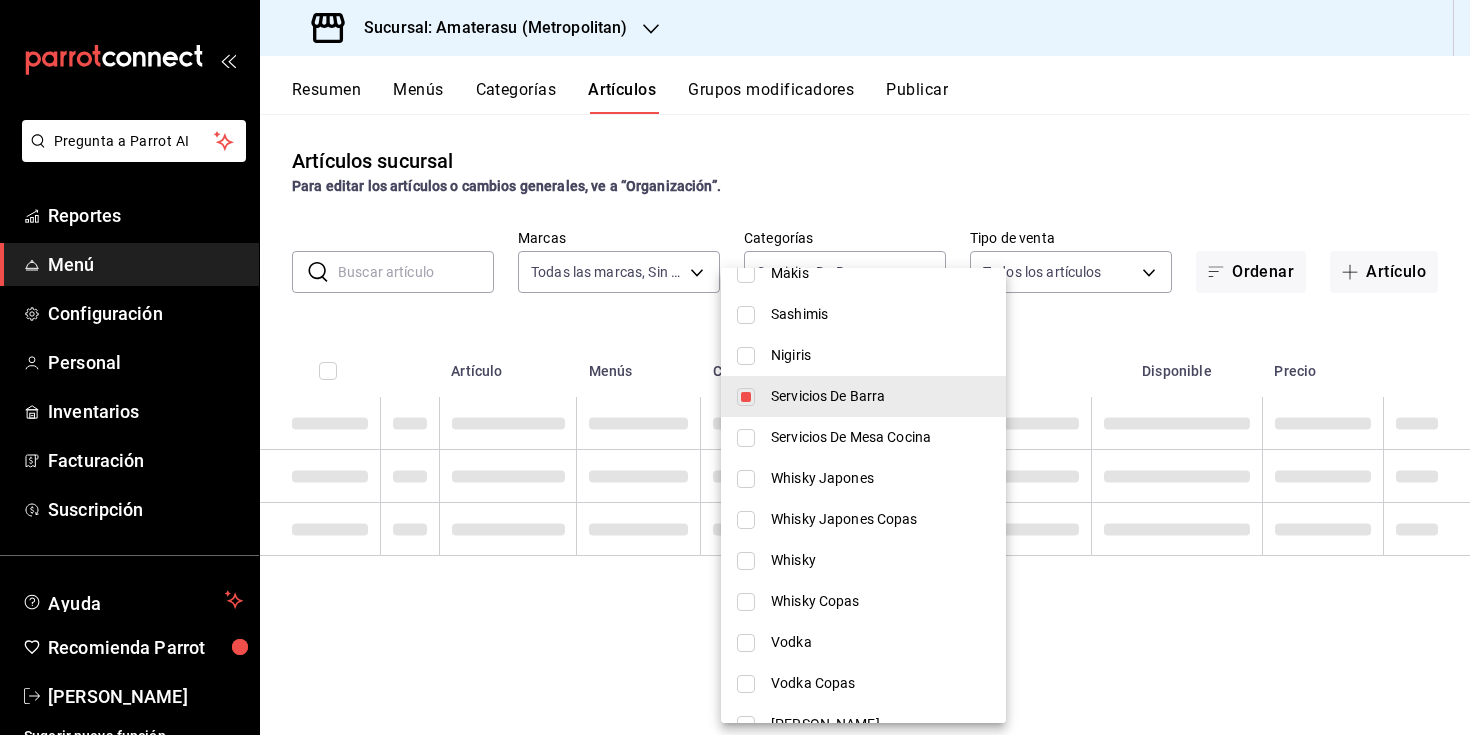 click on "Servicios De Barra" at bounding box center [880, 396] 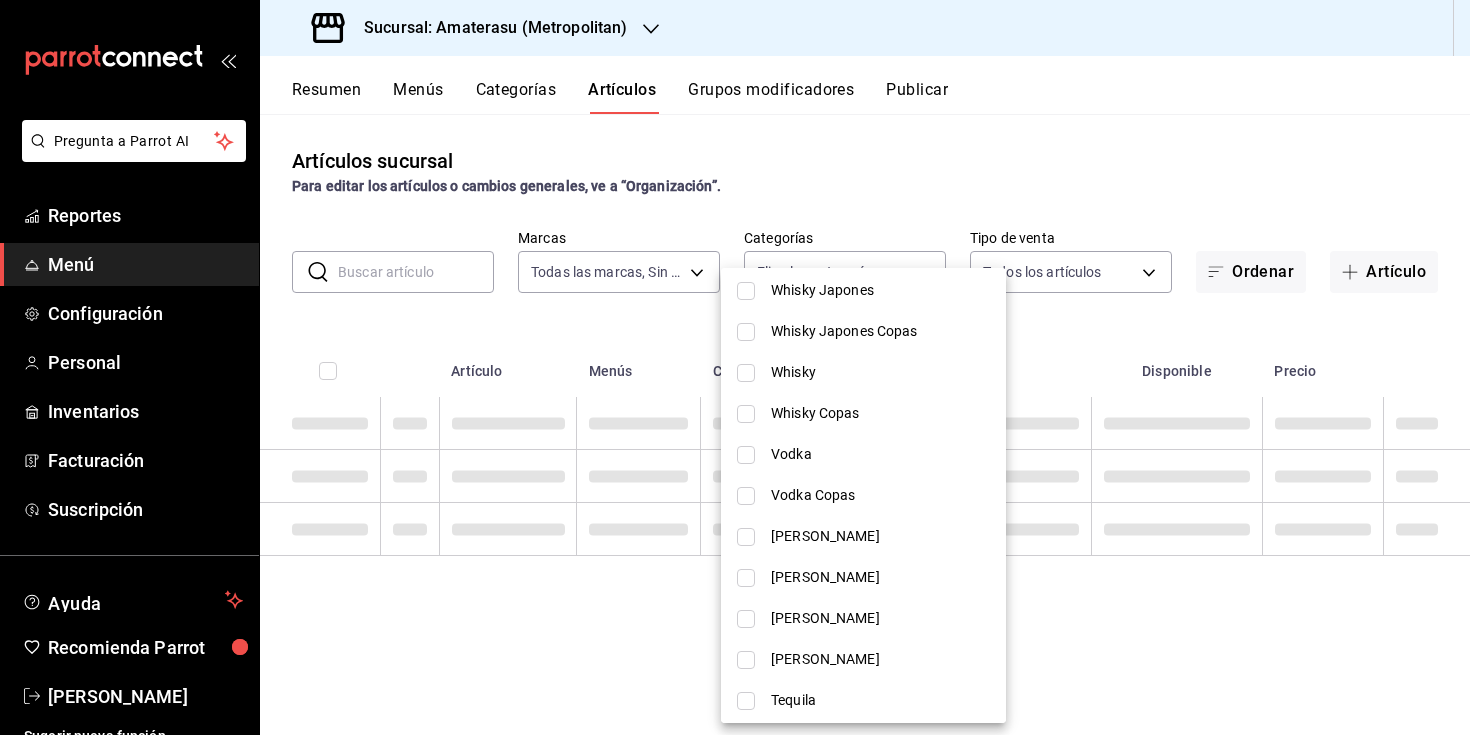 scroll, scrollTop: 2326, scrollLeft: 0, axis: vertical 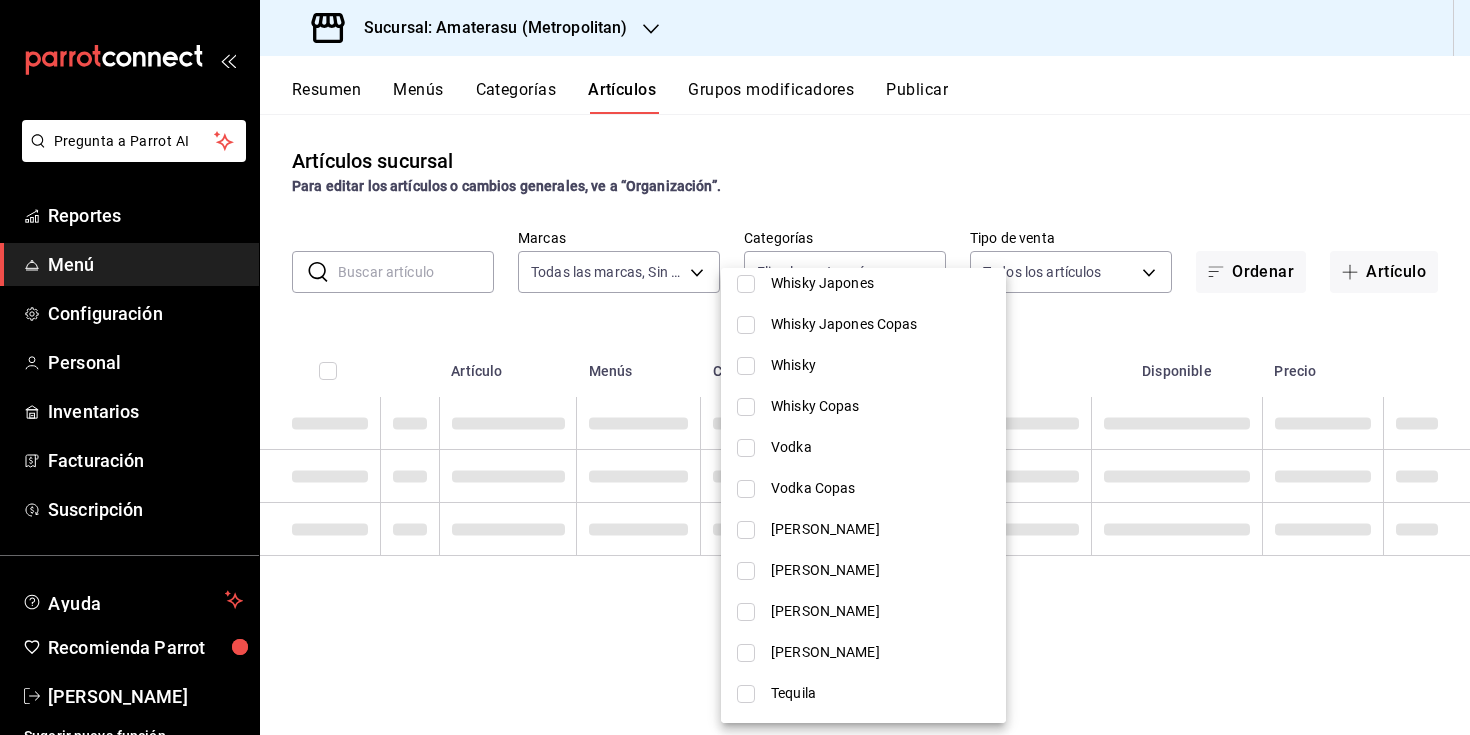 click on "Vodka Copas" at bounding box center [880, 488] 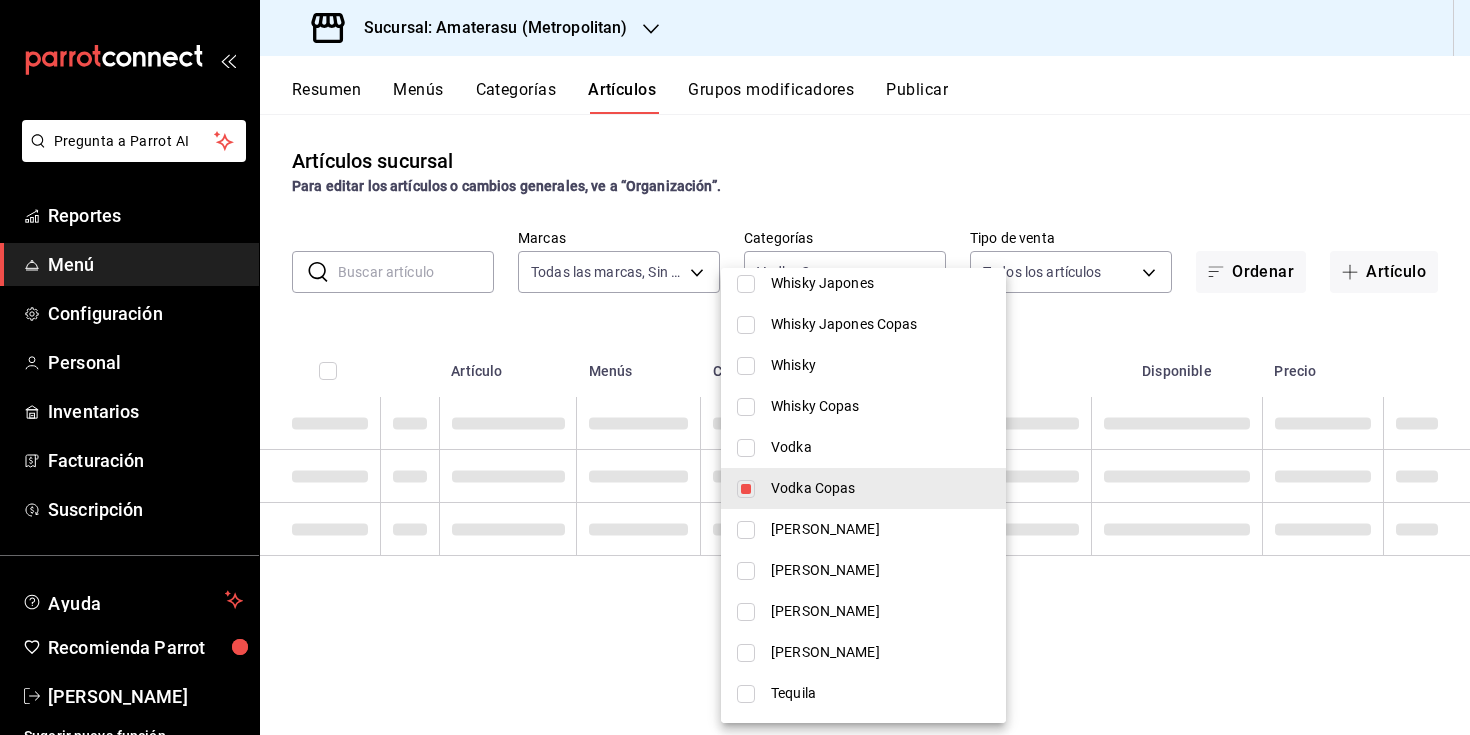 click on "[PERSON_NAME]" at bounding box center [880, 529] 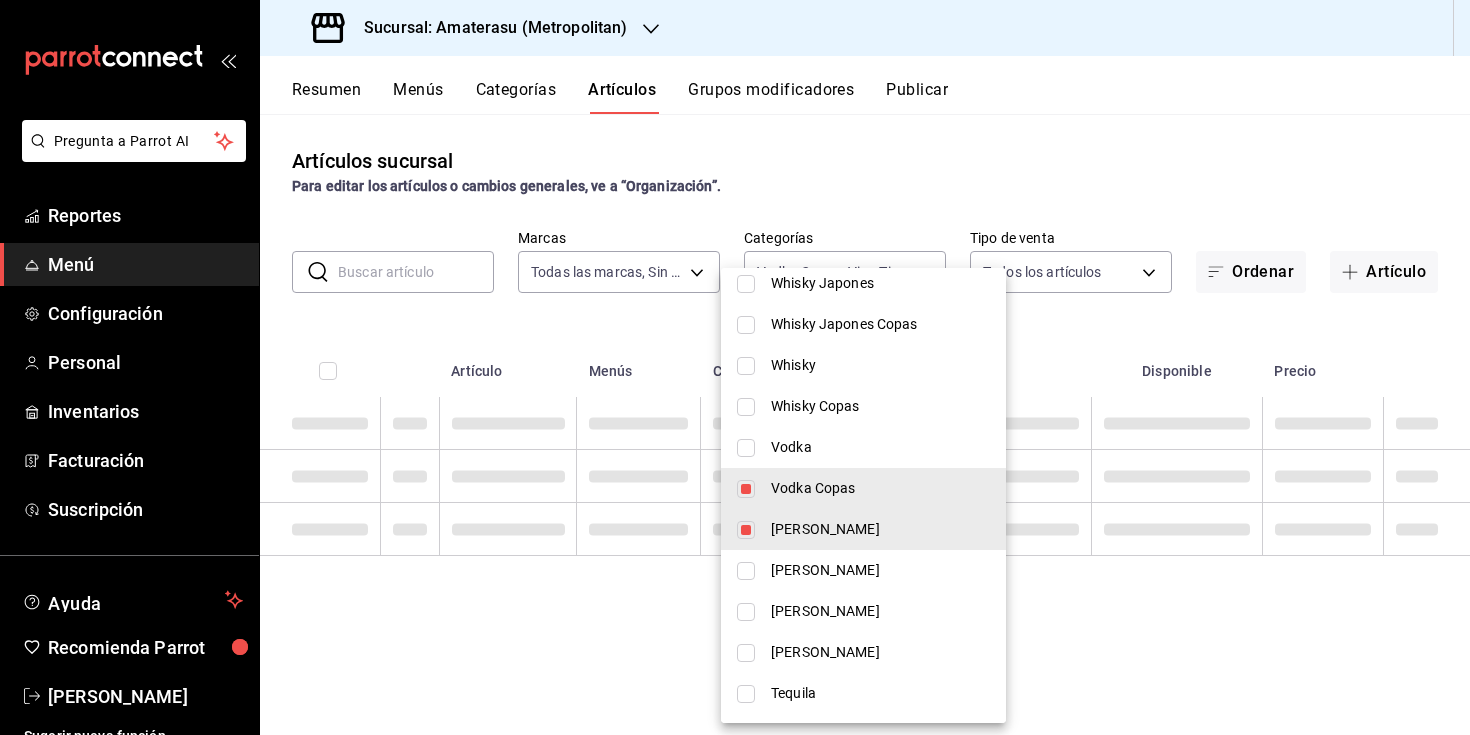 click on "Vodka" at bounding box center (880, 447) 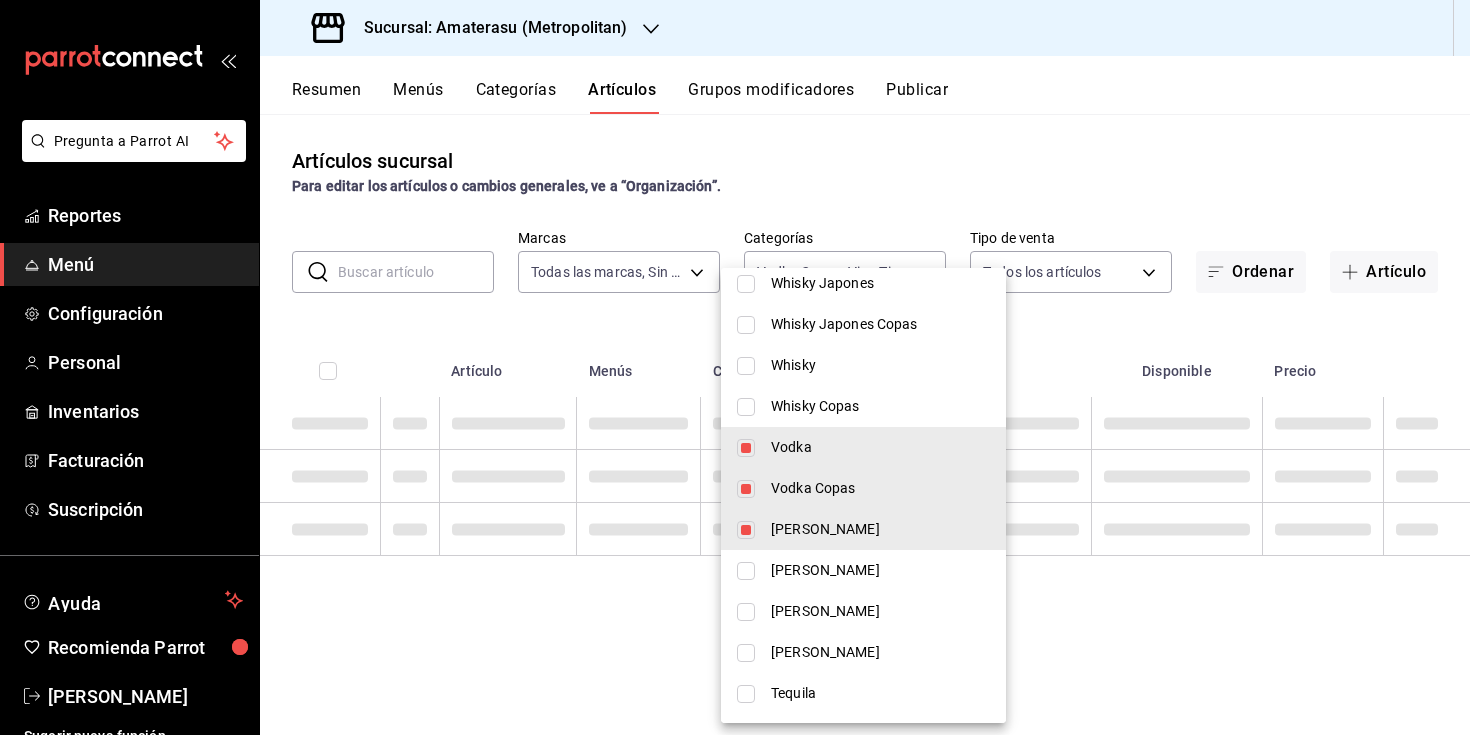 click on "Whisky" at bounding box center [863, 365] 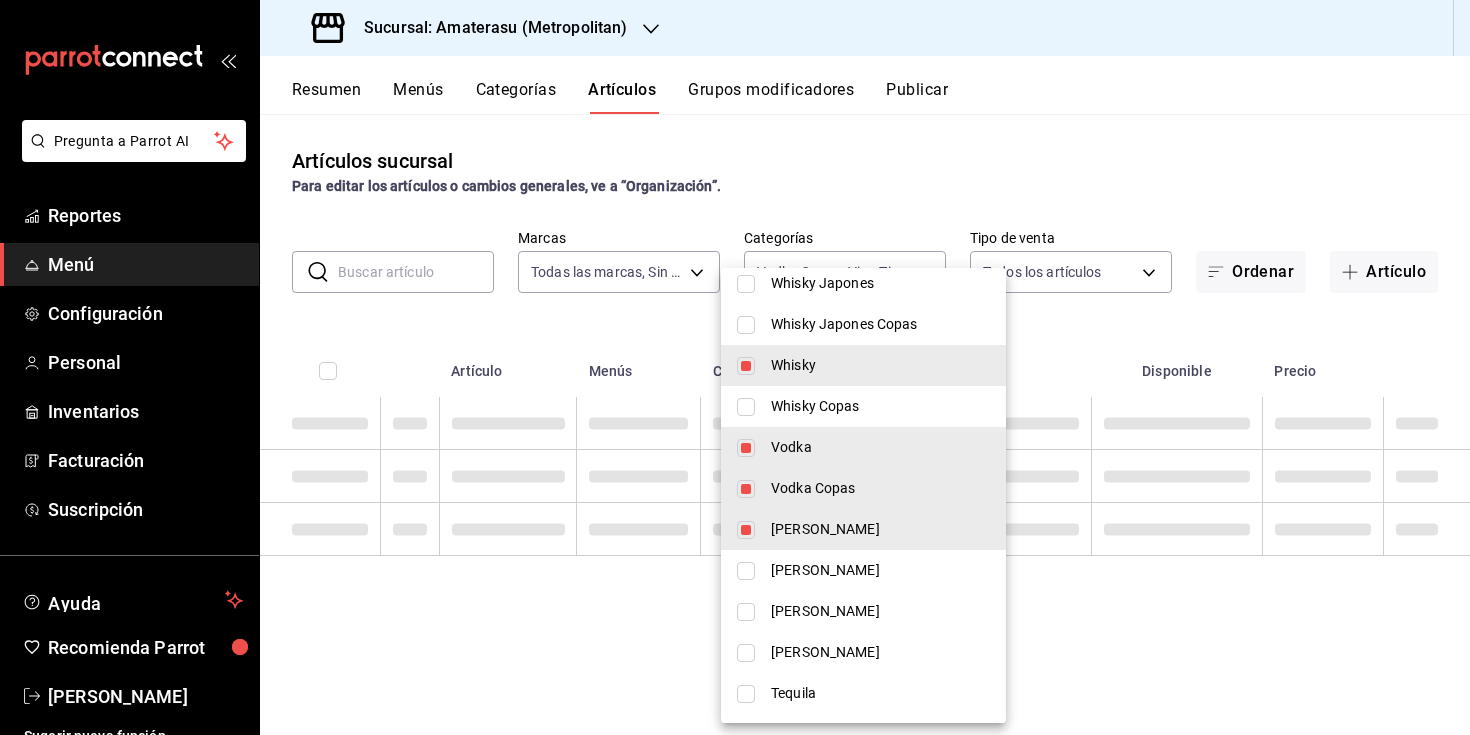 click on "Whisky Copas" at bounding box center [880, 406] 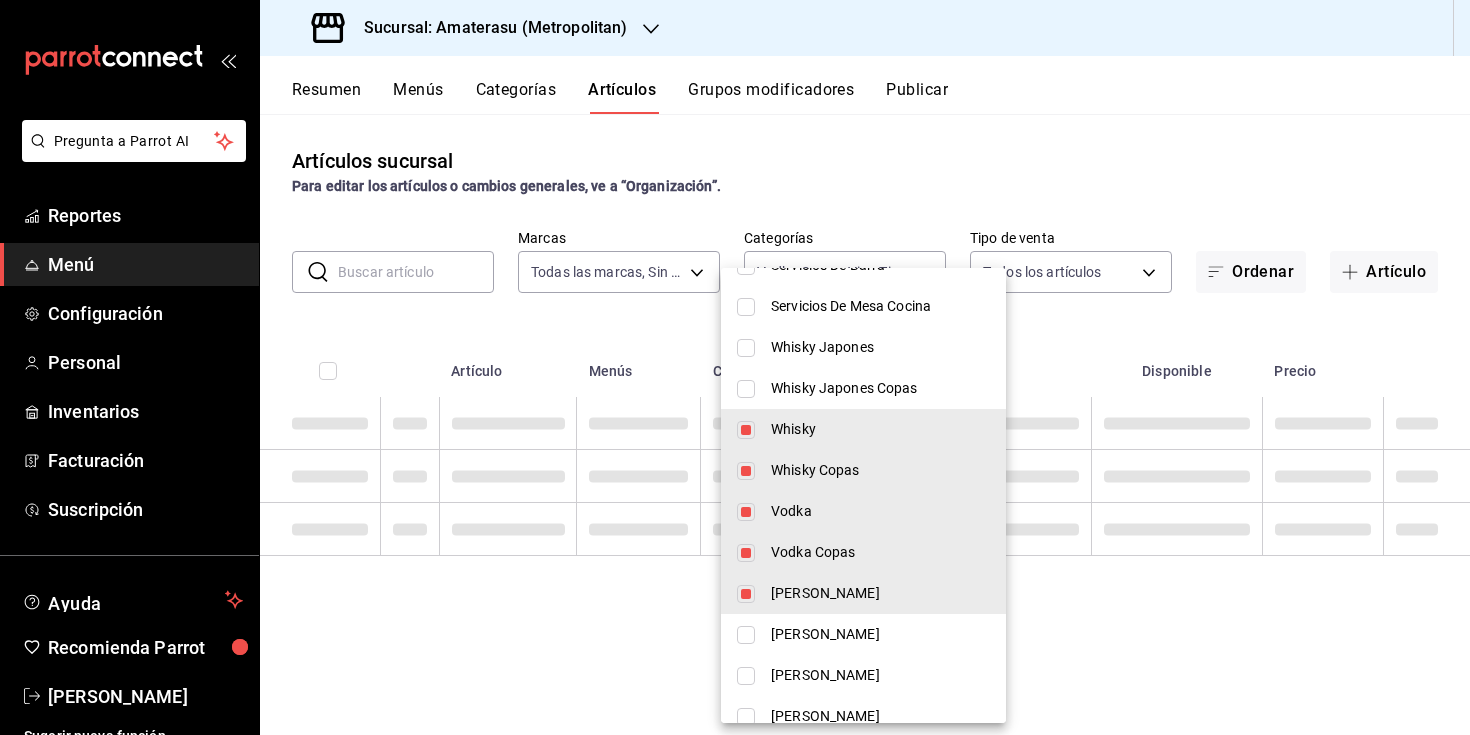 scroll, scrollTop: 2261, scrollLeft: 0, axis: vertical 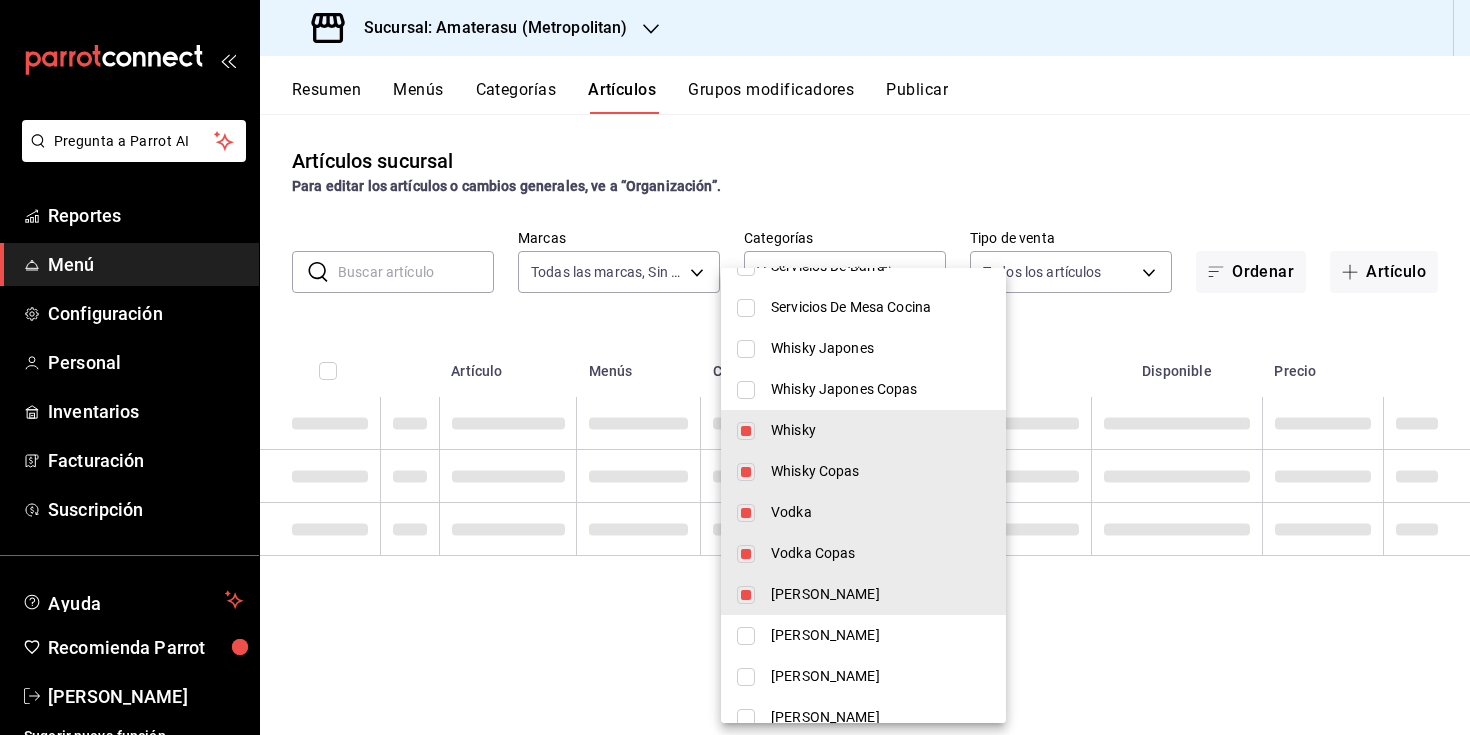 click on "Whisky Japones" at bounding box center [863, 348] 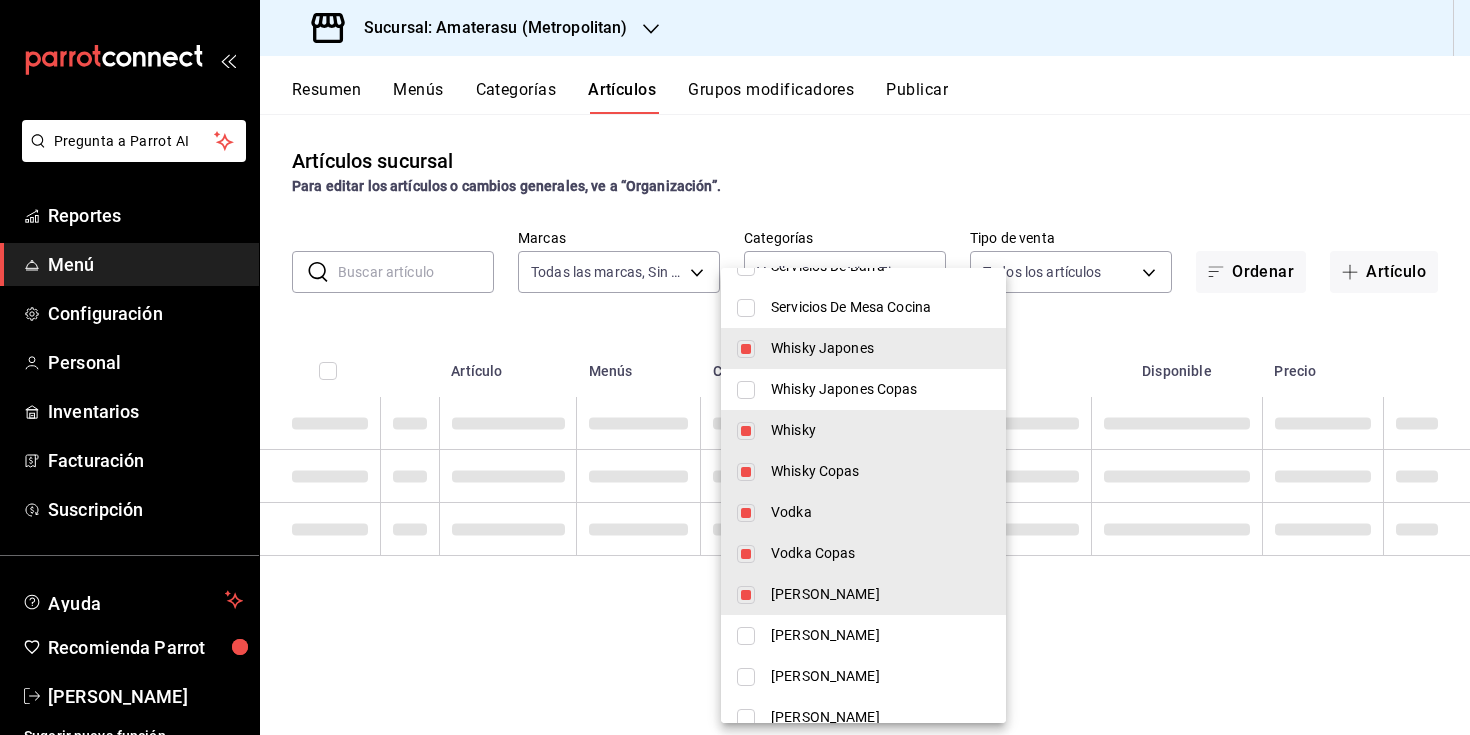 click on "Whisky Japones Copas" at bounding box center (880, 389) 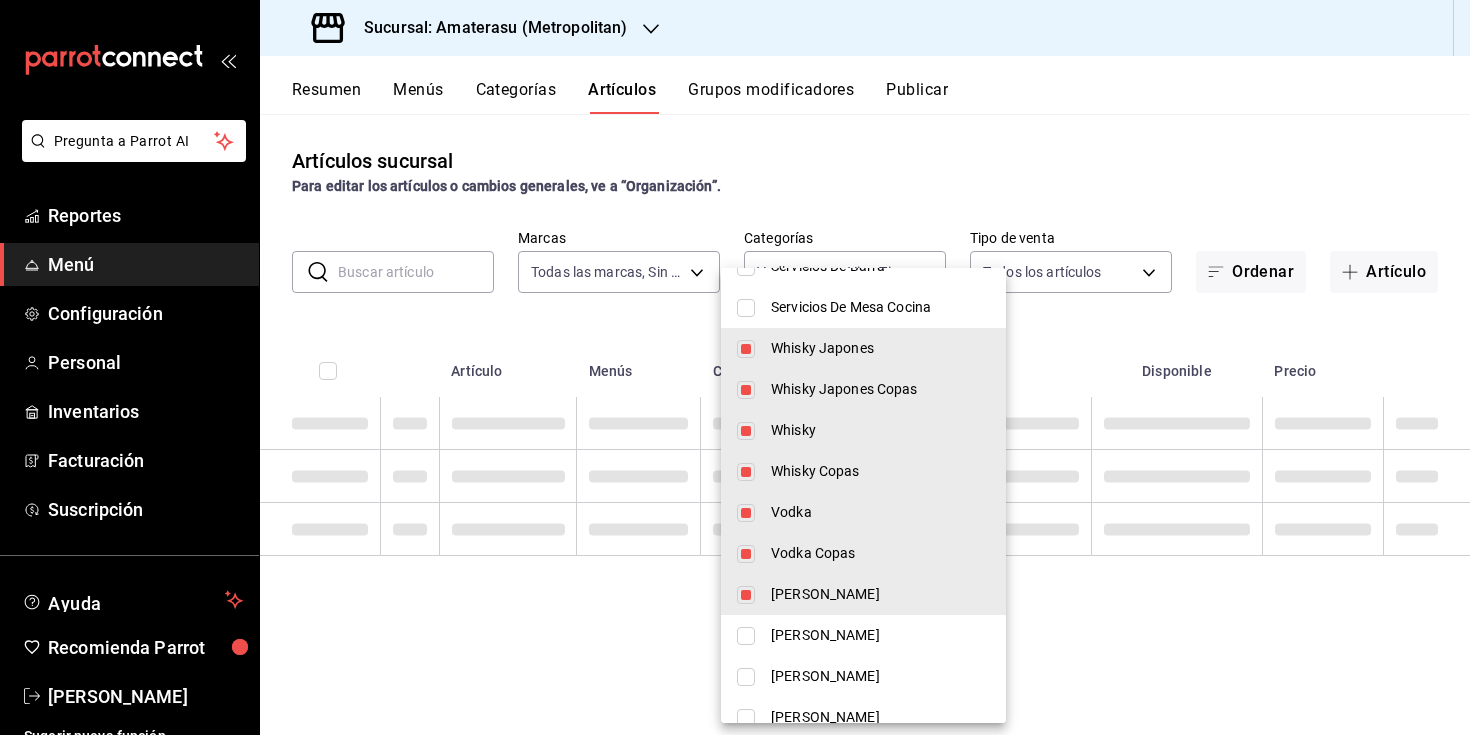 click on "[PERSON_NAME]" at bounding box center [863, 635] 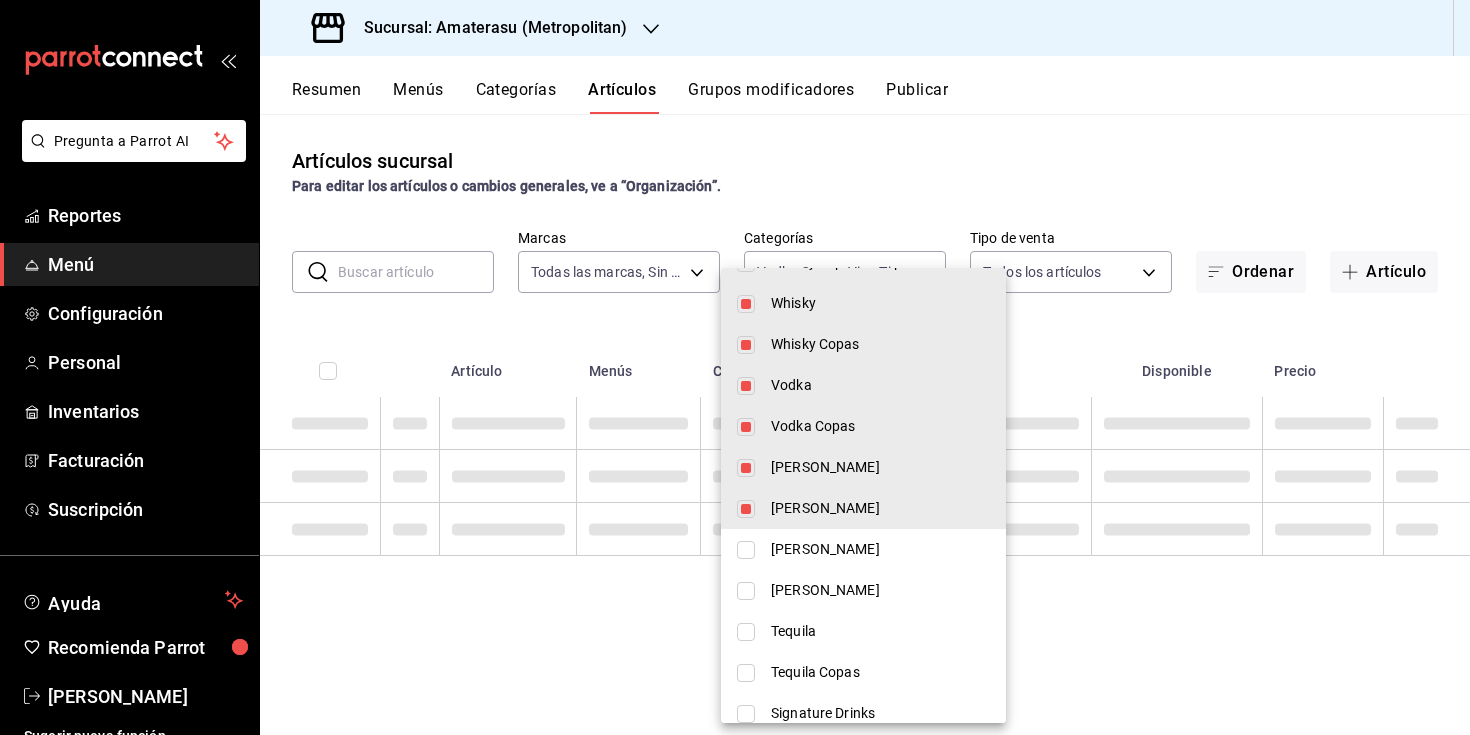 scroll, scrollTop: 2426, scrollLeft: 0, axis: vertical 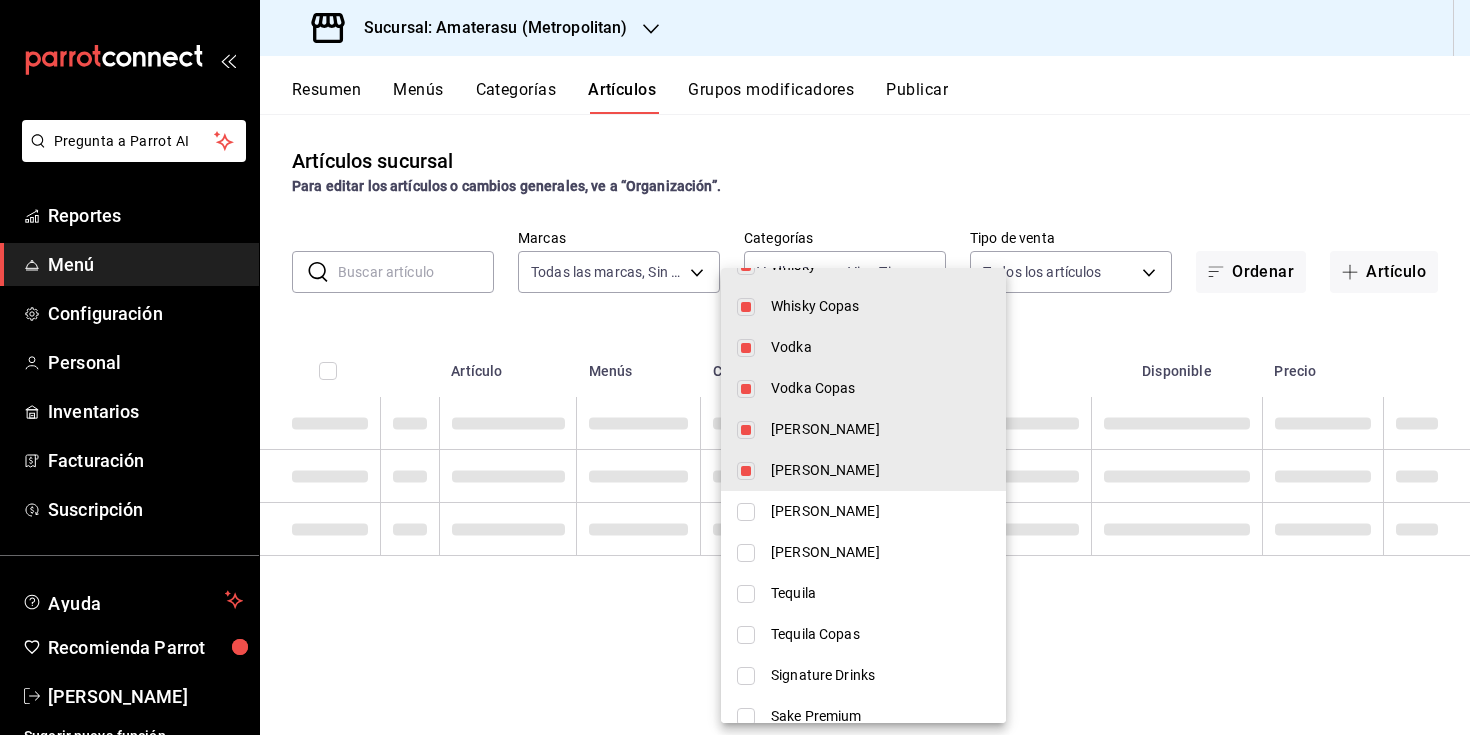 click on "[PERSON_NAME]" at bounding box center (863, 552) 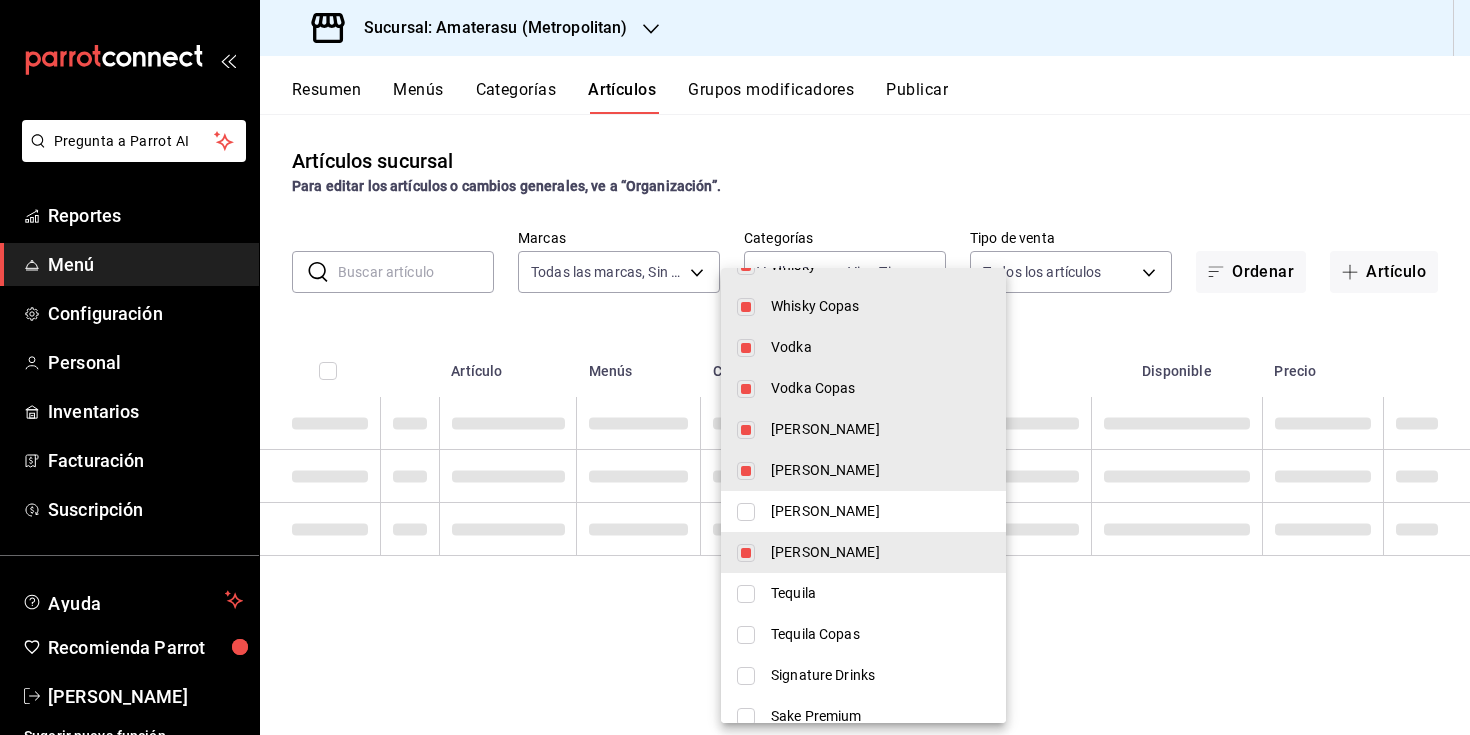 click on "[PERSON_NAME]" at bounding box center [880, 511] 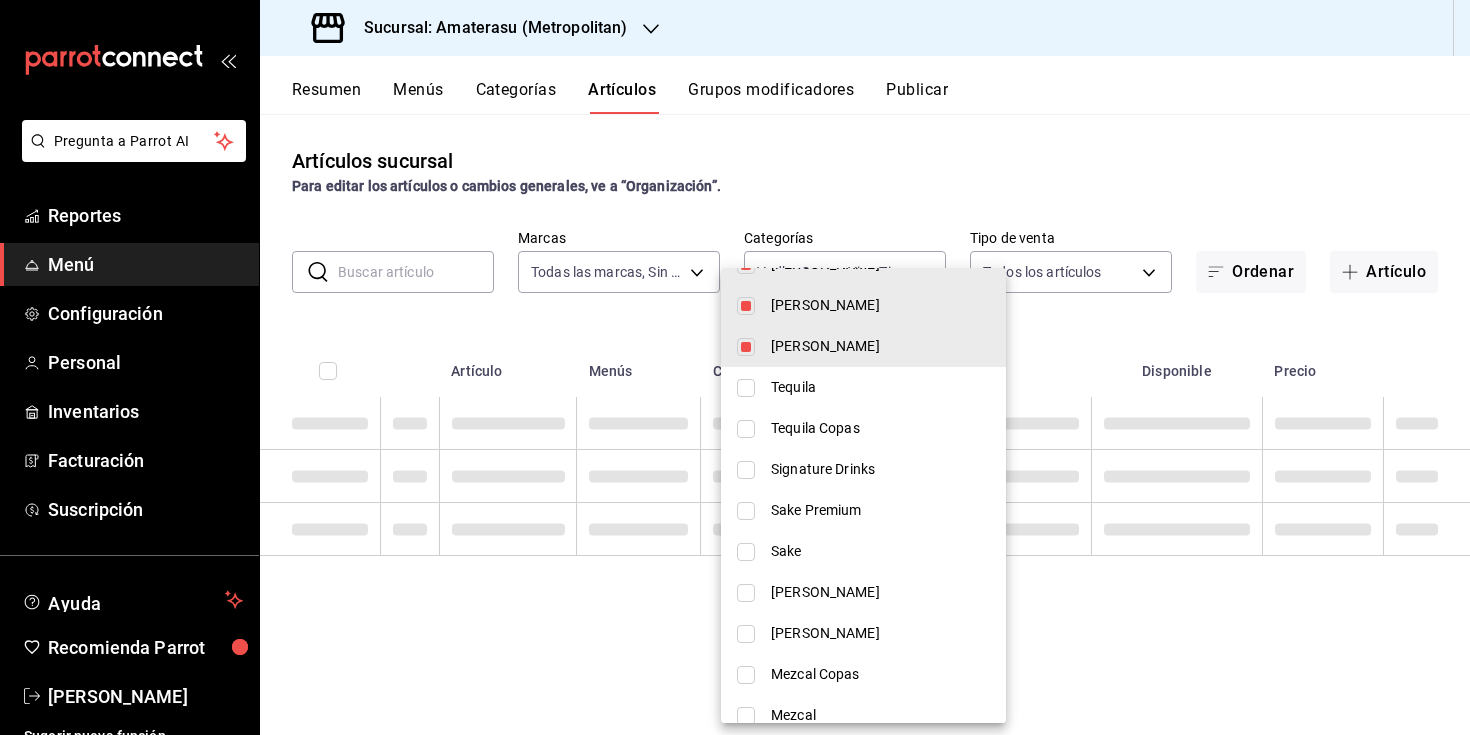 scroll, scrollTop: 2645, scrollLeft: 0, axis: vertical 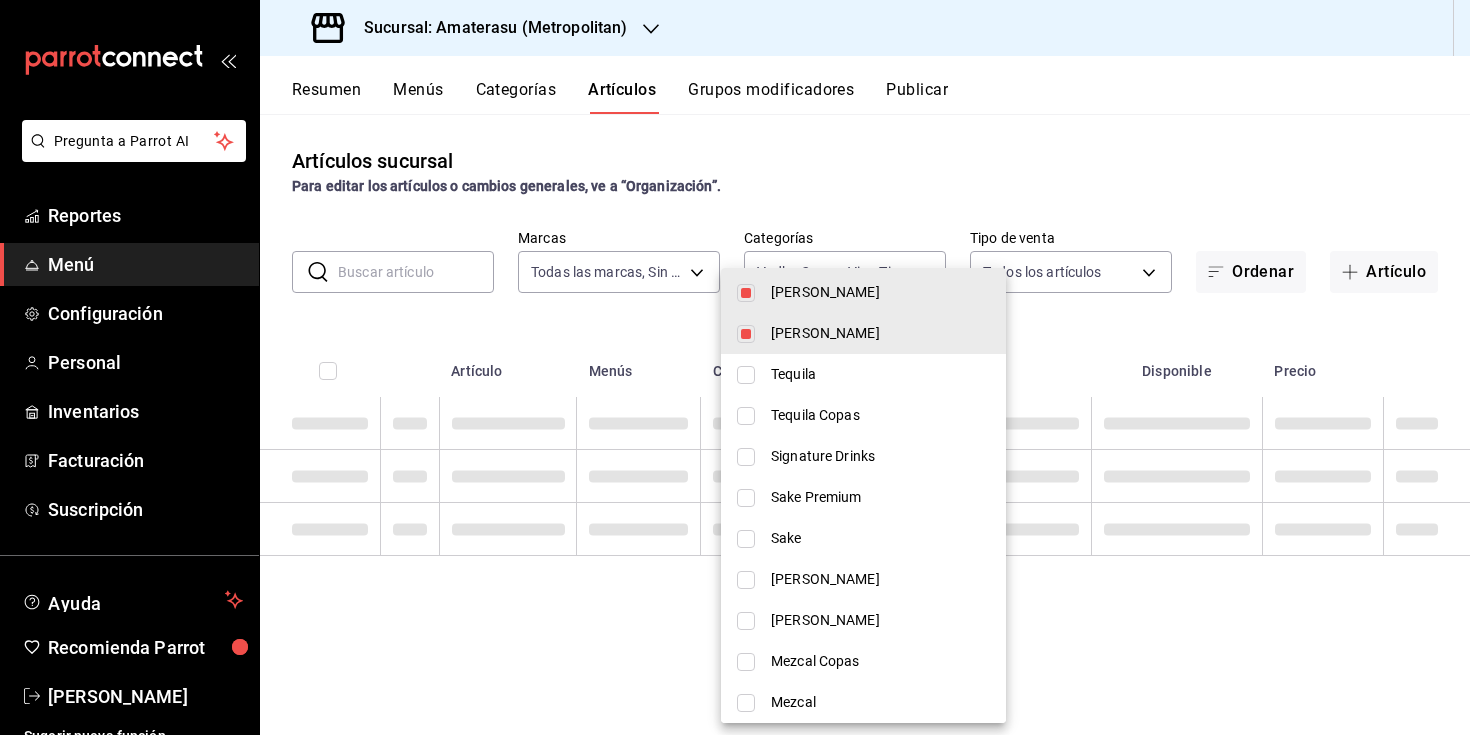 click on "Sake" at bounding box center [880, 538] 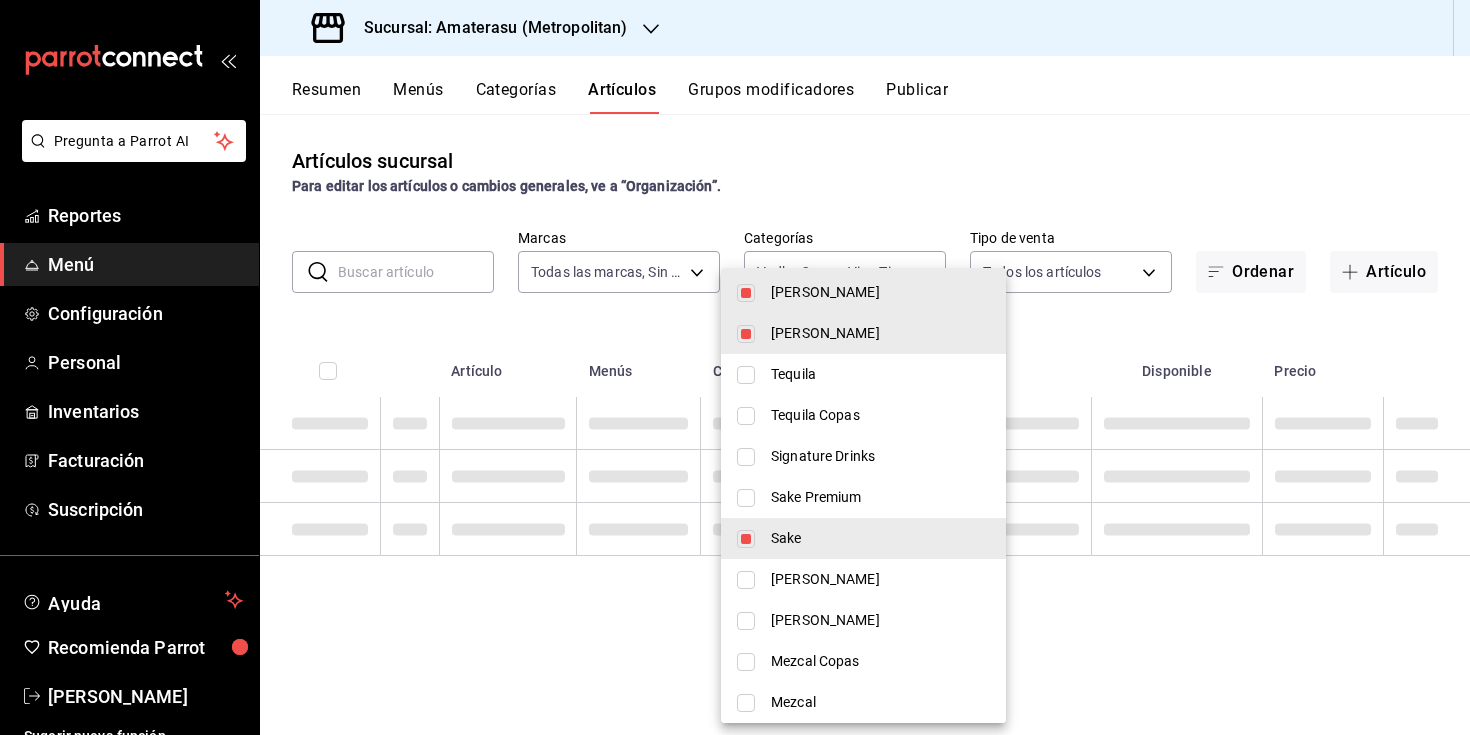 click on "[PERSON_NAME]" at bounding box center [880, 579] 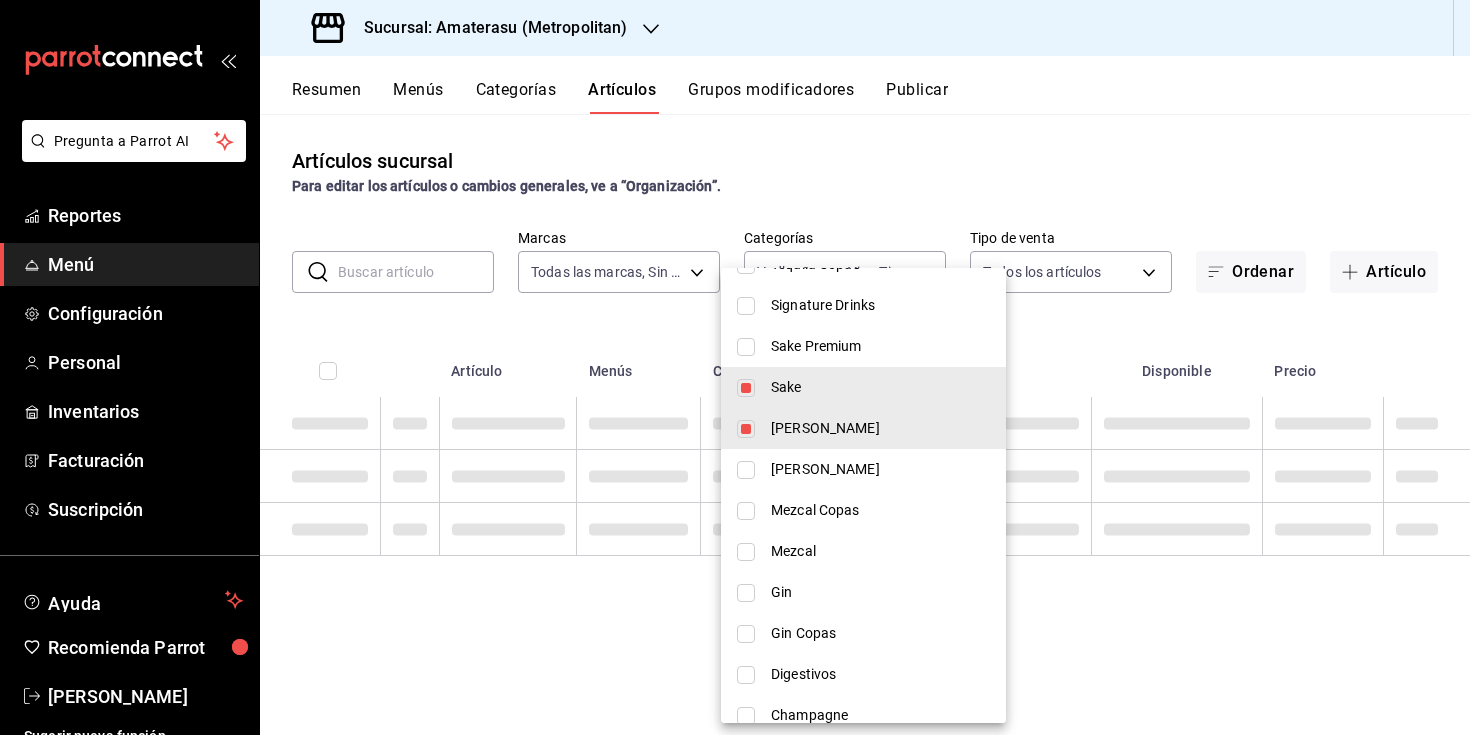 scroll, scrollTop: 2802, scrollLeft: 0, axis: vertical 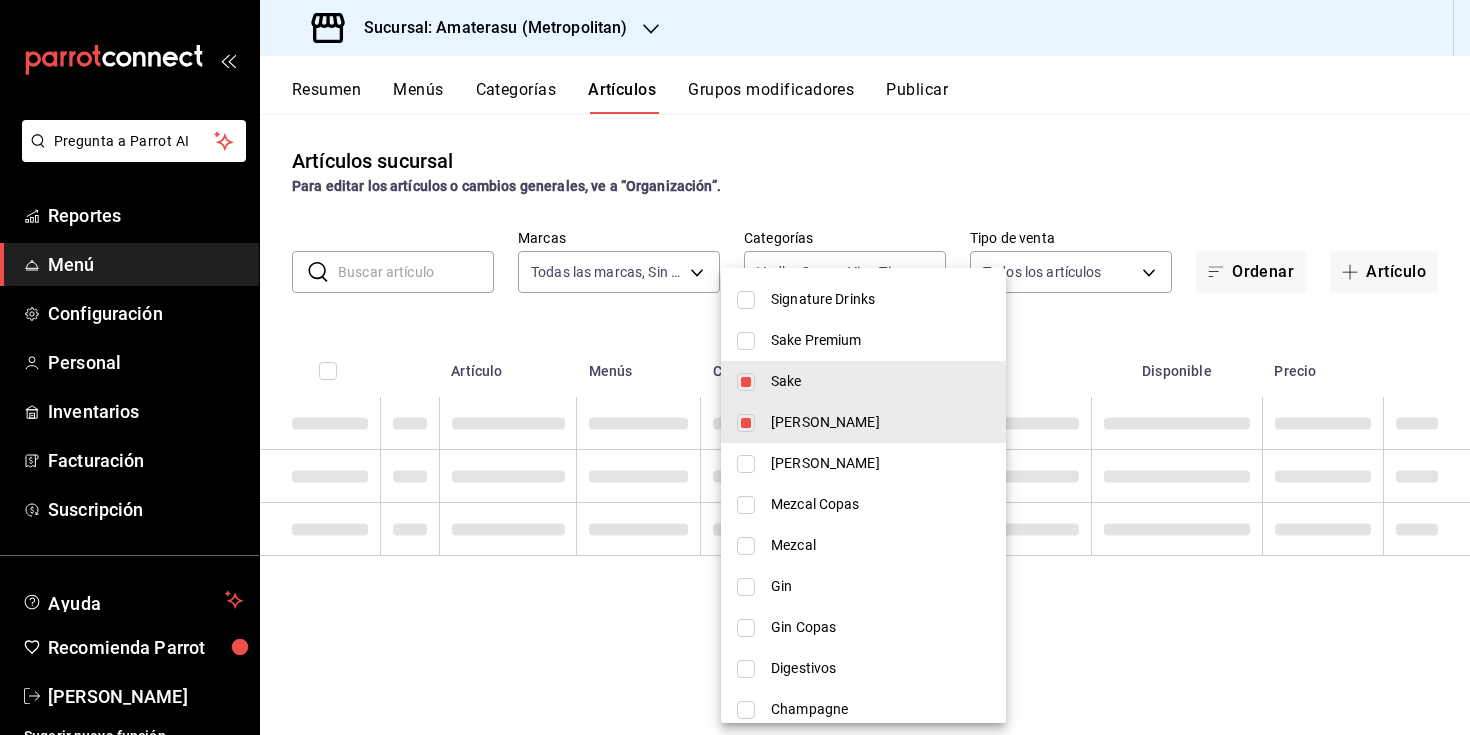 click on "Gin" at bounding box center (880, 586) 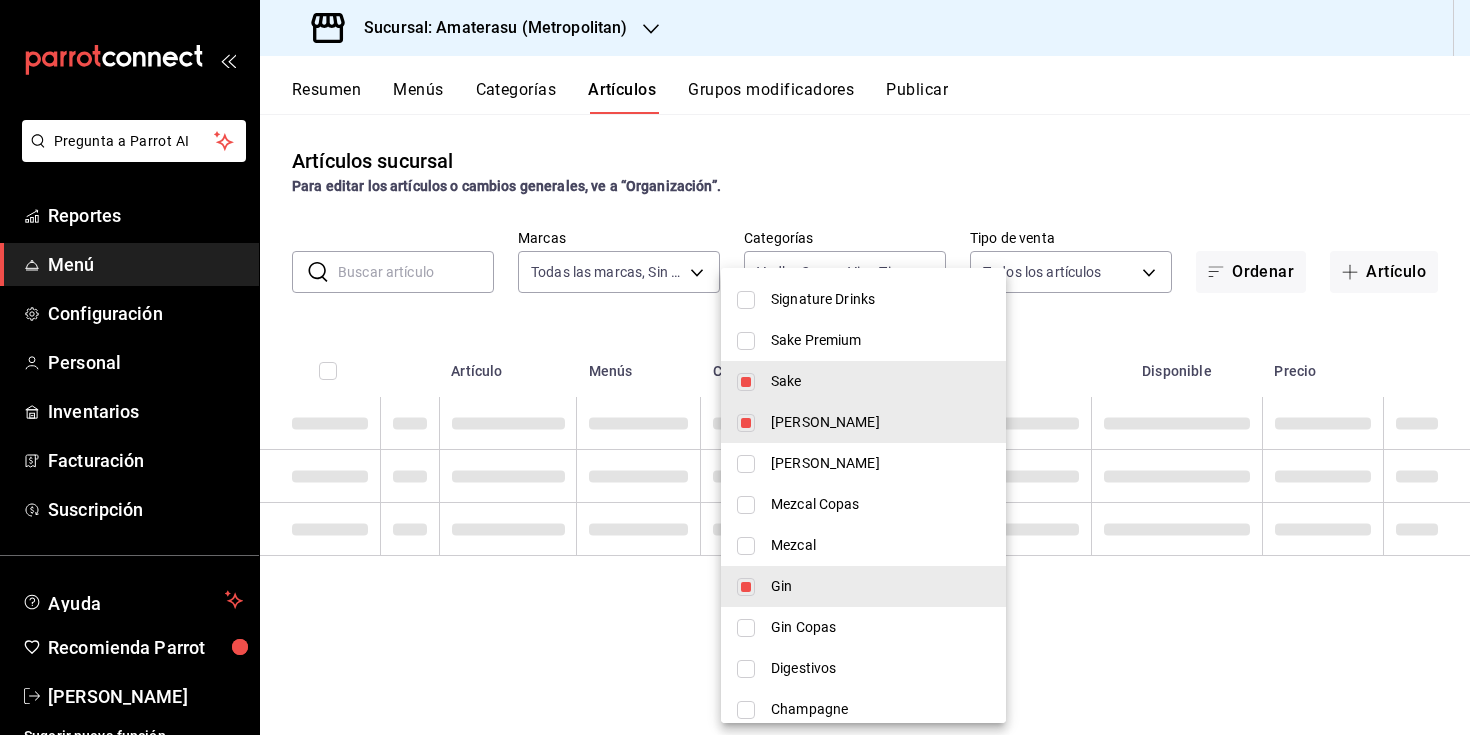 click on "Gin Copas" at bounding box center (880, 627) 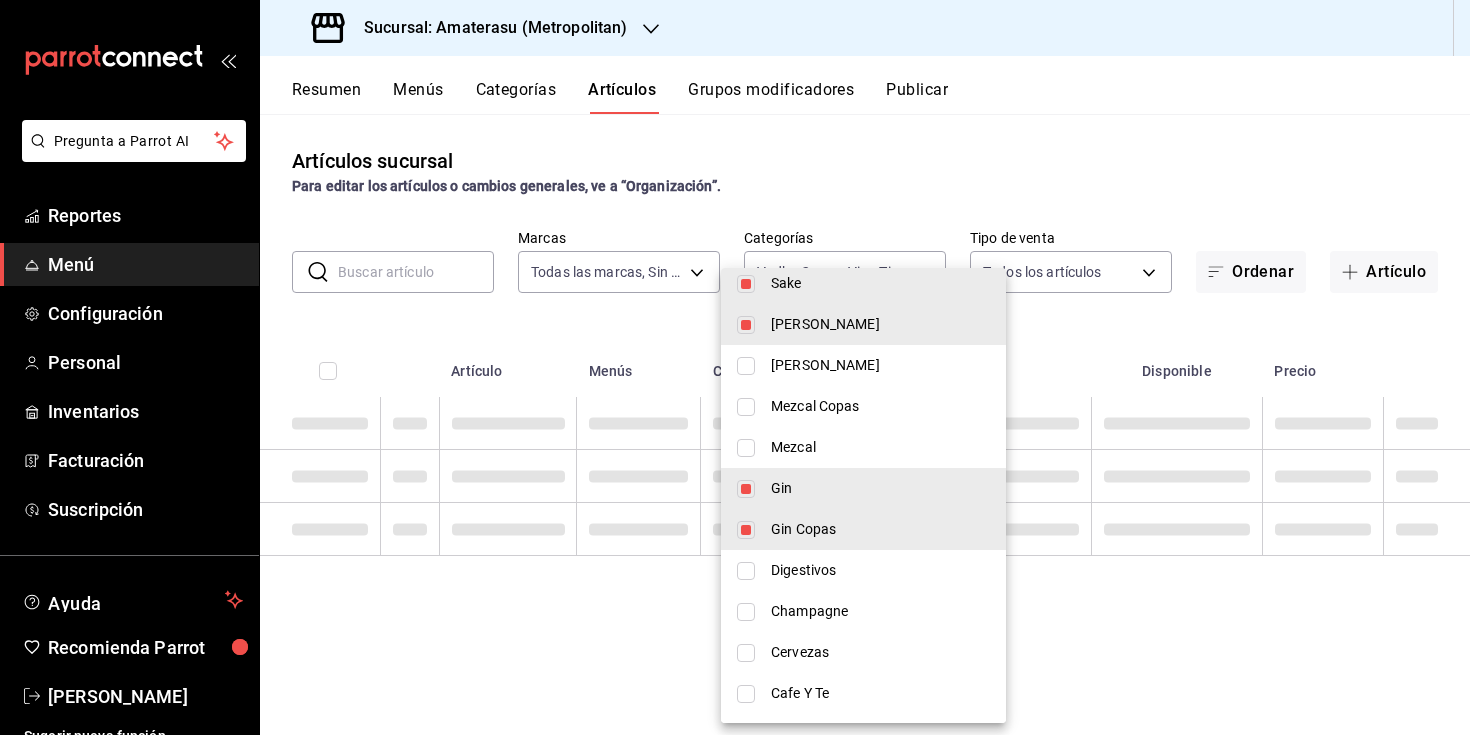 scroll, scrollTop: 2921, scrollLeft: 0, axis: vertical 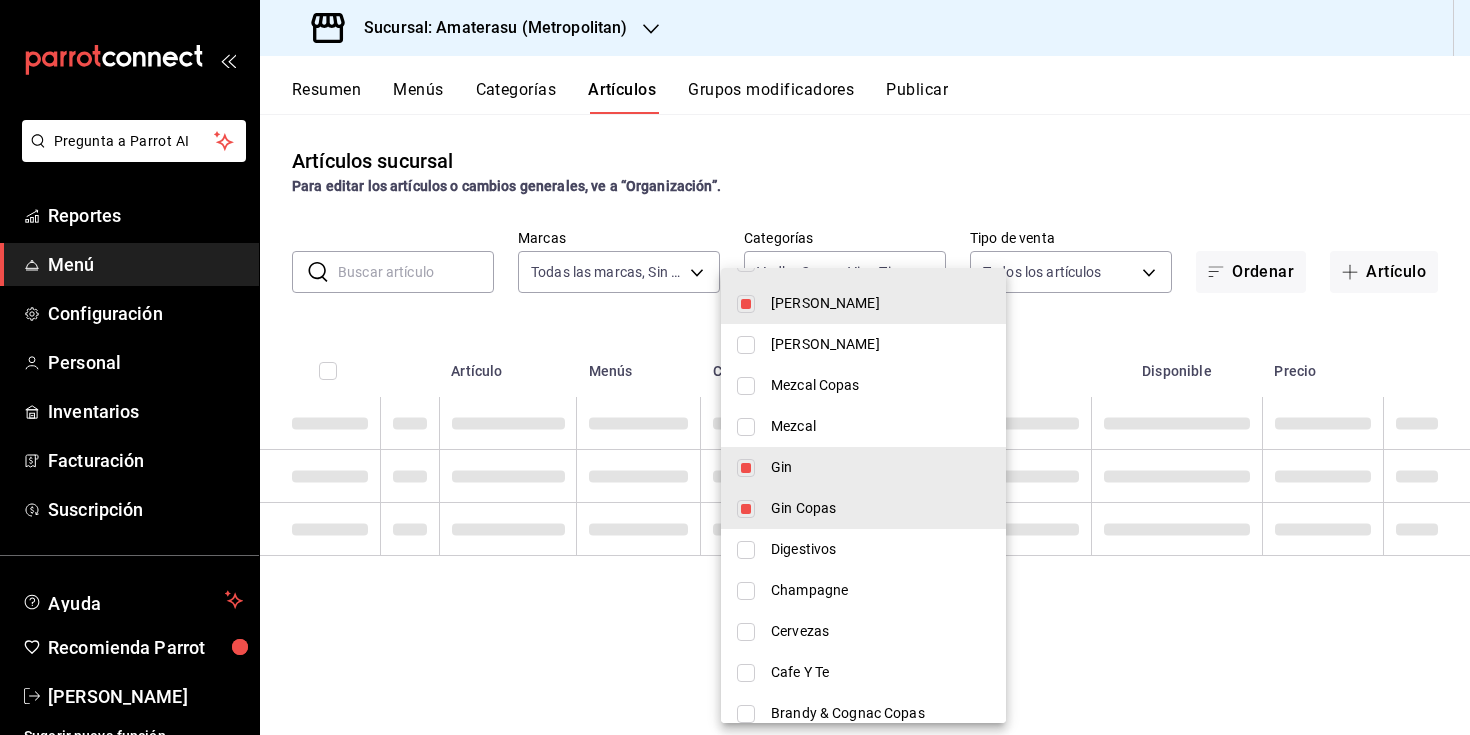 click on "Champagne" at bounding box center [880, 590] 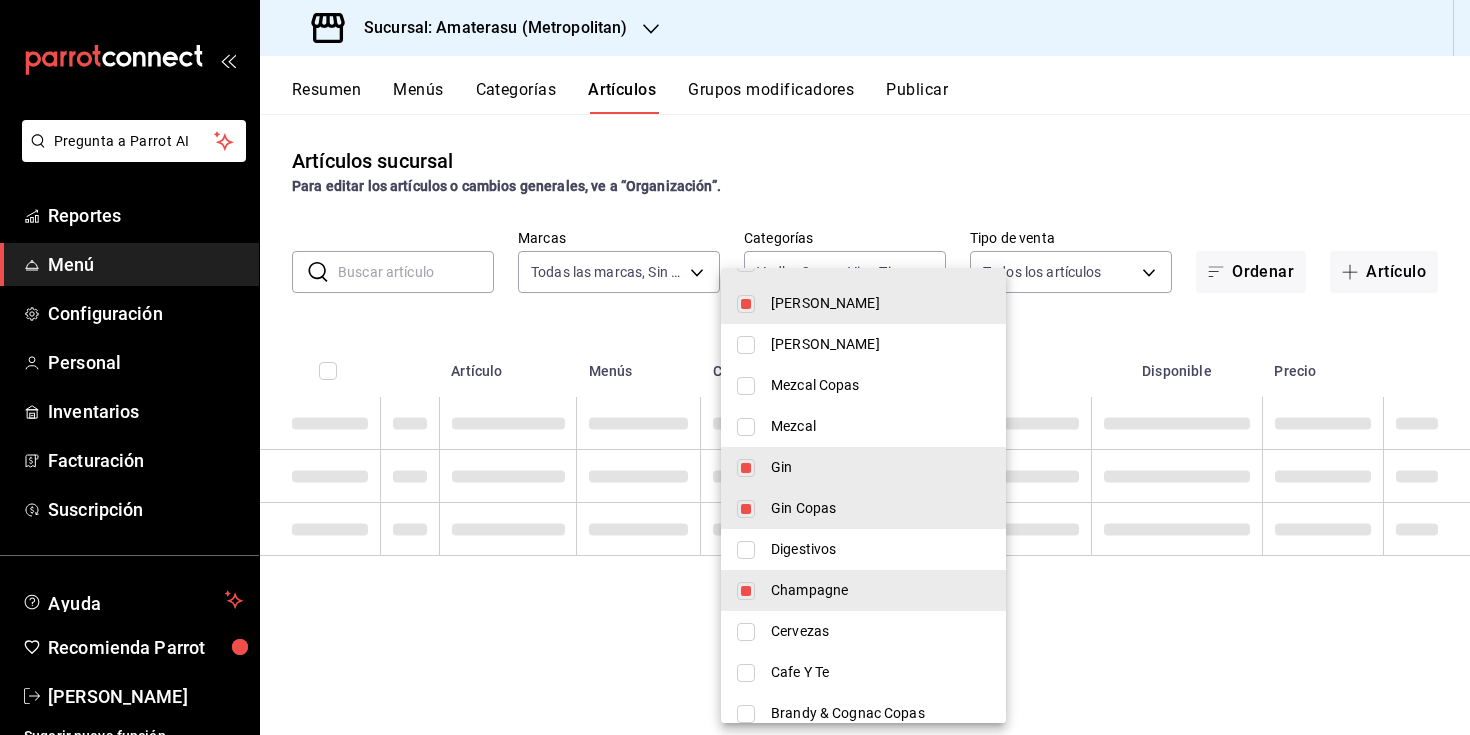 scroll, scrollTop: 3021, scrollLeft: 0, axis: vertical 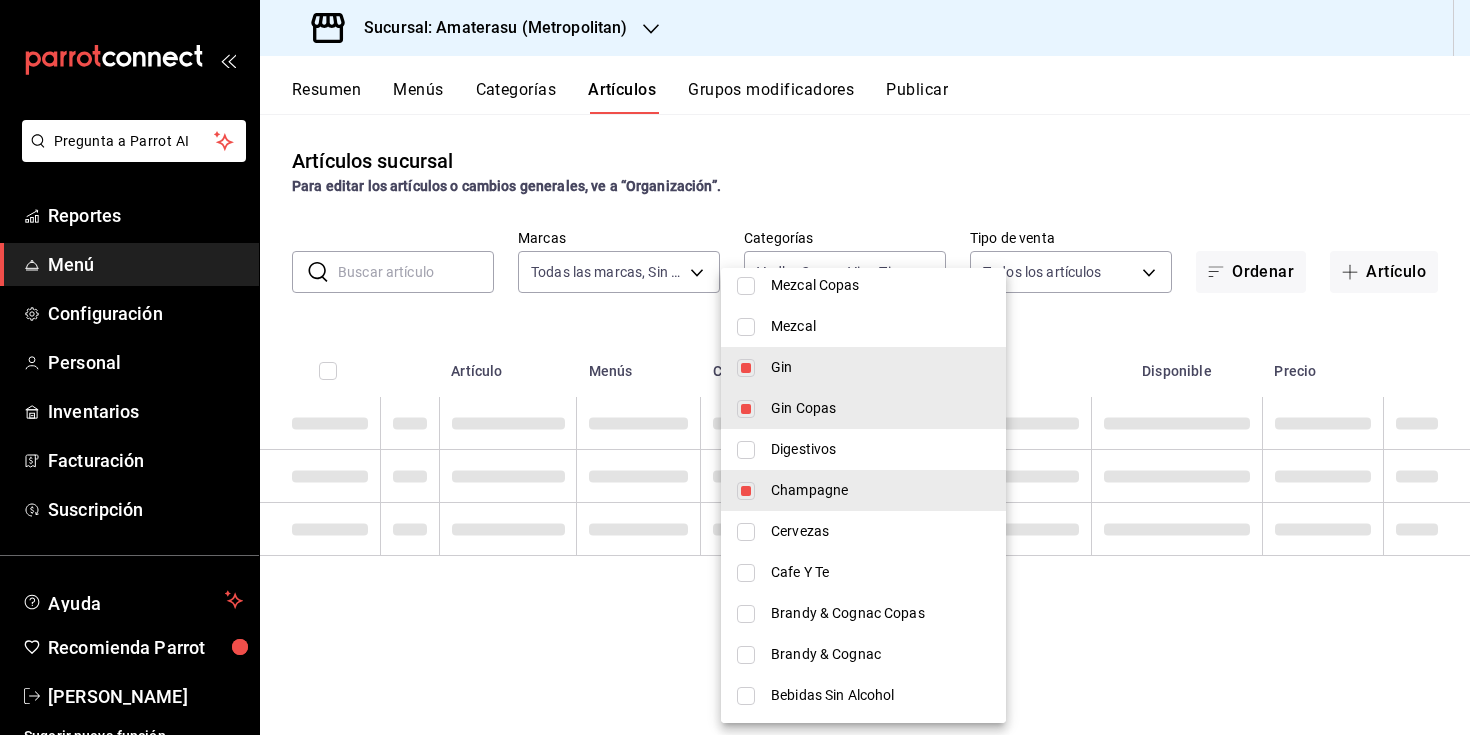 click on "Cervezas" at bounding box center (880, 531) 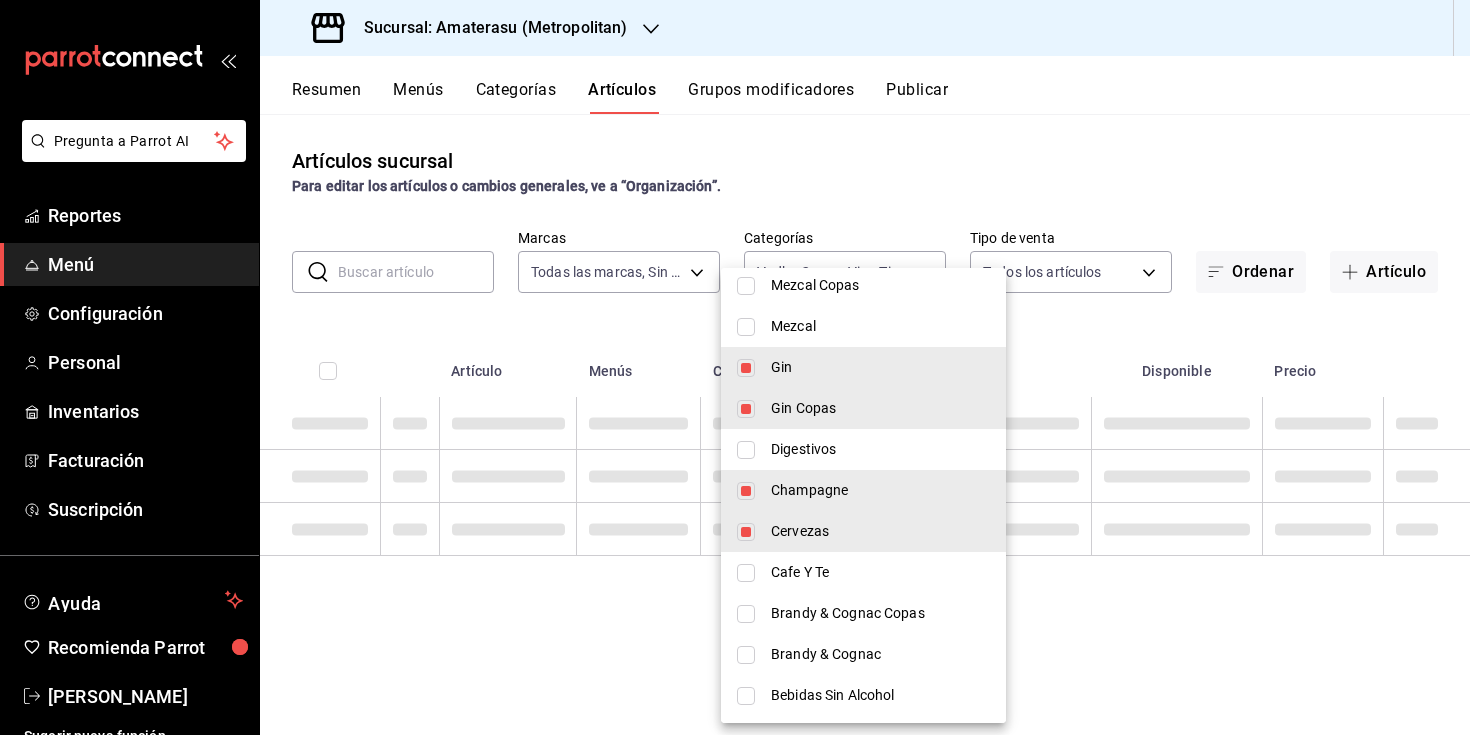 click on "Brandy & Cognac Copas" at bounding box center (880, 613) 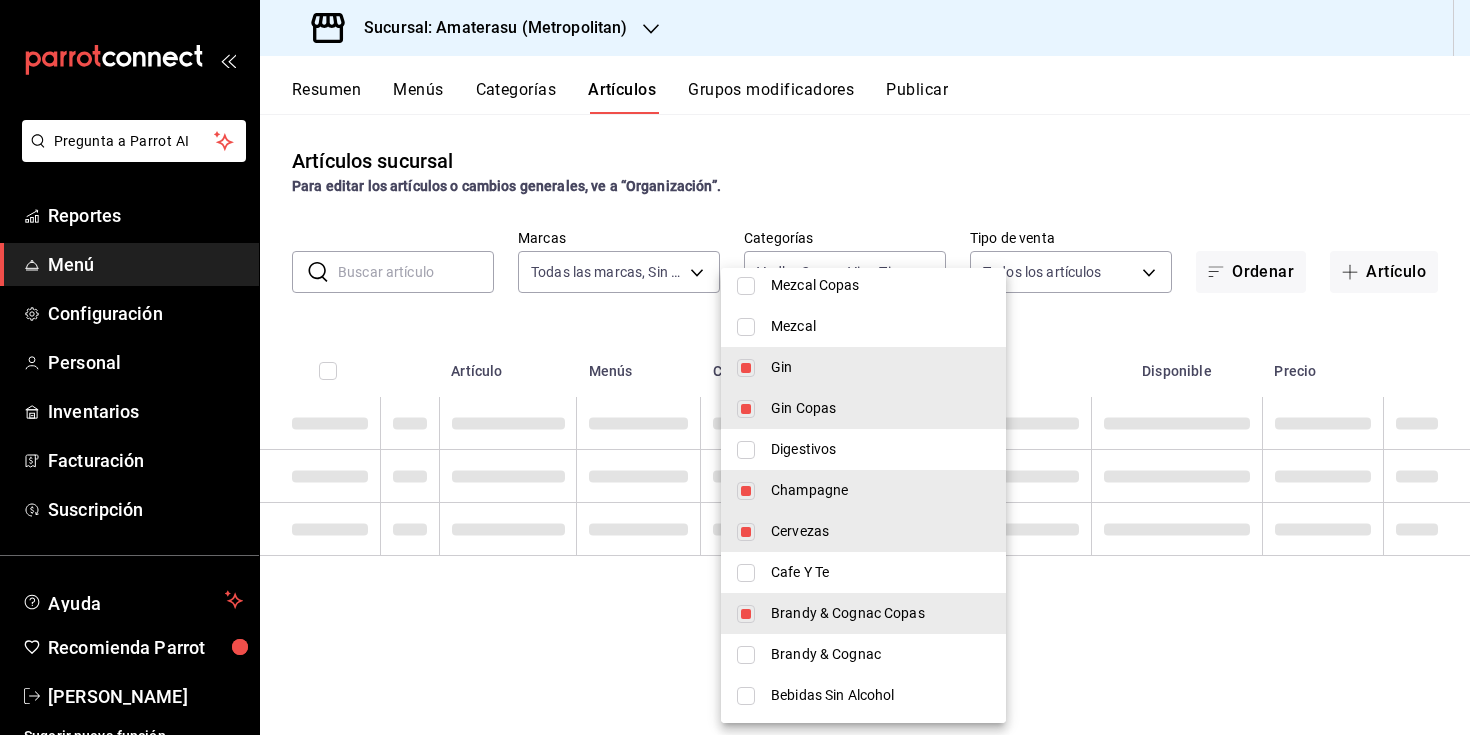 click on "Brandy & Cognac" at bounding box center (880, 654) 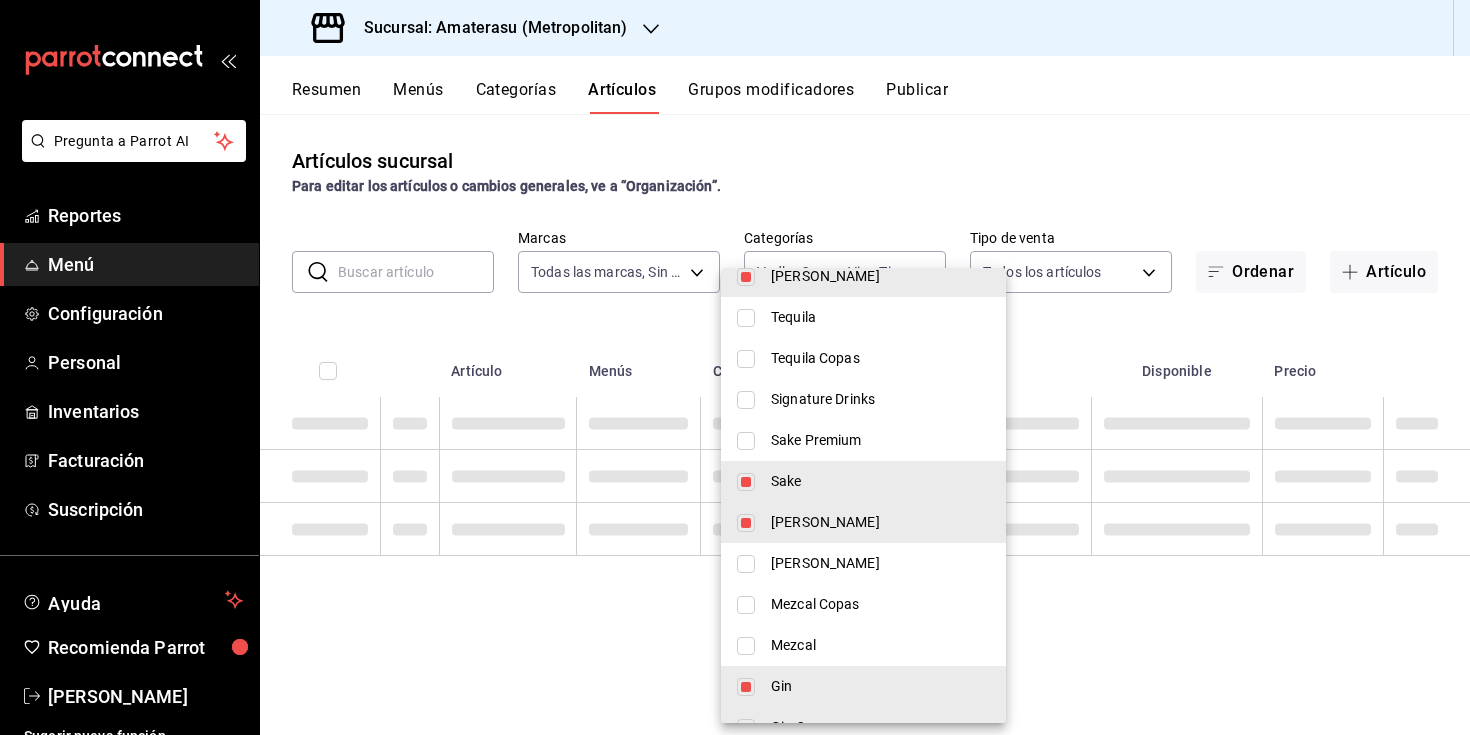 scroll, scrollTop: 3021, scrollLeft: 0, axis: vertical 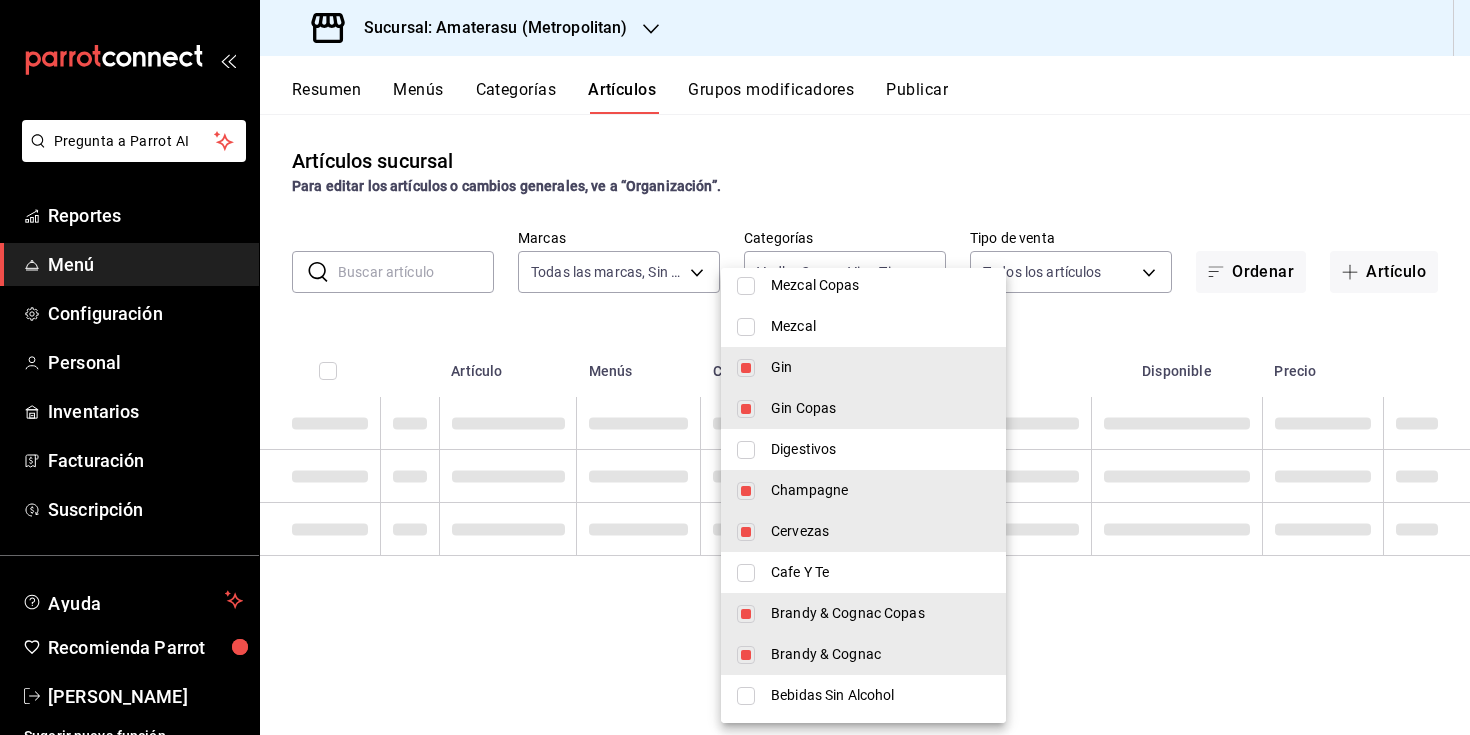 click on "Bebidas Sin Alcohol" at bounding box center (880, 695) 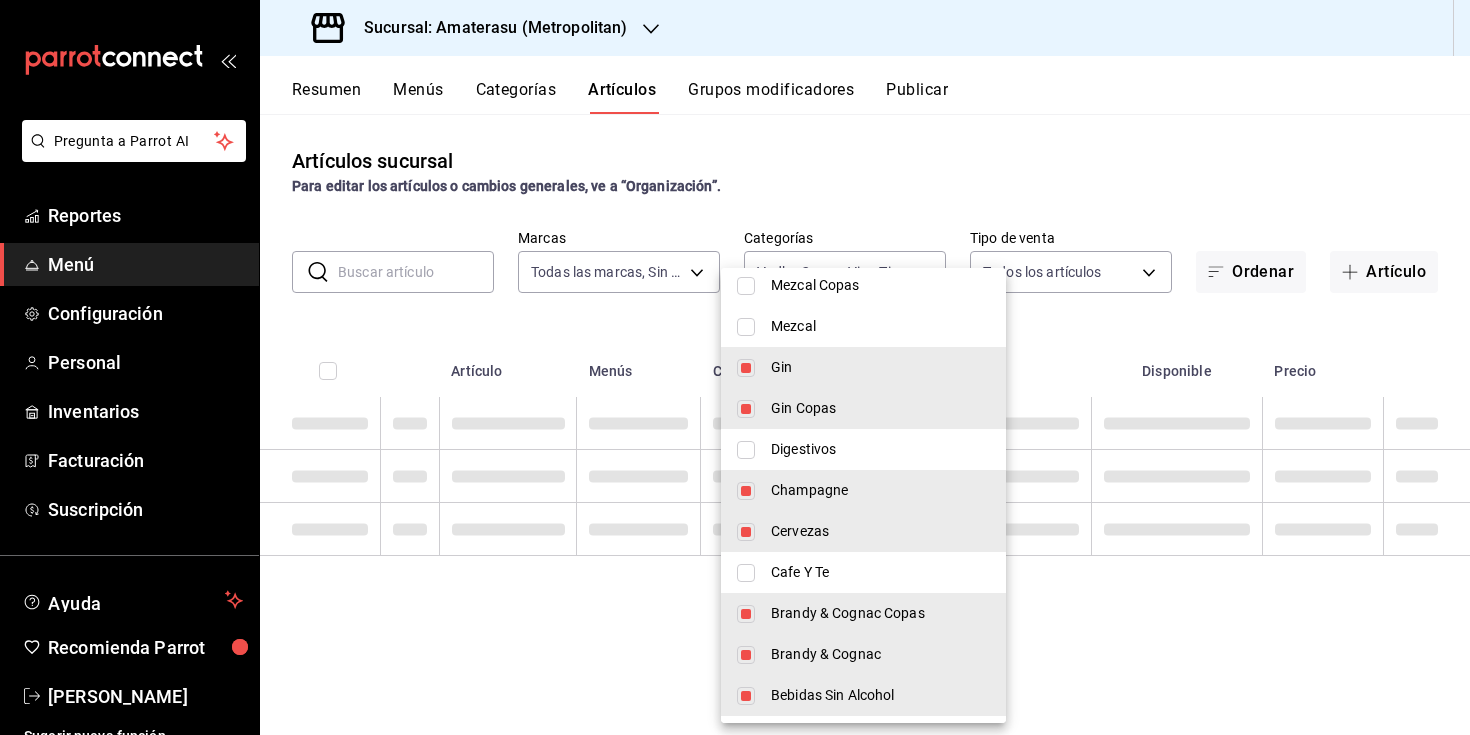 click at bounding box center [735, 367] 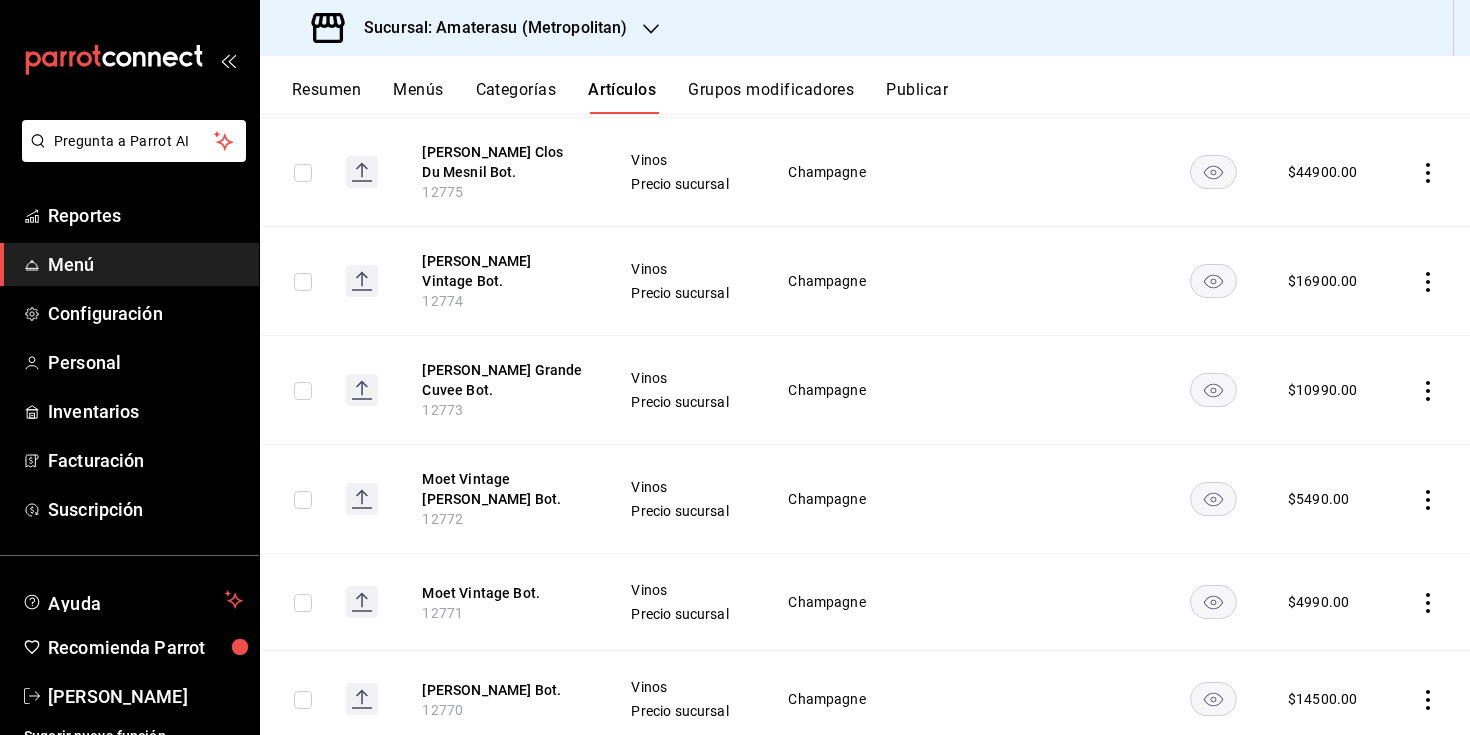 scroll, scrollTop: 0, scrollLeft: 0, axis: both 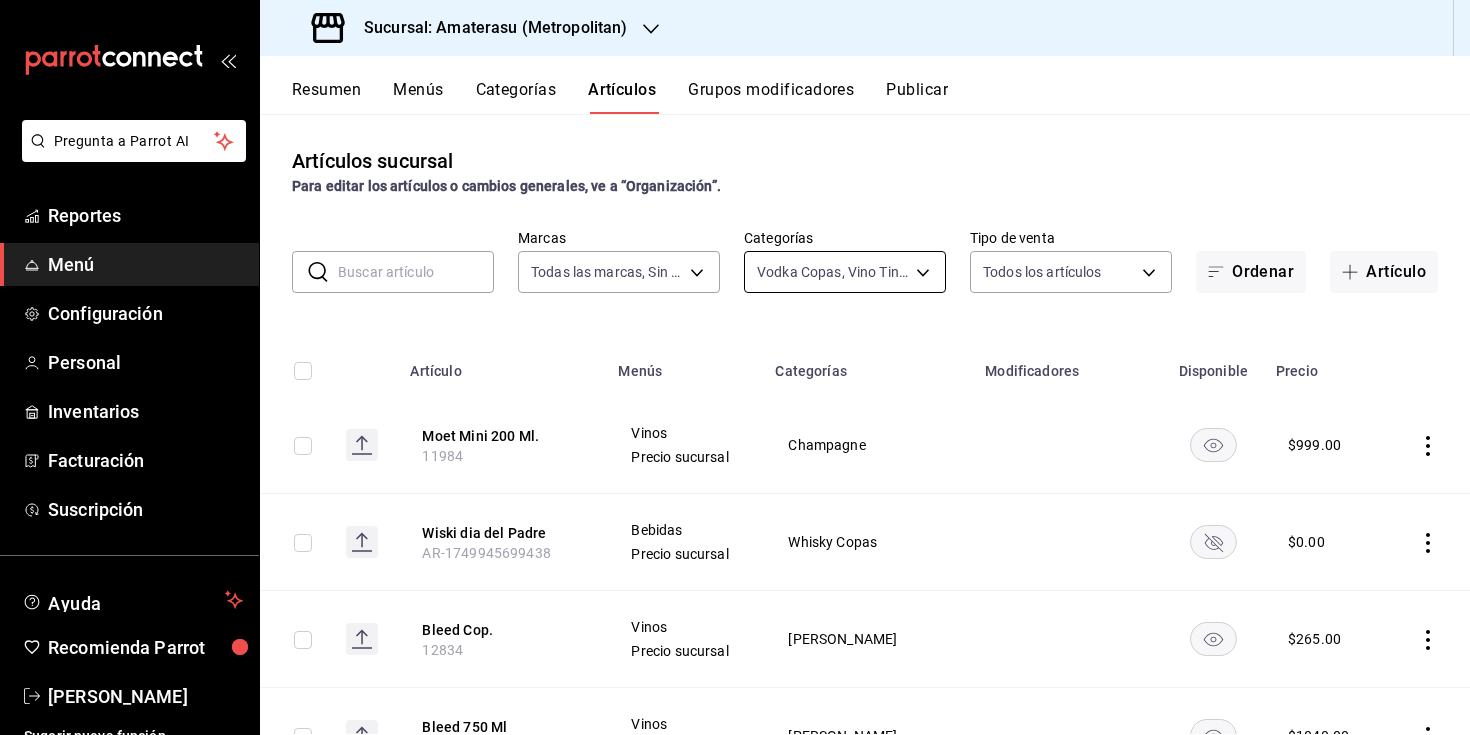 click on "Pregunta a Parrot AI Reportes   Menú   Configuración   Personal   Inventarios   Facturación   Suscripción   Ayuda Recomienda Parrot   [PERSON_NAME]   Sugerir nueva función   Sucursal: Amaterasu (Metropolitan) Resumen Menús Categorías Artículos Grupos modificadores Publicar Artículos sucursal Para editar los artículos o cambios generales, ve a “Organización”. ​ ​ Marcas Todas las marcas, Sin marca e4cd7fcb-d45b-43ae-a99f-ad4ccfcd9032,f3afaab8-8c3d-4e49-a299-af9bdf6027b2 Categorías Vodka Copas, Vino Tinto, Vodka, Whisky, Whisky Copas, Whisky Japones, Whisky Japones Copas, Vino Rosado, Vino Albarino, Vino Blanco, Sake, [PERSON_NAME], Gin, Gin Copas, Champagne, Cervezas, Brandy & Cognac Copas, Brandy & Cognac, Bebidas Sin Alcohol Tipo de venta Todos los artículos ALL Ordenar Artículo Artículo Menús Categorías Modificadores Disponible Precio Moet Mini 200 Ml. 11984 Vinos Precio sucursal Champagne $ 999.00 Wiski dia del Padre AR-1749945699438 Bebidas Precio sucursal Whisky Copas $ 0.00 Bleed Cop. $ $" at bounding box center (735, 367) 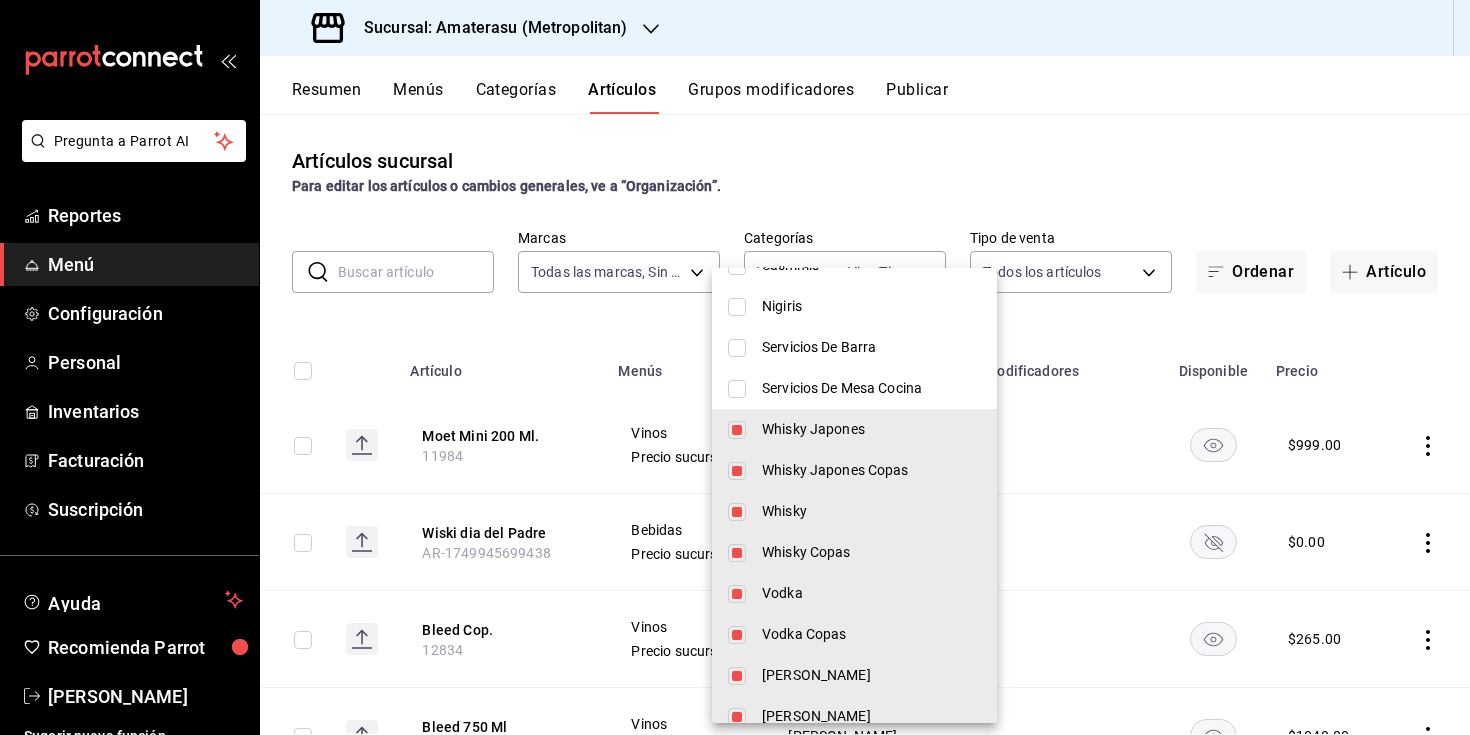 scroll, scrollTop: 2216, scrollLeft: 0, axis: vertical 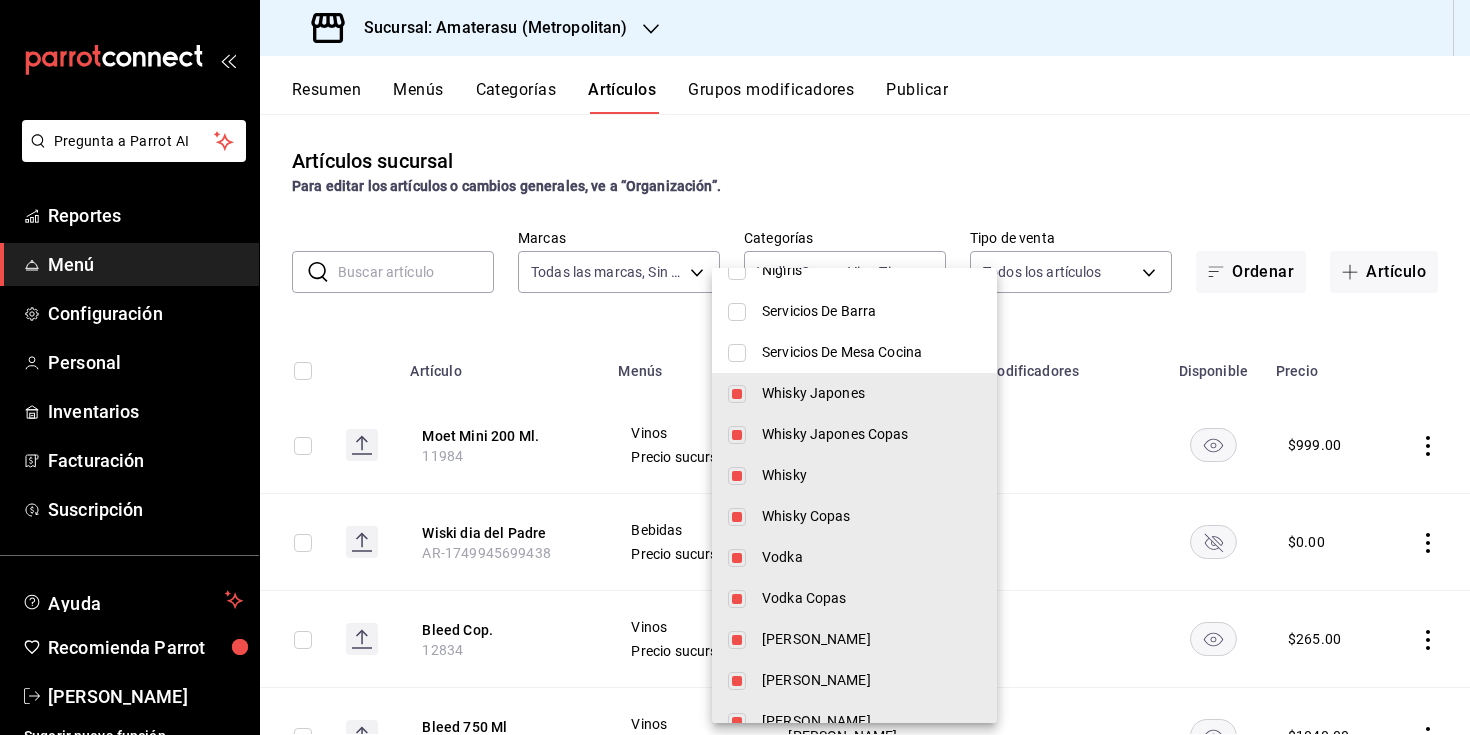 click on "Whisky Japones" at bounding box center [871, 393] 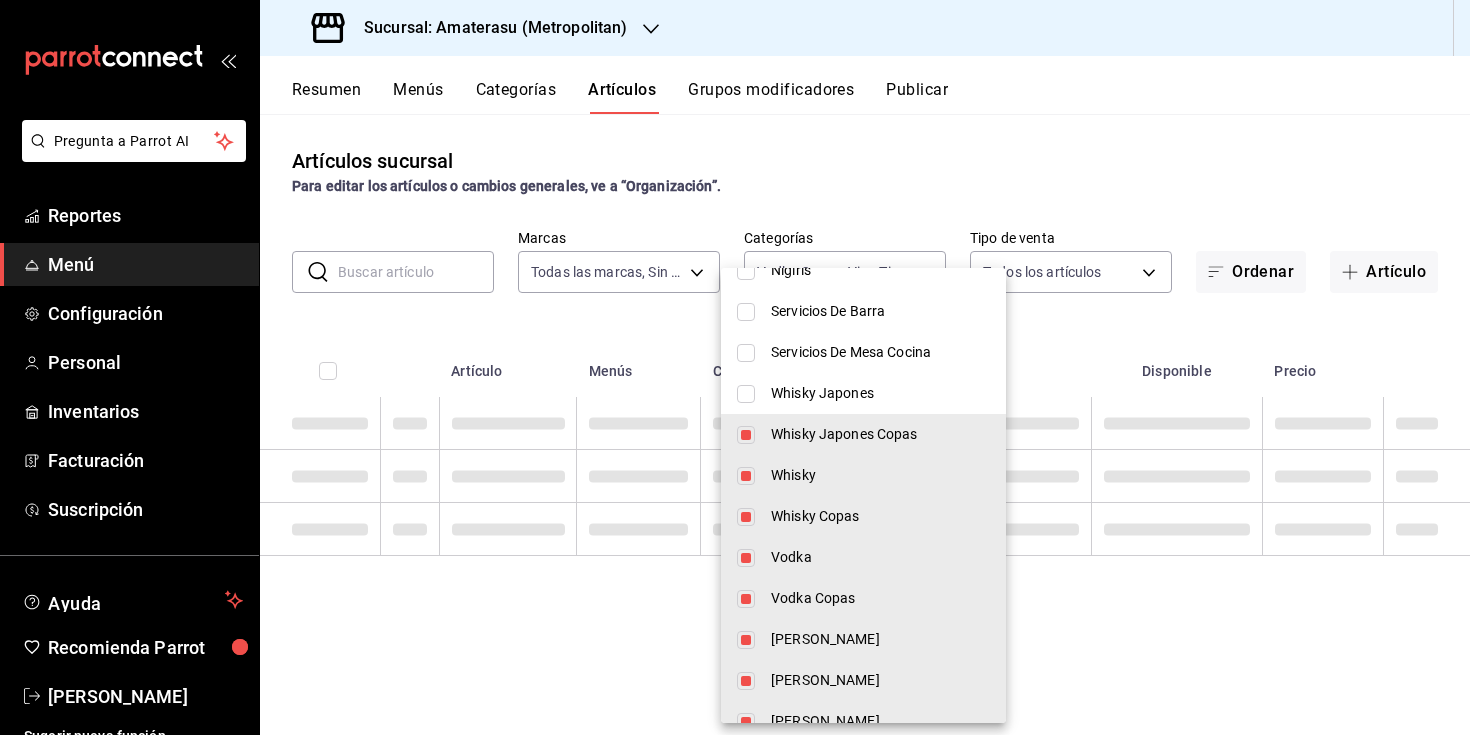 click on "Whisky Japones Copas" at bounding box center [880, 434] 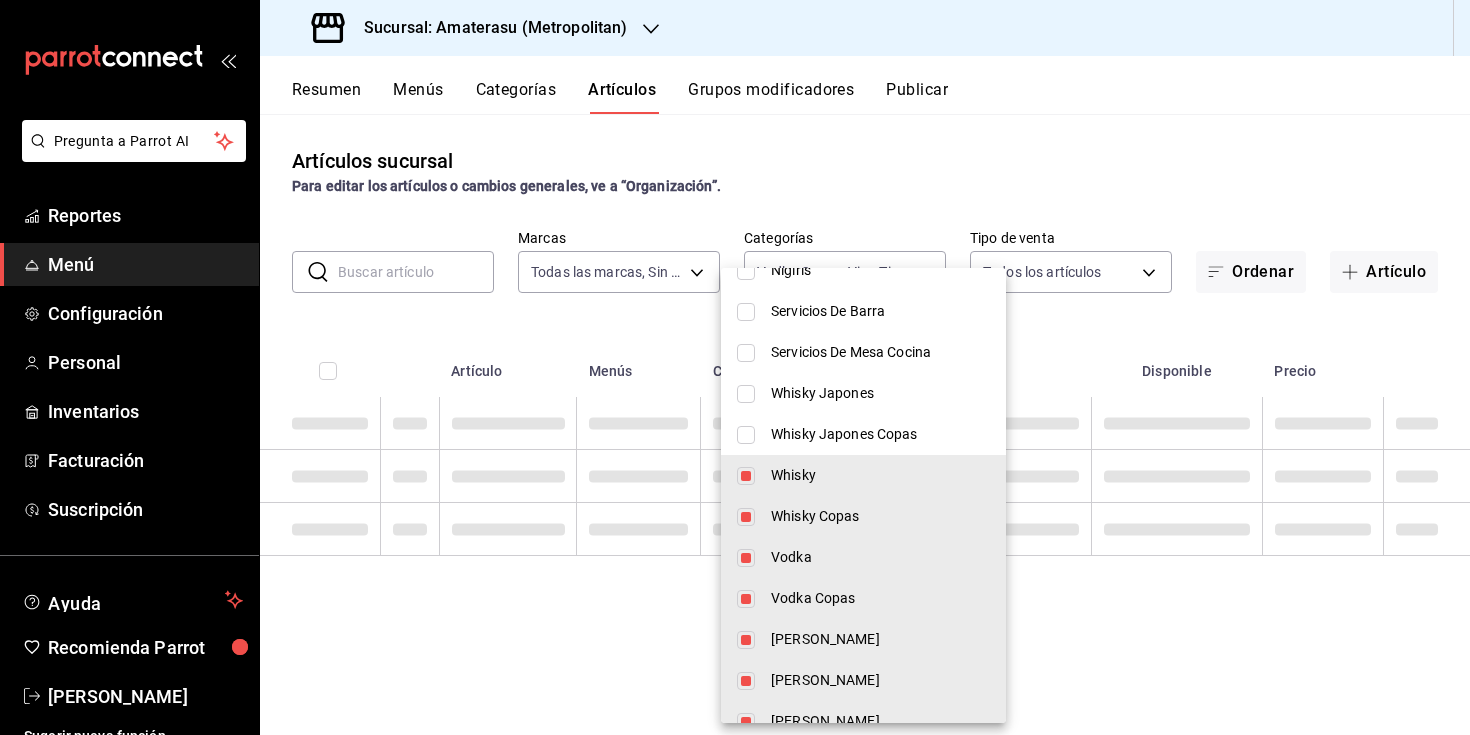 click on "Whisky" at bounding box center [880, 475] 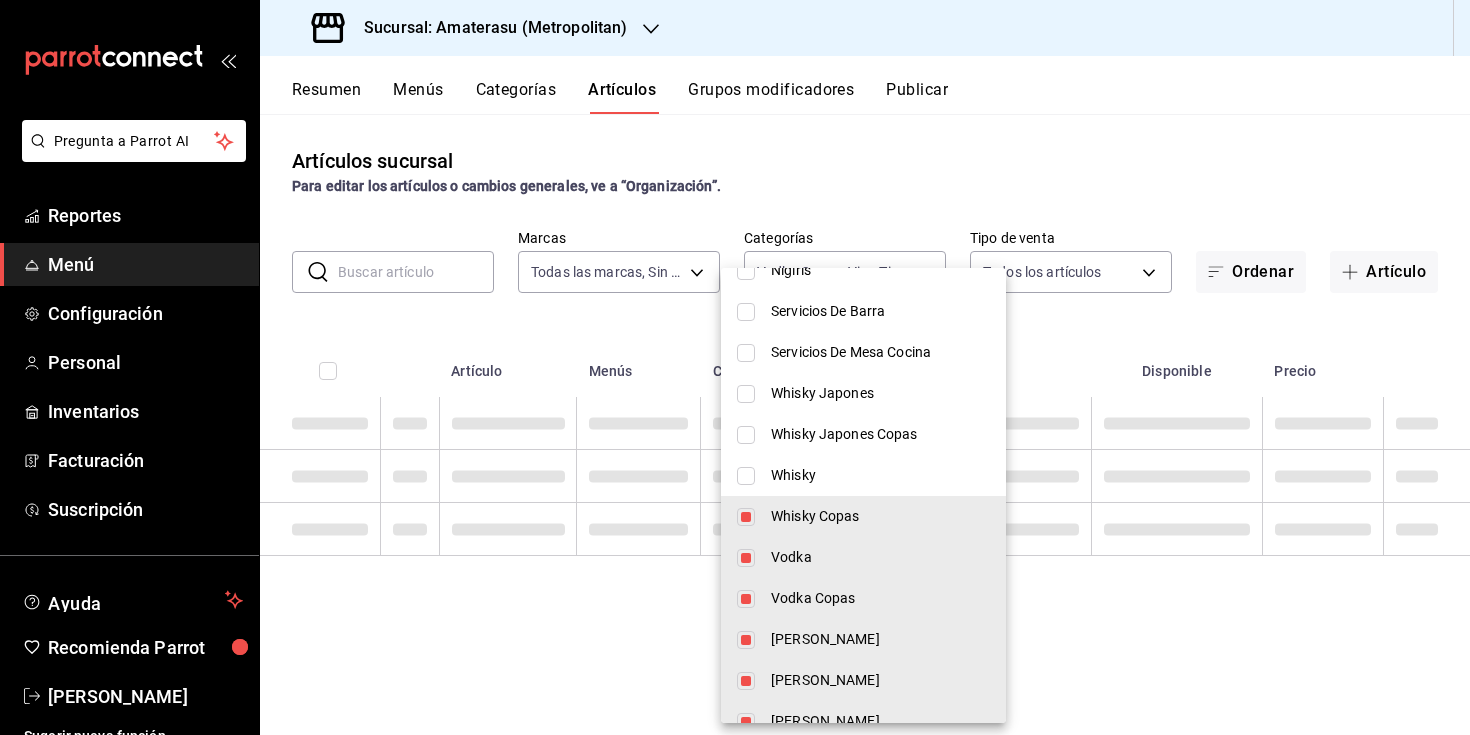 click on "Whisky Copas" at bounding box center [880, 516] 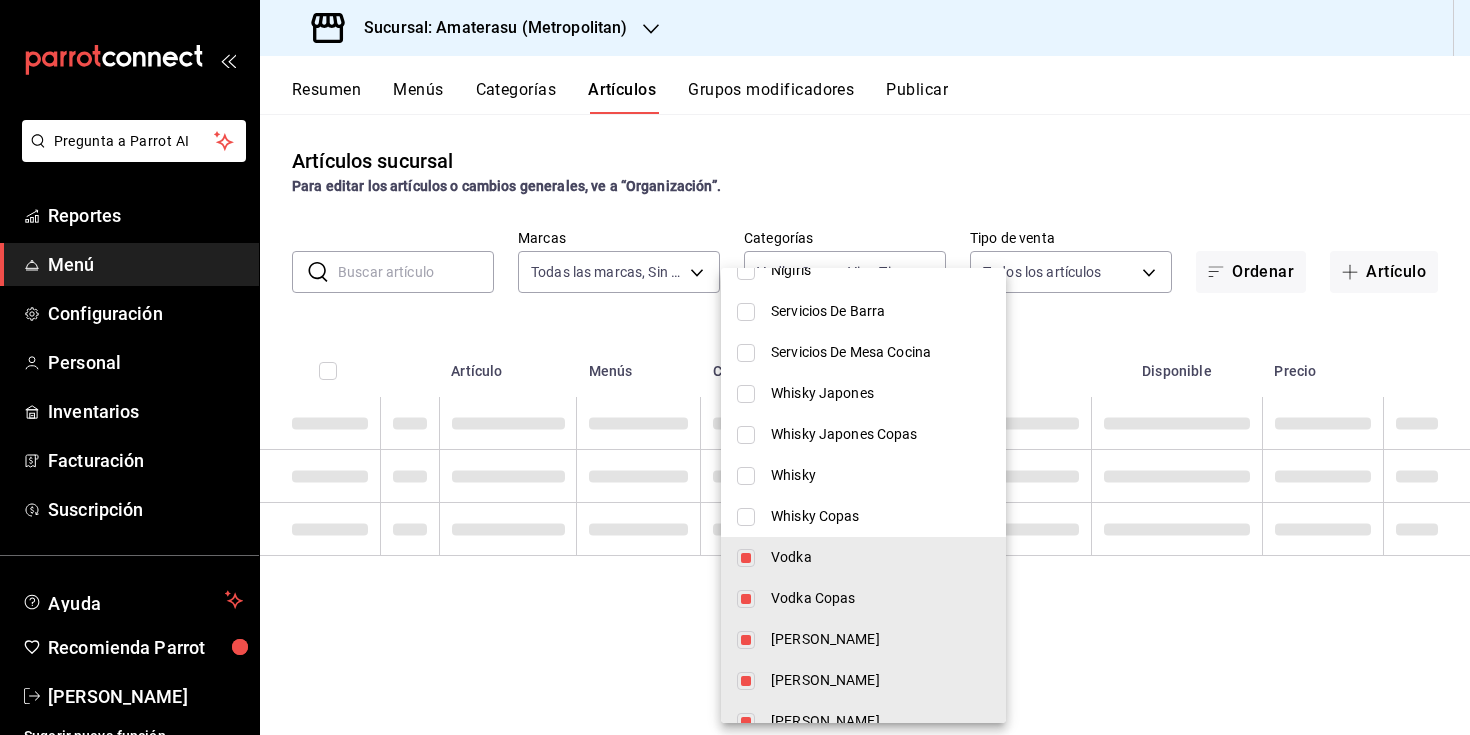 click on "Vodka" at bounding box center [863, 557] 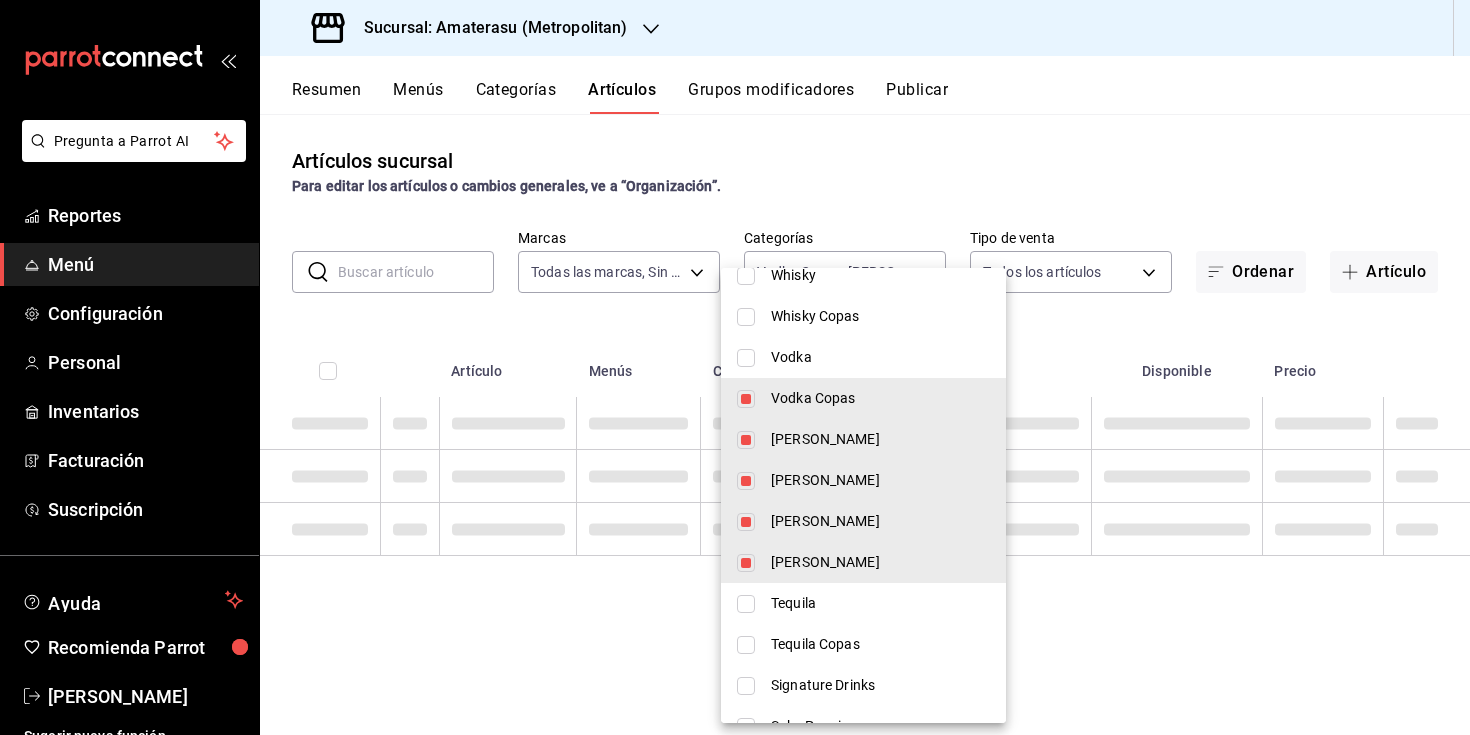 scroll, scrollTop: 2421, scrollLeft: 0, axis: vertical 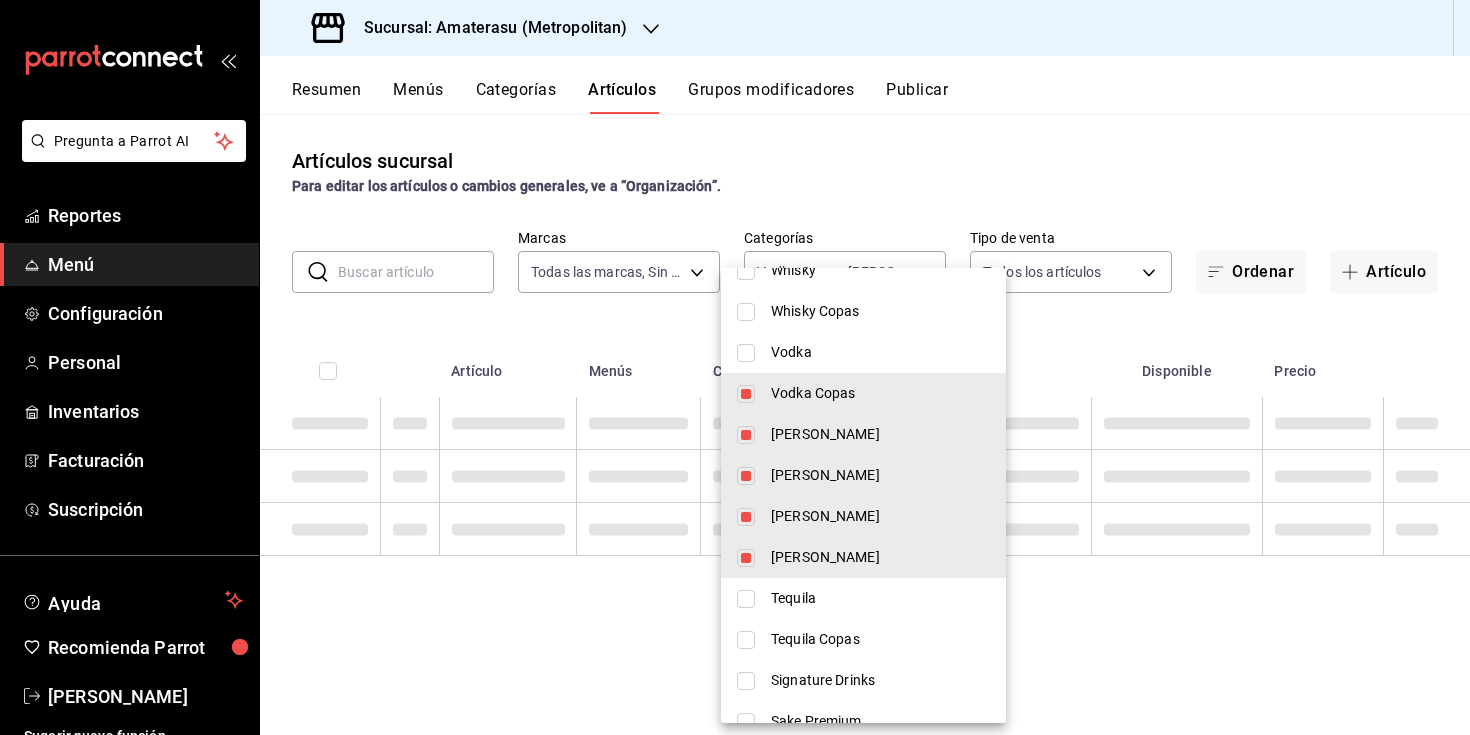 click on "Vodka Copas" at bounding box center [880, 393] 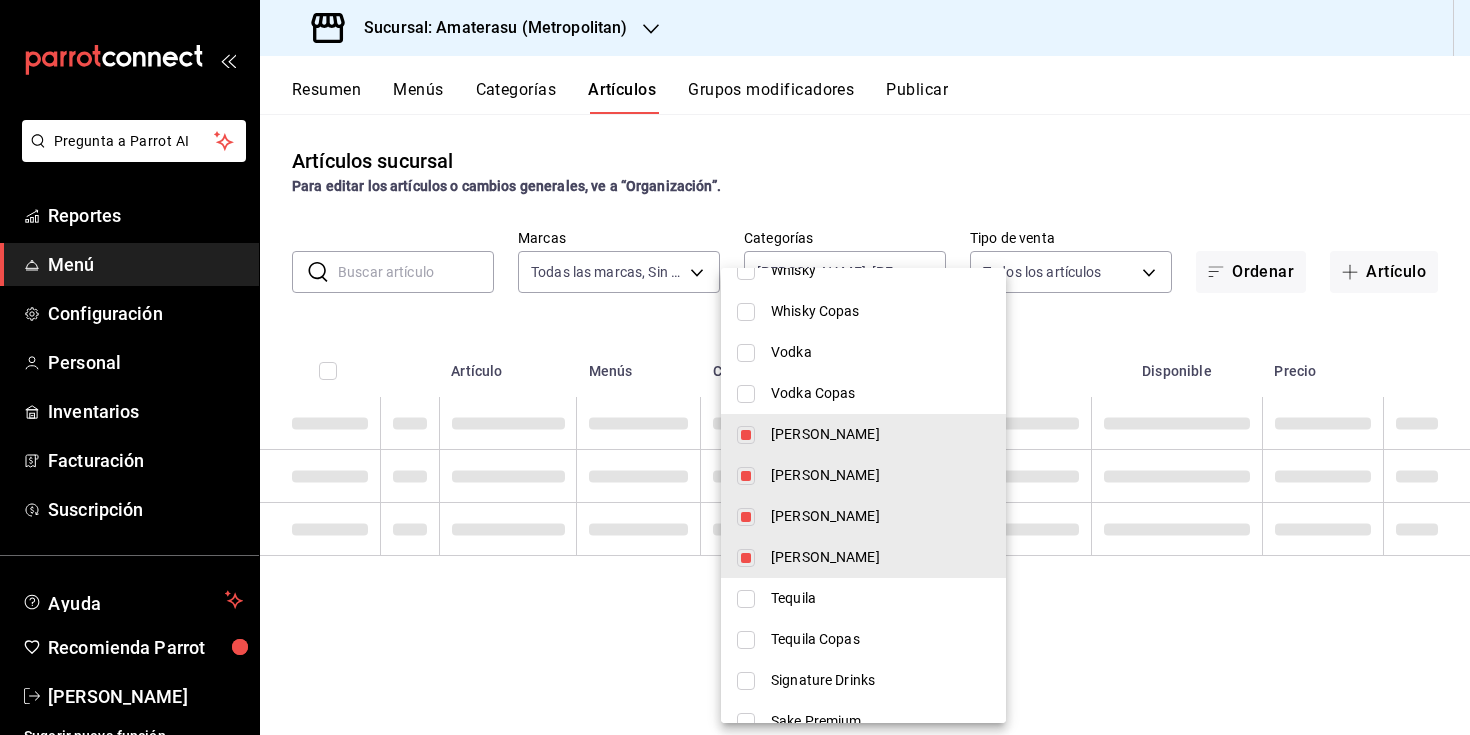 click on "[PERSON_NAME]" at bounding box center [880, 434] 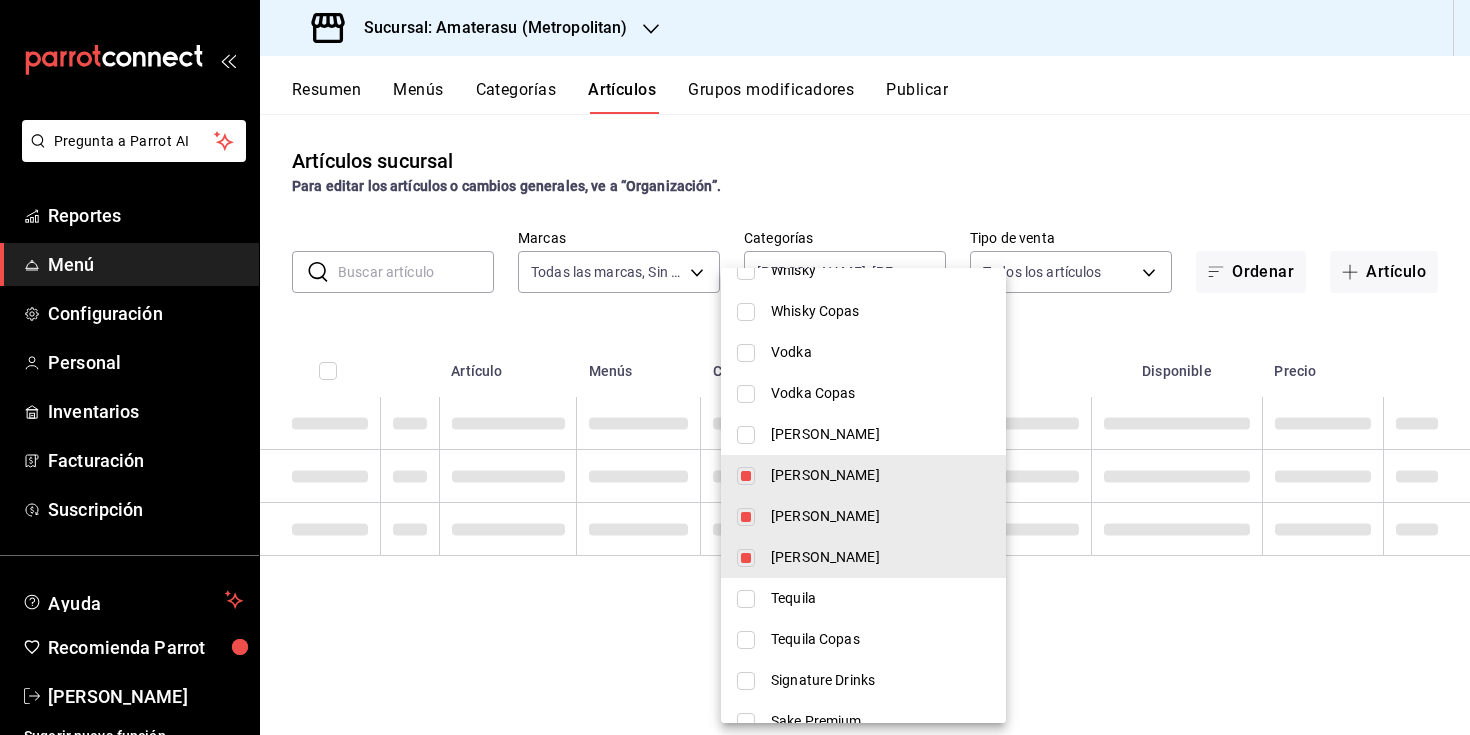 click on "[PERSON_NAME]" at bounding box center [880, 475] 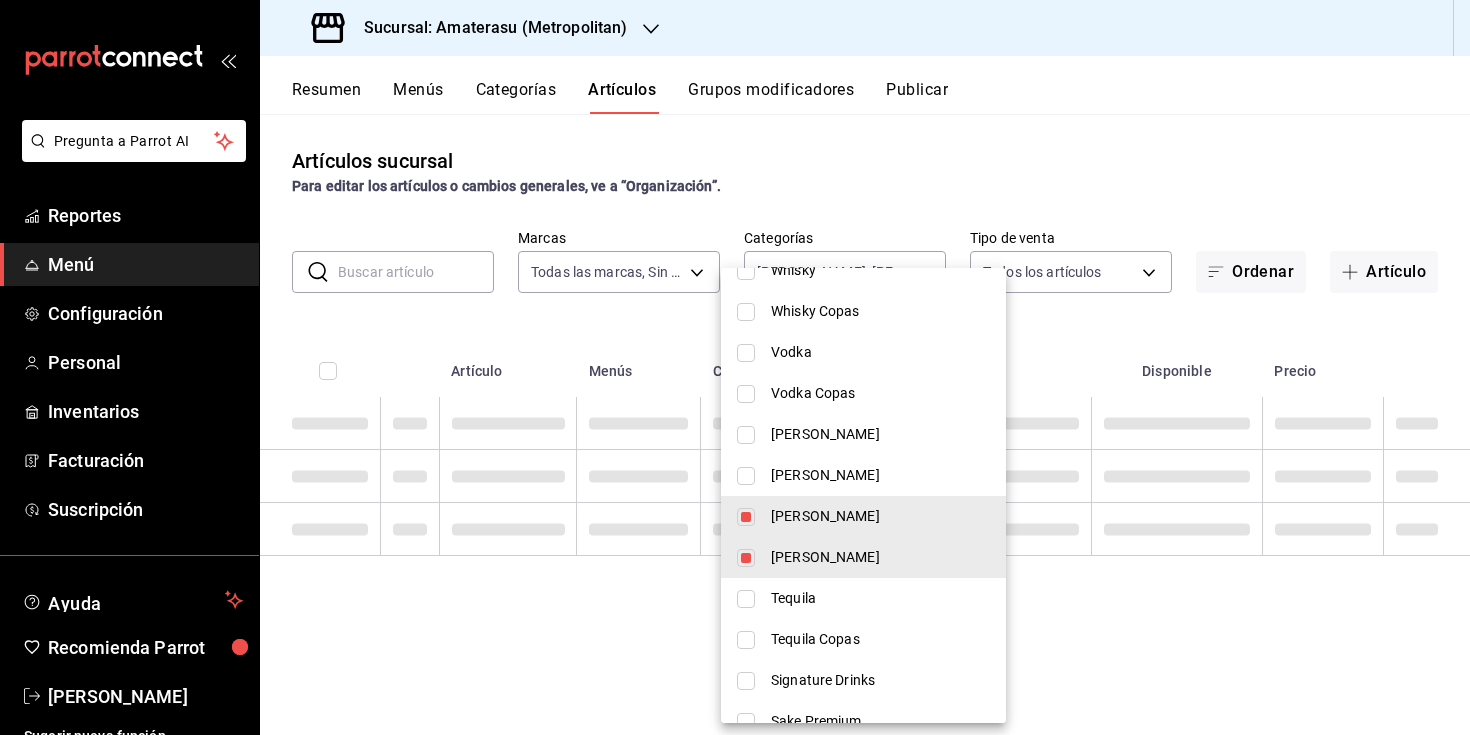 click on "[PERSON_NAME]" at bounding box center (880, 516) 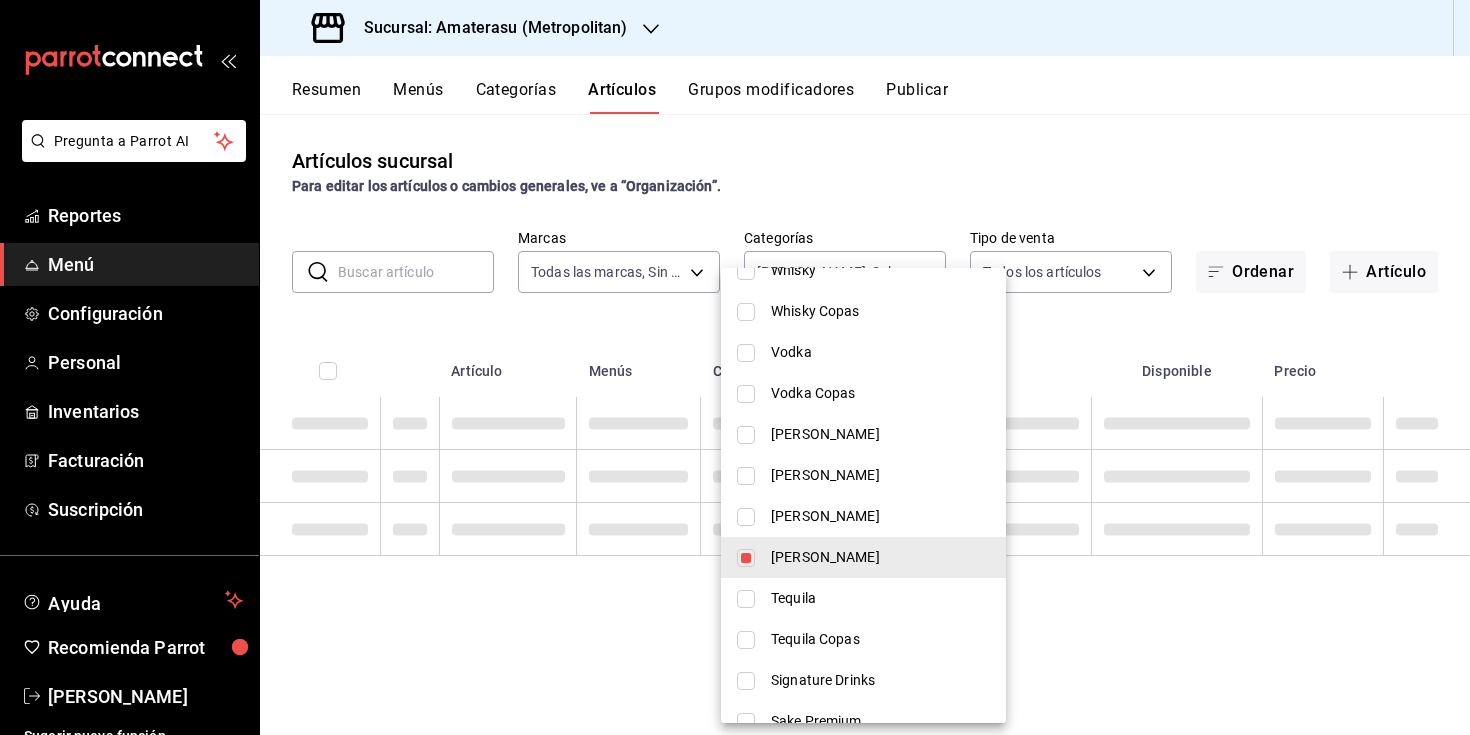 click on "[PERSON_NAME]" at bounding box center [880, 557] 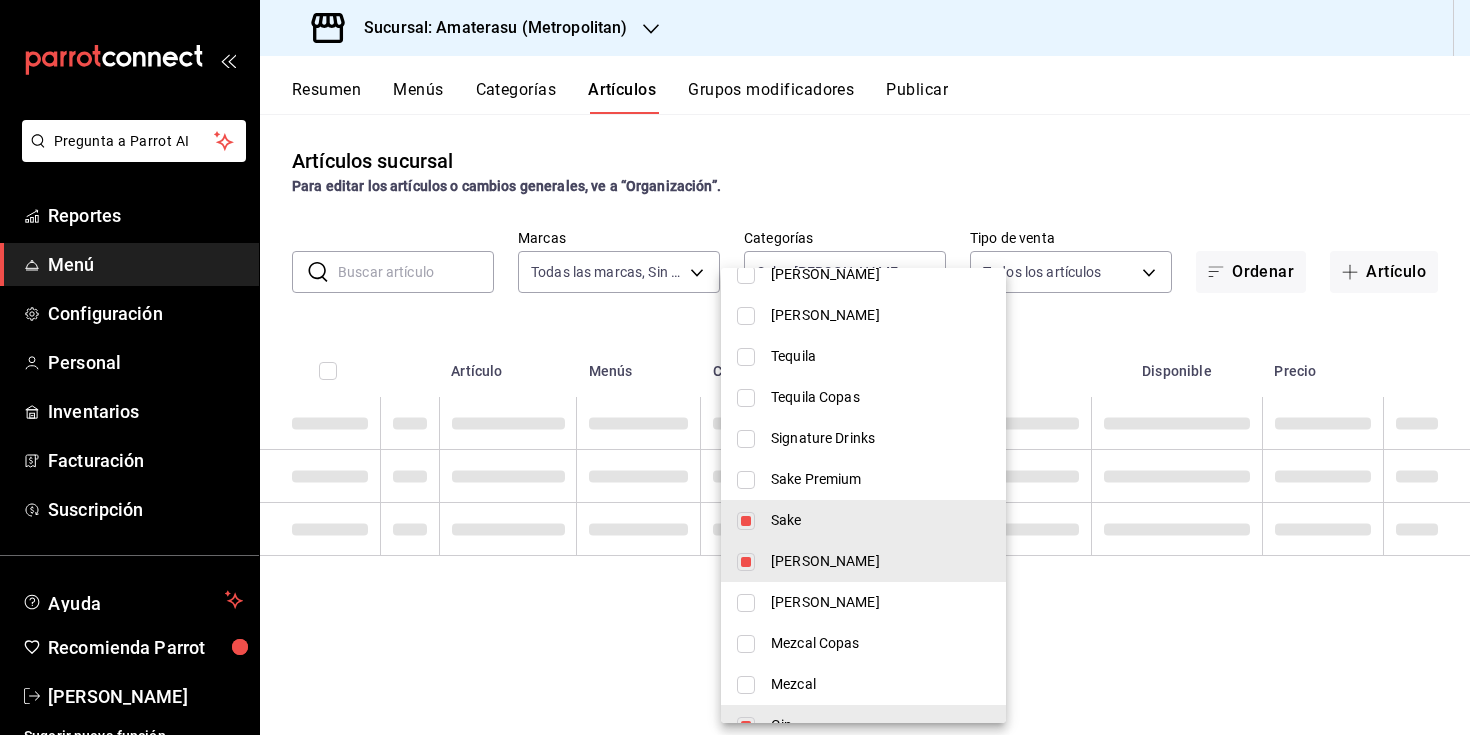 scroll, scrollTop: 2669, scrollLeft: 0, axis: vertical 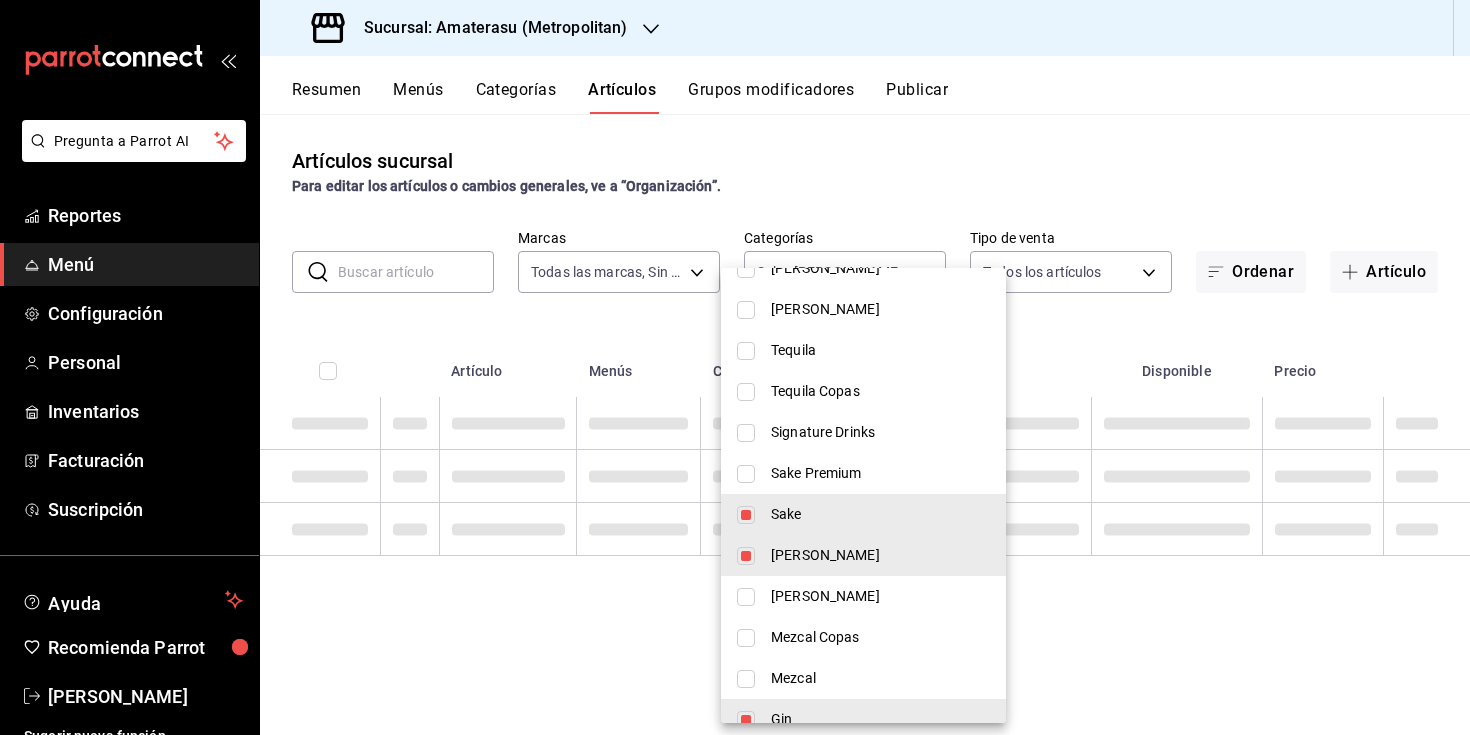 click on "Sake" at bounding box center (880, 514) 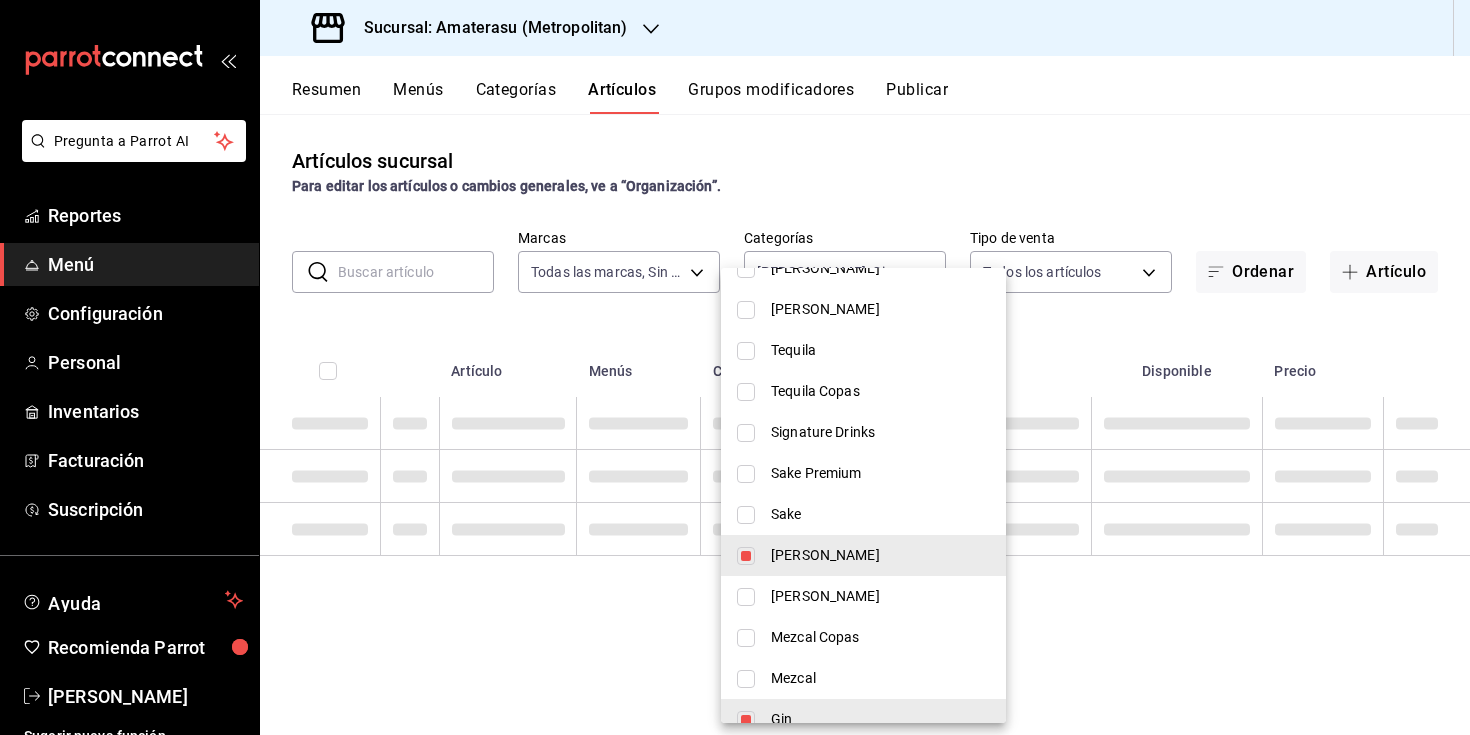 click on "[PERSON_NAME]" at bounding box center [880, 555] 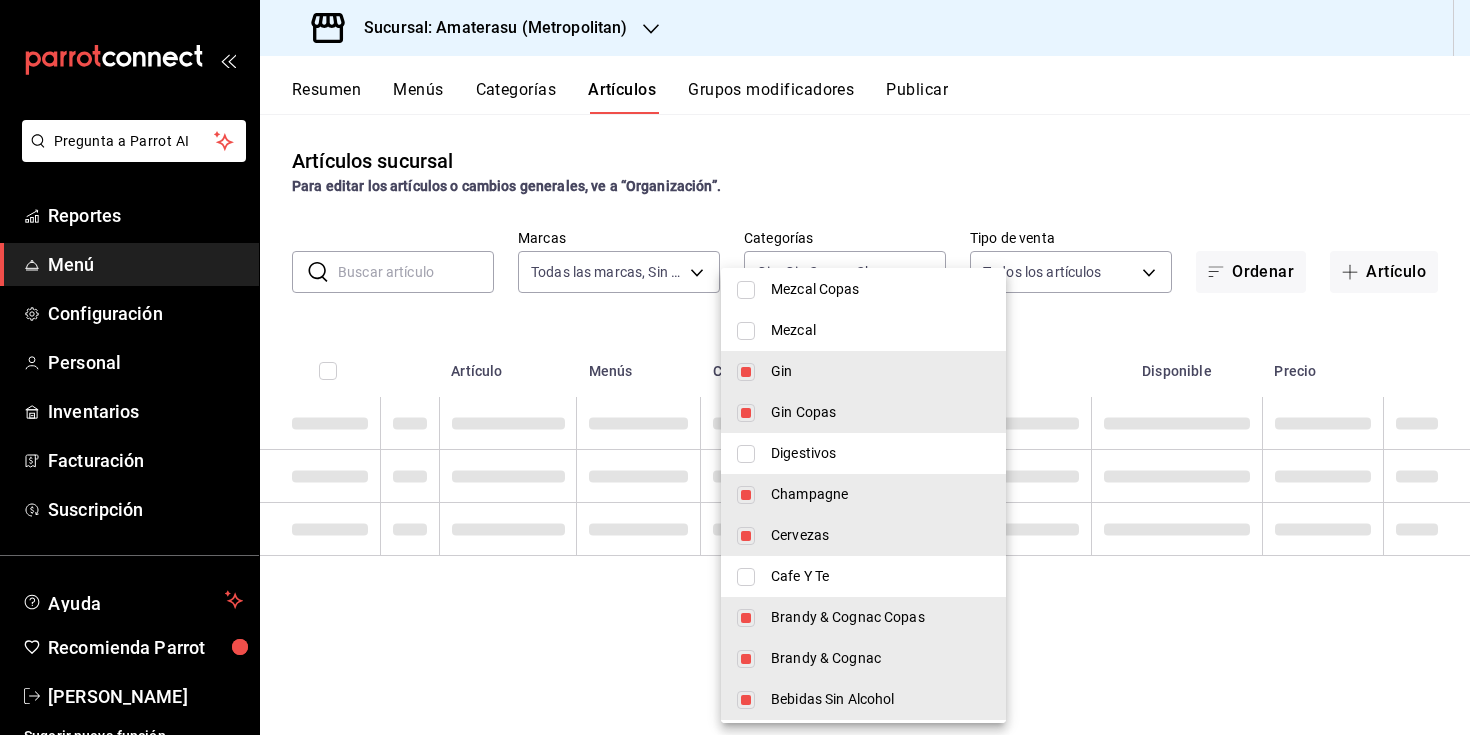 scroll, scrollTop: 3021, scrollLeft: 0, axis: vertical 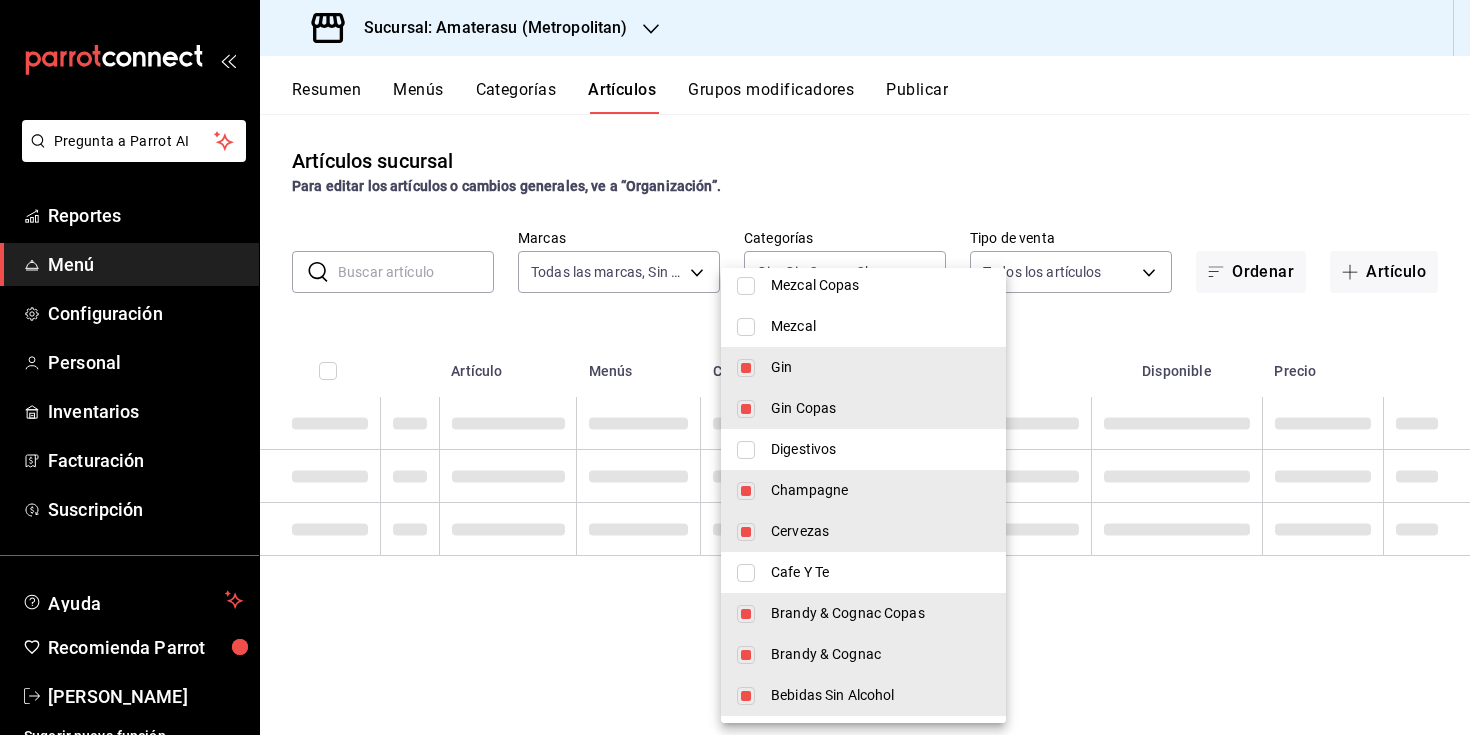 click on "Champagne" at bounding box center [863, 490] 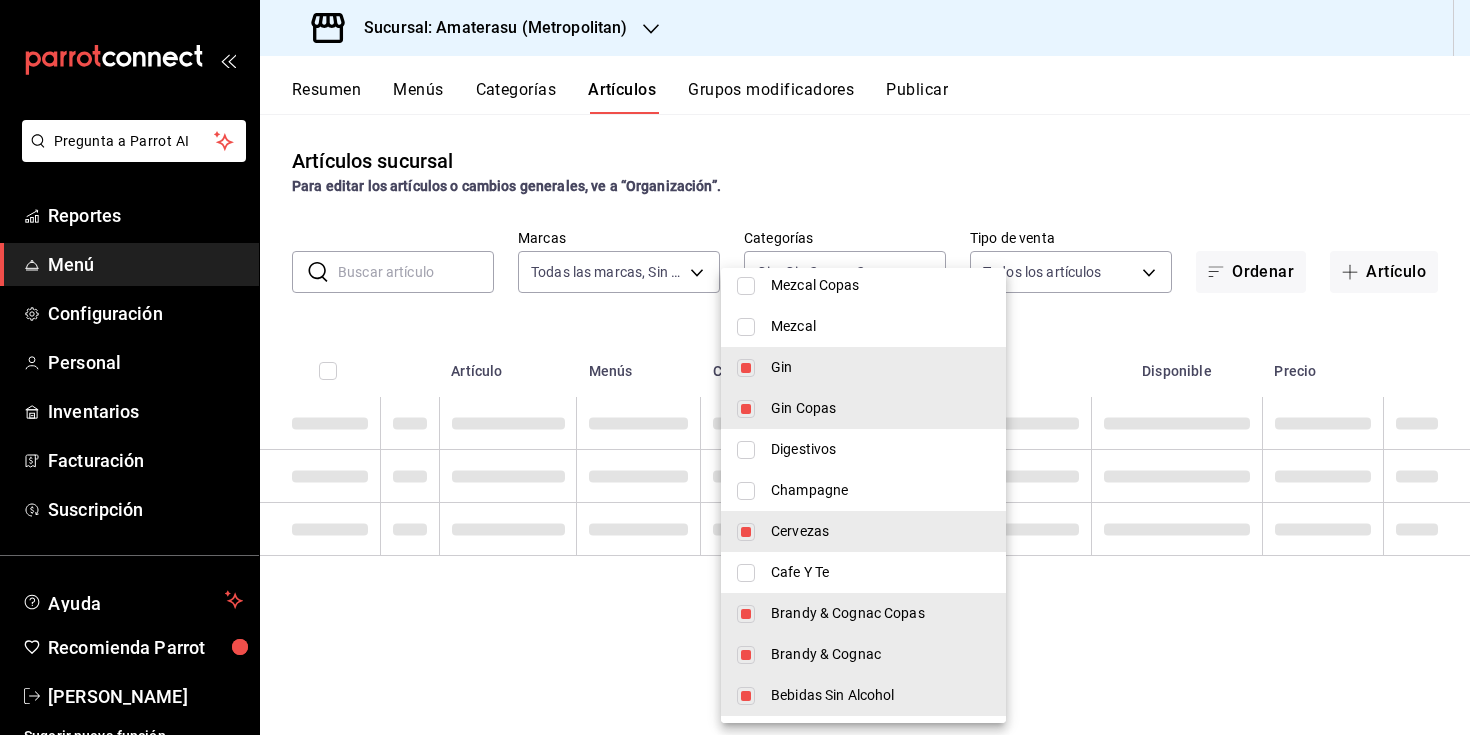 click on "Brandy & Cognac Copas" at bounding box center (863, 613) 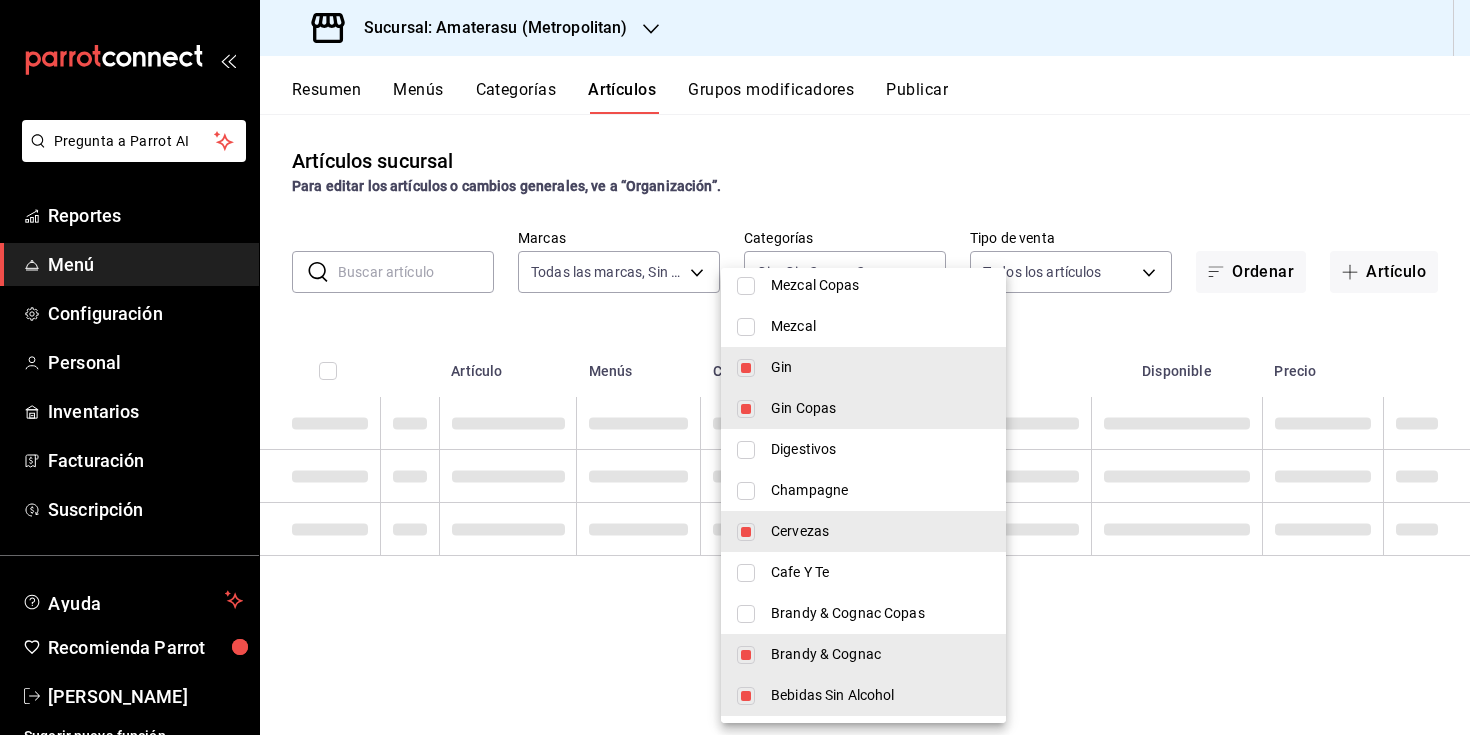 click on "Brandy & Cognac" at bounding box center [880, 654] 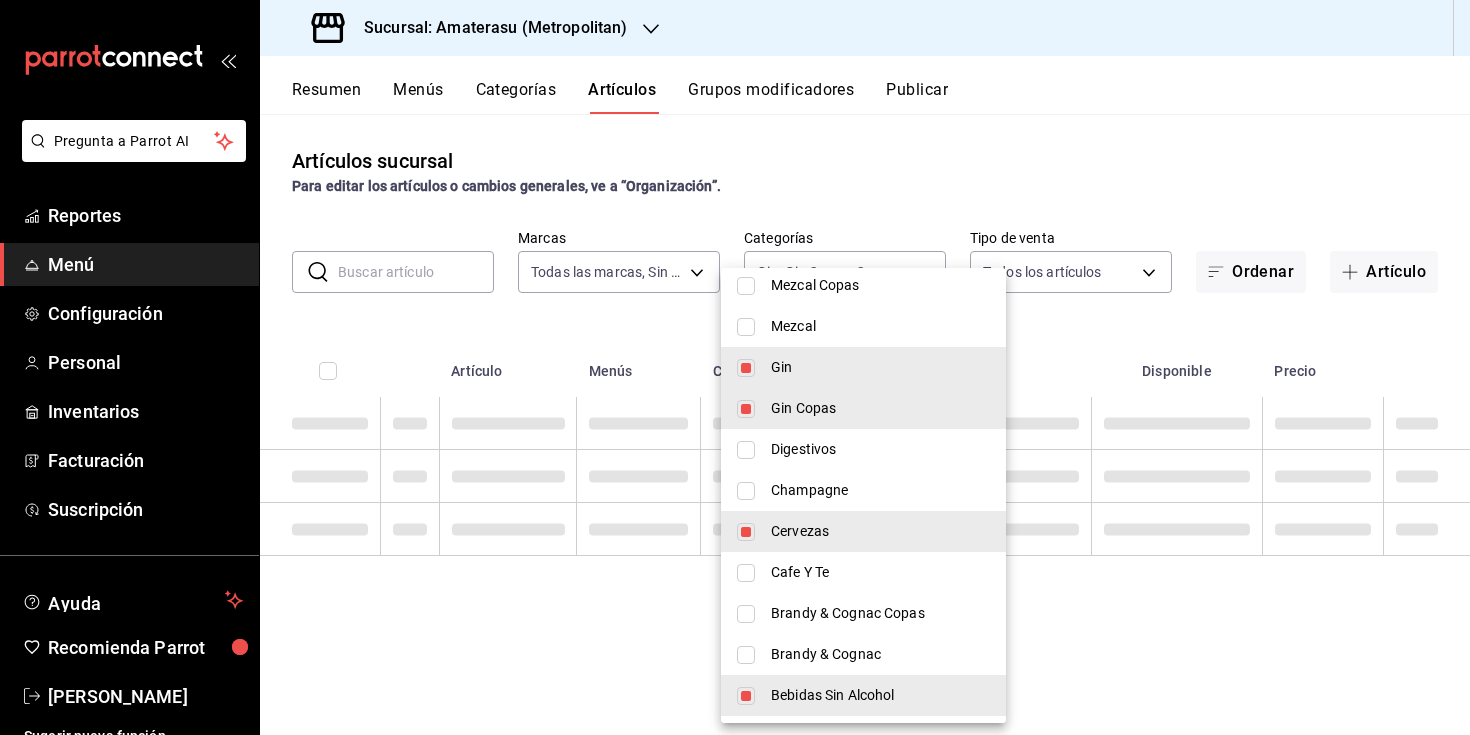 click at bounding box center [735, 367] 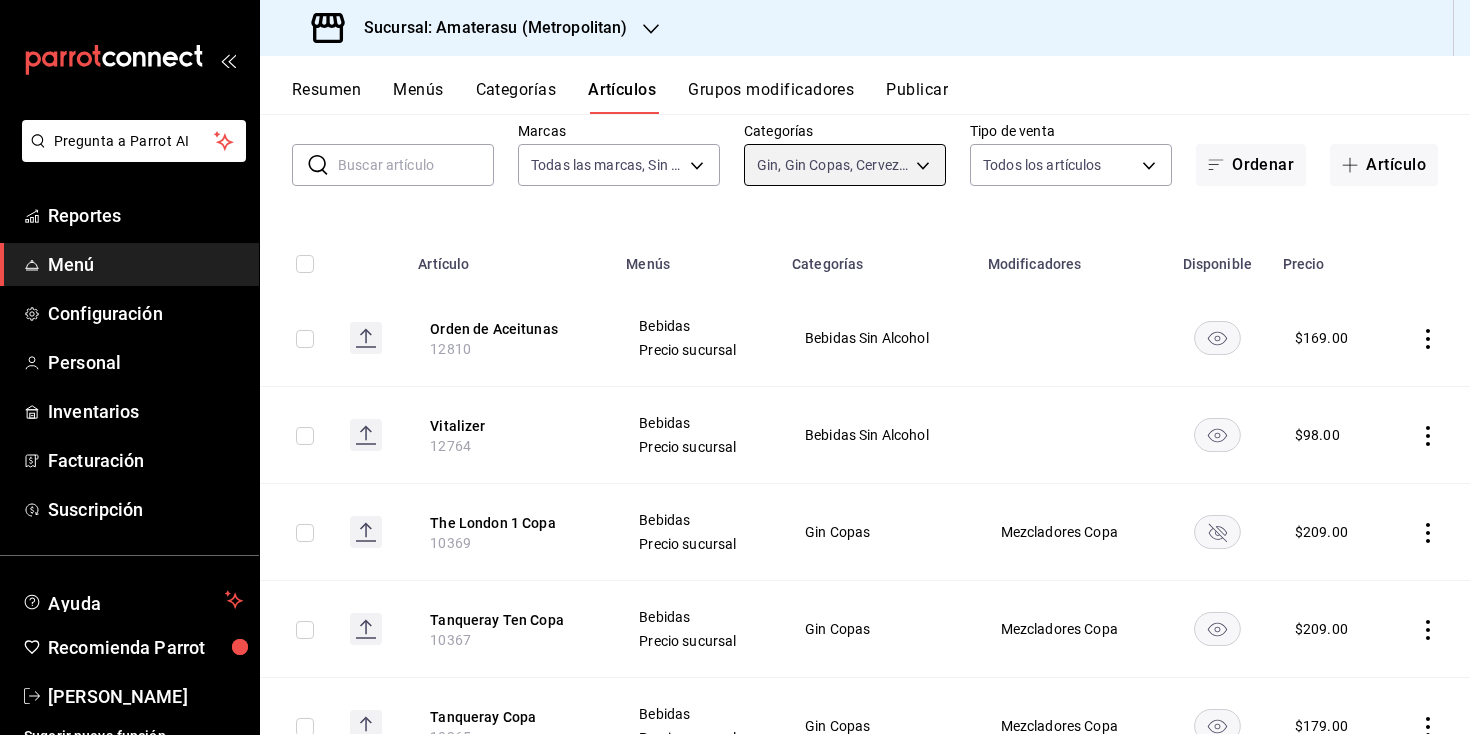 scroll, scrollTop: 147, scrollLeft: 0, axis: vertical 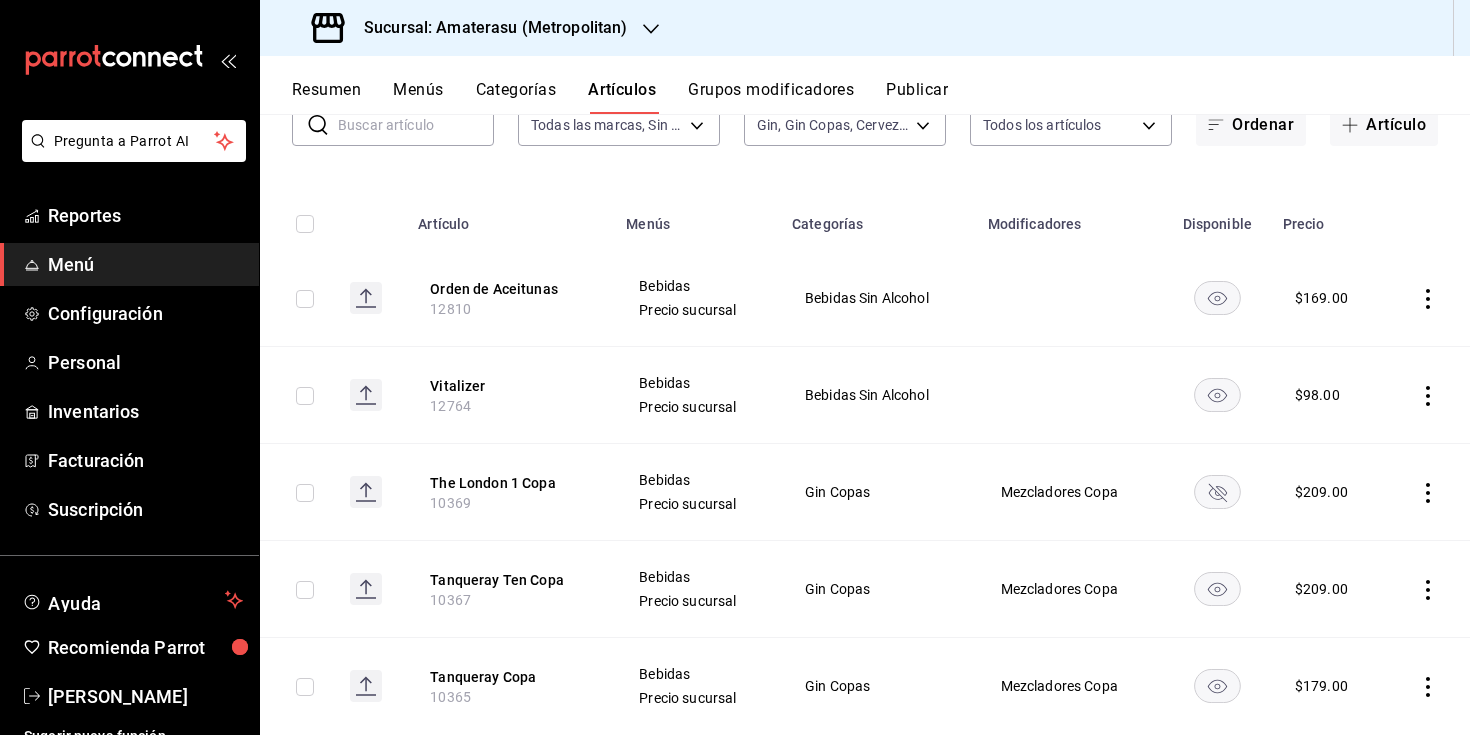 click on "Sucursal: Amaterasu (Metropolitan)" at bounding box center (487, 28) 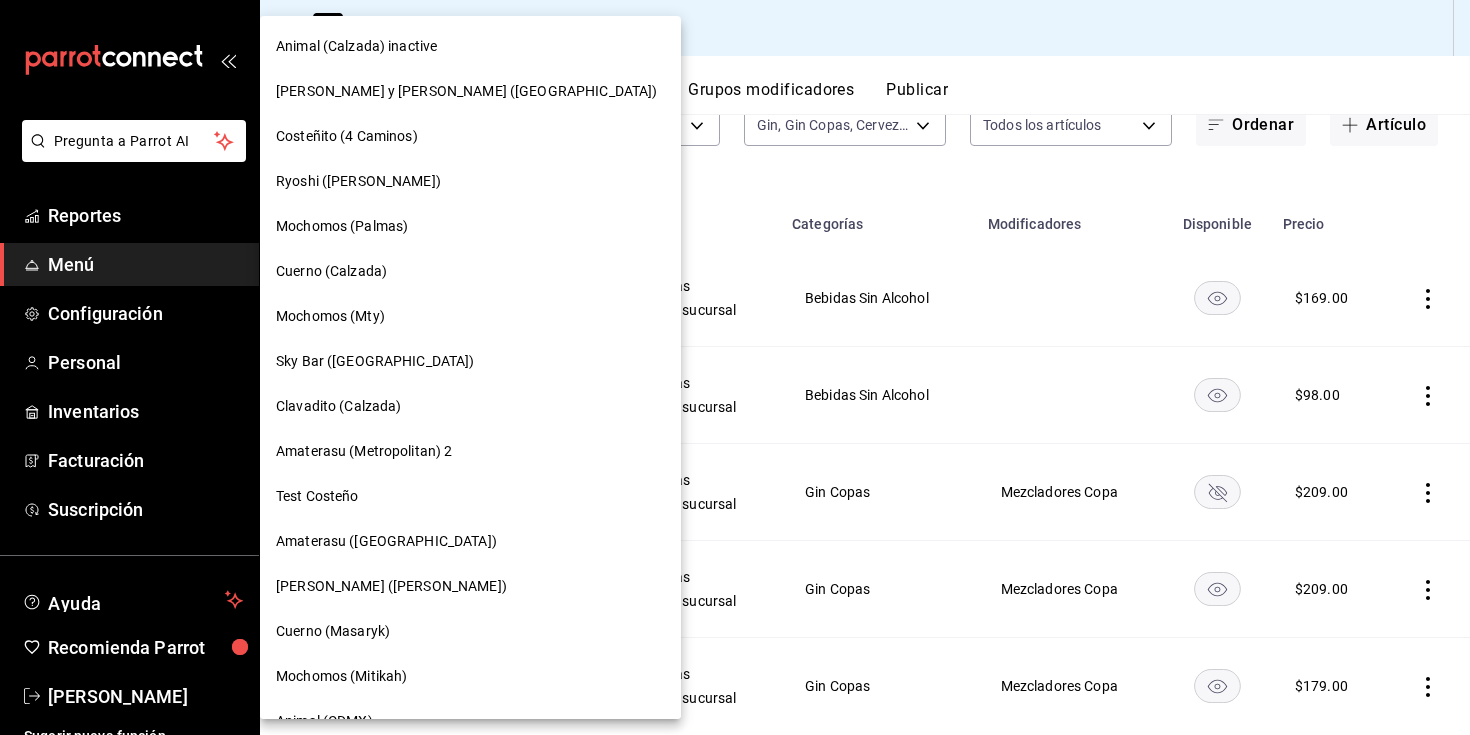 click at bounding box center [735, 367] 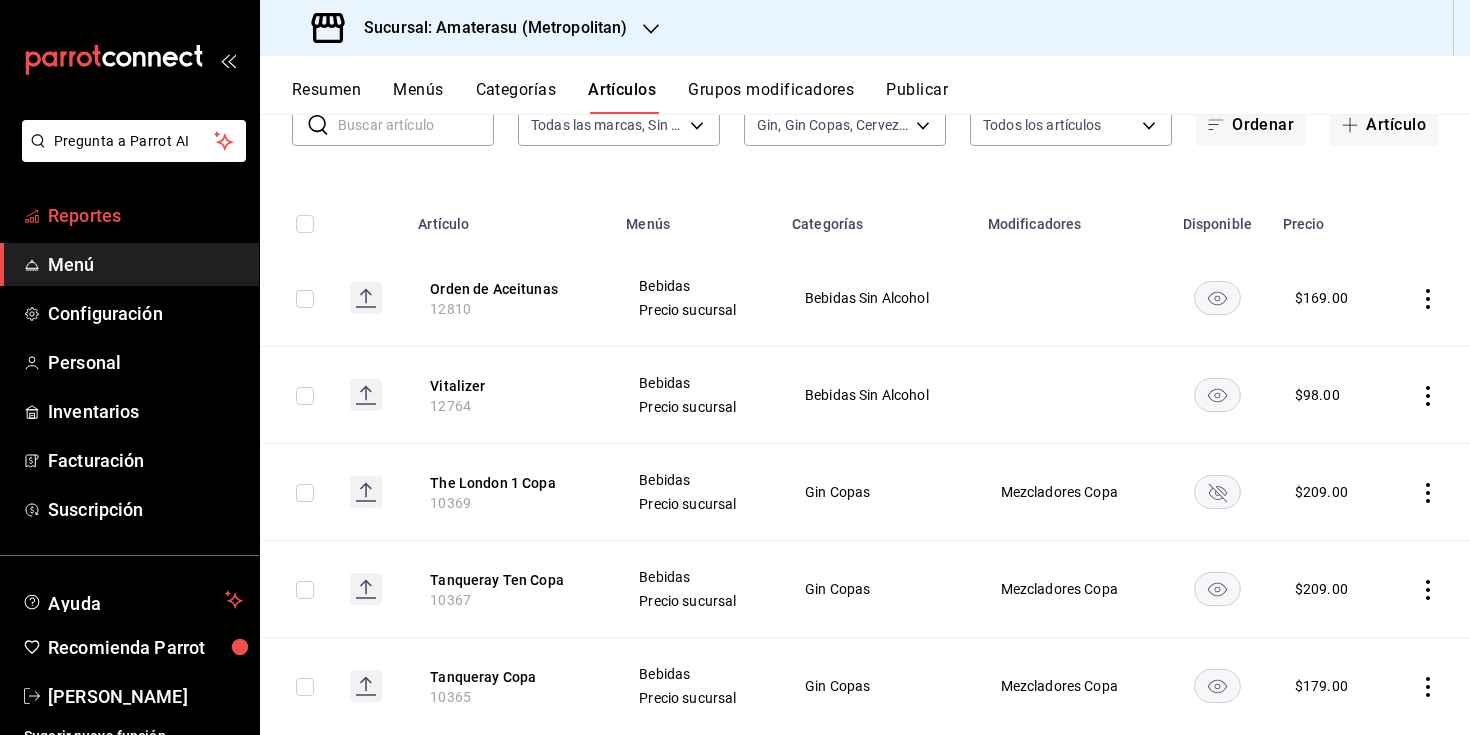 click on "Reportes" at bounding box center (145, 215) 